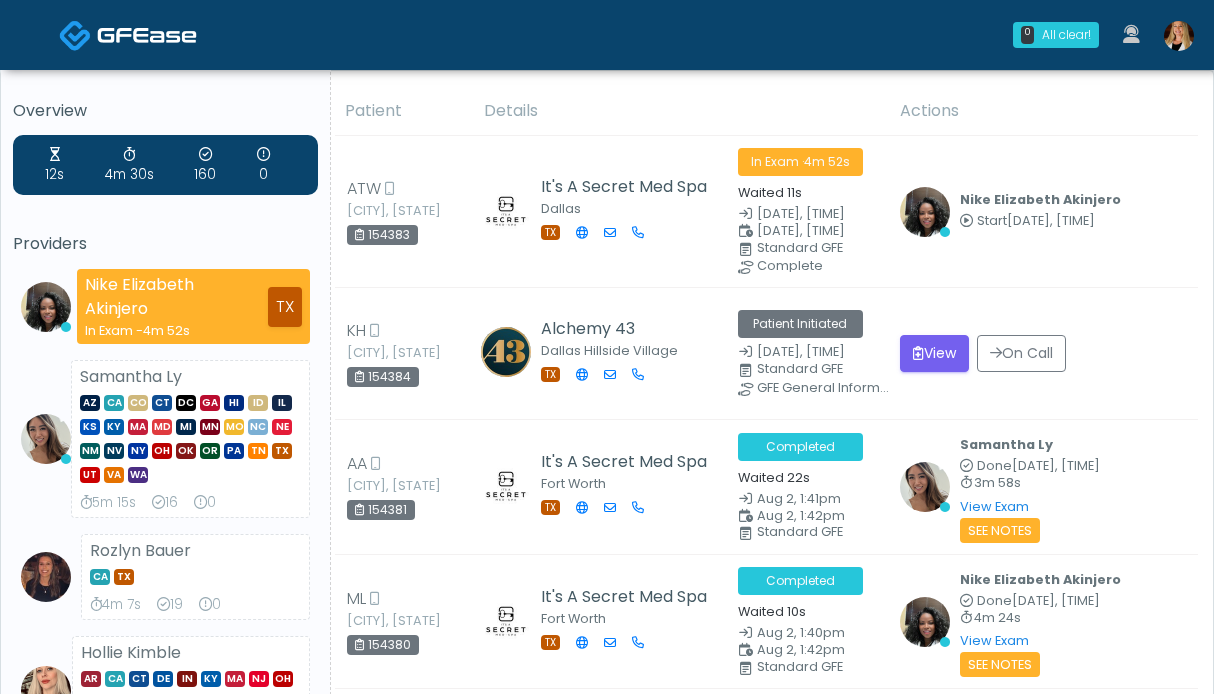 scroll, scrollTop: 0, scrollLeft: 0, axis: both 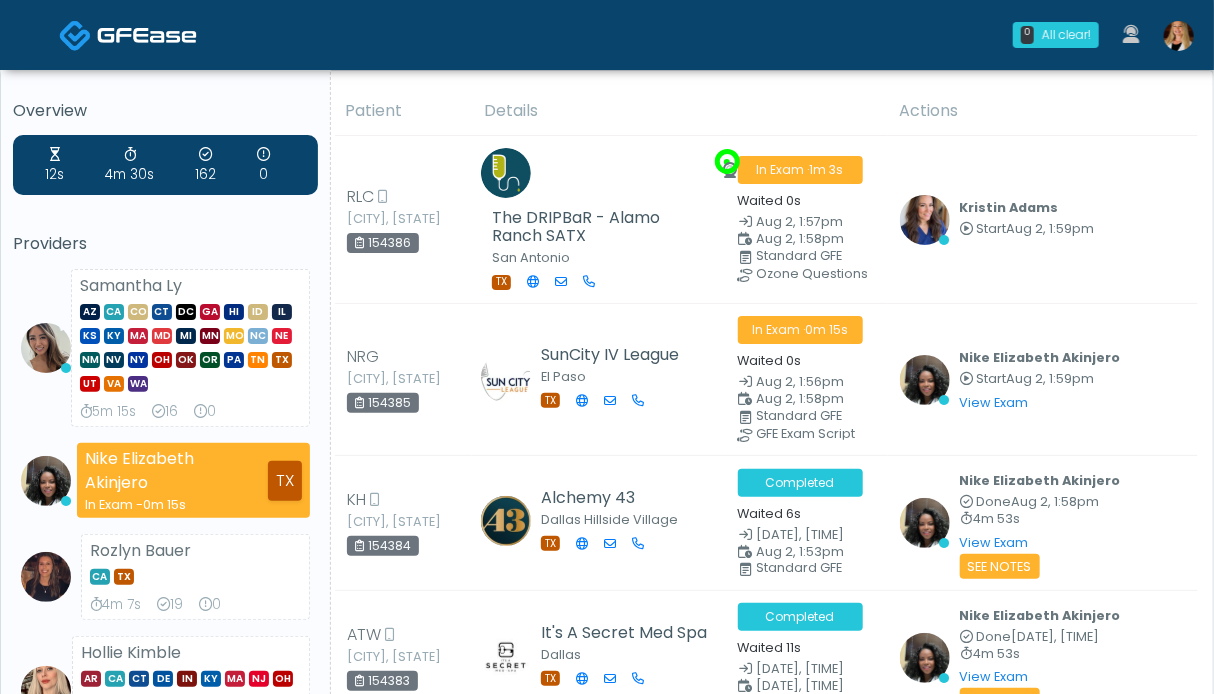 click at bounding box center [1179, 36] 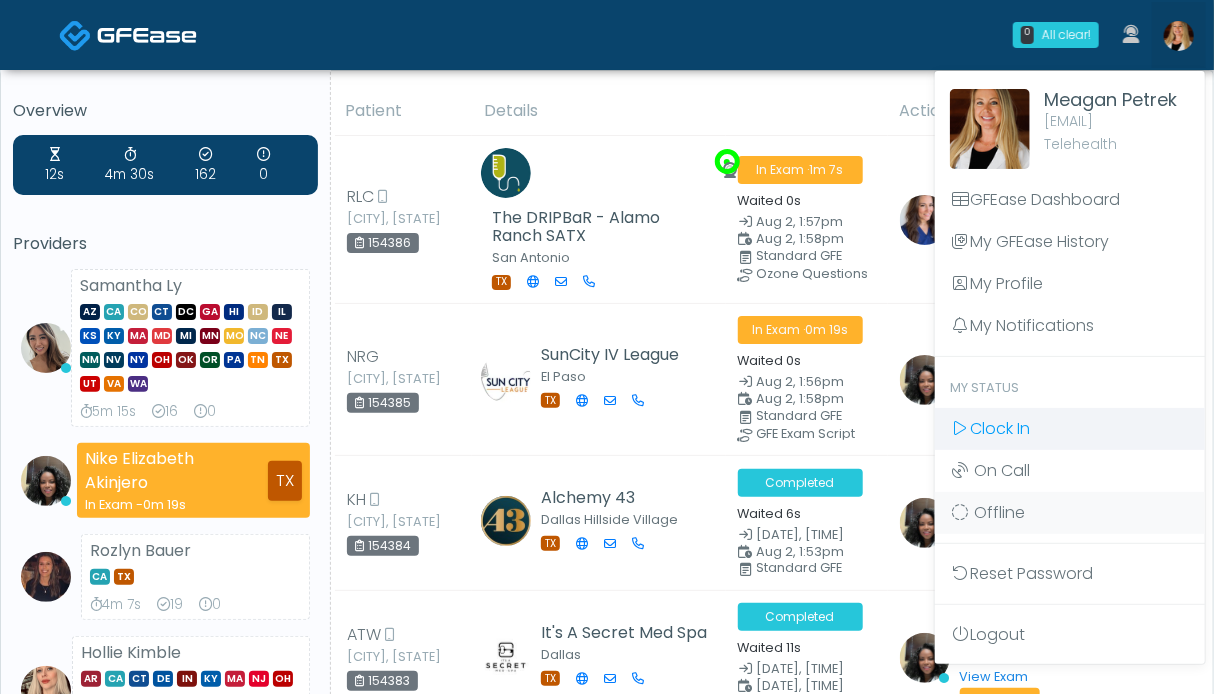 click on "Clock In" at bounding box center (1070, 429) 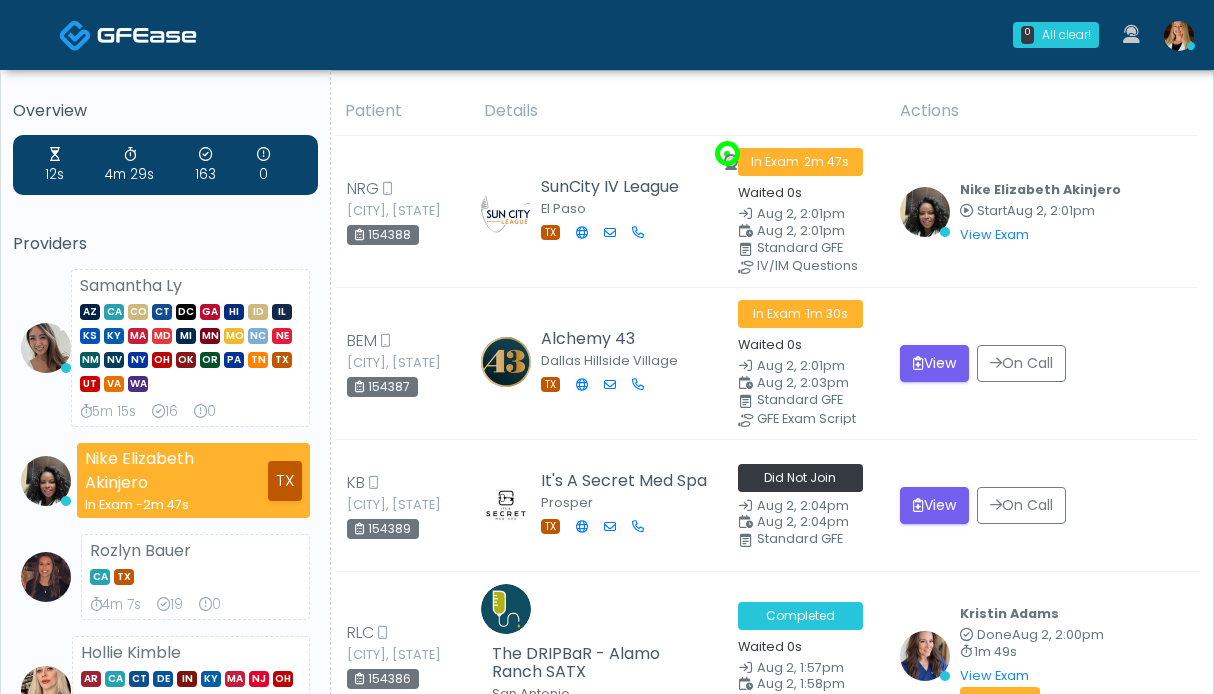 scroll, scrollTop: 0, scrollLeft: 0, axis: both 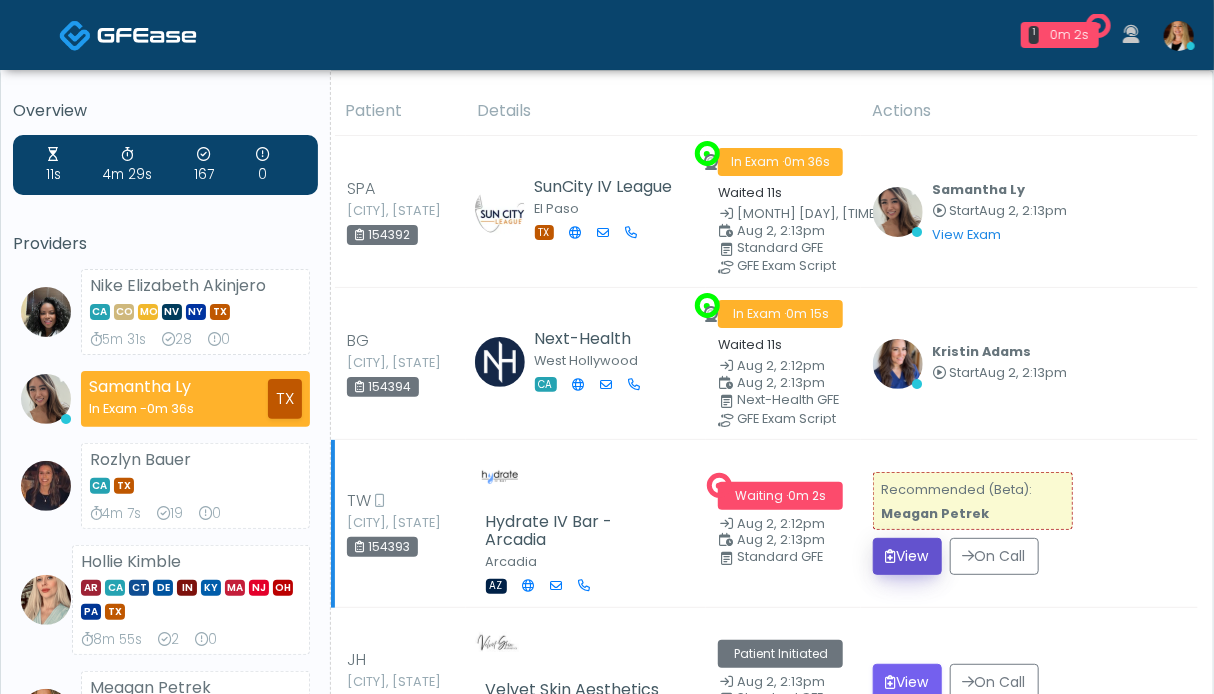click on "View" at bounding box center [907, 556] 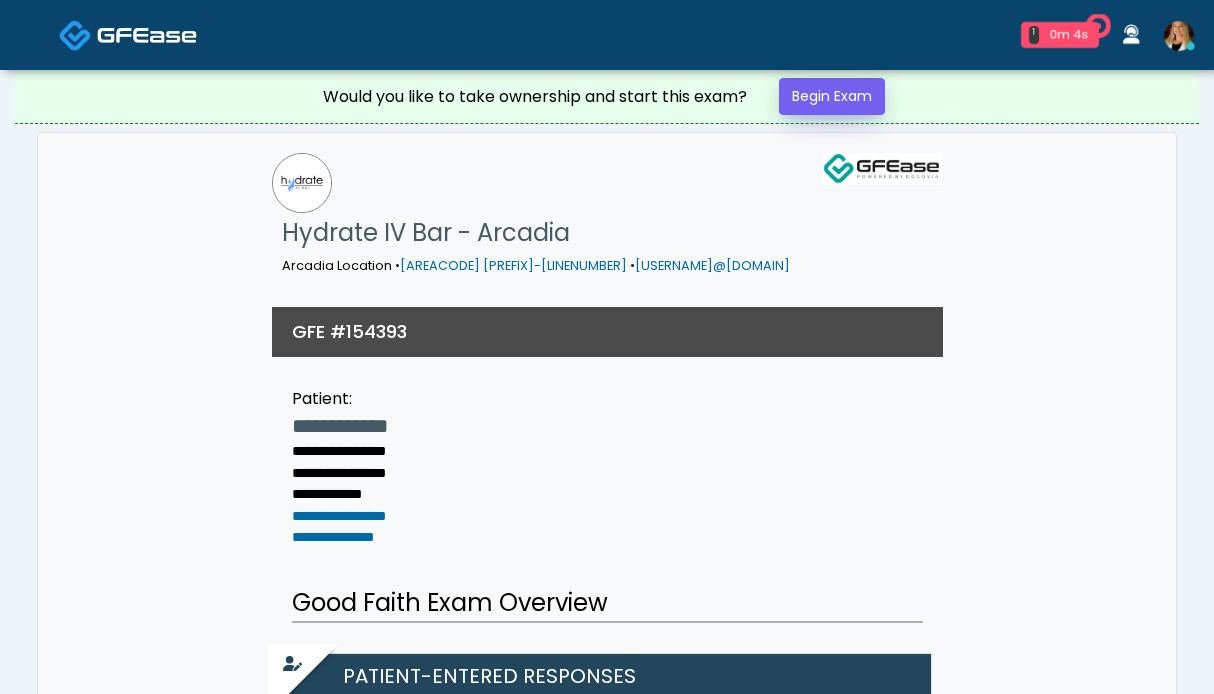 scroll, scrollTop: 0, scrollLeft: 0, axis: both 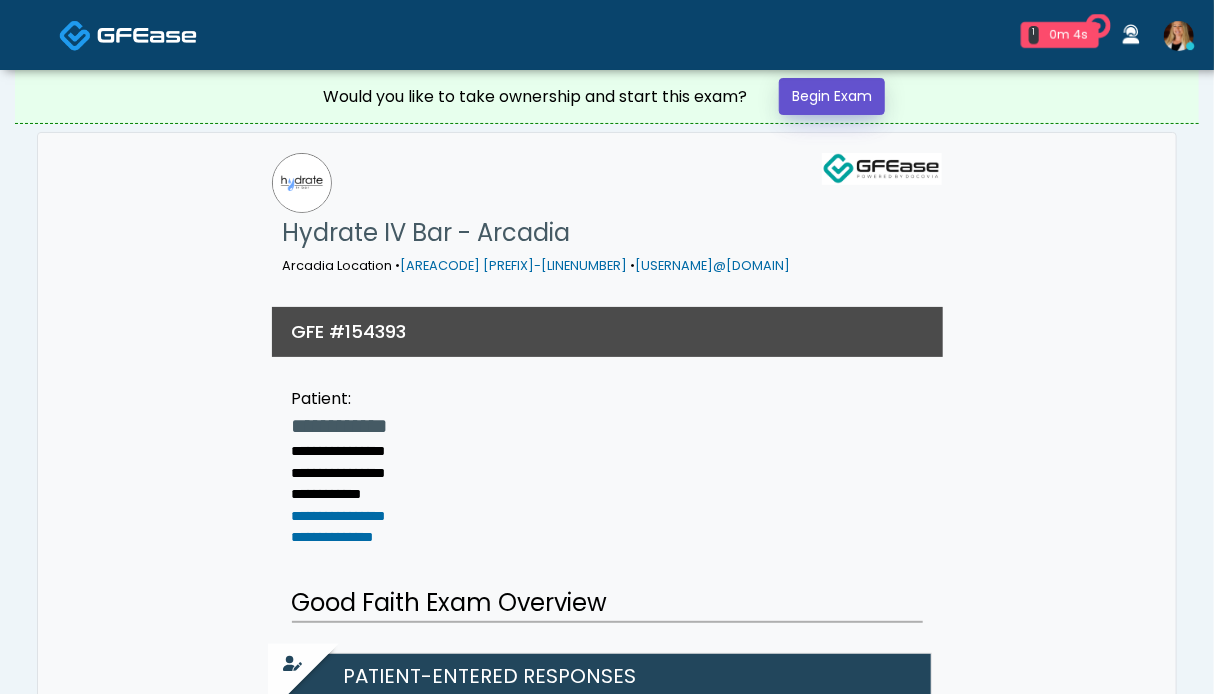 click on "Begin Exam" at bounding box center [832, 96] 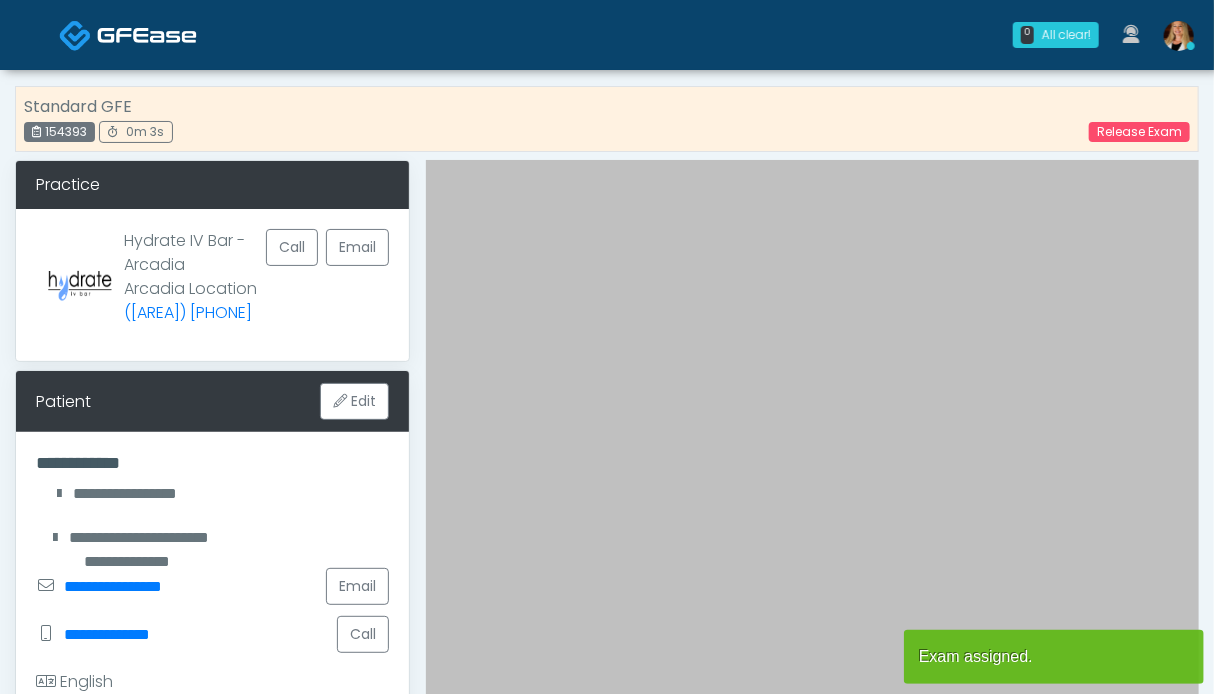 scroll, scrollTop: 700, scrollLeft: 0, axis: vertical 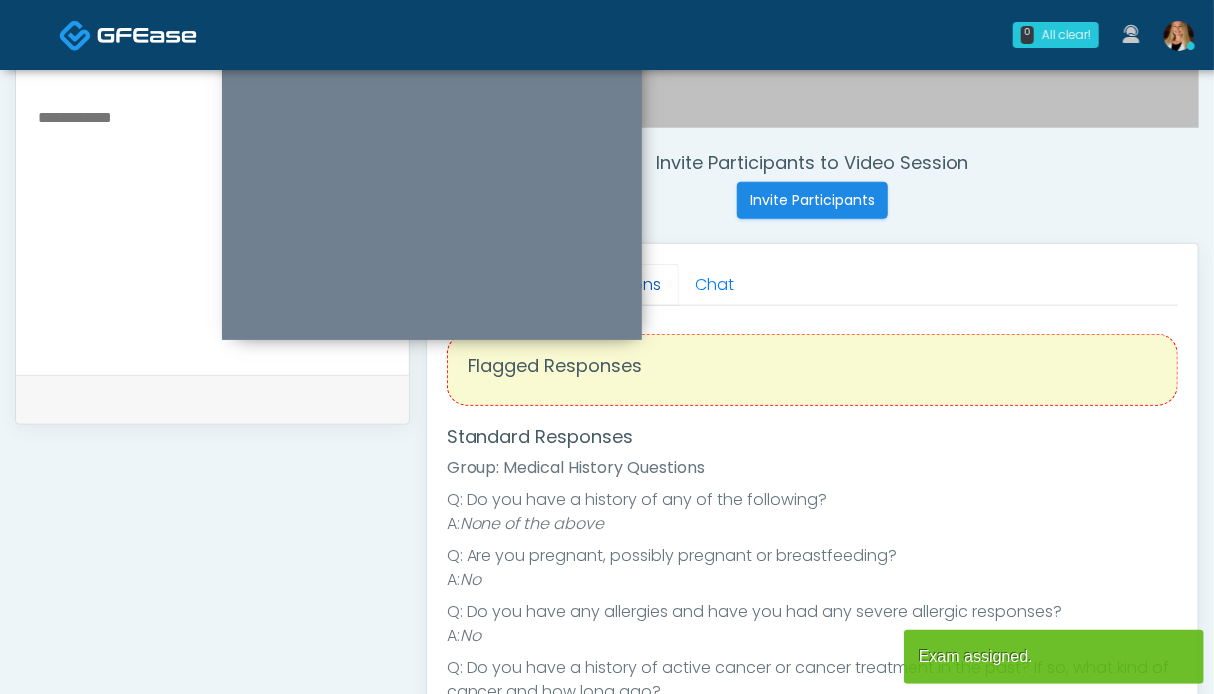 click on "Questions" at bounding box center (622, 285) 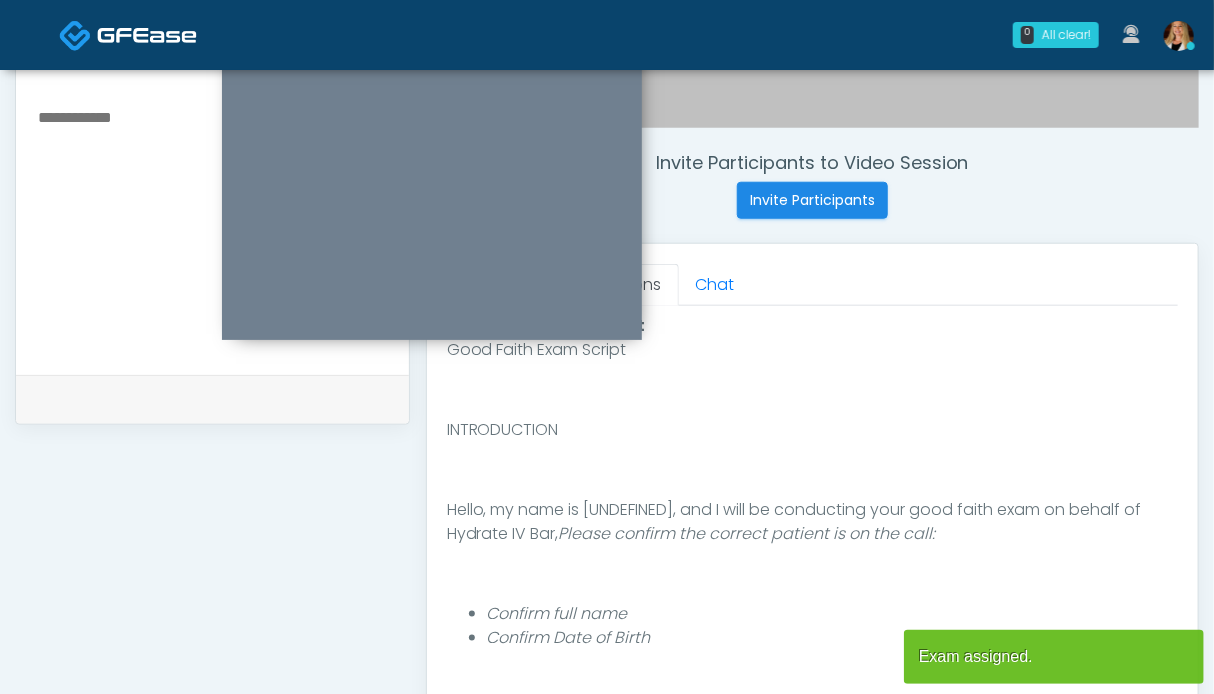 scroll, scrollTop: 1099, scrollLeft: 0, axis: vertical 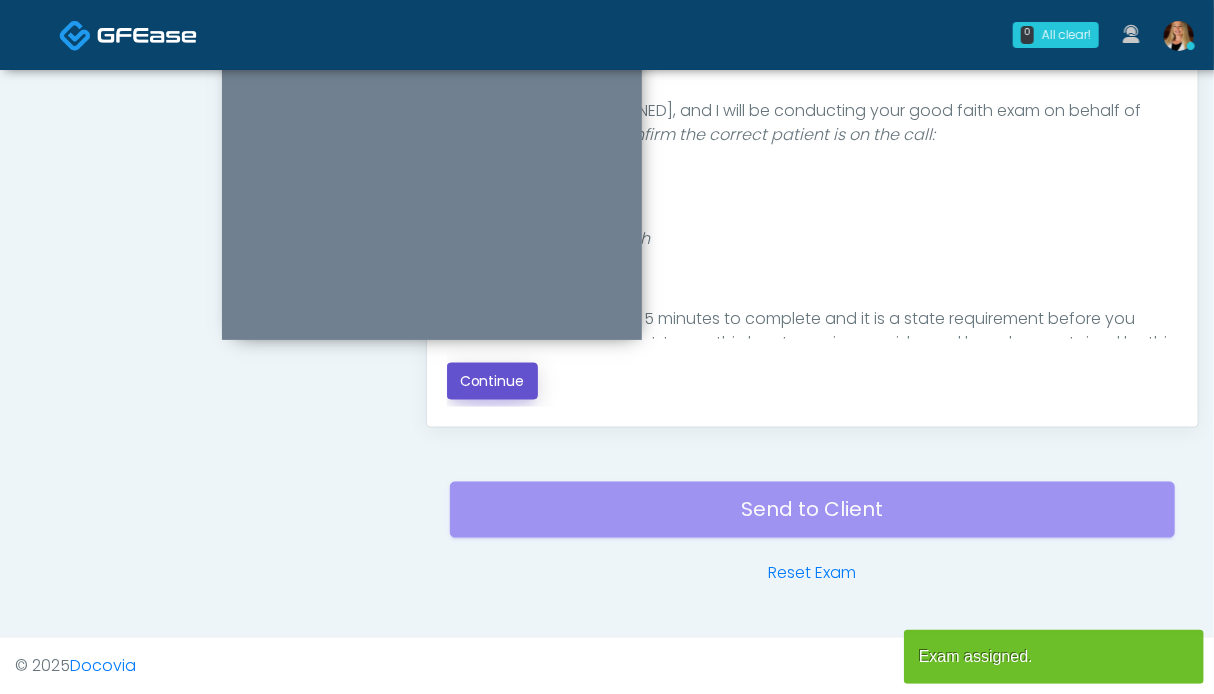 click on "Continue" at bounding box center (492, 381) 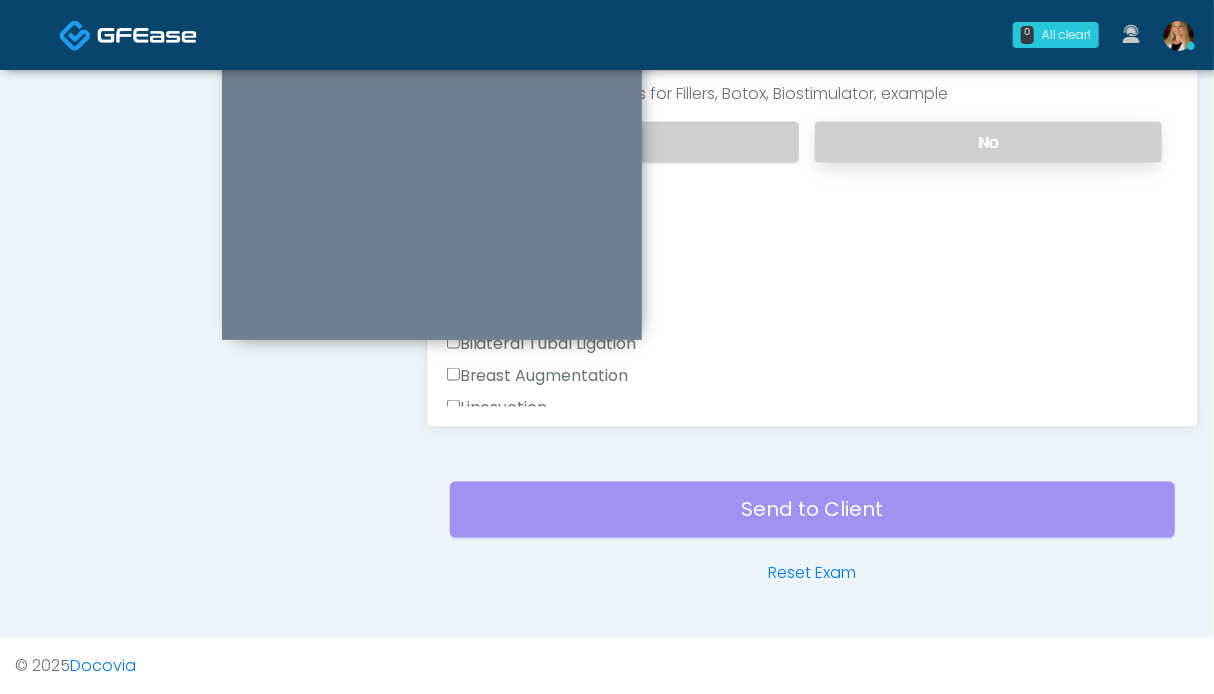 click on "No" at bounding box center [988, 142] 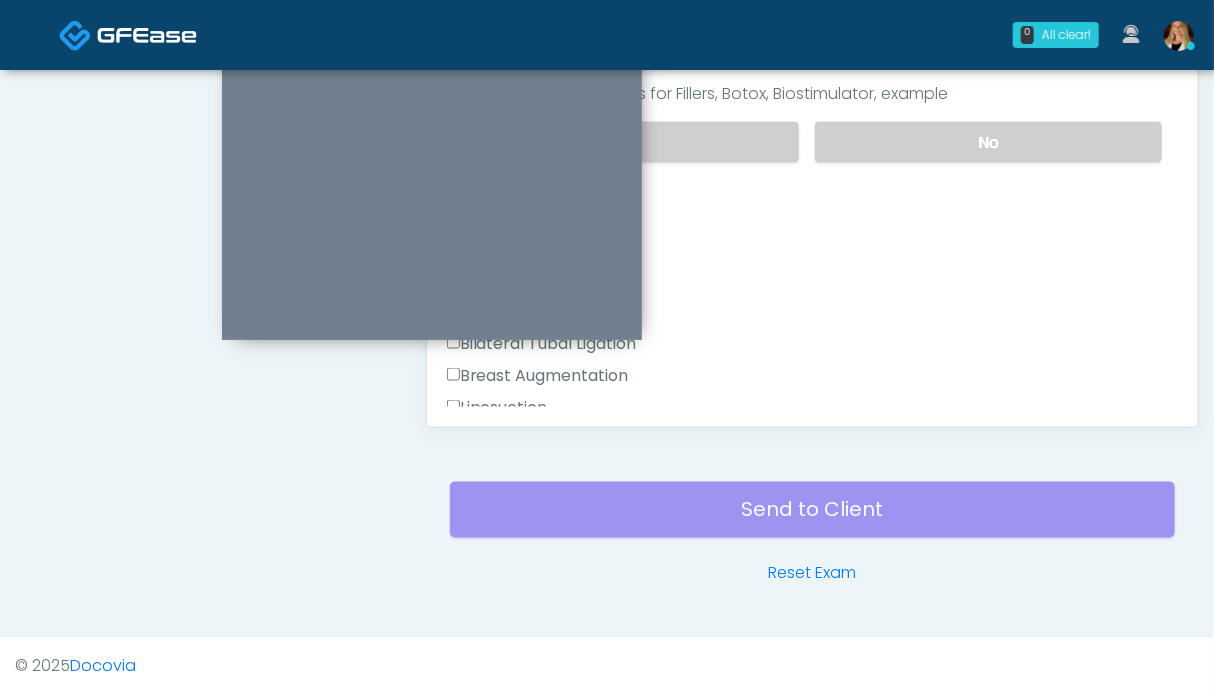 scroll, scrollTop: 799, scrollLeft: 0, axis: vertical 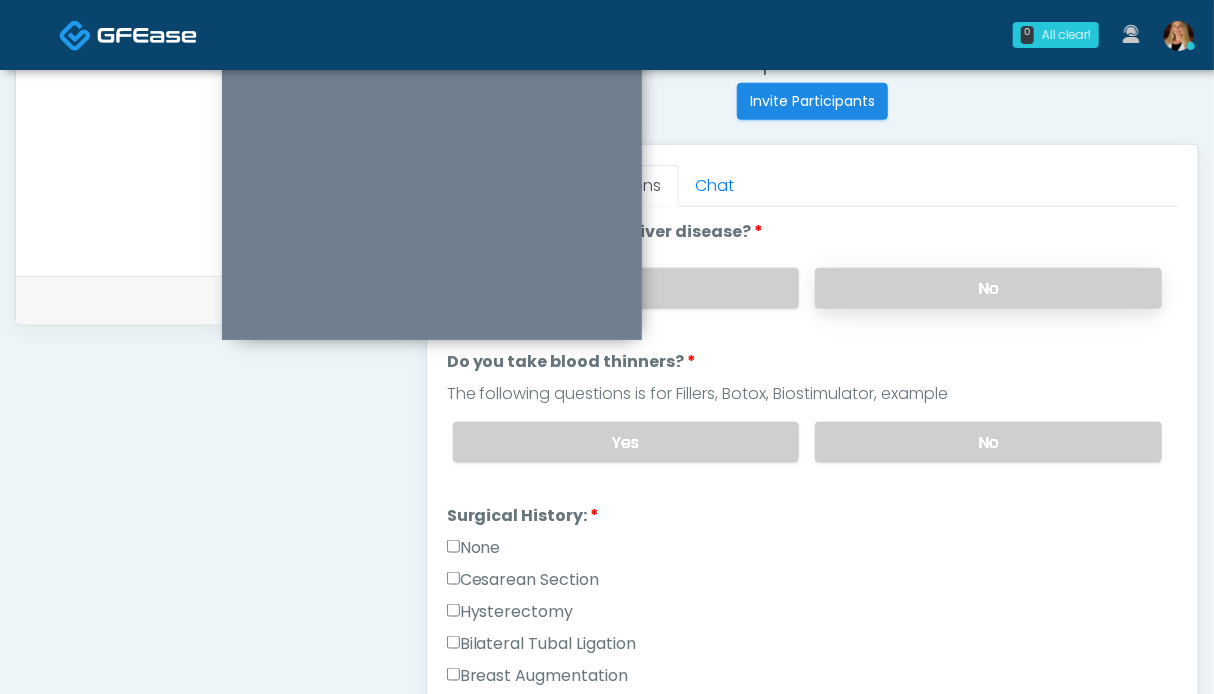 drag, startPoint x: 953, startPoint y: 274, endPoint x: 869, endPoint y: 305, distance: 89.537704 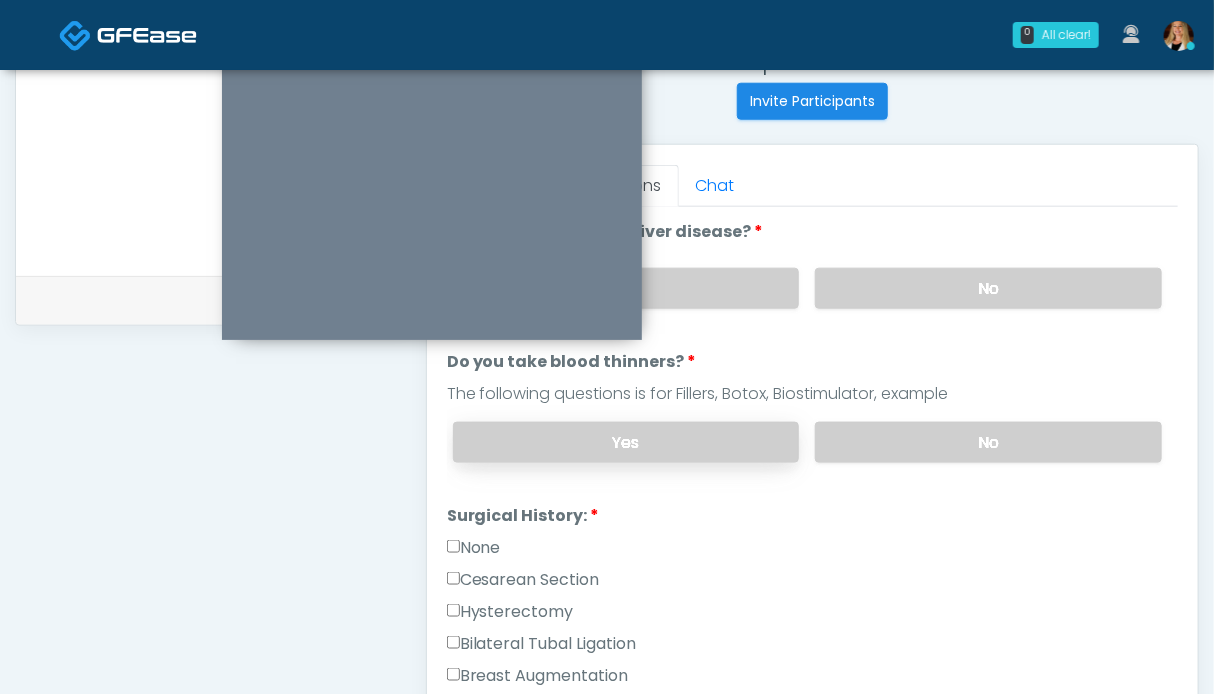 scroll, scrollTop: 200, scrollLeft: 0, axis: vertical 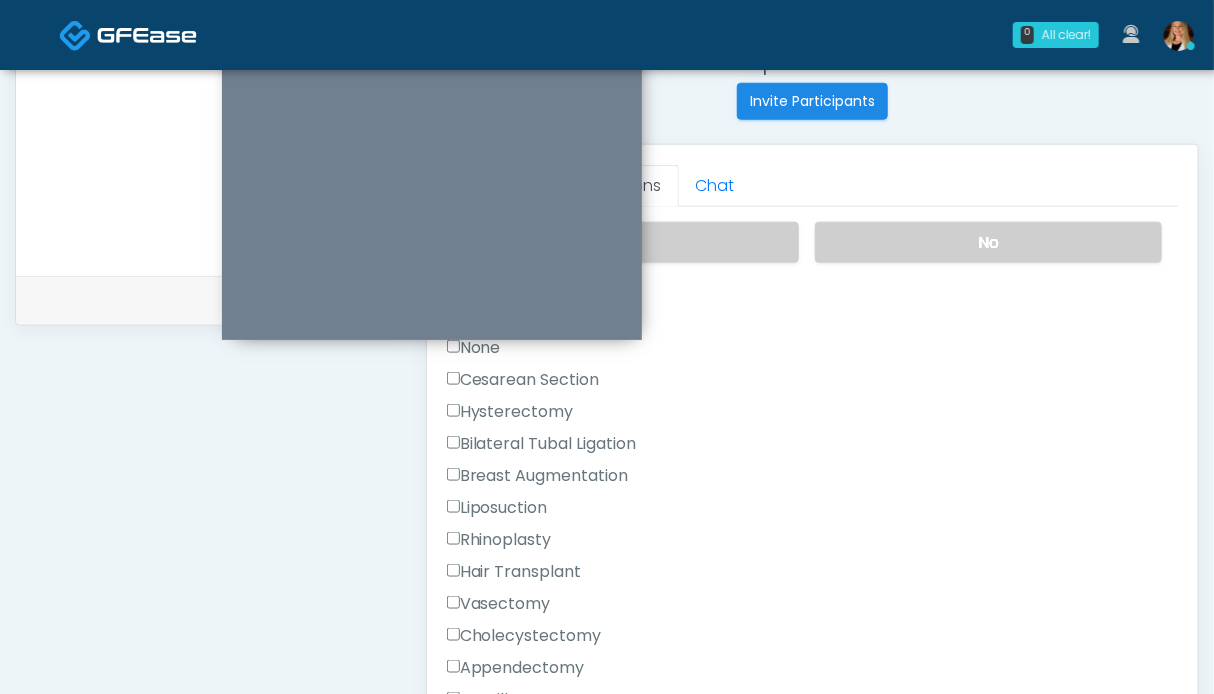 click on "None" at bounding box center (474, 348) 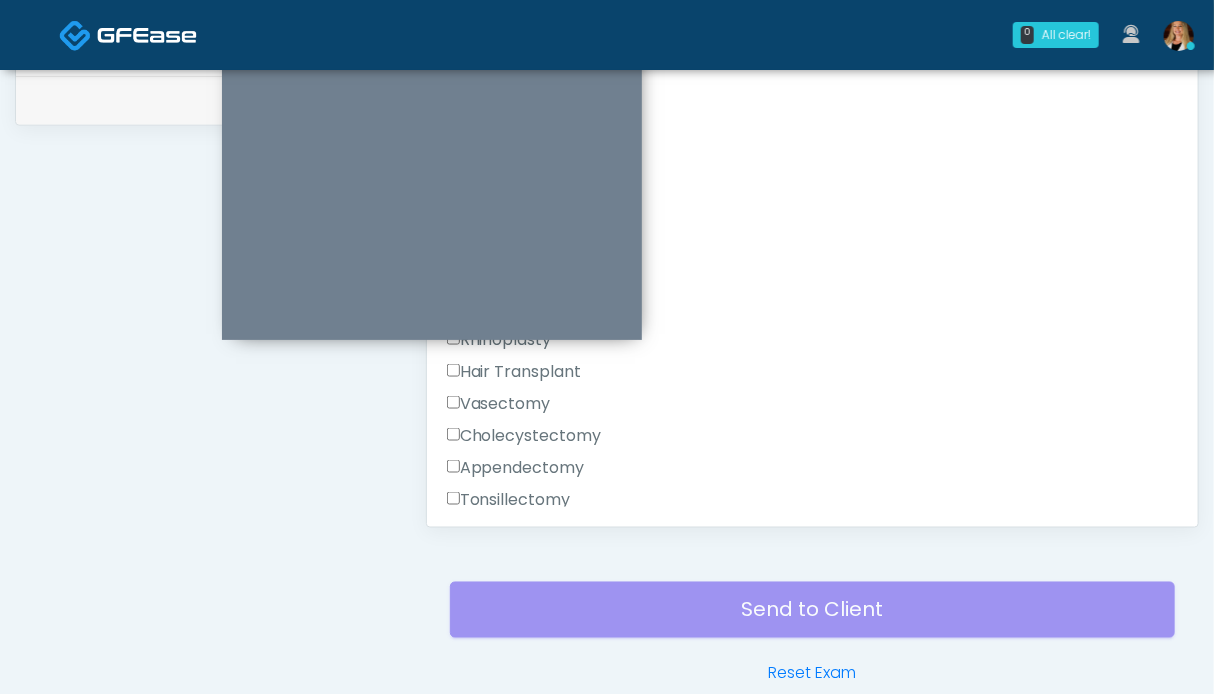 scroll, scrollTop: 452, scrollLeft: 0, axis: vertical 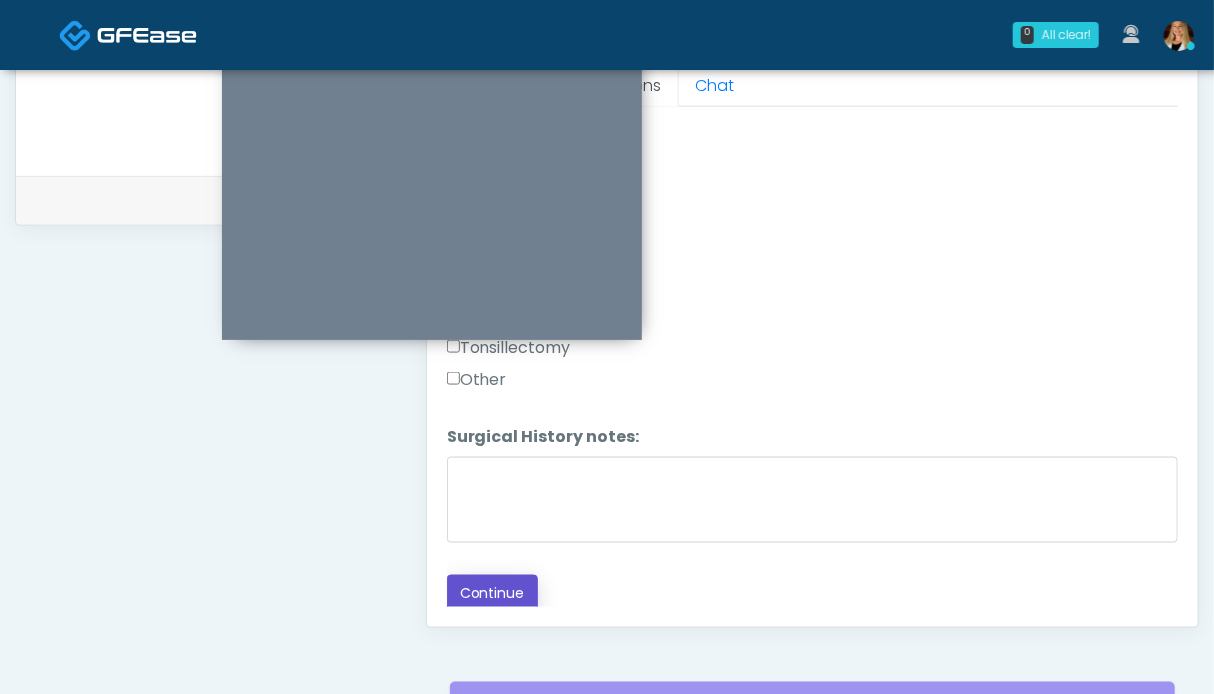click on "Continue" at bounding box center [492, 593] 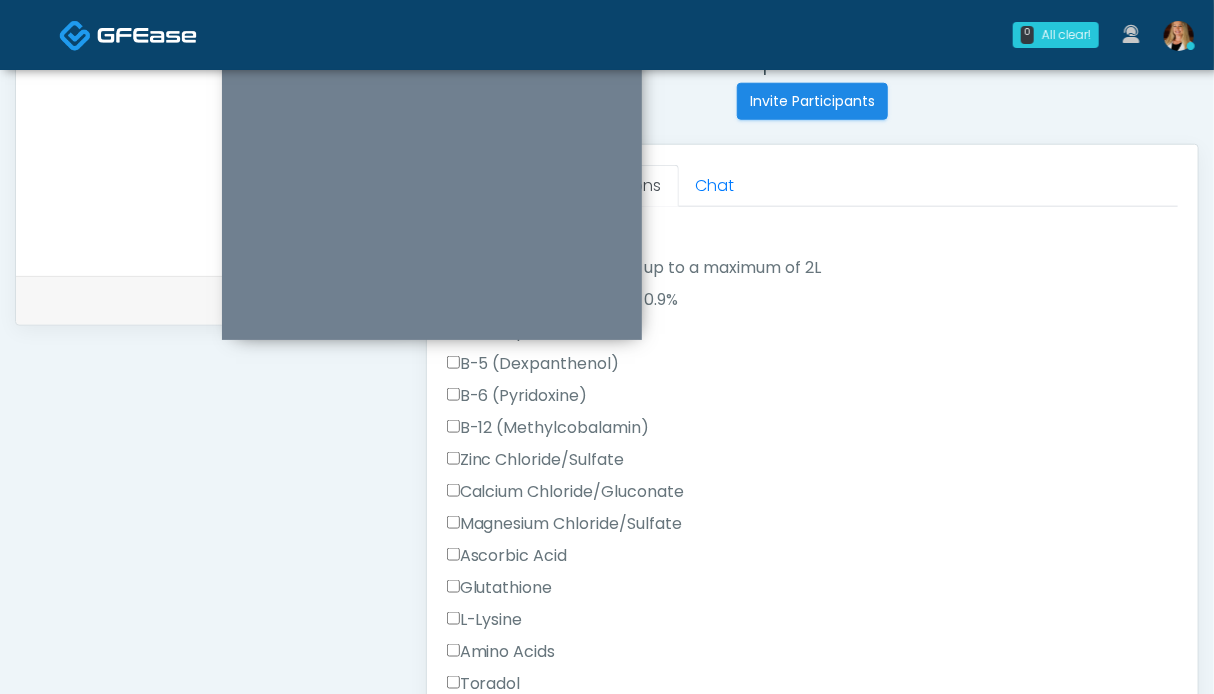 scroll, scrollTop: 699, scrollLeft: 0, axis: vertical 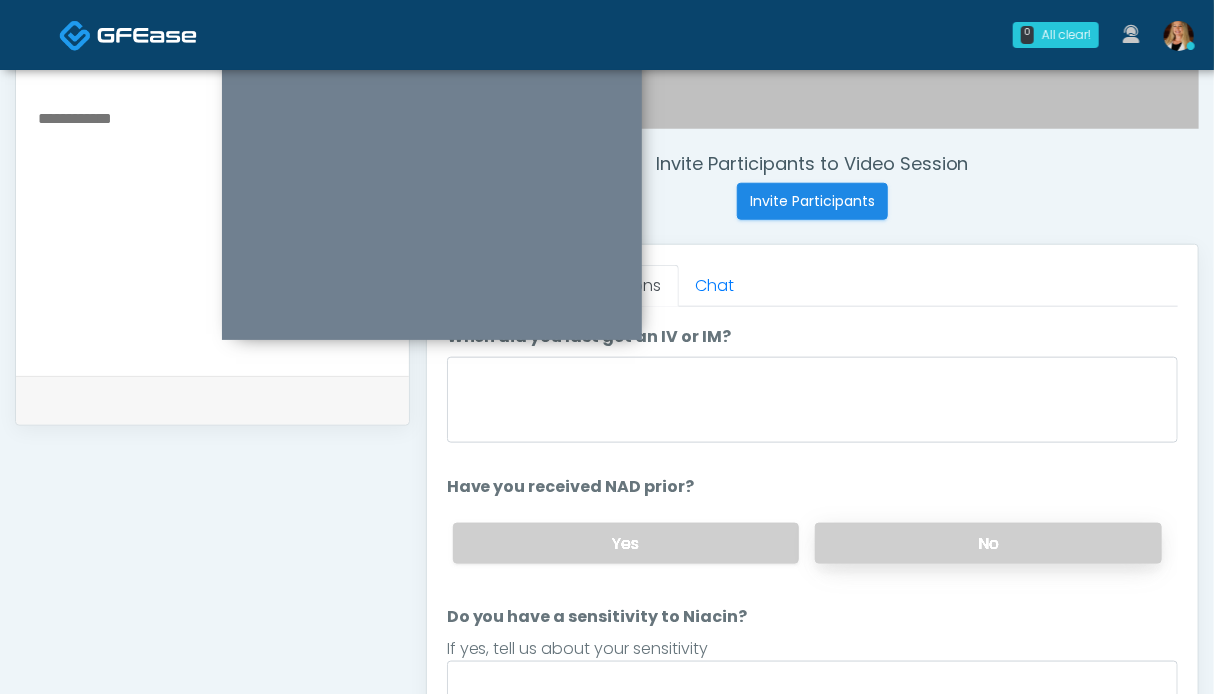 click on "No" at bounding box center (988, 543) 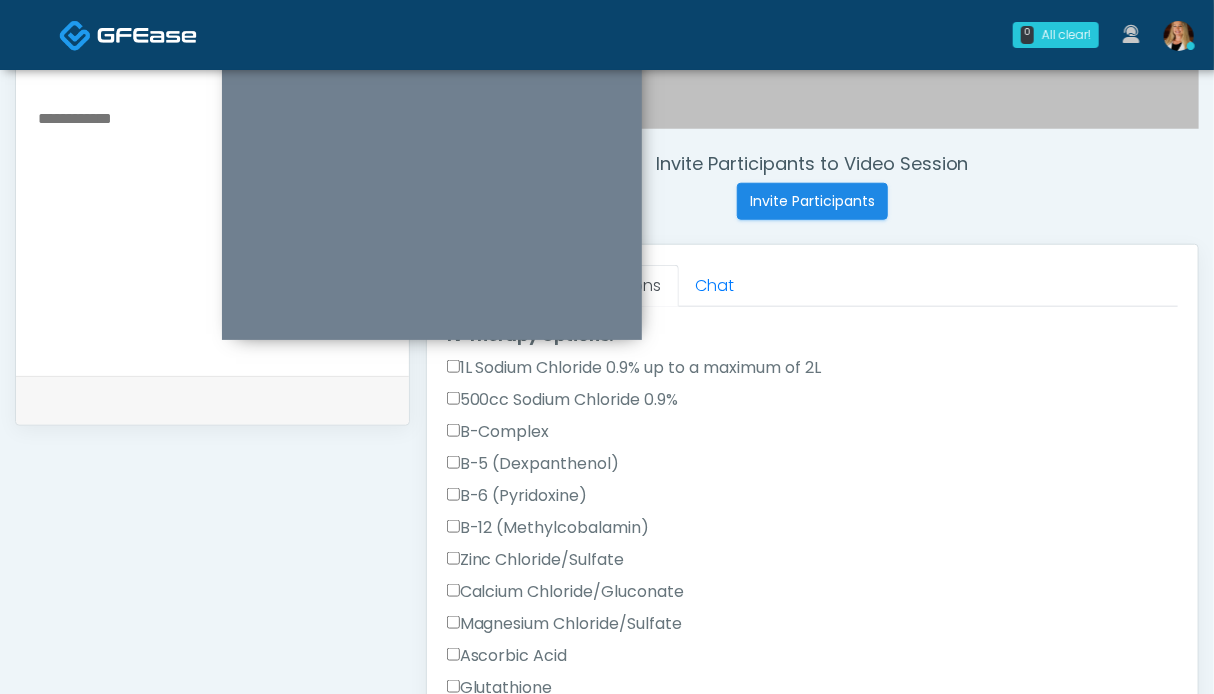 scroll, scrollTop: 752, scrollLeft: 0, axis: vertical 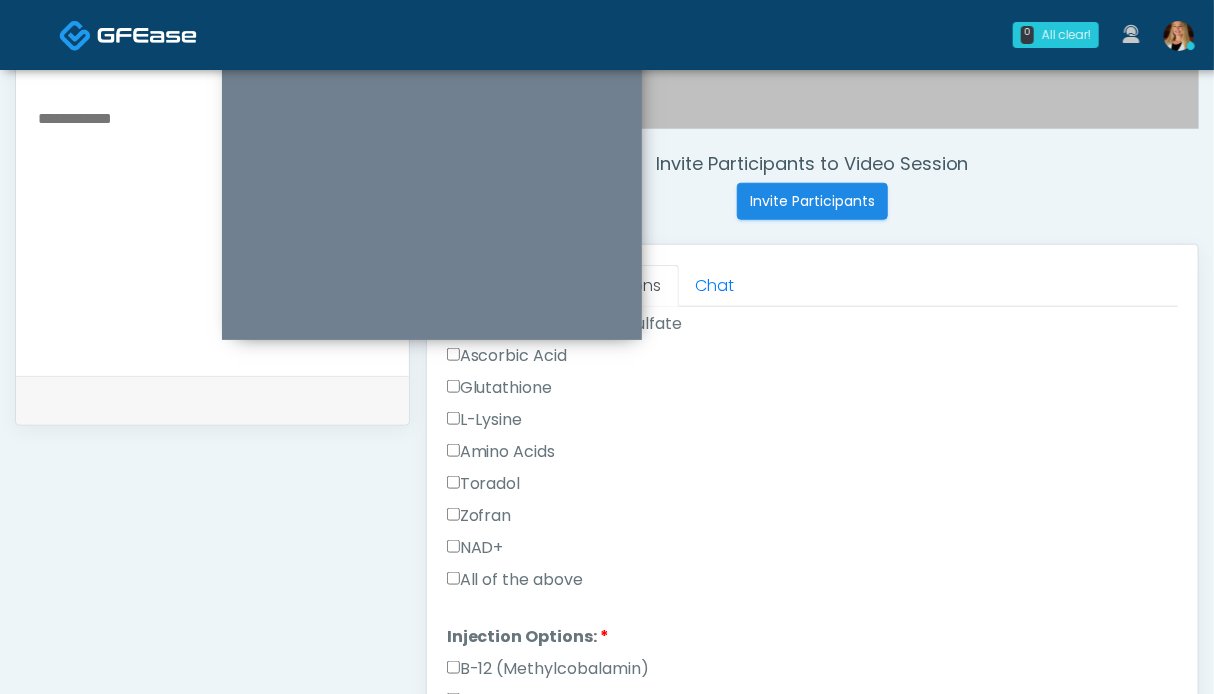 click on "All of the above" at bounding box center (515, 580) 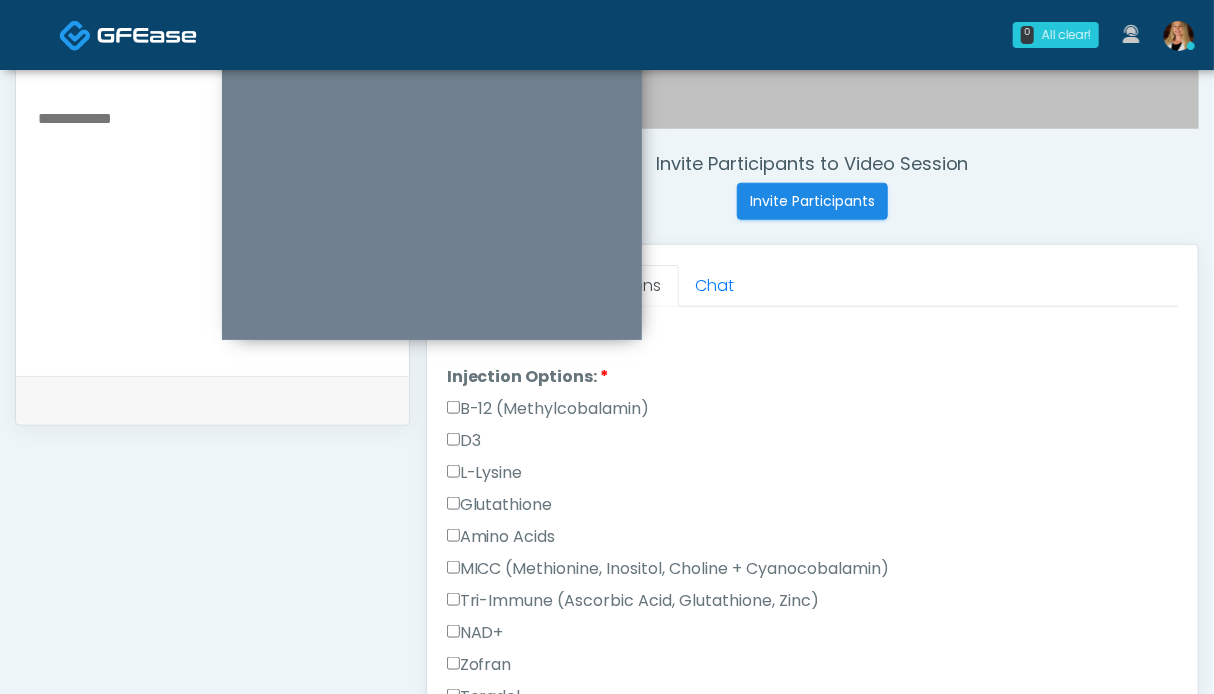 scroll, scrollTop: 999, scrollLeft: 0, axis: vertical 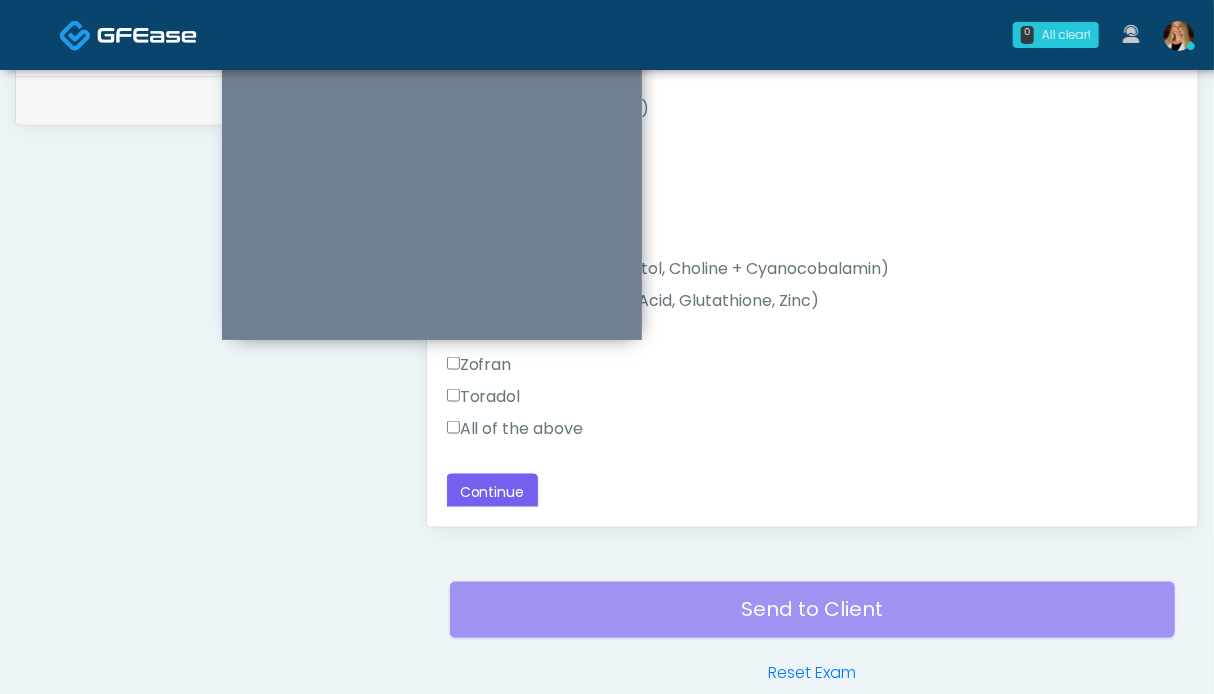 click on "All of the above" at bounding box center [515, 429] 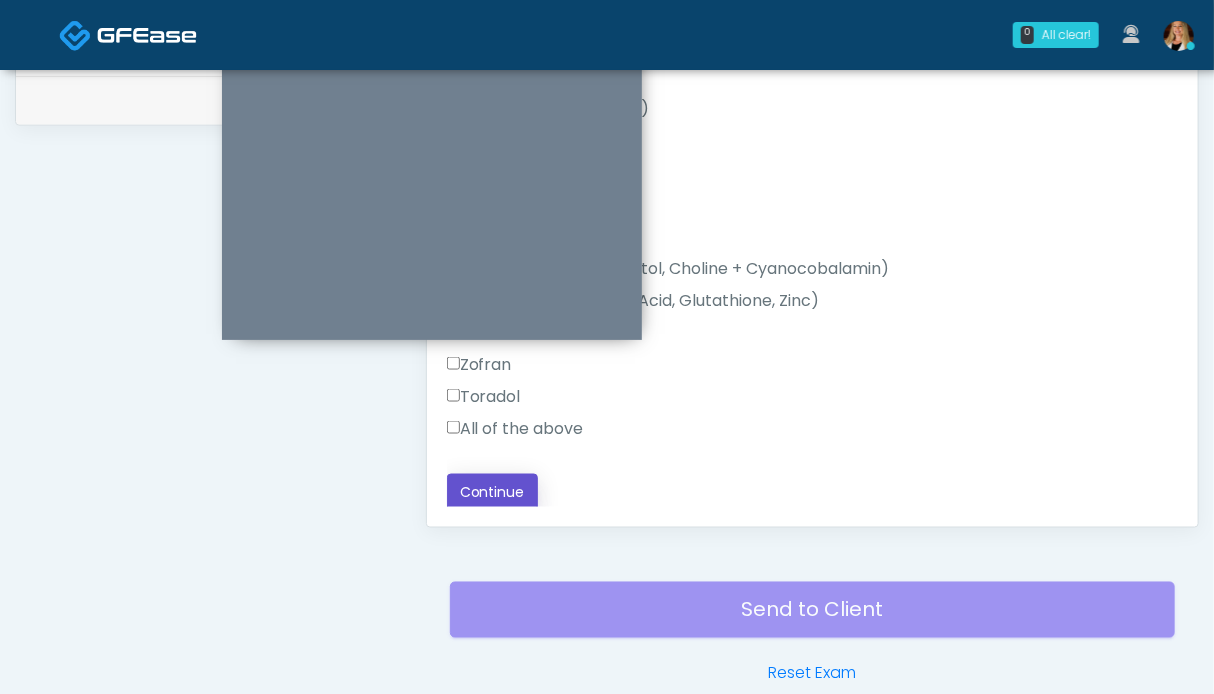 click on "Continue" at bounding box center (492, 492) 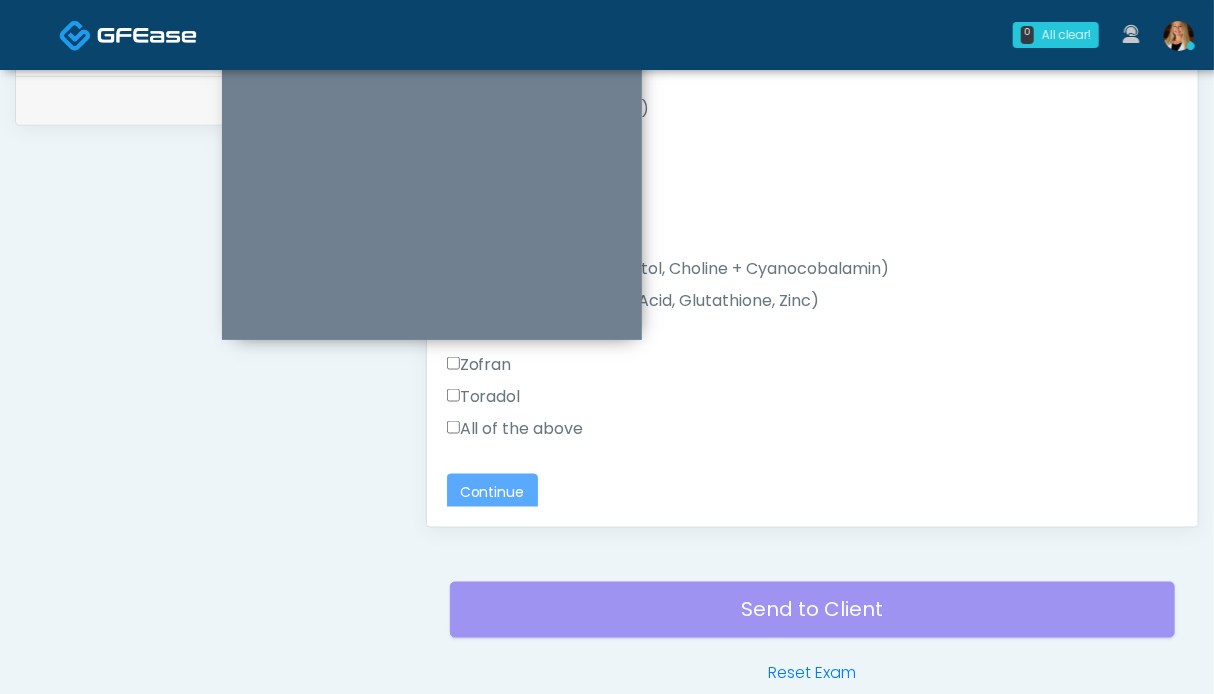scroll, scrollTop: 1099, scrollLeft: 0, axis: vertical 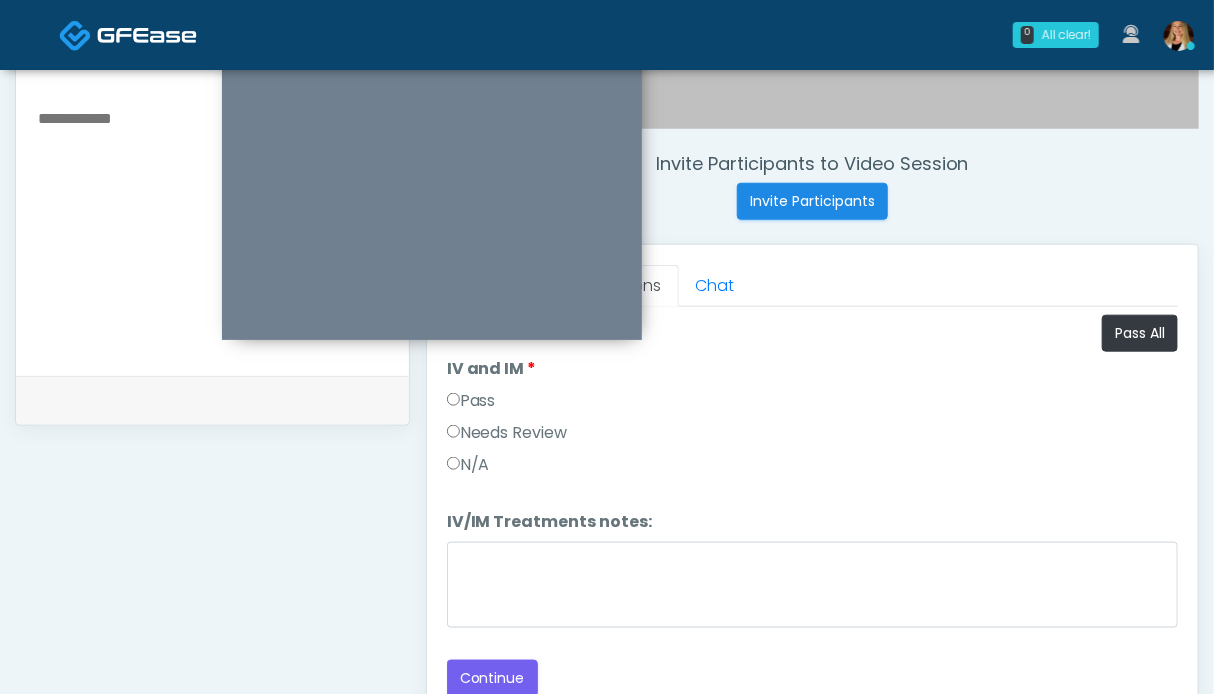 click on "Pass" at bounding box center (471, 401) 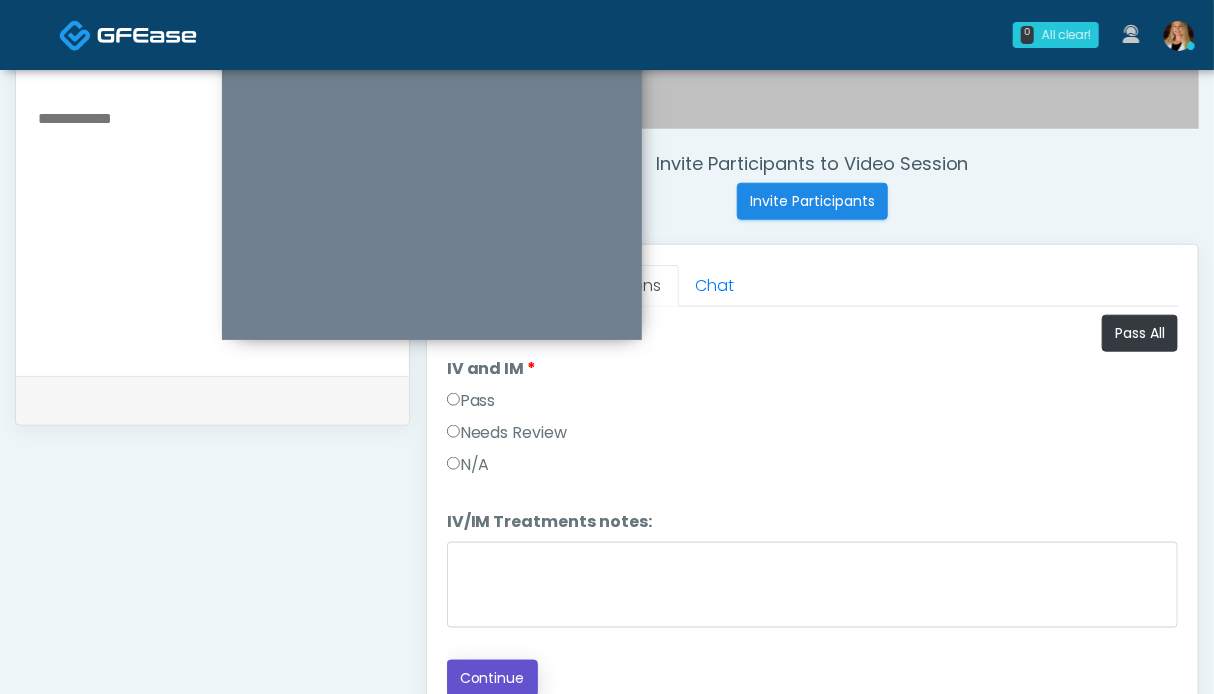 click on "Continue" at bounding box center [492, 678] 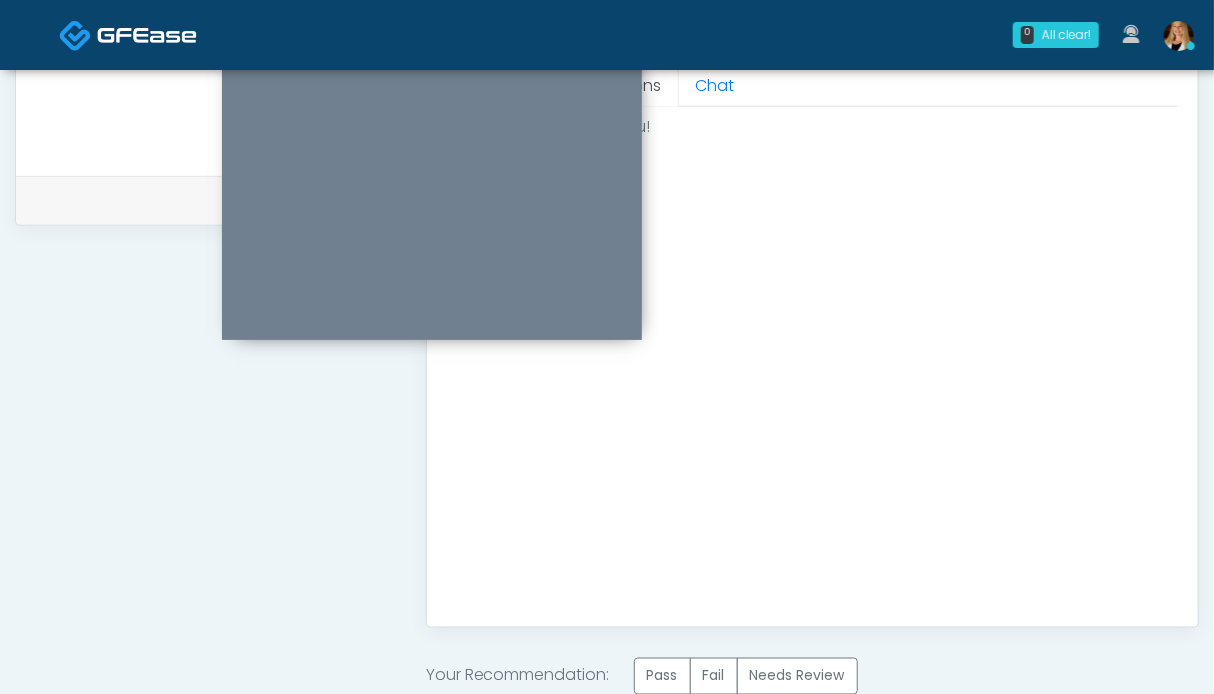 scroll, scrollTop: 999, scrollLeft: 0, axis: vertical 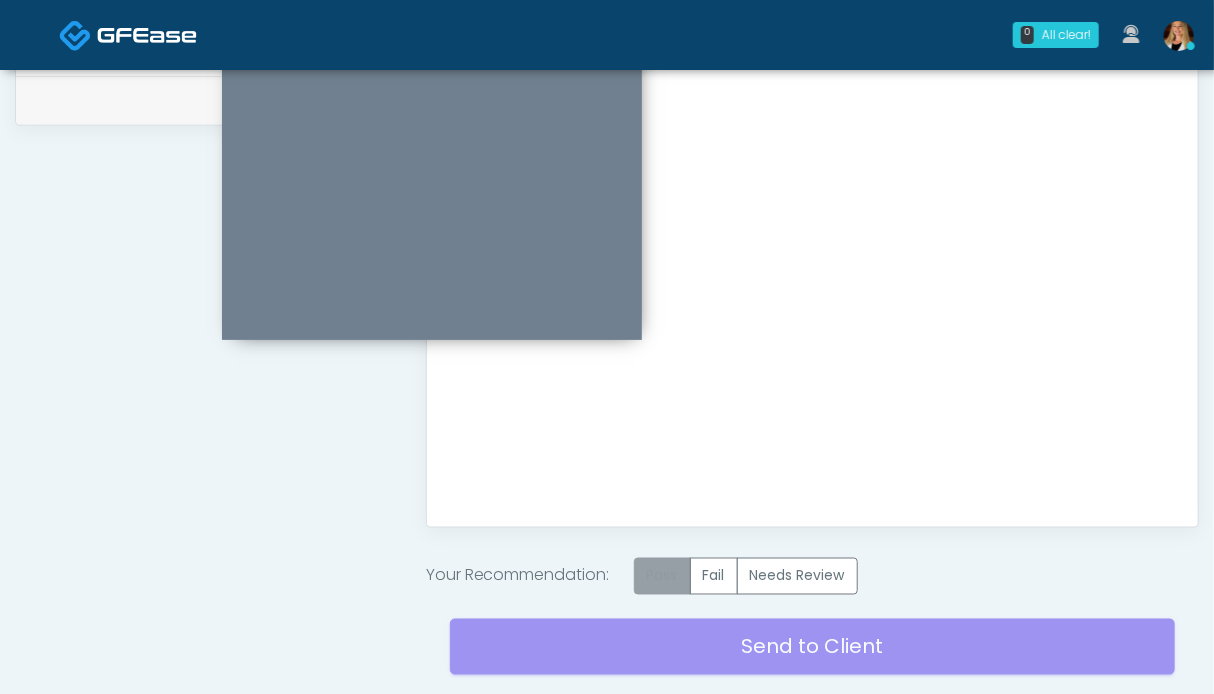 click on "Pass" at bounding box center [662, 576] 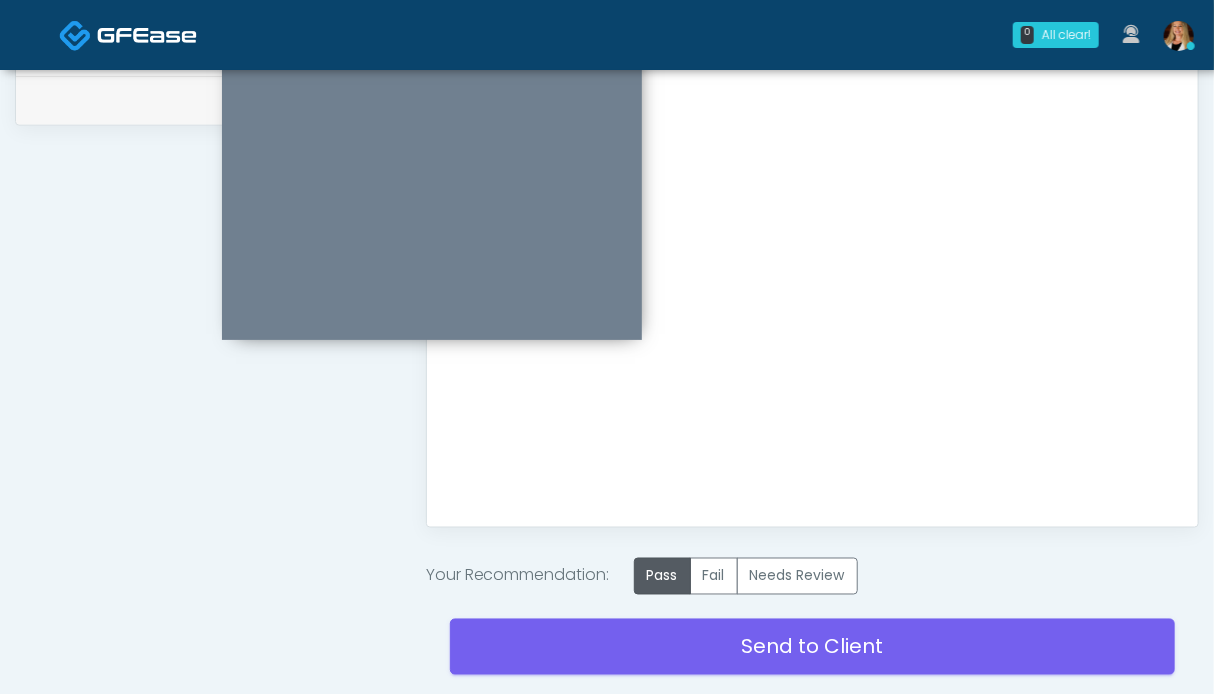 scroll, scrollTop: 1099, scrollLeft: 0, axis: vertical 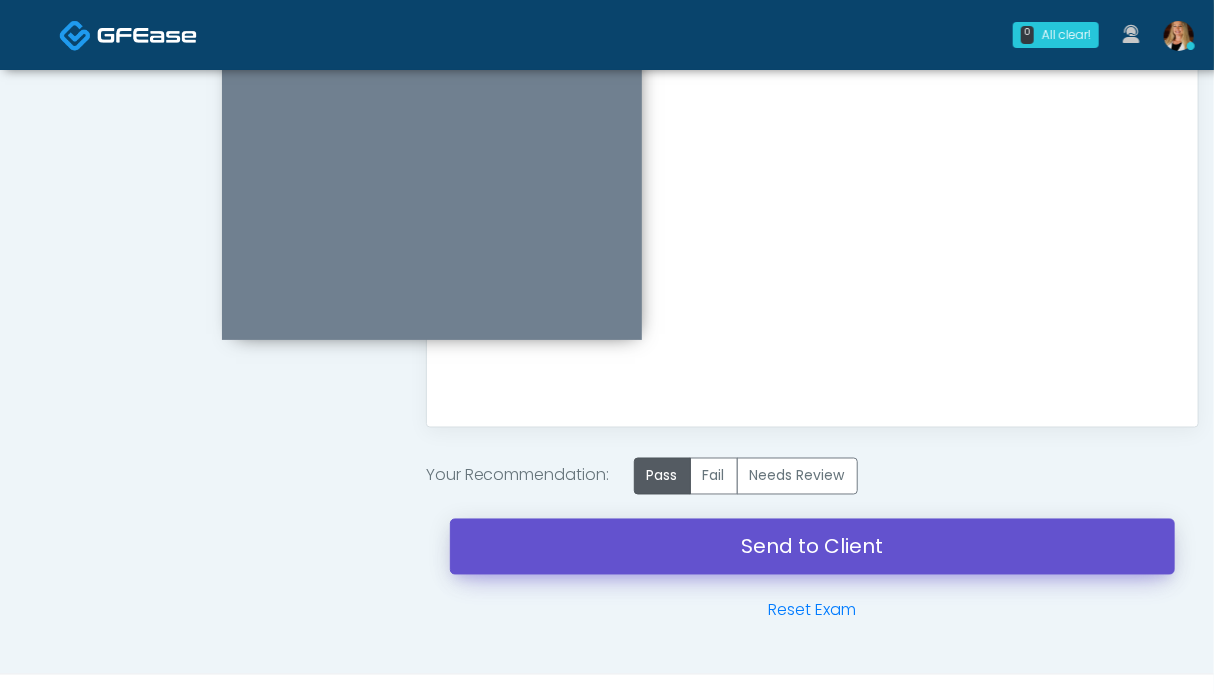 click on "Send to Client" at bounding box center [812, 547] 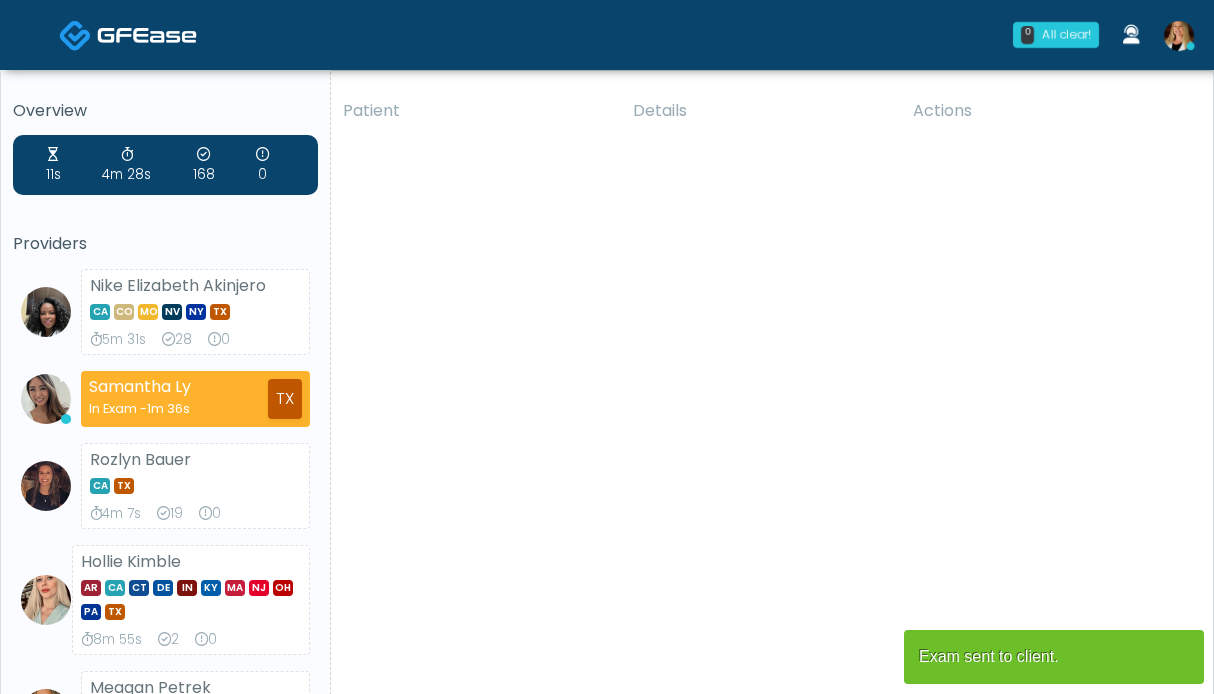 scroll, scrollTop: 0, scrollLeft: 0, axis: both 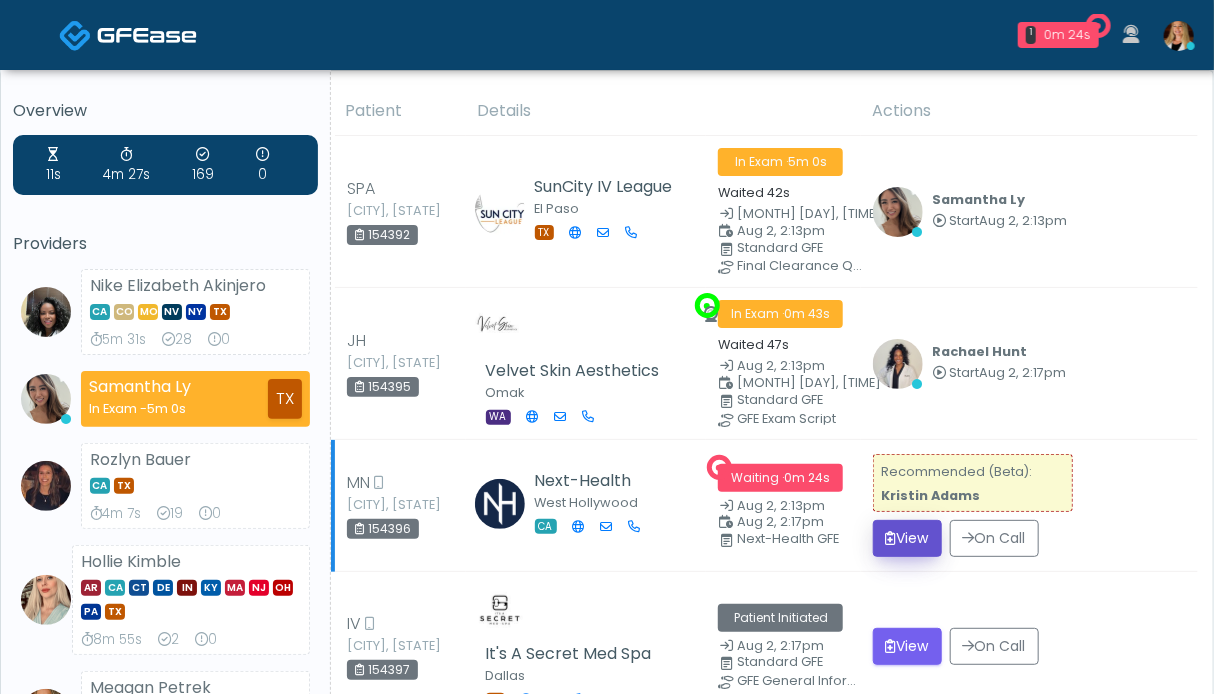 click on "View" at bounding box center (907, 538) 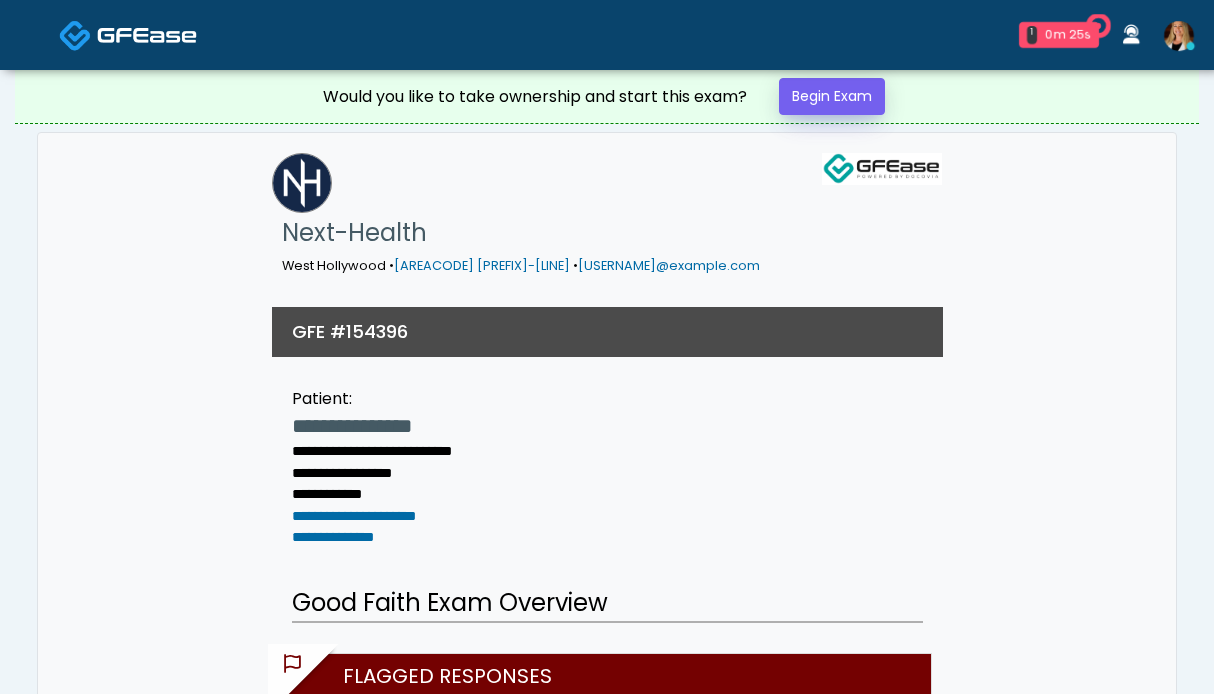 scroll, scrollTop: 0, scrollLeft: 0, axis: both 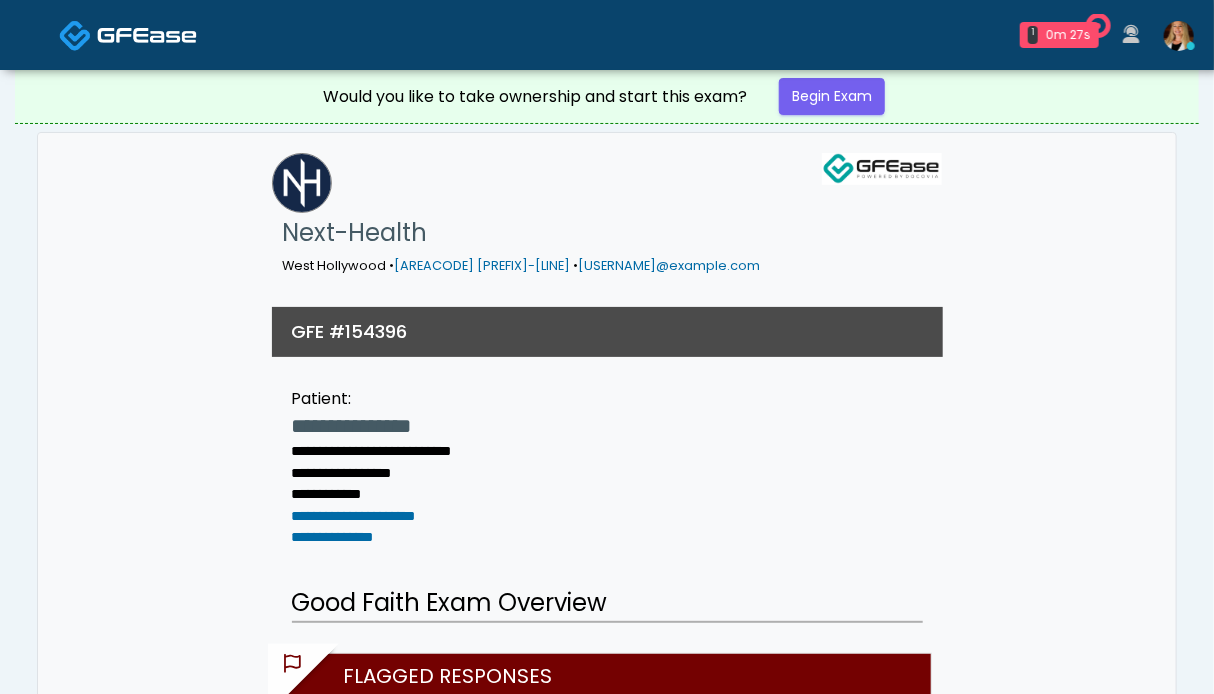 click at bounding box center (147, 35) 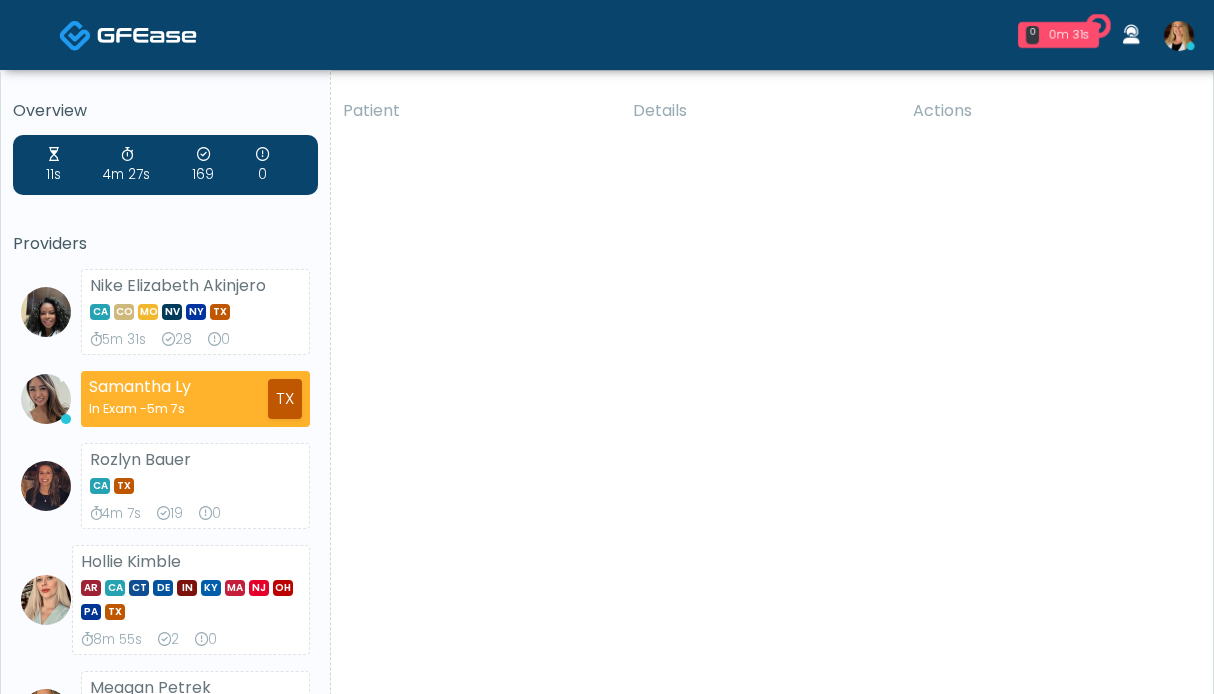 scroll, scrollTop: 0, scrollLeft: 0, axis: both 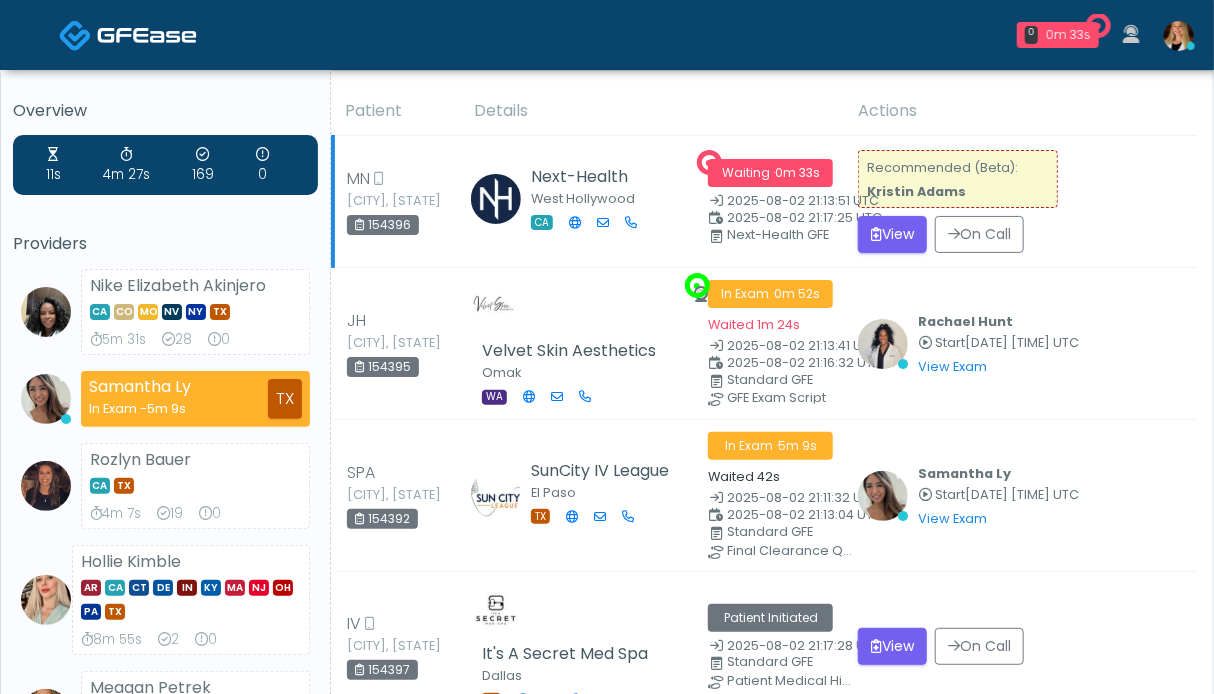 click on "Next-Health GFE" at bounding box center [790, 235] 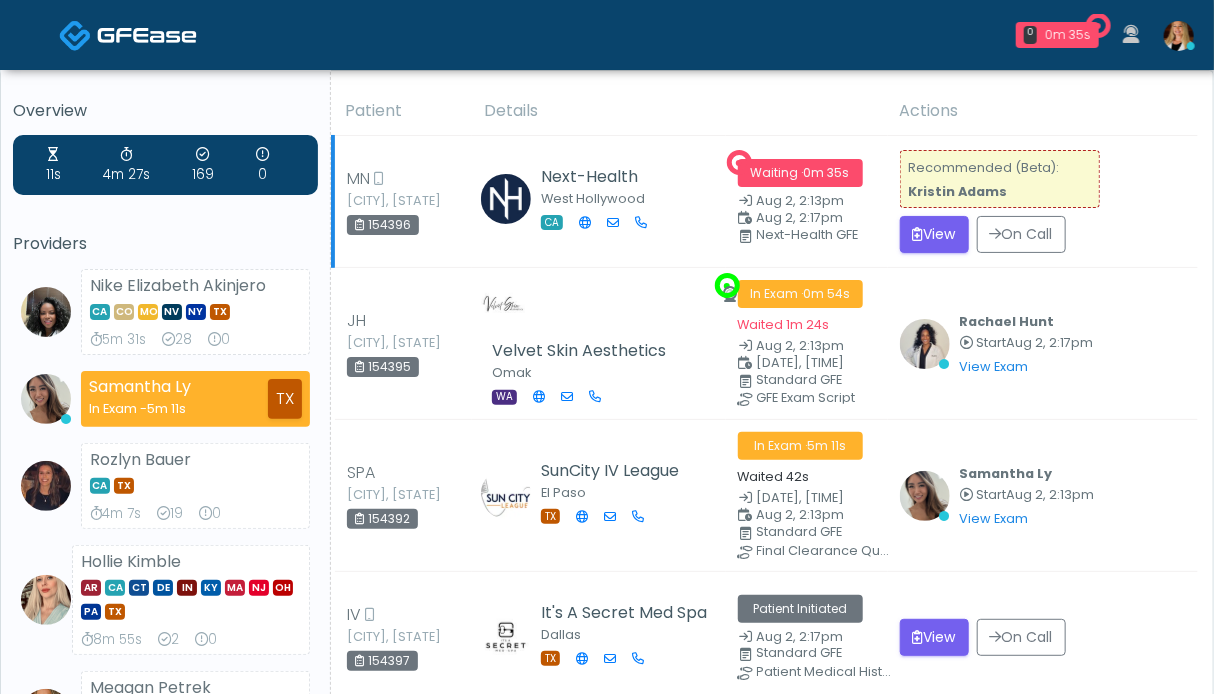 scroll, scrollTop: 0, scrollLeft: 0, axis: both 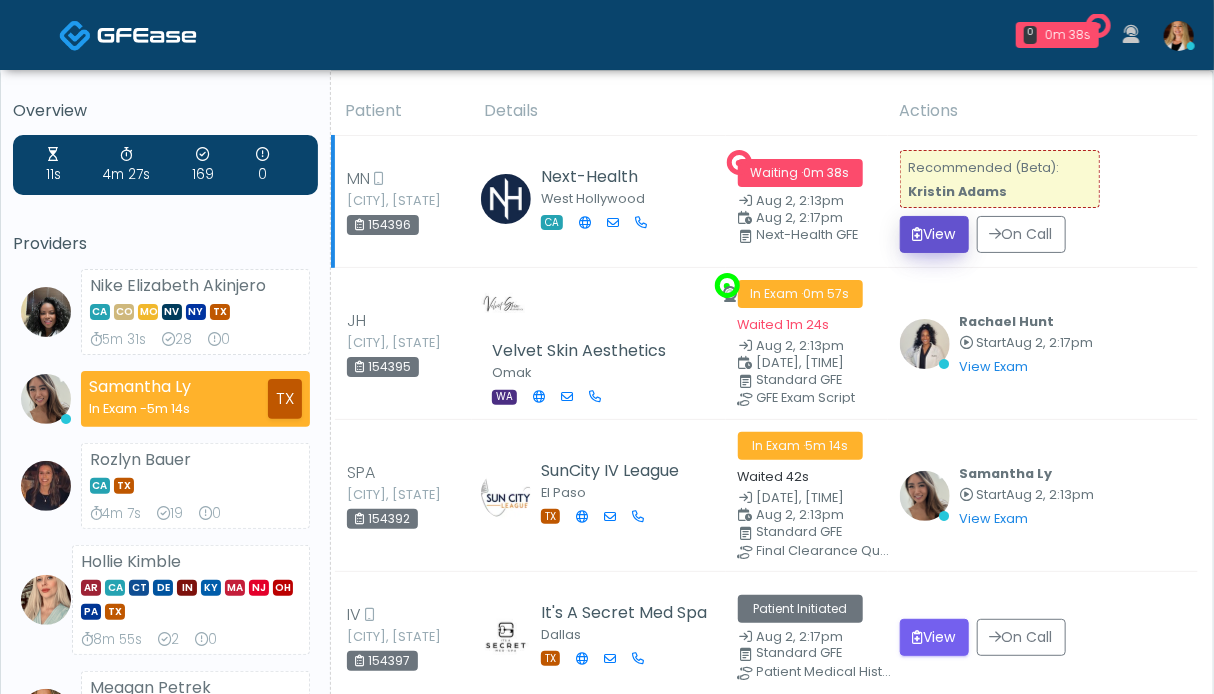 click on "View" at bounding box center (934, 234) 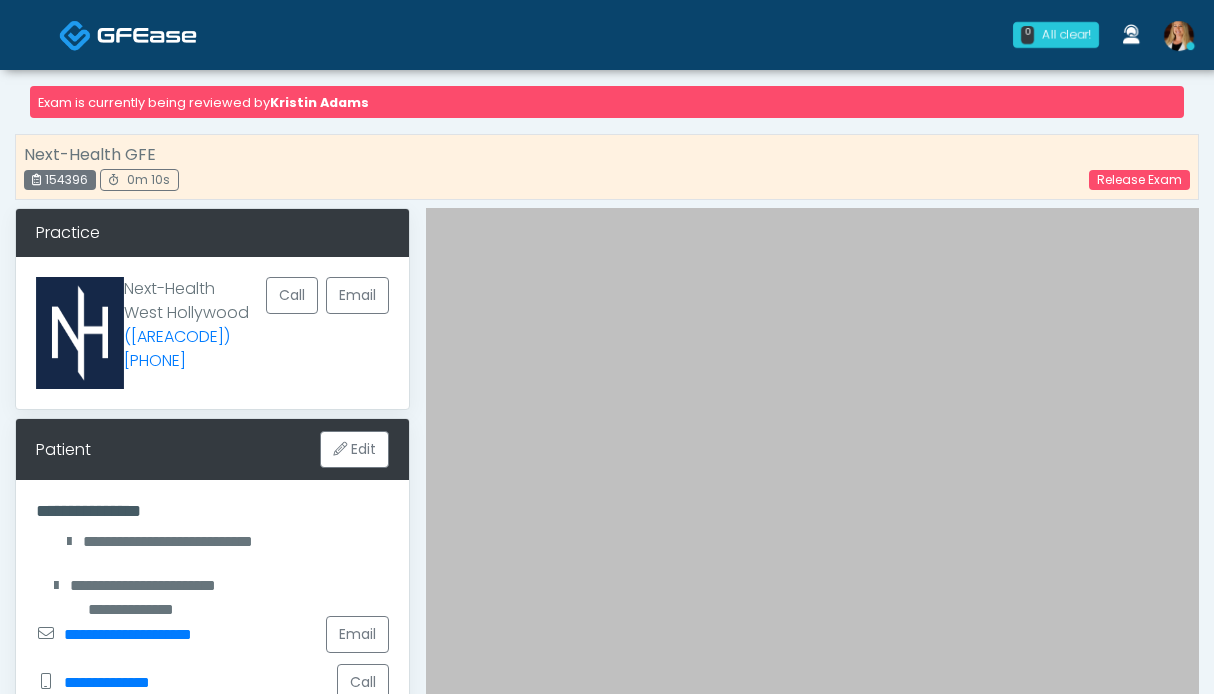 scroll, scrollTop: 0, scrollLeft: 0, axis: both 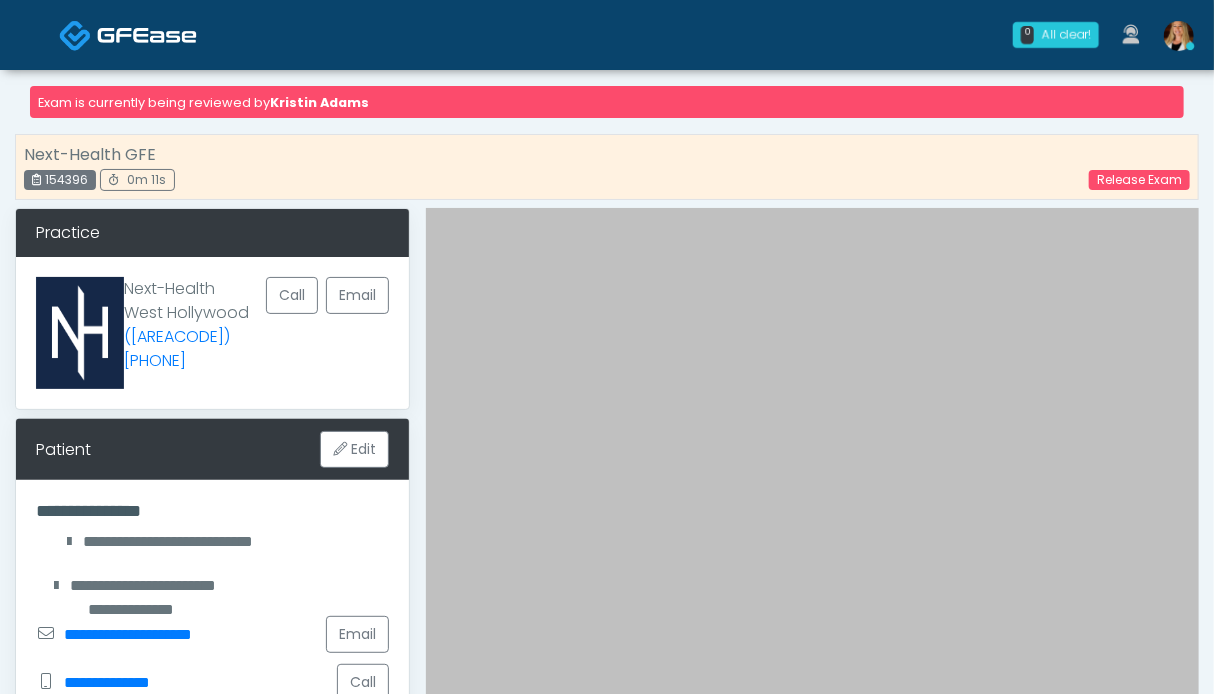 click at bounding box center [147, 35] 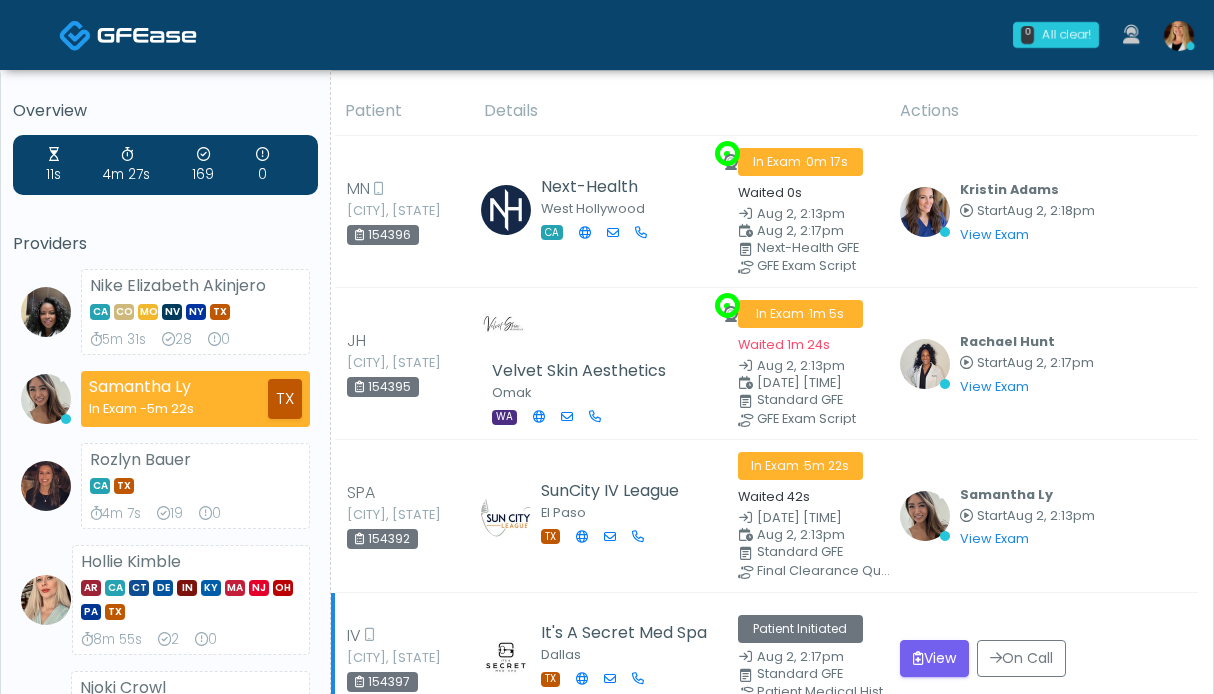 scroll, scrollTop: 0, scrollLeft: 0, axis: both 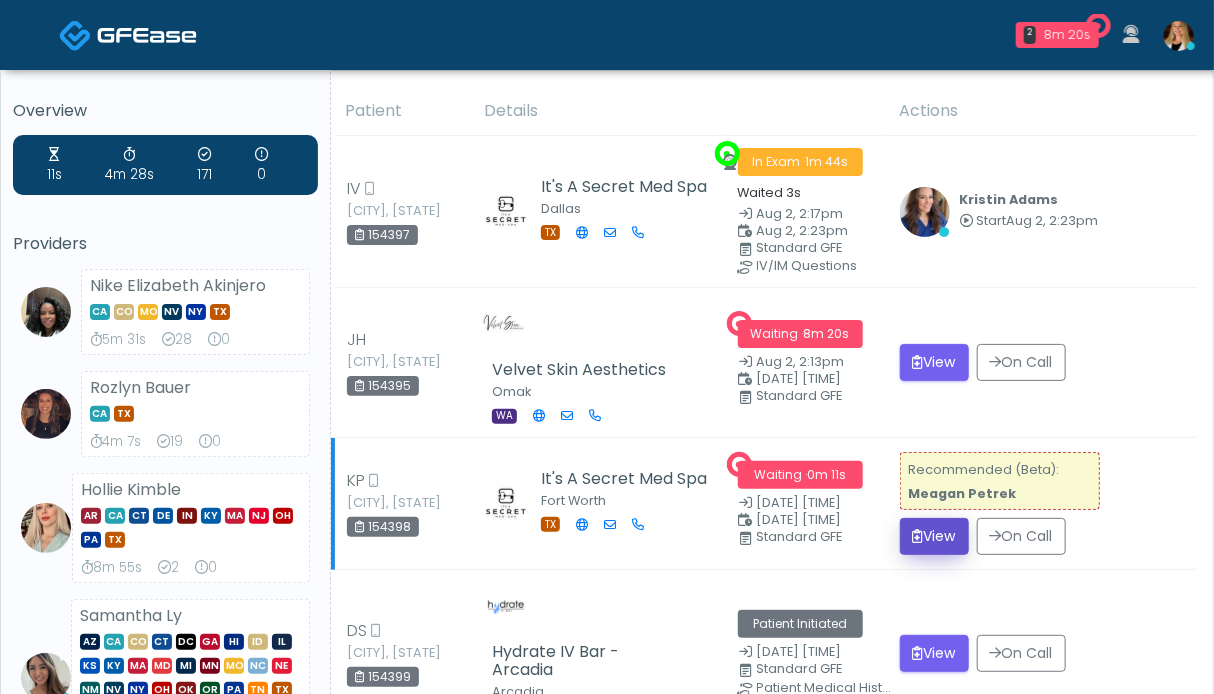 click on "View" at bounding box center (934, 536) 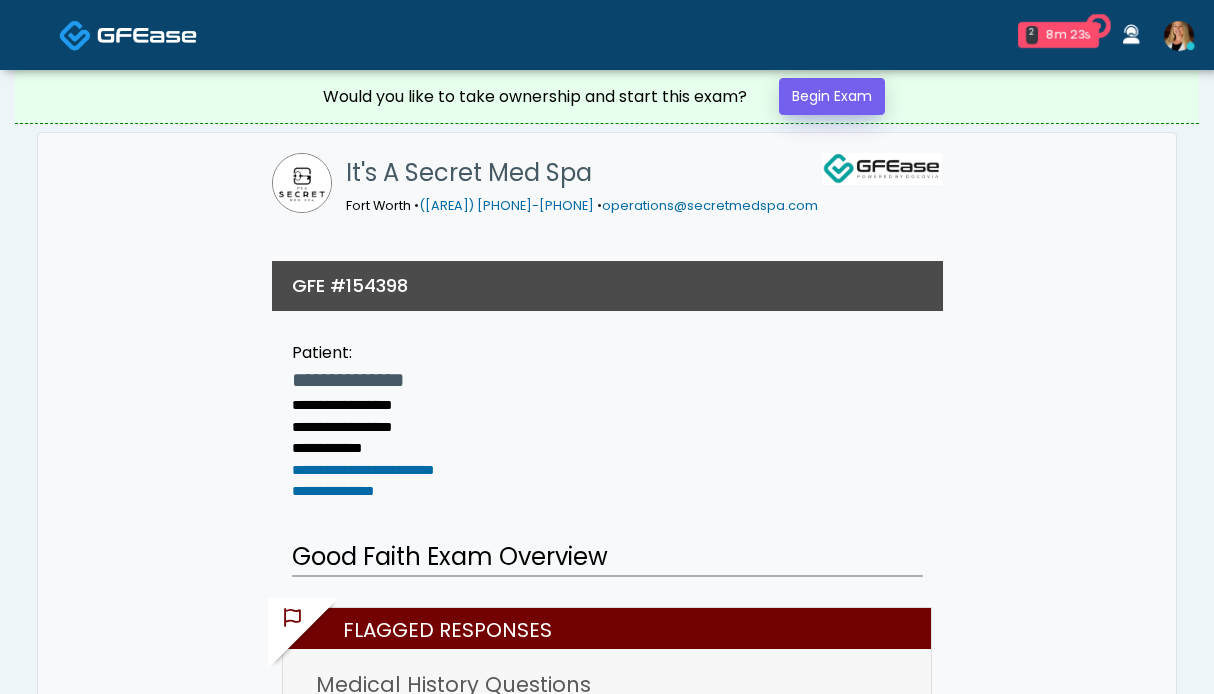 scroll, scrollTop: 0, scrollLeft: 0, axis: both 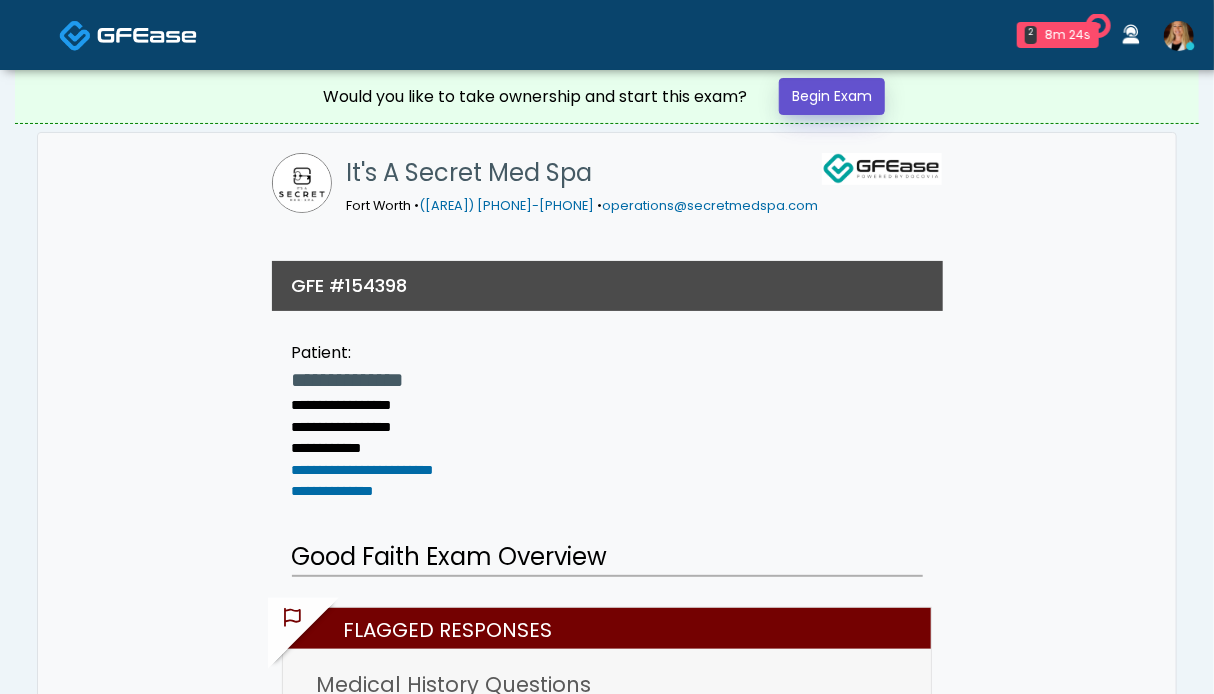 click on "Begin Exam" at bounding box center [832, 96] 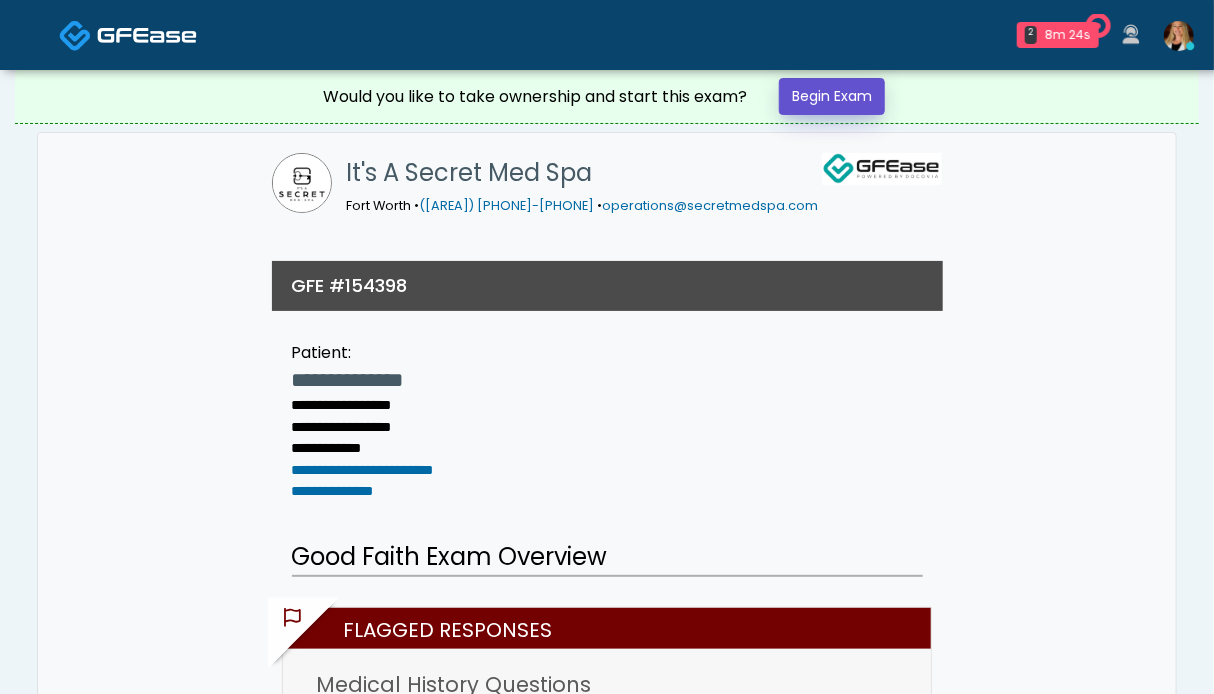 scroll, scrollTop: 0, scrollLeft: 0, axis: both 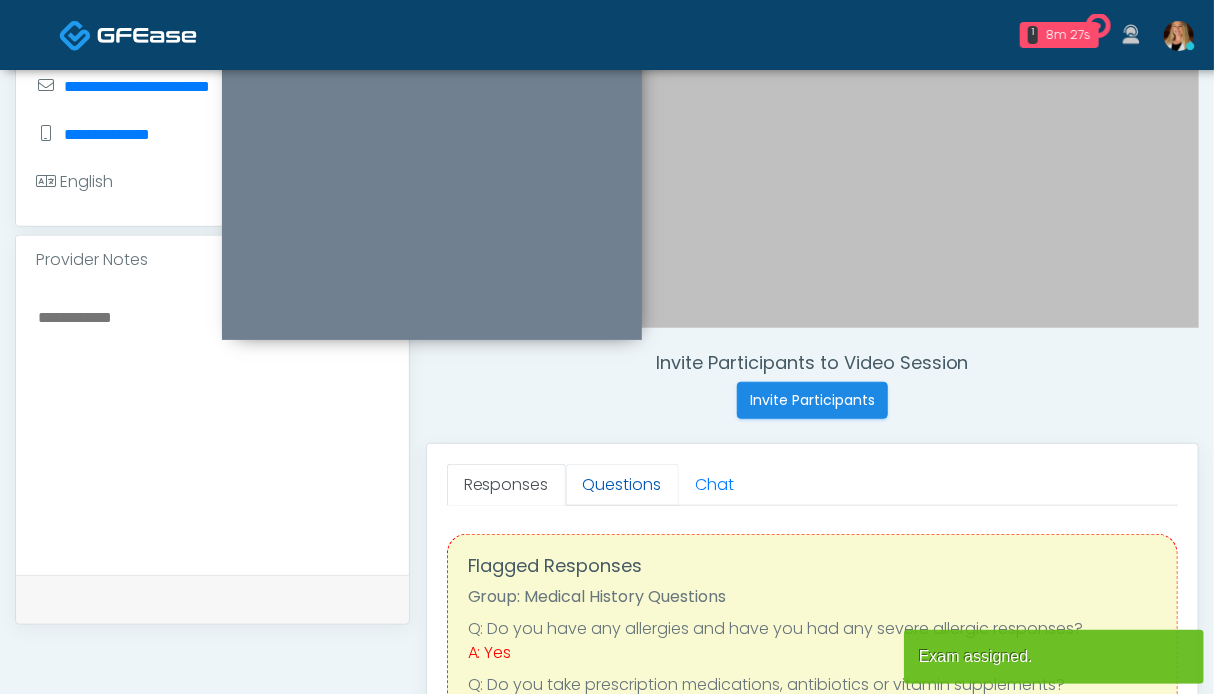 click on "Questions" at bounding box center [622, 485] 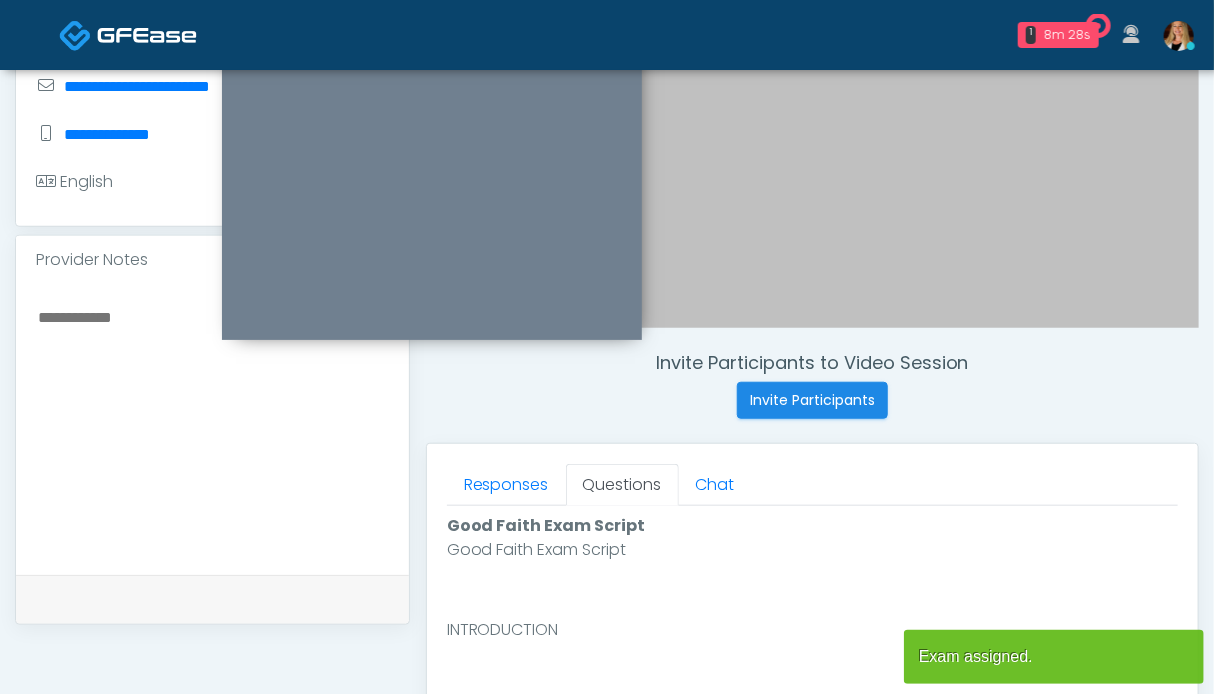 scroll, scrollTop: 900, scrollLeft: 0, axis: vertical 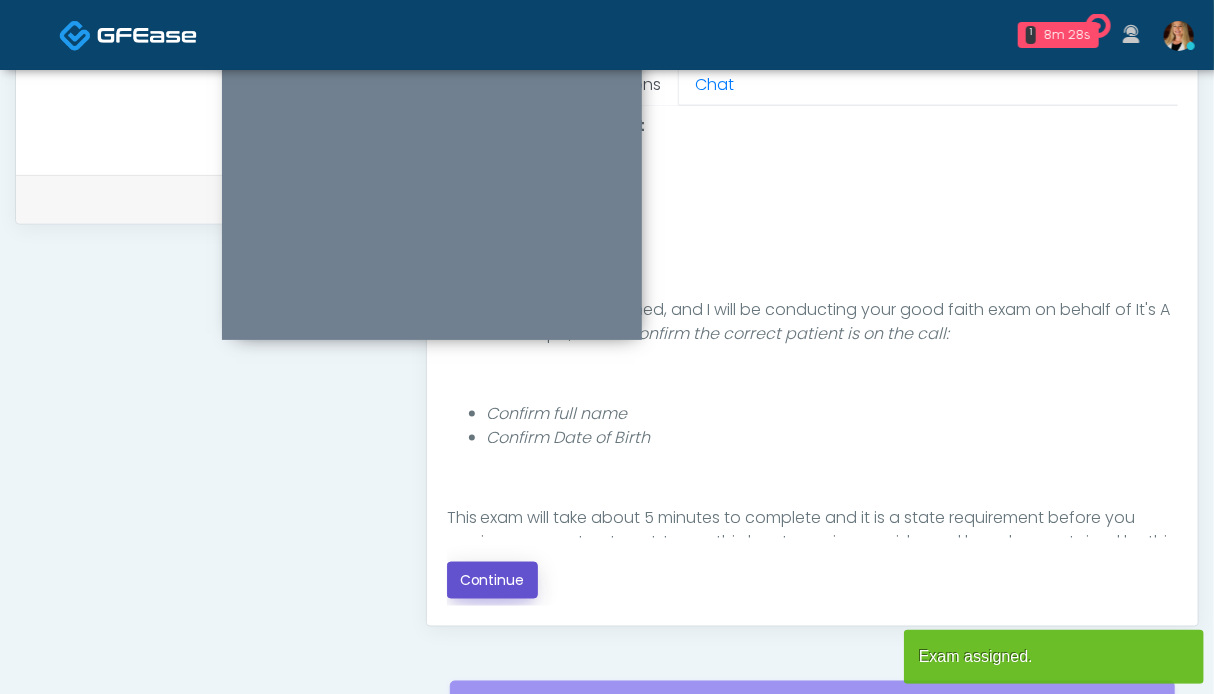 click on "Continue" at bounding box center (492, 580) 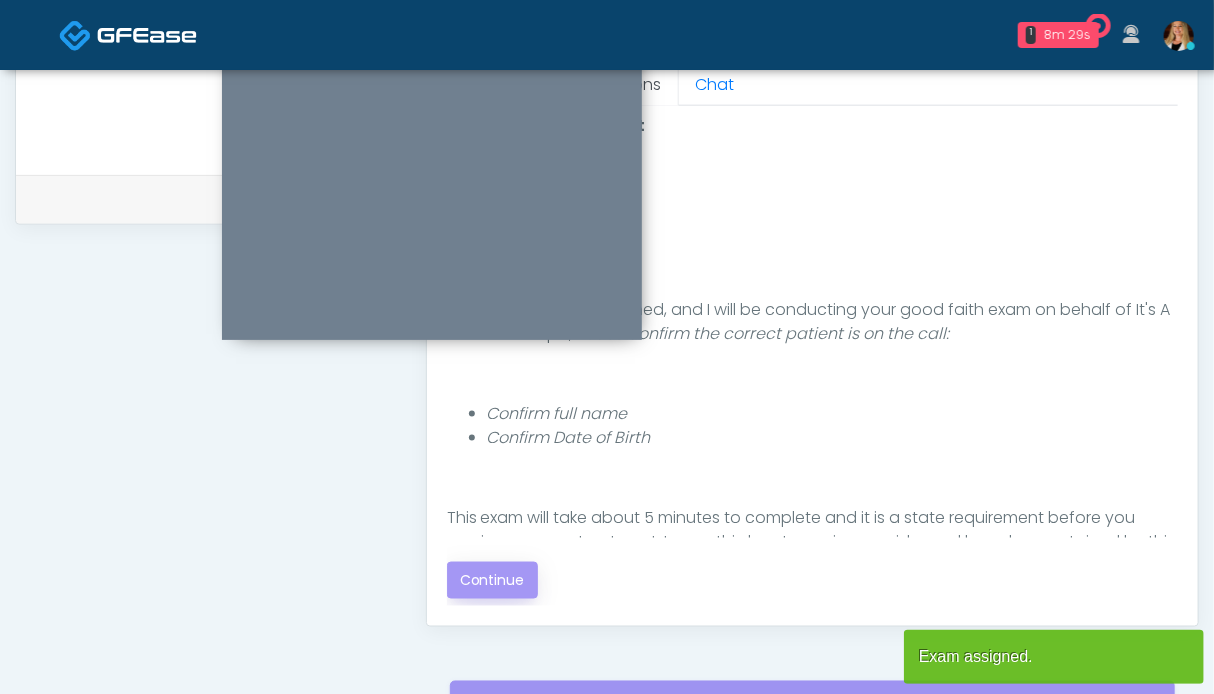 scroll, scrollTop: 1099, scrollLeft: 0, axis: vertical 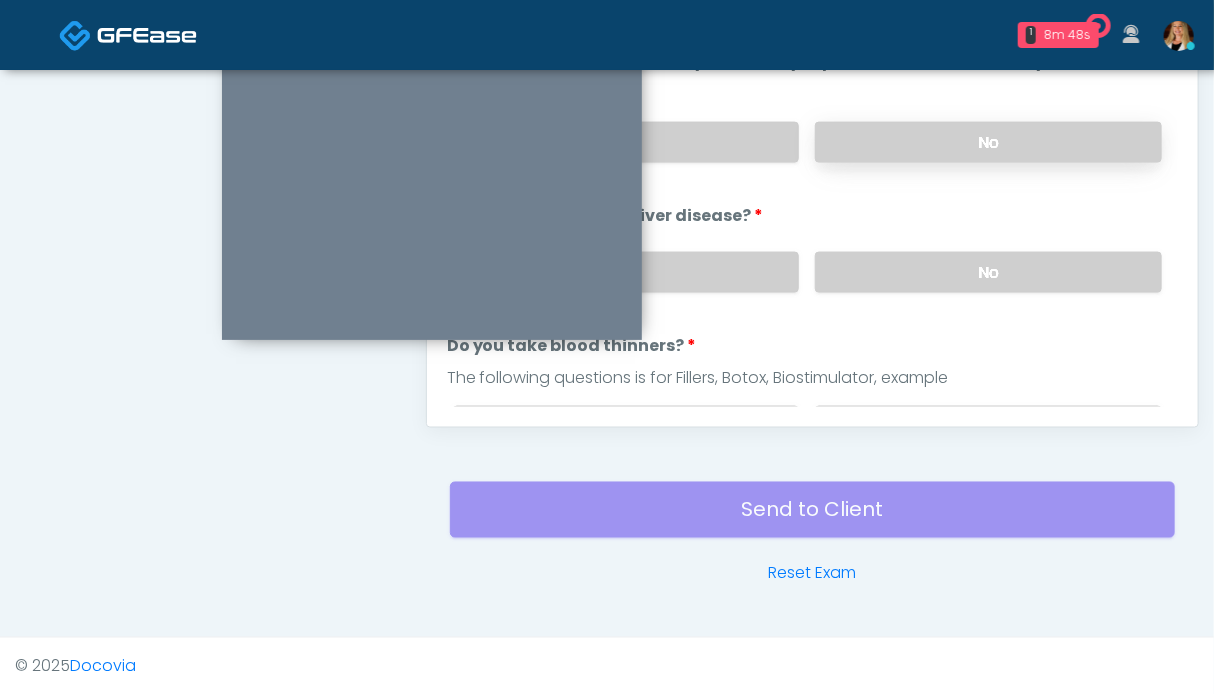 click on "No" at bounding box center [988, 142] 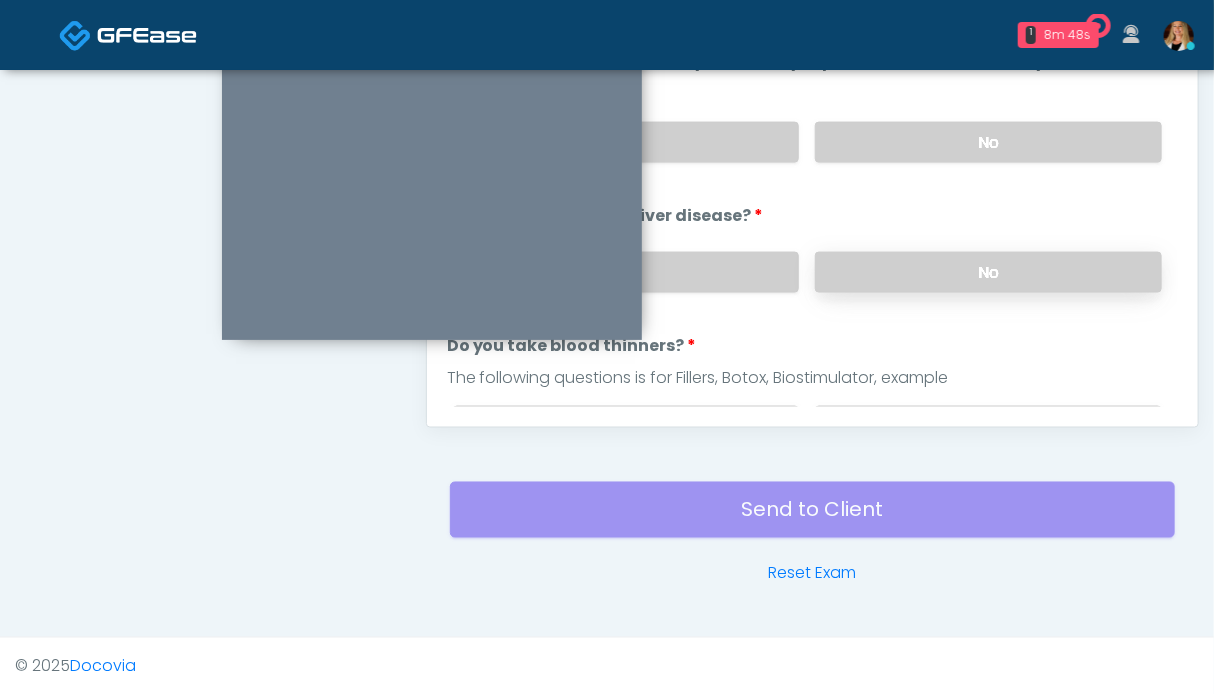 click on "No" at bounding box center [988, 272] 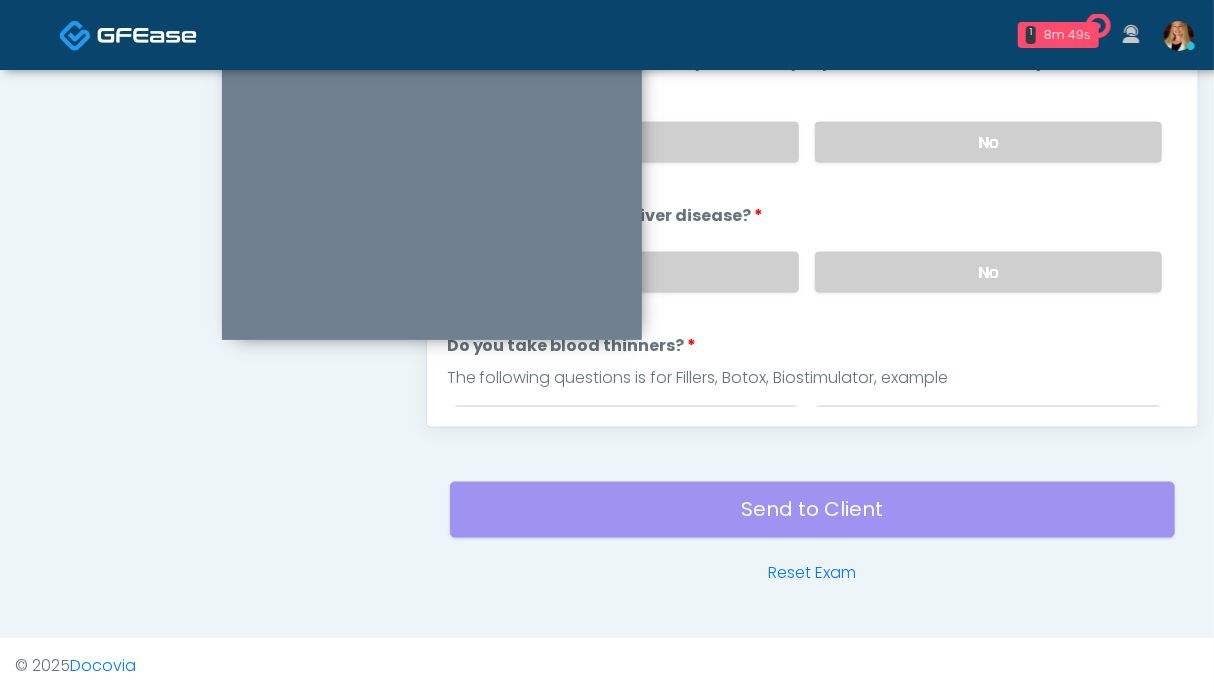scroll, scrollTop: 799, scrollLeft: 0, axis: vertical 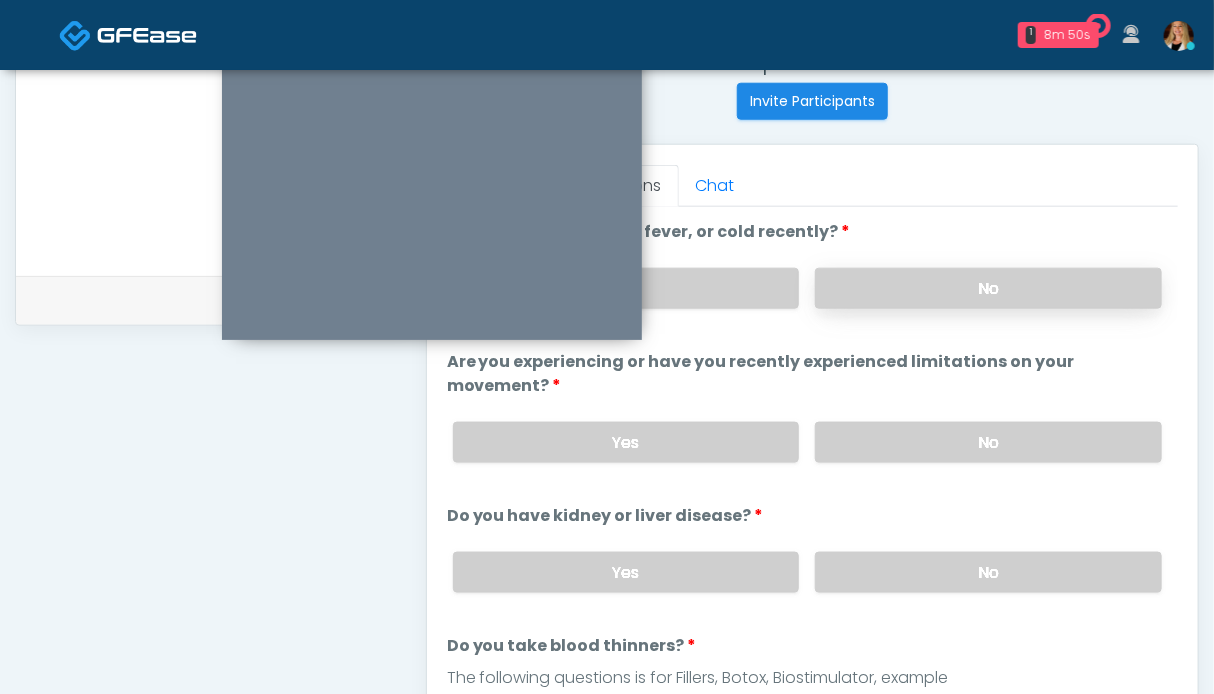 click on "No" at bounding box center (988, 288) 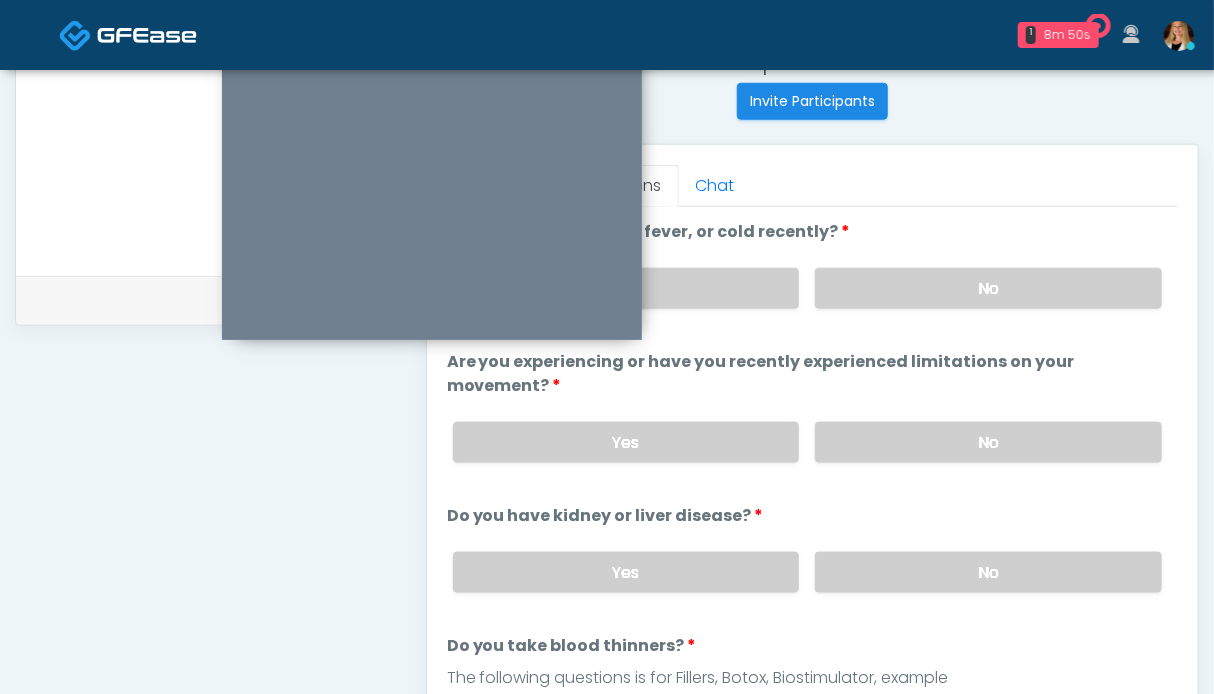 scroll, scrollTop: 300, scrollLeft: 0, axis: vertical 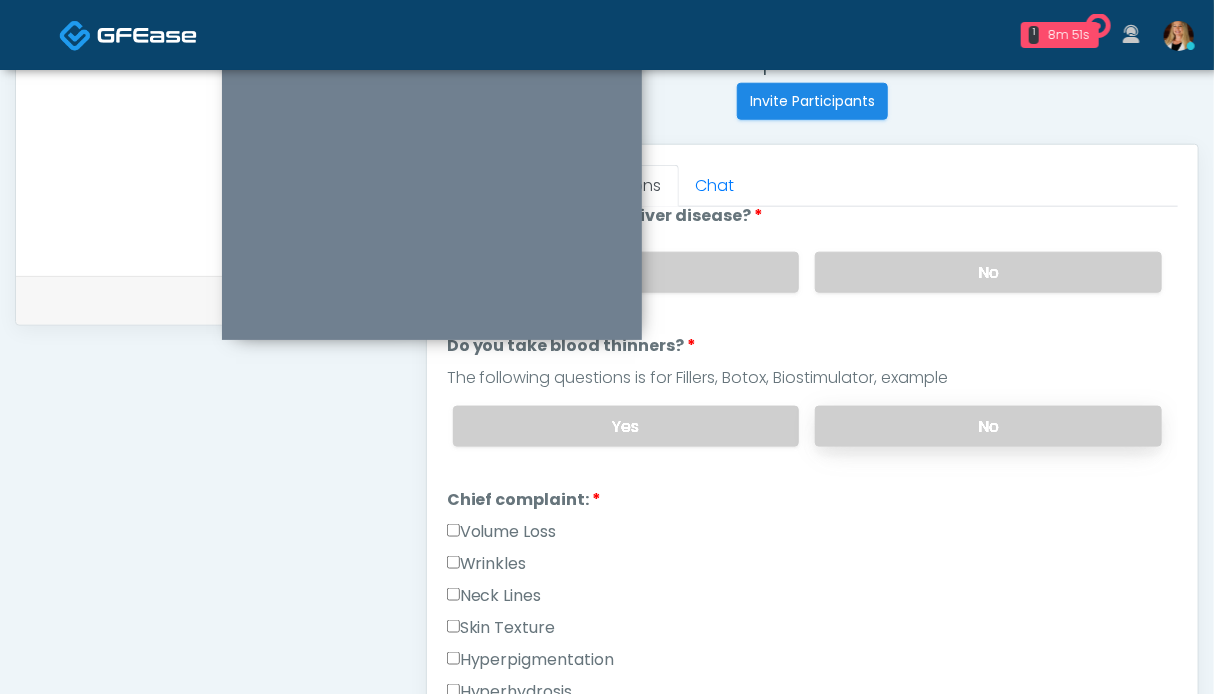 click on "No" at bounding box center (988, 426) 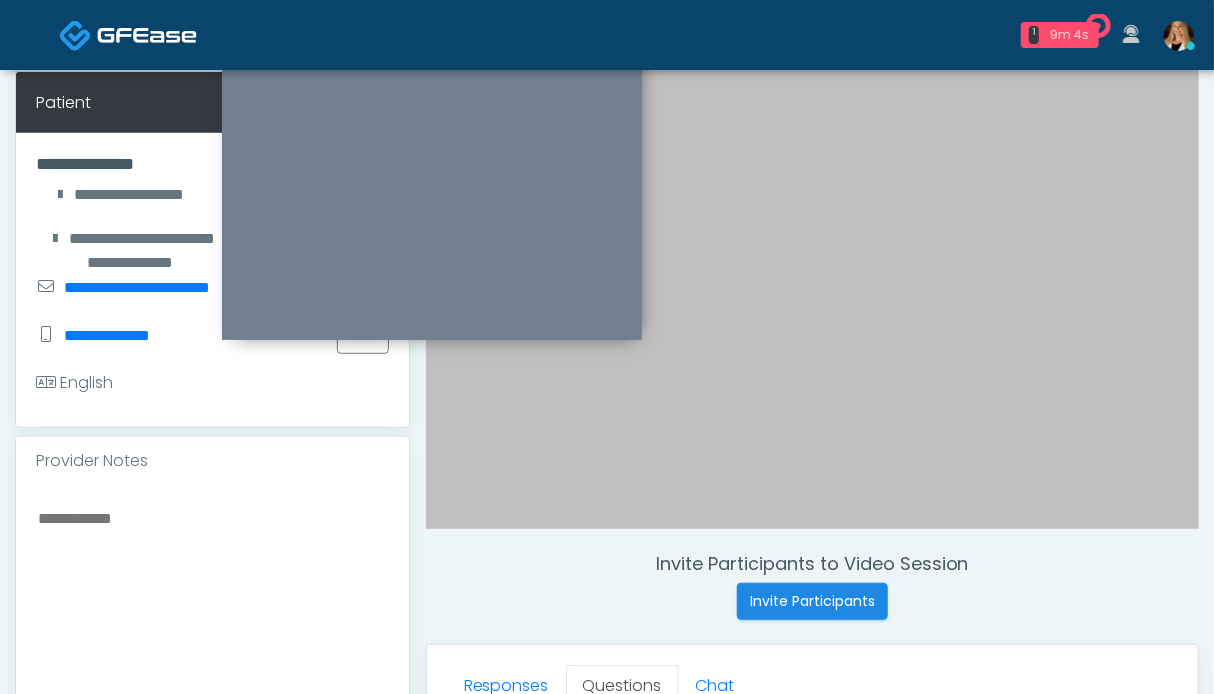 scroll, scrollTop: 699, scrollLeft: 0, axis: vertical 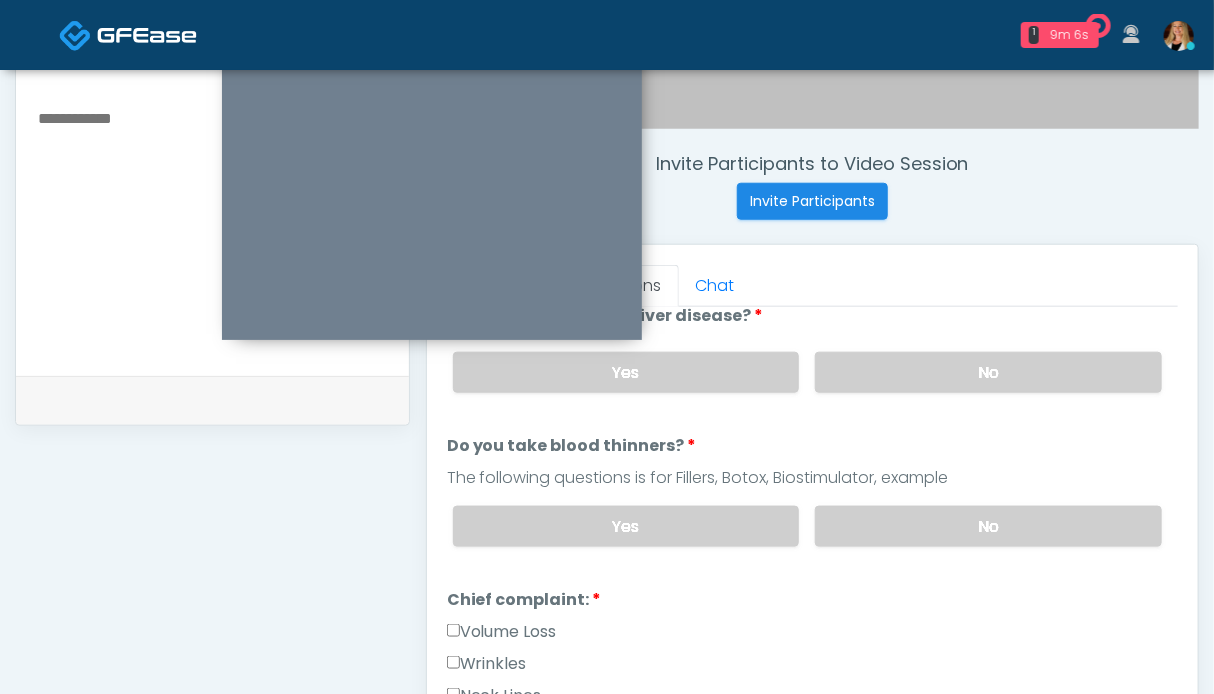 click on "Wrinkles" at bounding box center (487, 664) 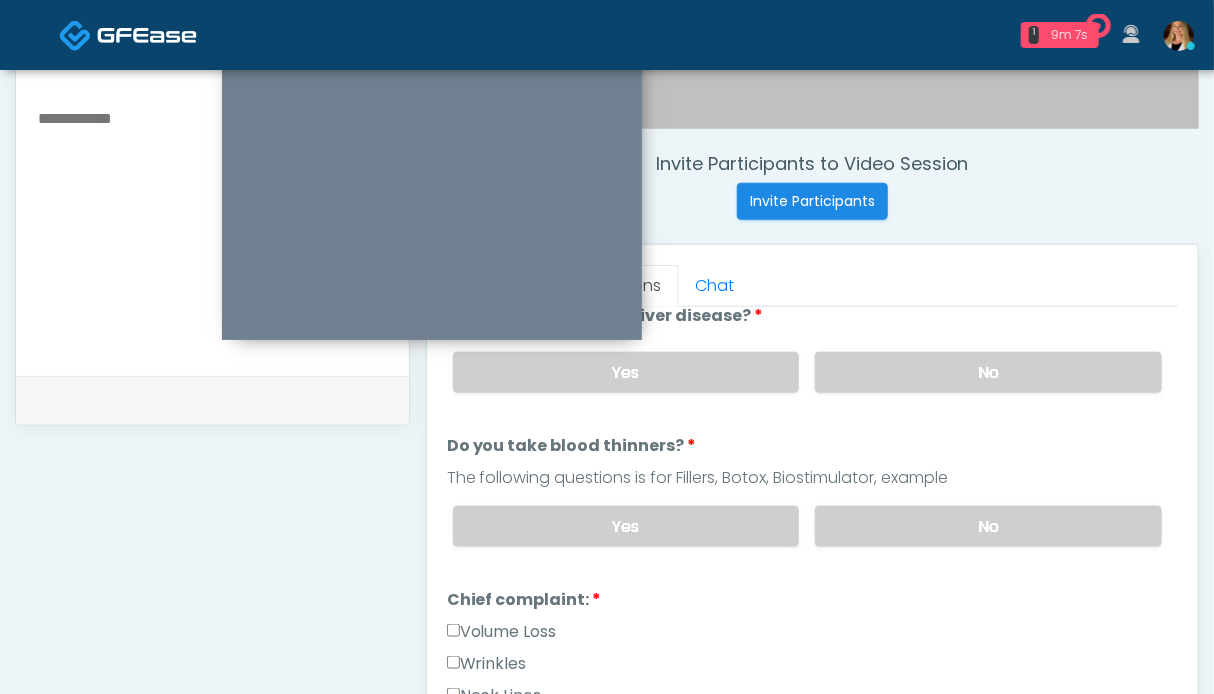 click on "Volume Loss" at bounding box center [502, 632] 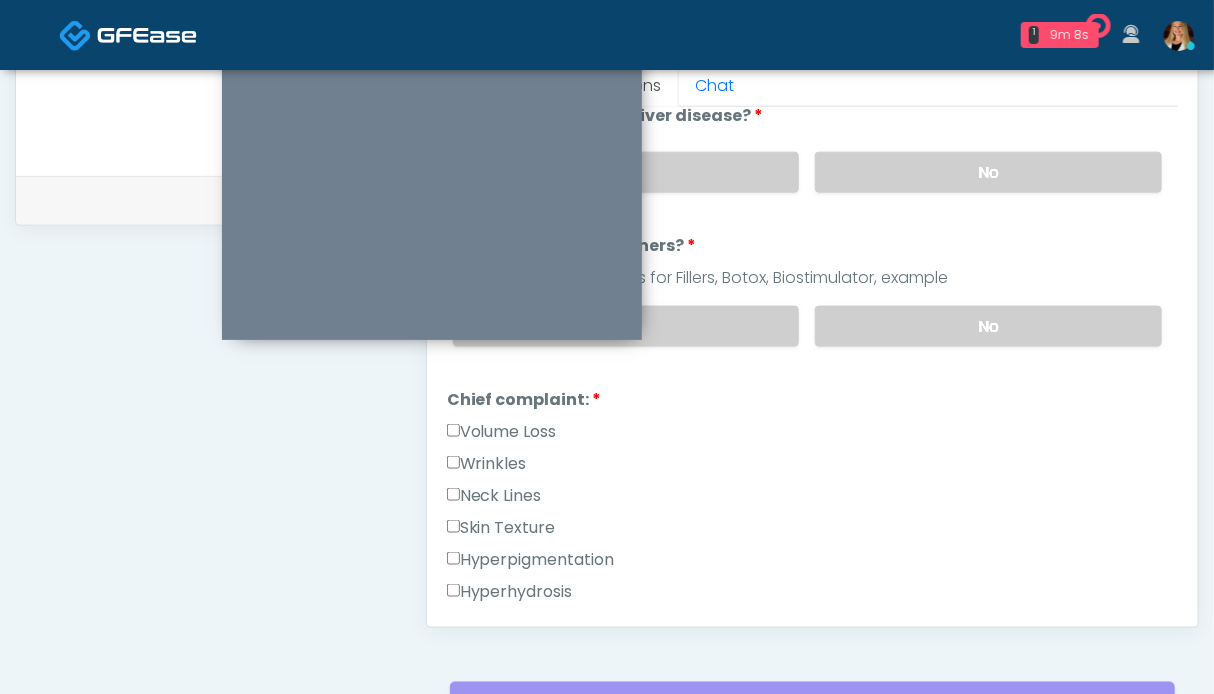 scroll, scrollTop: 999, scrollLeft: 0, axis: vertical 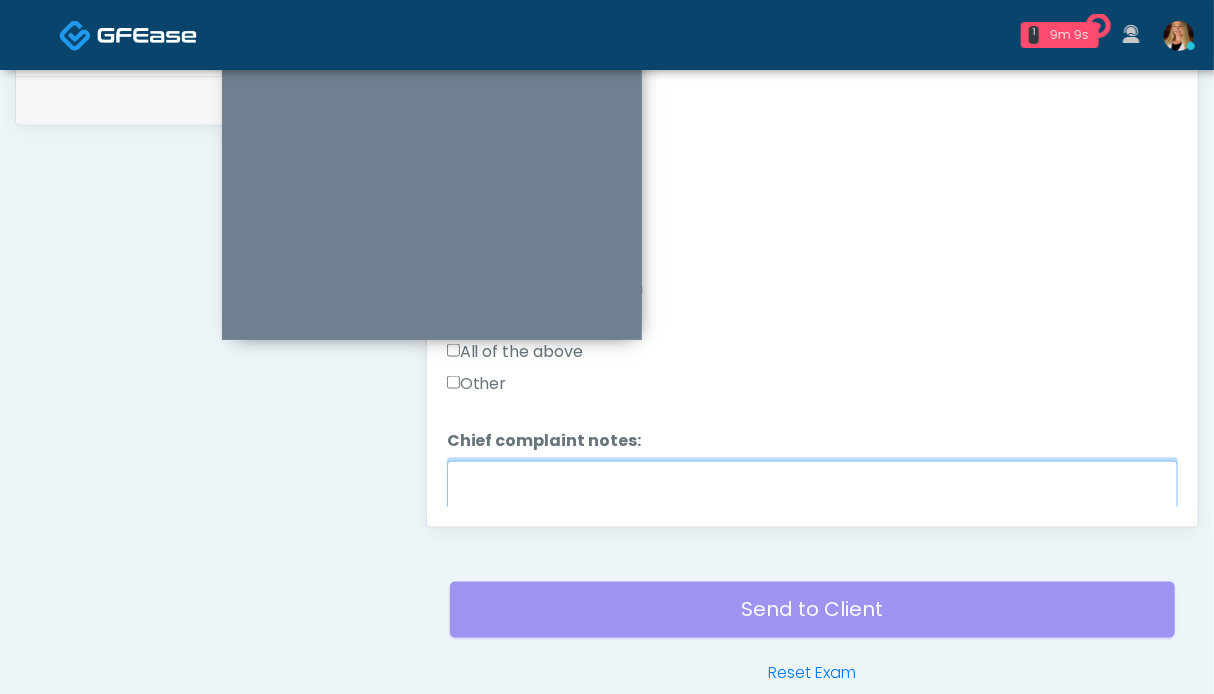 click on "Chief complaint notes:" at bounding box center [812, 504] 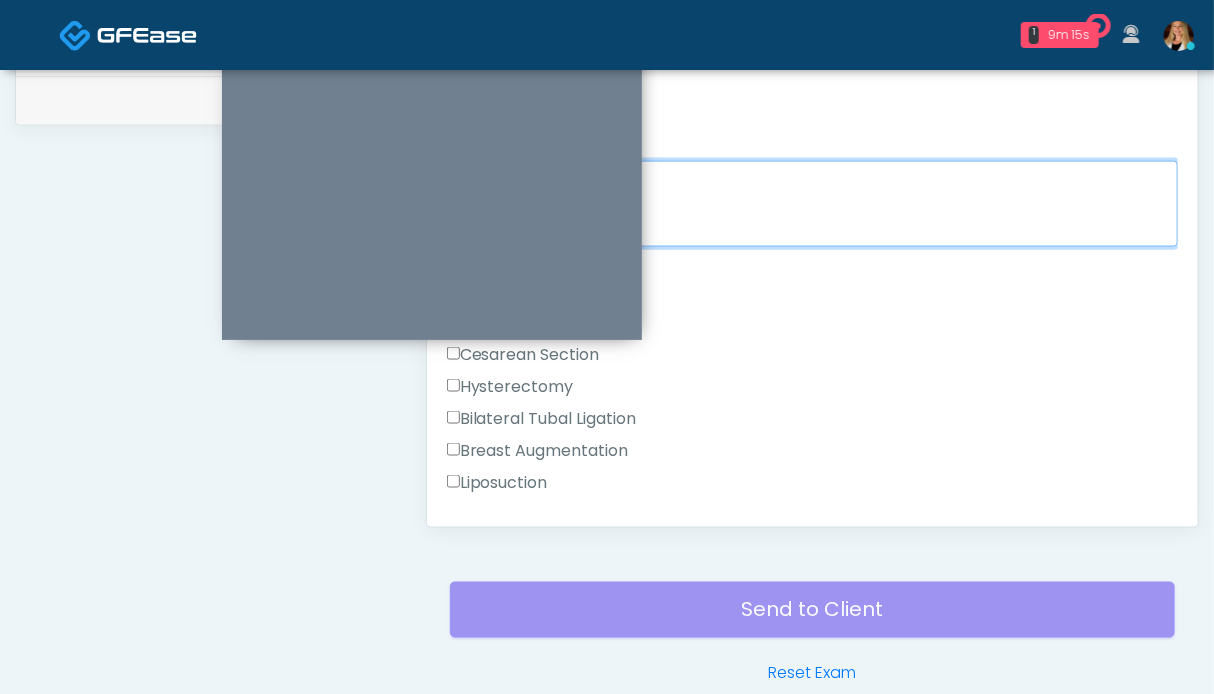 scroll, scrollTop: 800, scrollLeft: 0, axis: vertical 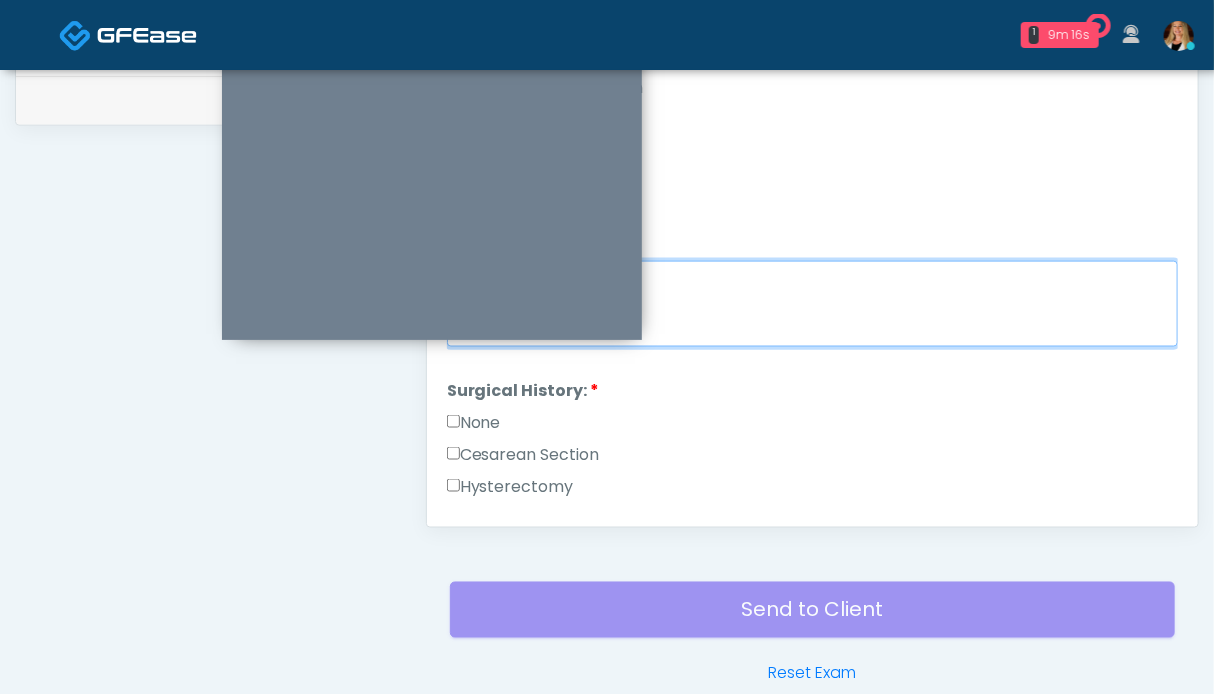 type on "**********" 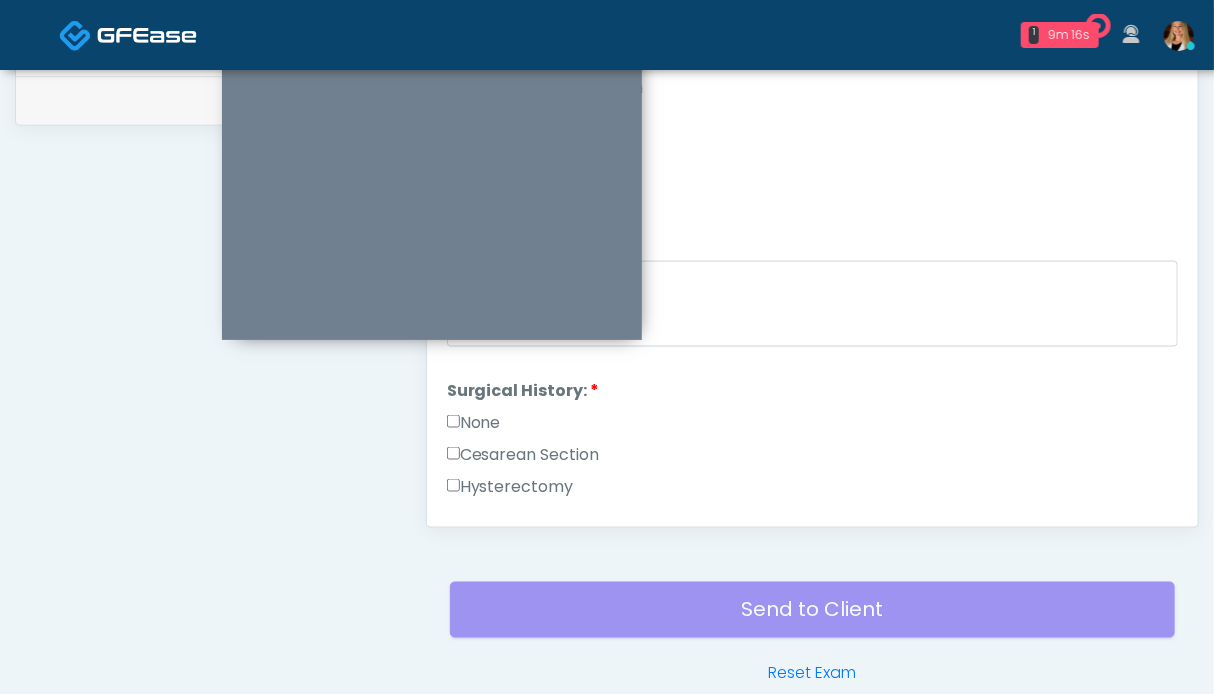 click on "None" at bounding box center (474, 423) 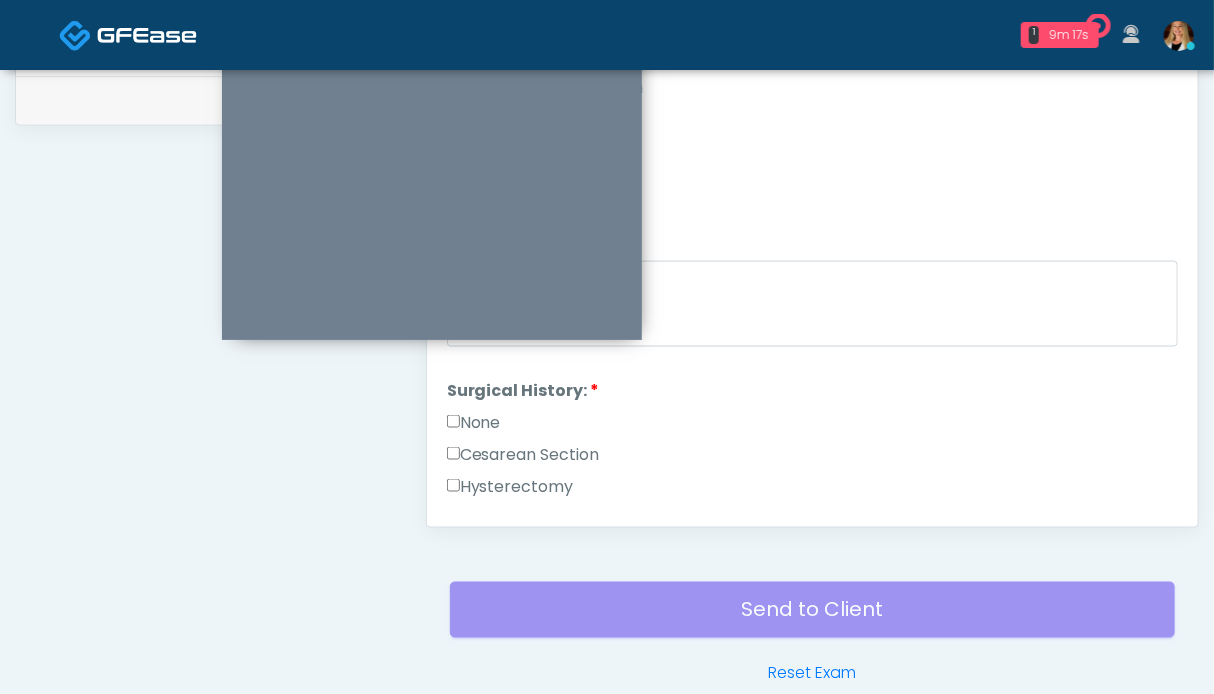 scroll, scrollTop: 1324, scrollLeft: 0, axis: vertical 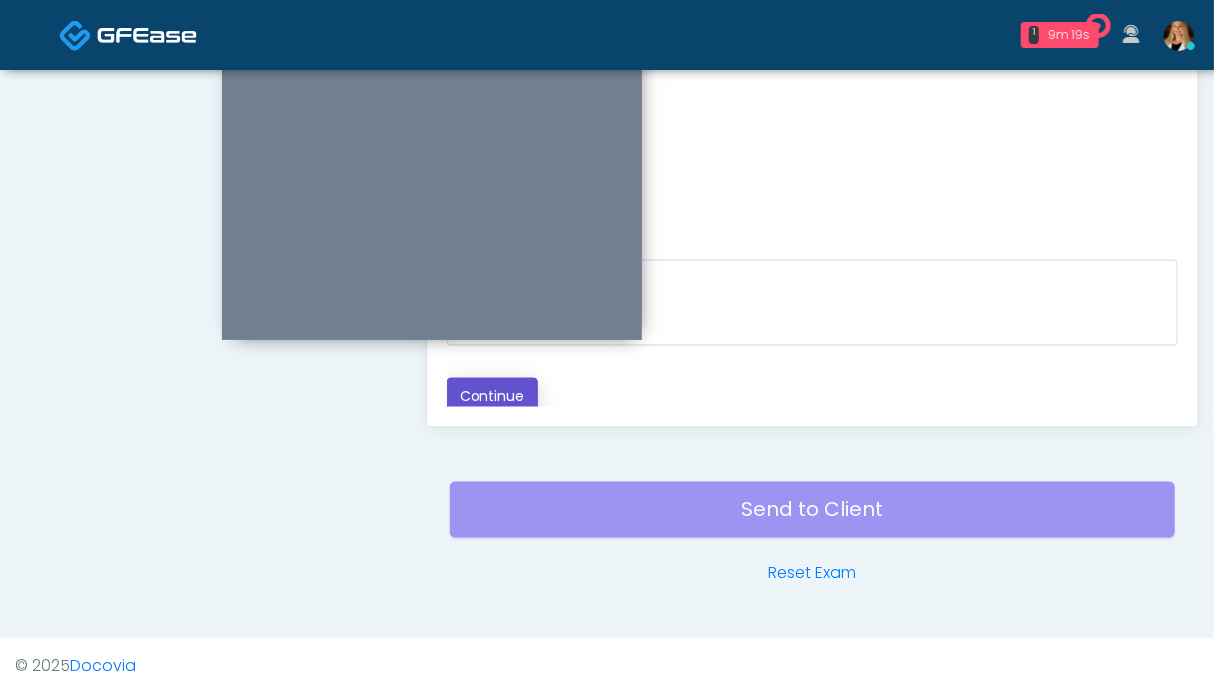 click on "Continue" at bounding box center [492, 396] 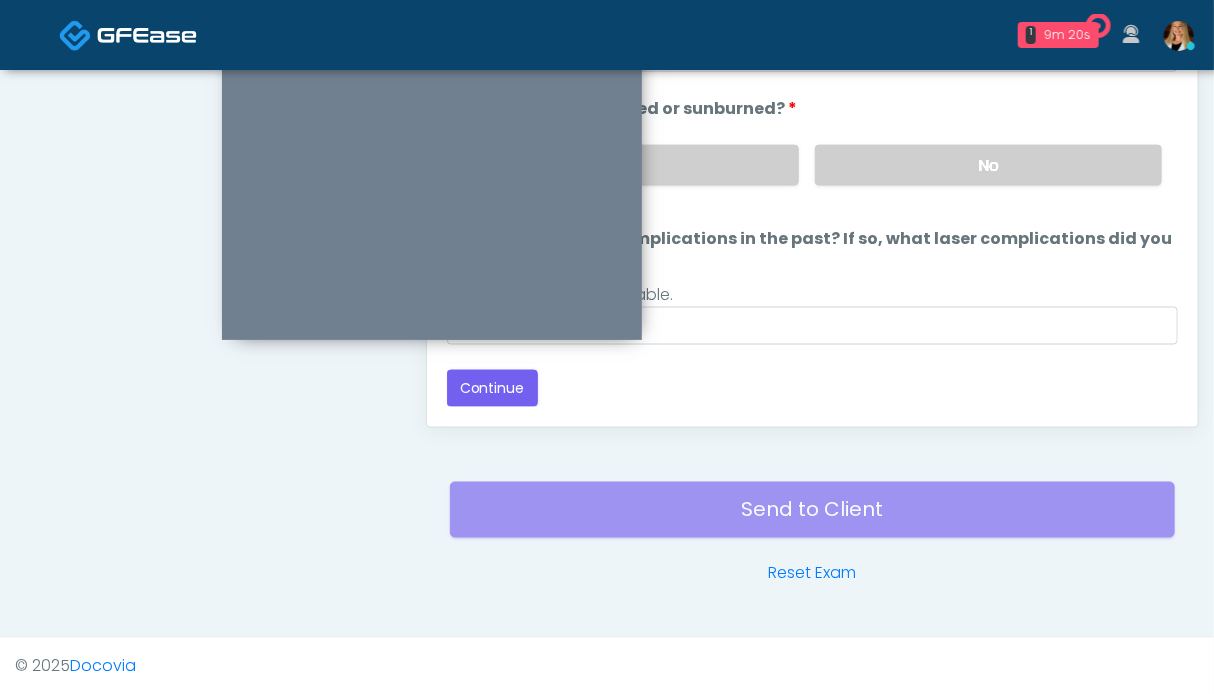 scroll, scrollTop: 211, scrollLeft: 0, axis: vertical 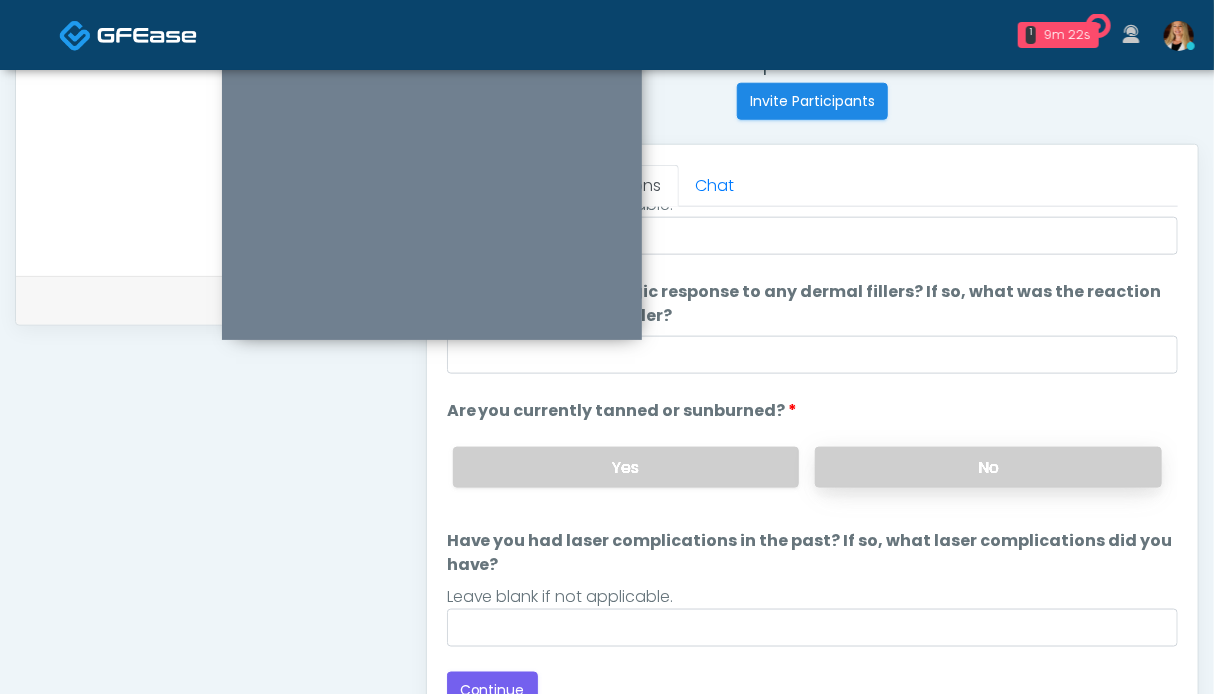 click on "No" at bounding box center (988, 467) 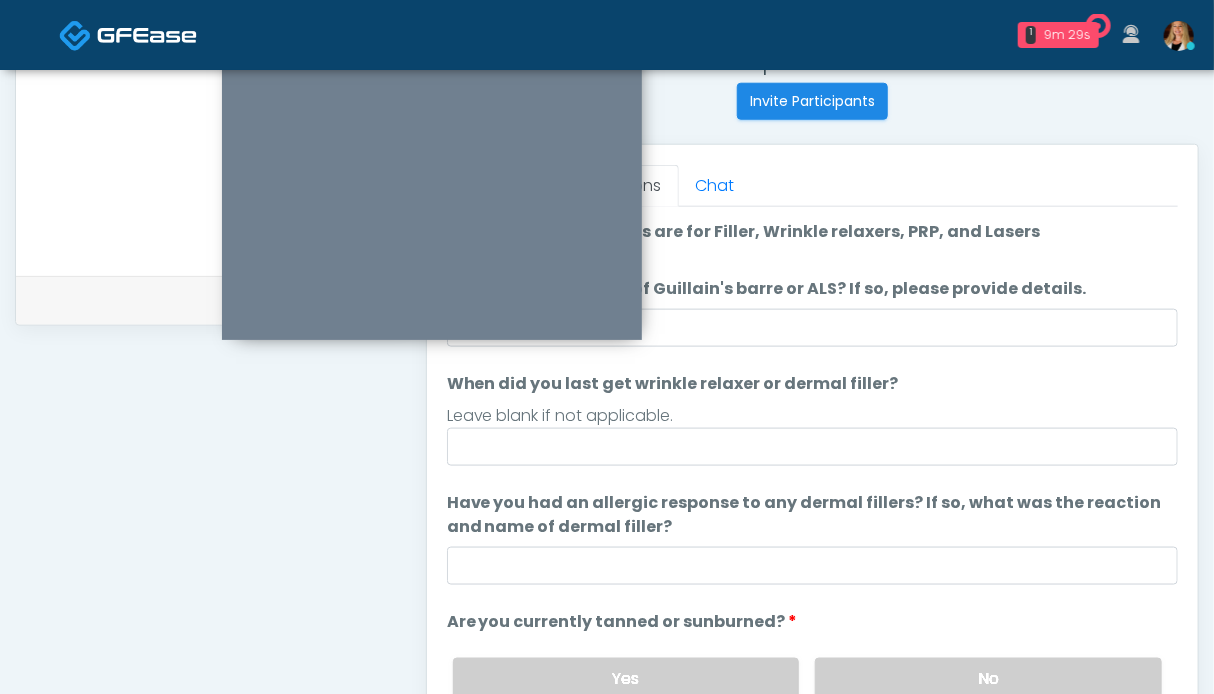 scroll, scrollTop: 200, scrollLeft: 0, axis: vertical 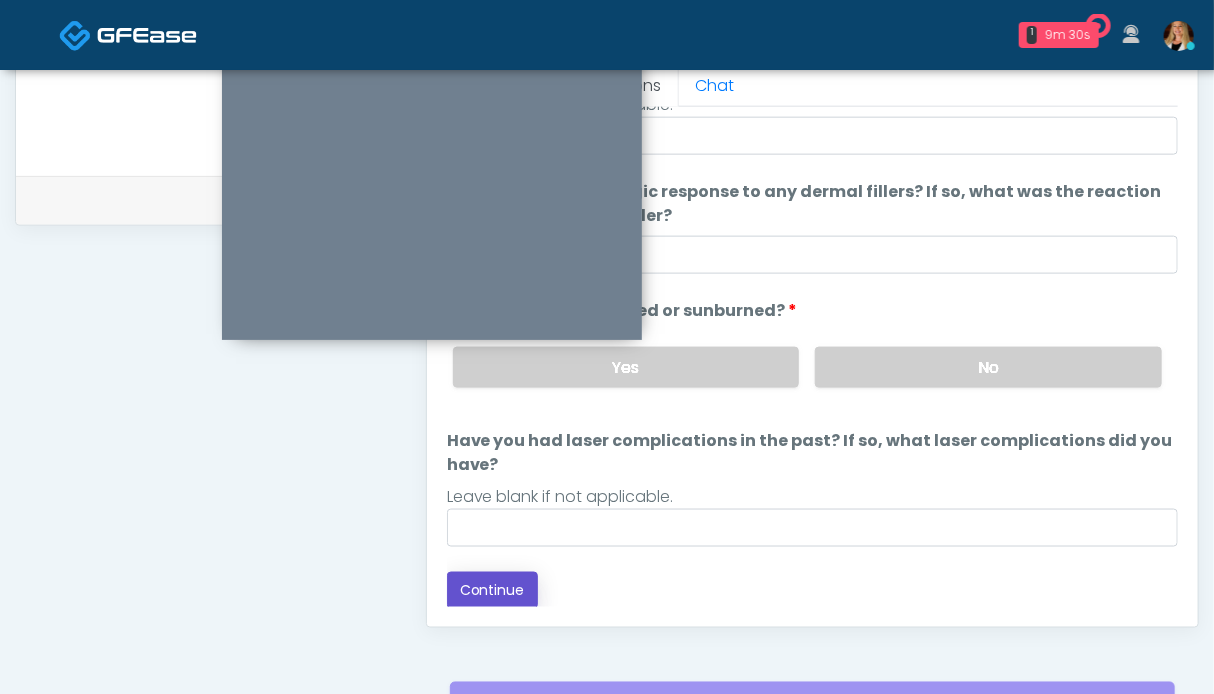 click on "Continue" at bounding box center (492, 590) 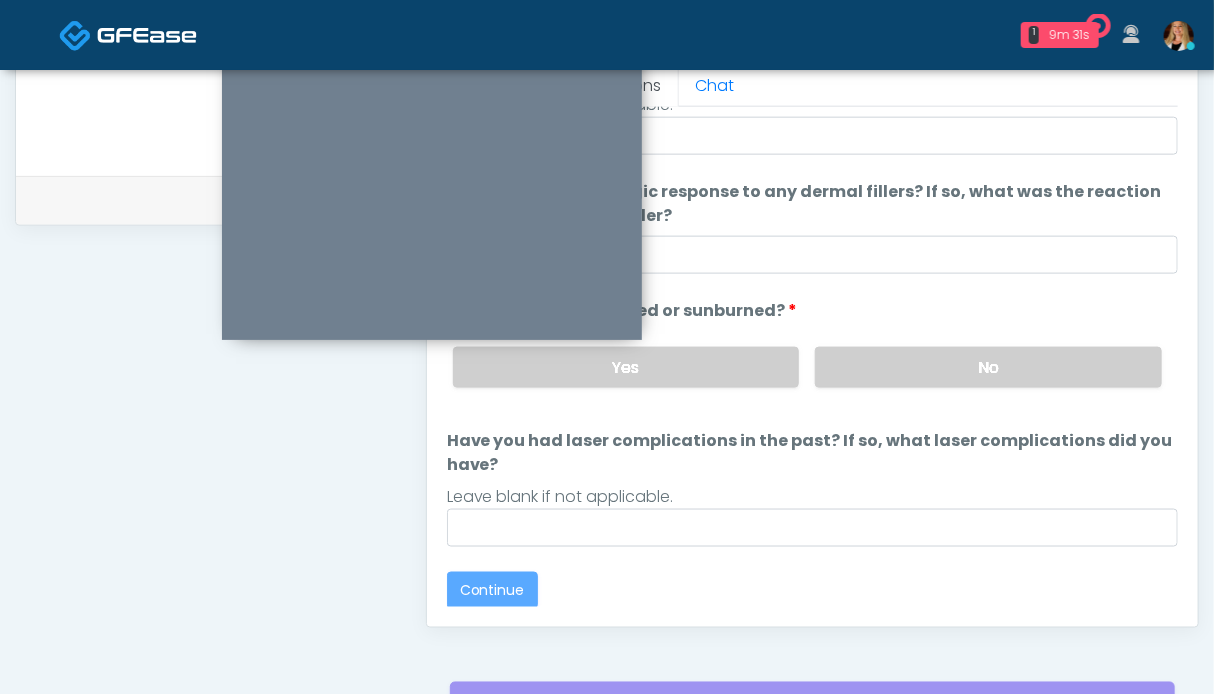 scroll, scrollTop: 1099, scrollLeft: 0, axis: vertical 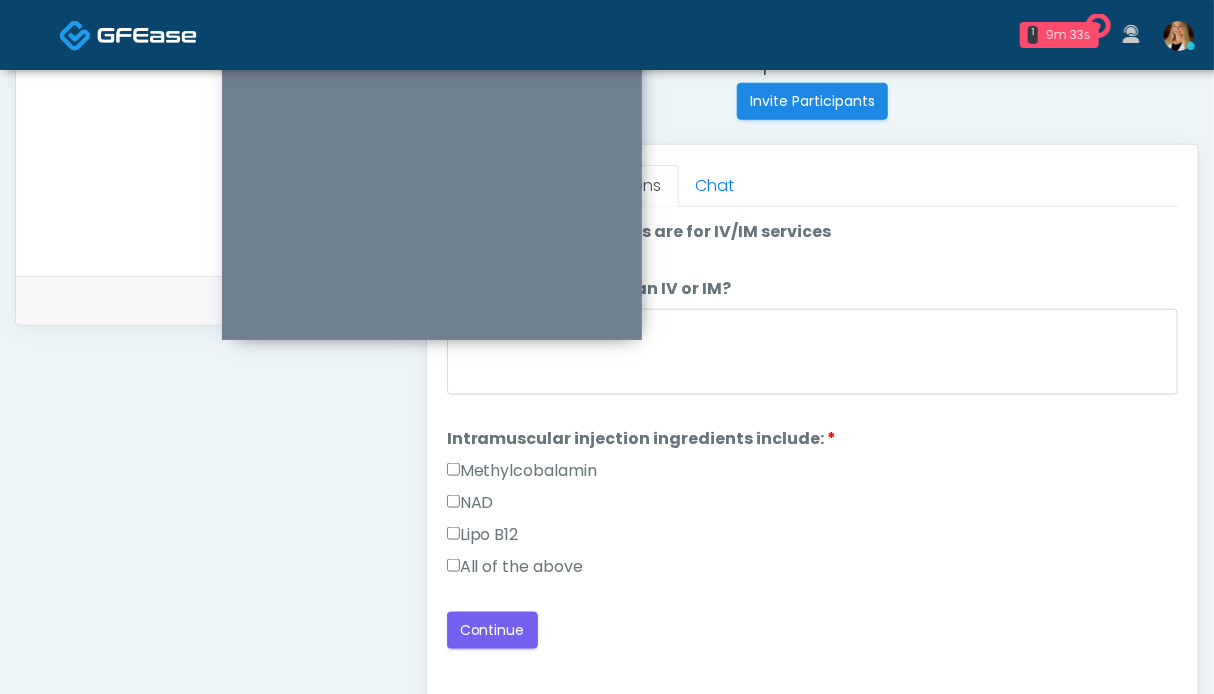 click on "All of the above" at bounding box center (515, 567) 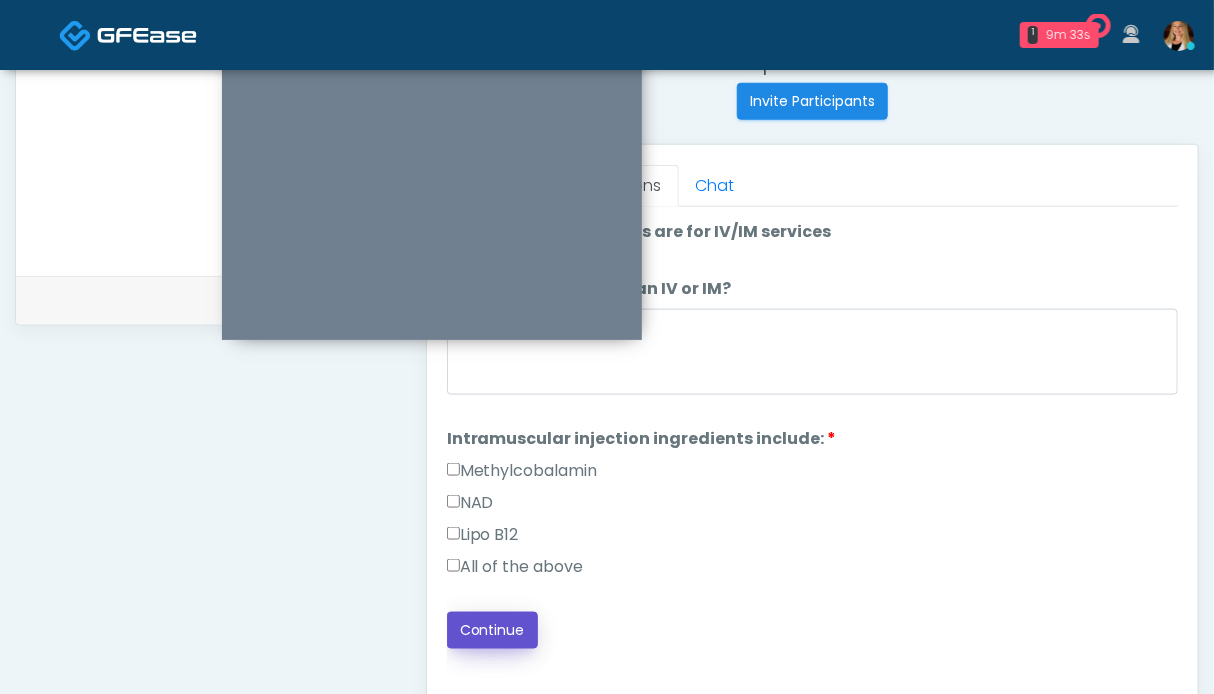 click on "Continue" at bounding box center (492, 630) 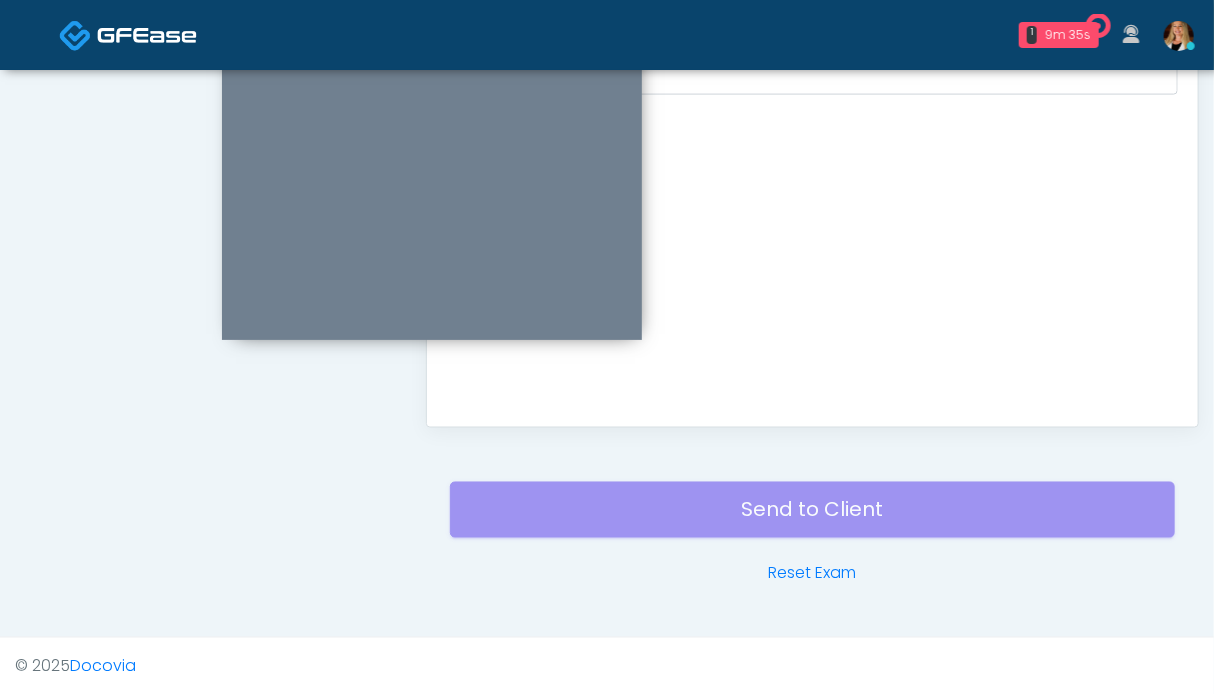 scroll, scrollTop: 699, scrollLeft: 0, axis: vertical 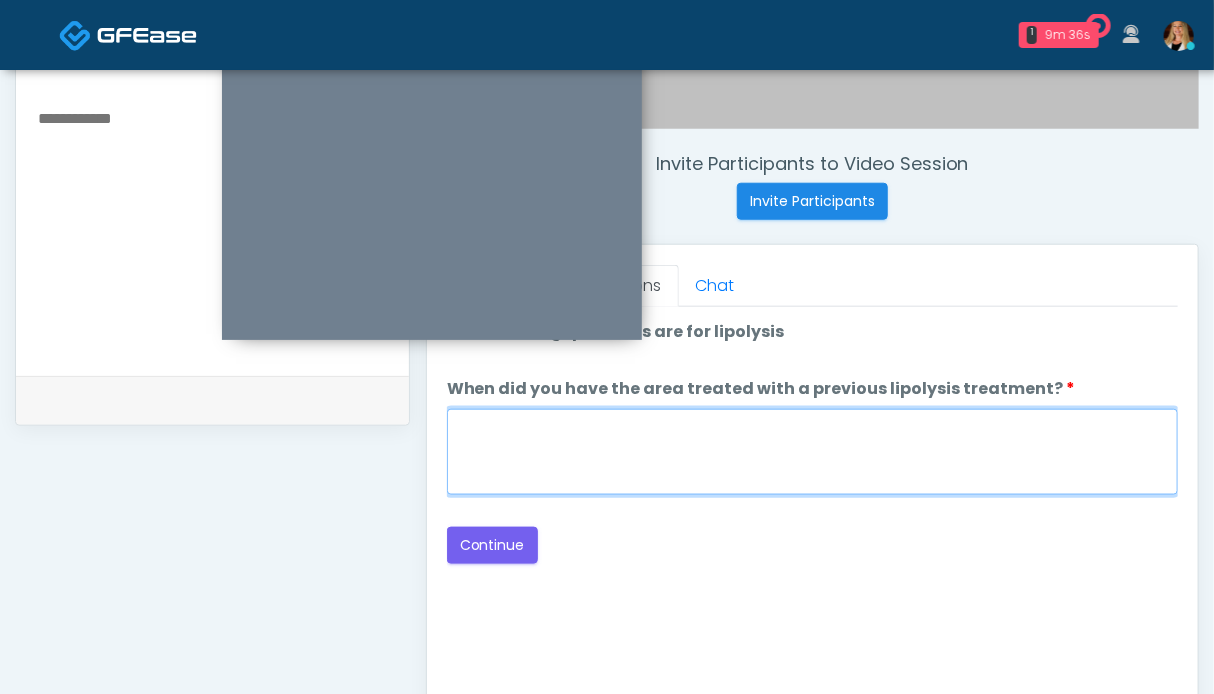 click on "When did you have the area treated with a previous lipolysis treatment?" at bounding box center (812, 452) 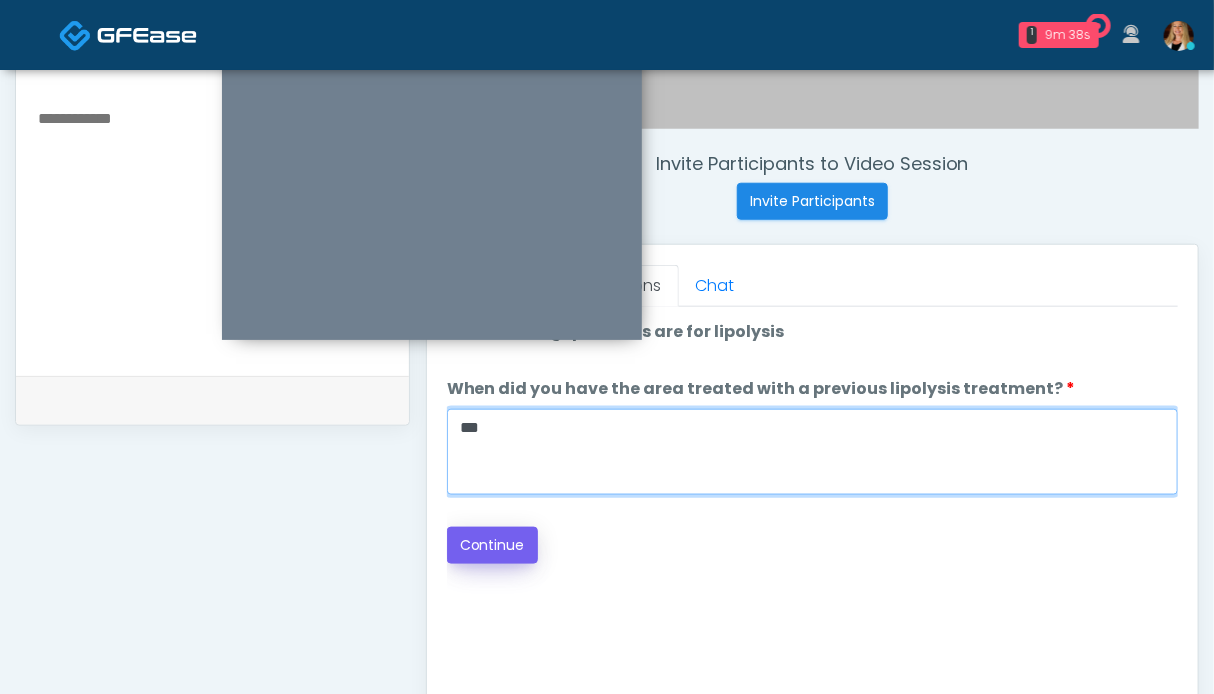 type on "**" 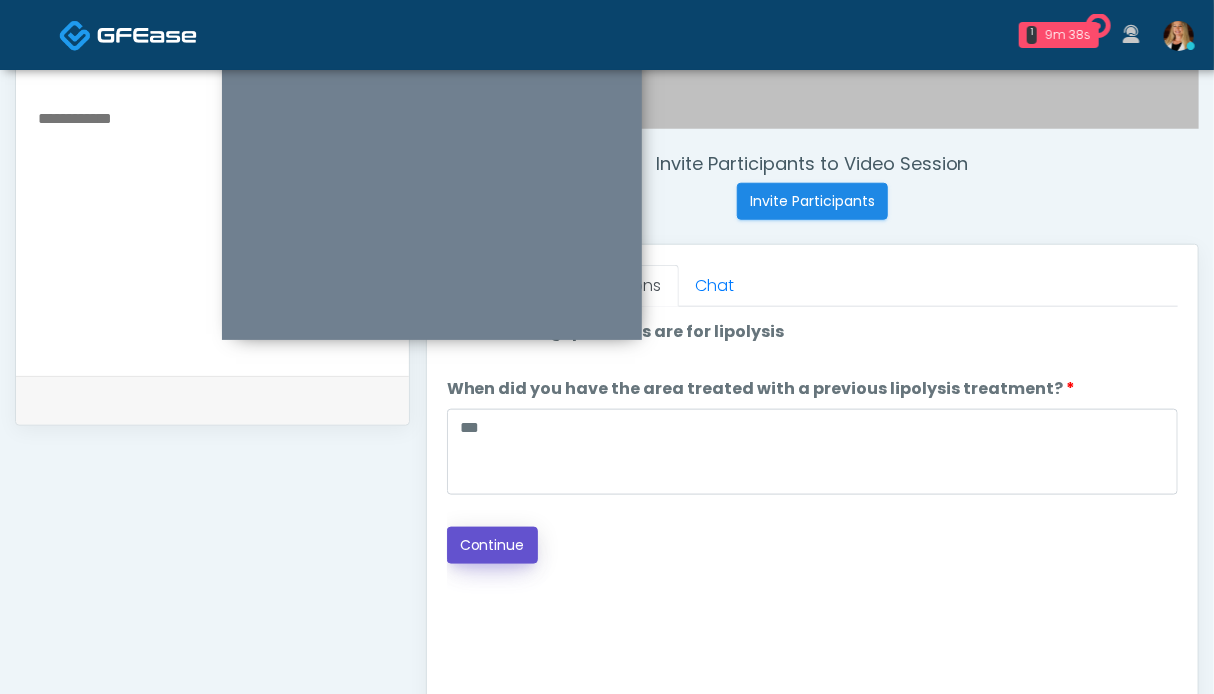 click on "Continue" at bounding box center (492, 545) 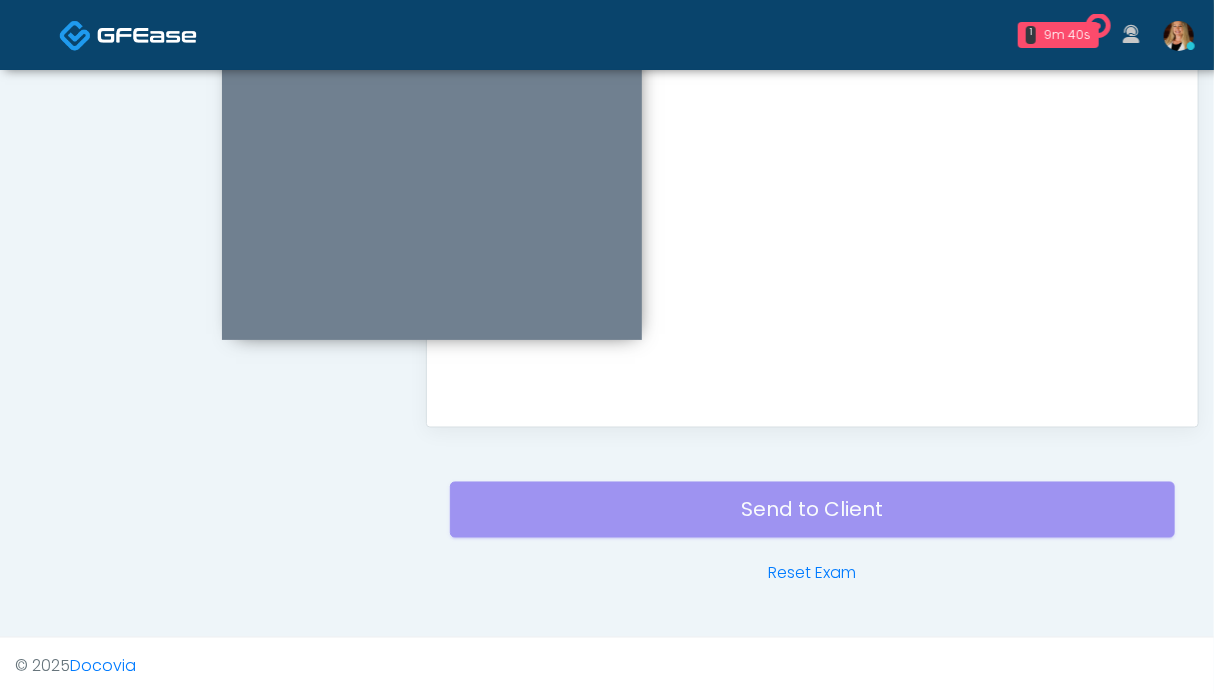 scroll, scrollTop: 799, scrollLeft: 0, axis: vertical 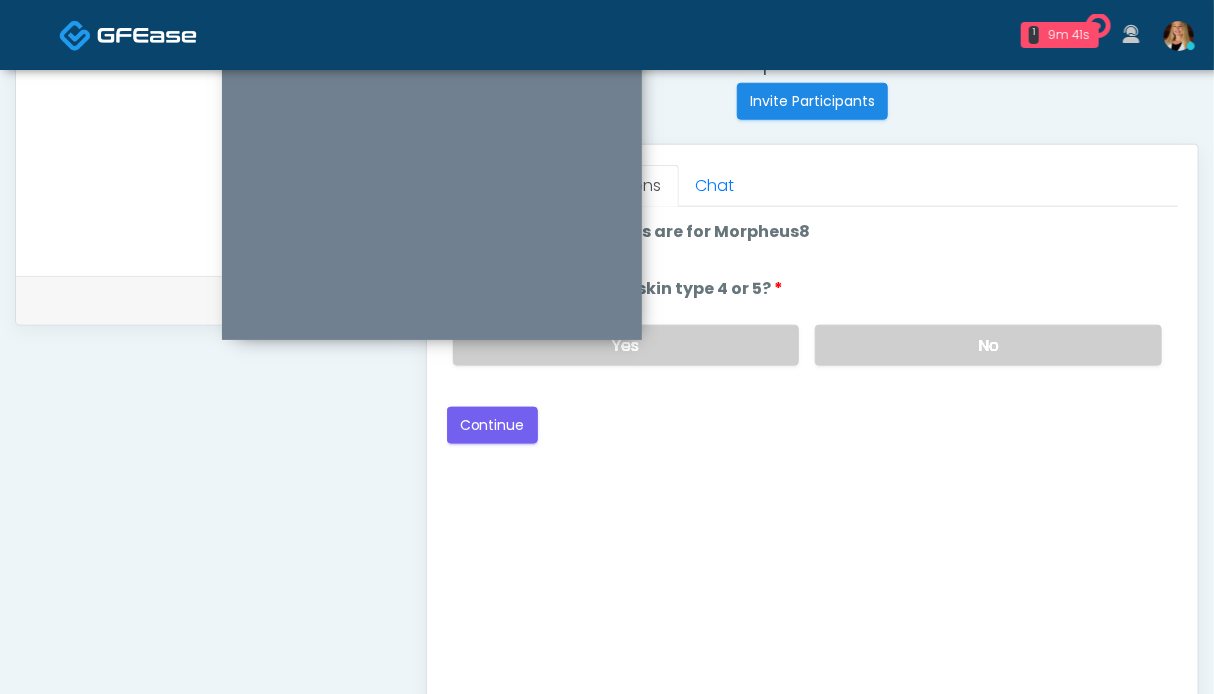 drag, startPoint x: 906, startPoint y: 341, endPoint x: 585, endPoint y: 397, distance: 325.8481 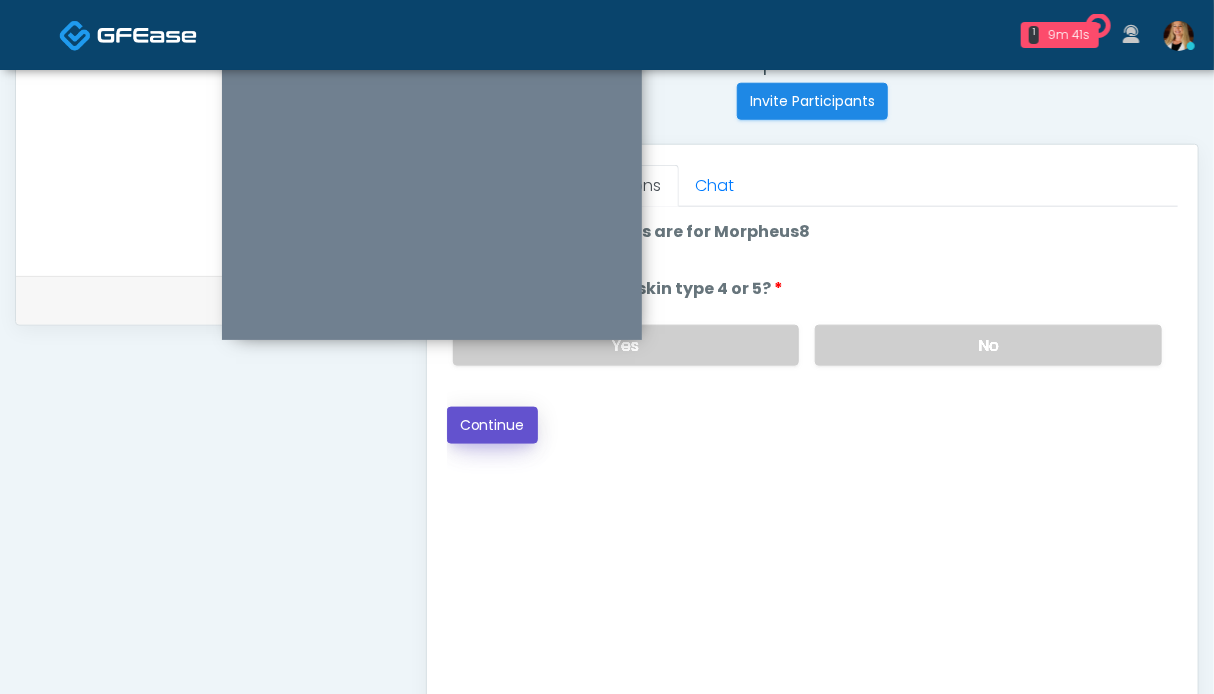 click on "Continue" at bounding box center (492, 425) 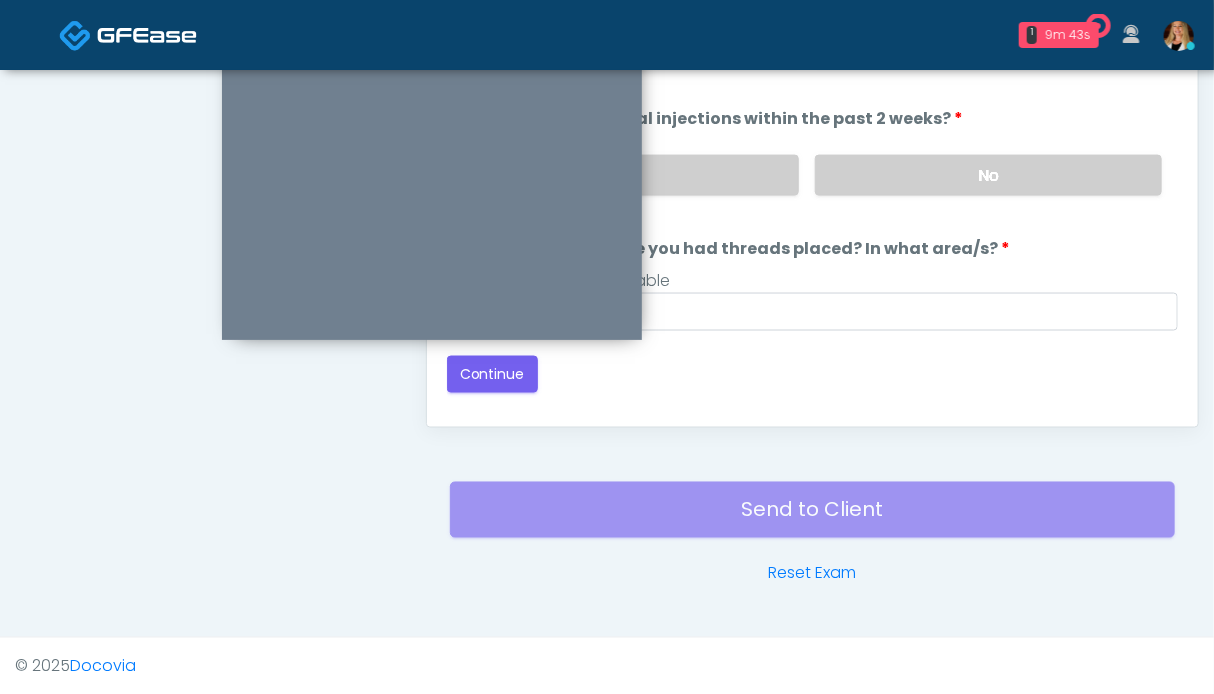 scroll, scrollTop: 899, scrollLeft: 0, axis: vertical 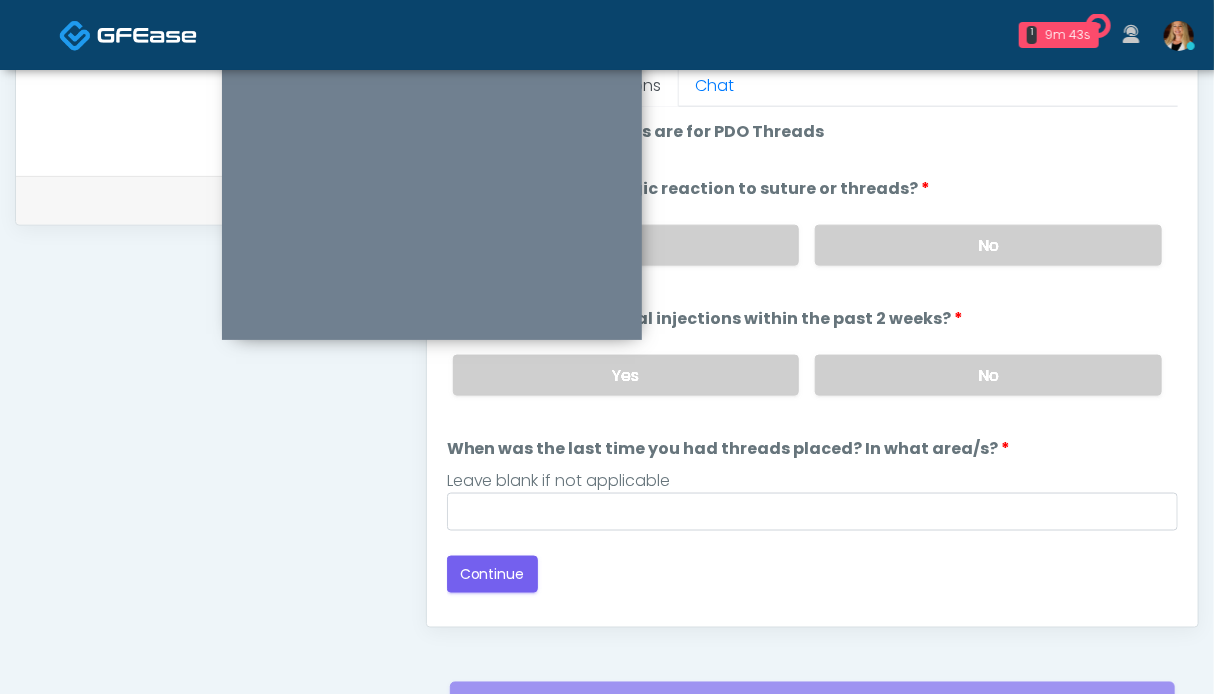 drag, startPoint x: 943, startPoint y: 371, endPoint x: 954, endPoint y: 340, distance: 32.89377 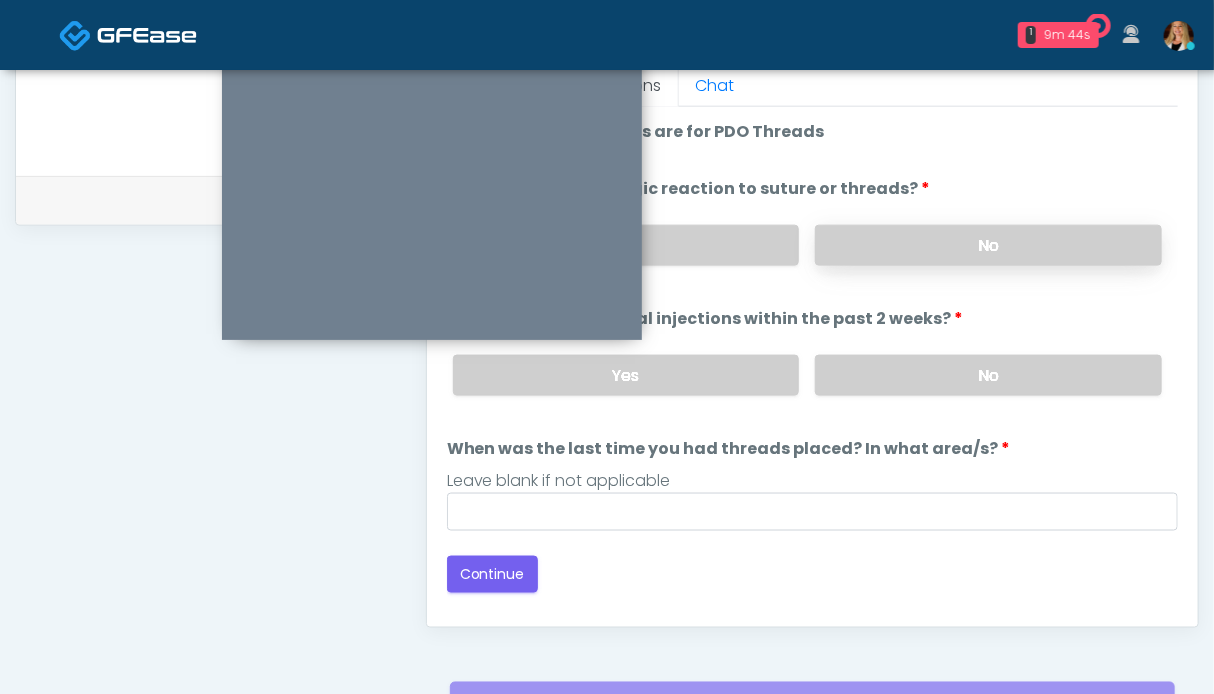 click on "No" at bounding box center (988, 245) 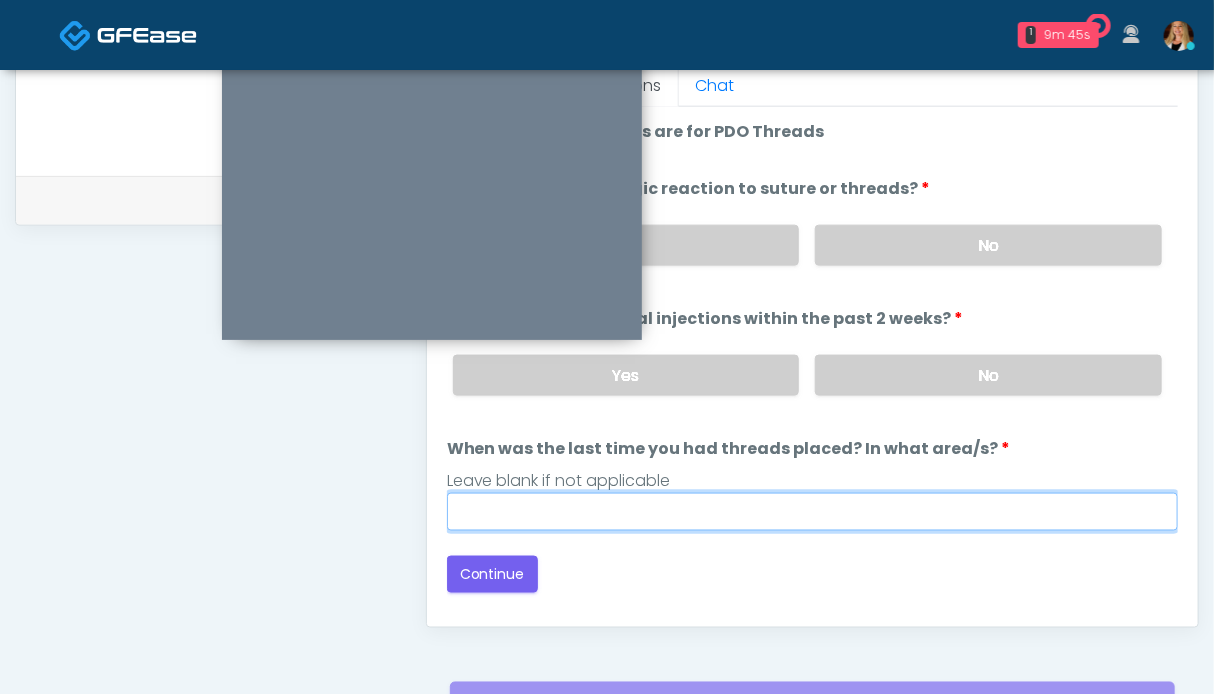 click on "When was the last time you had threads placed? In what area/s?" at bounding box center (812, 512) 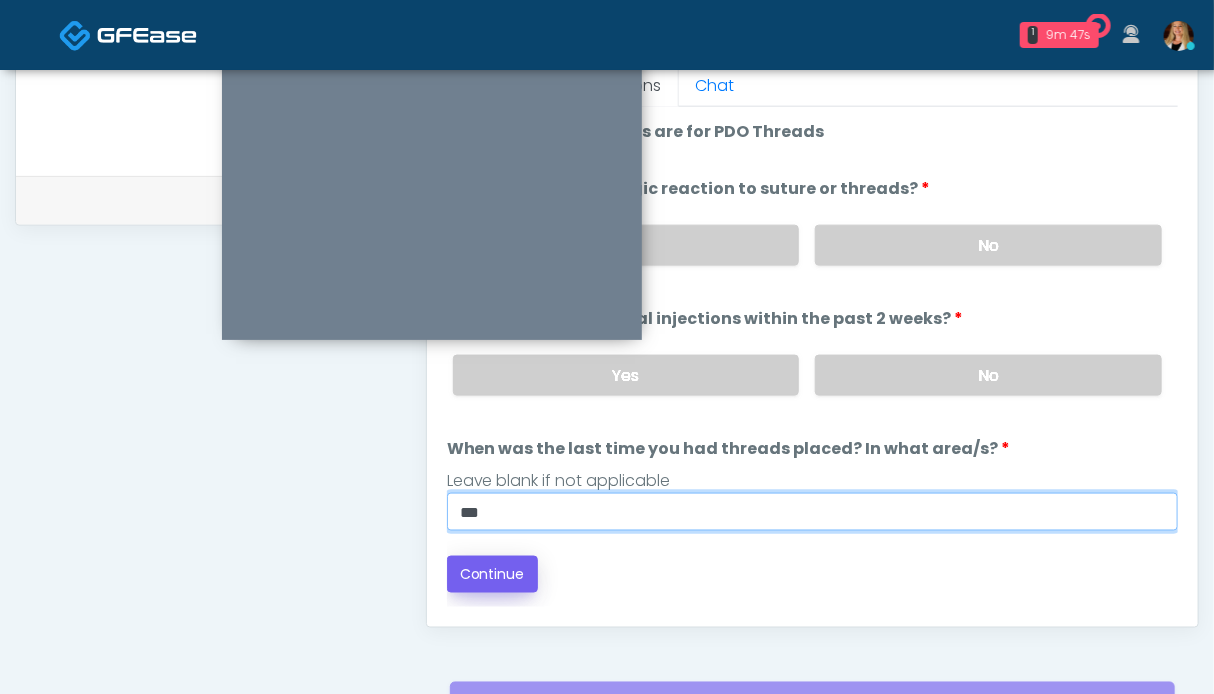 type on "**" 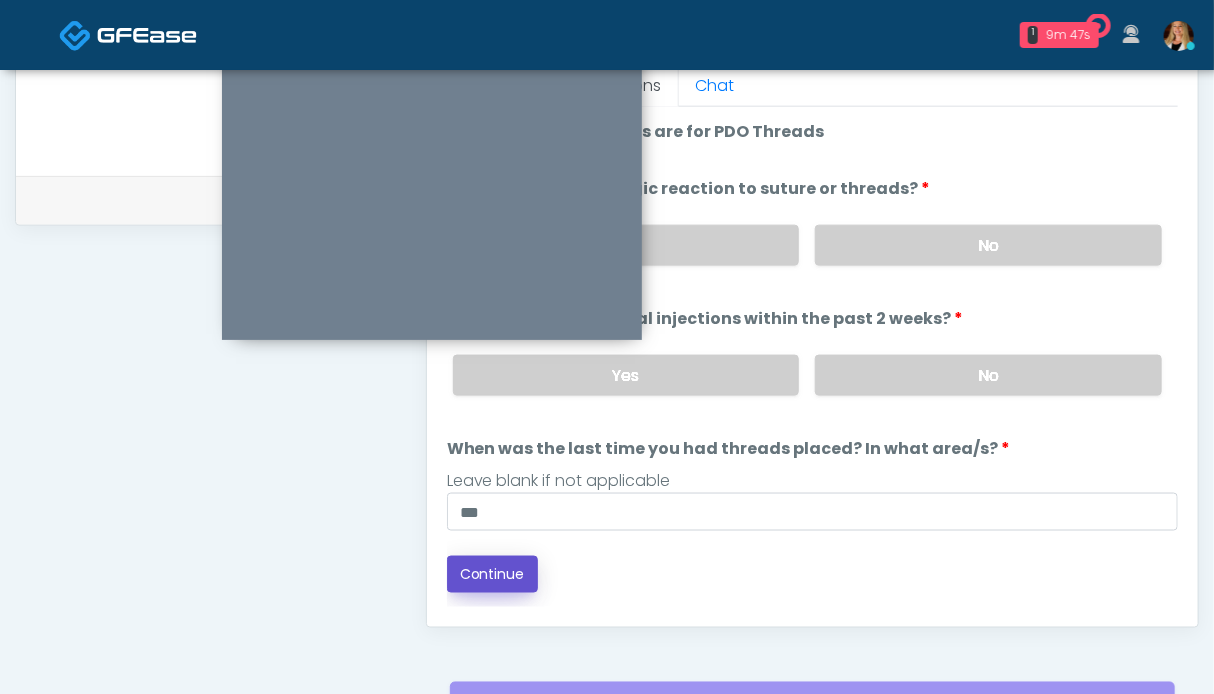 click on "Continue" at bounding box center [492, 574] 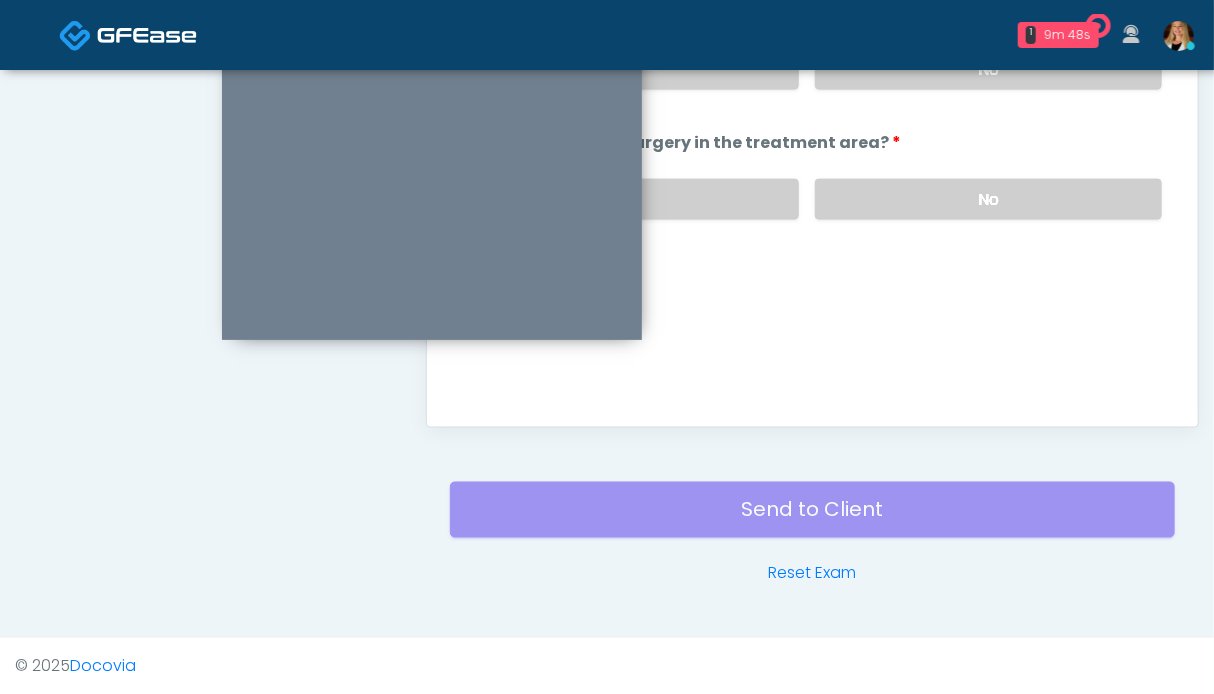 scroll, scrollTop: 699, scrollLeft: 0, axis: vertical 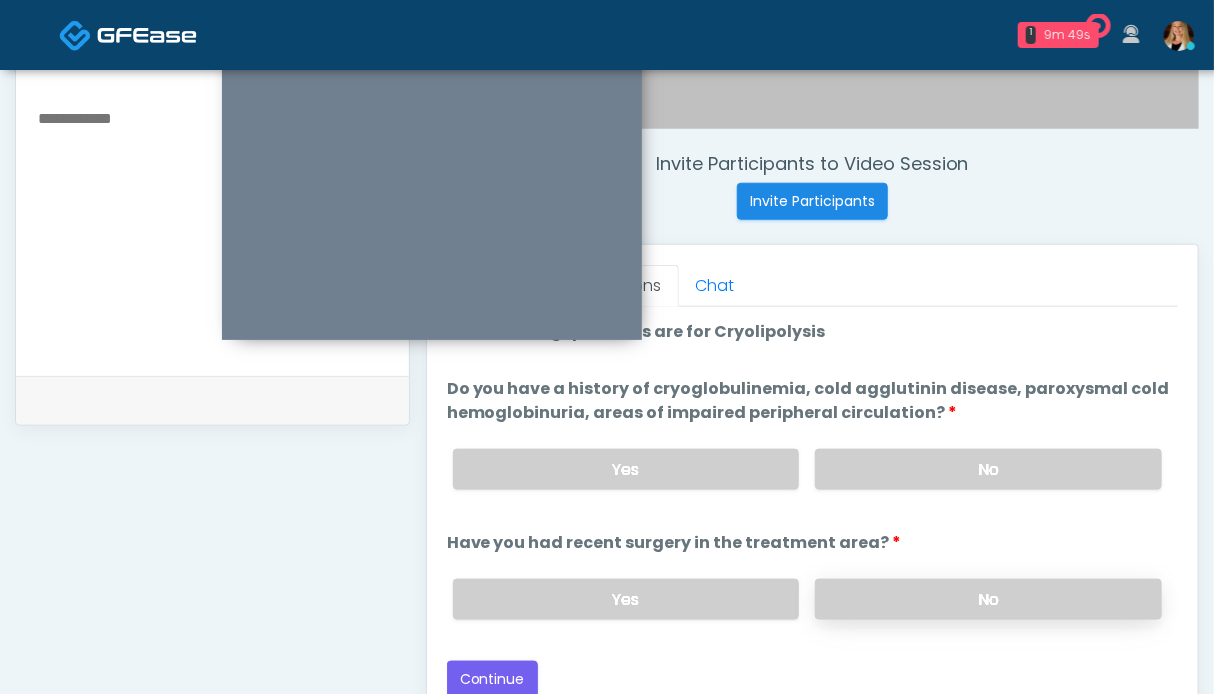 drag, startPoint x: 926, startPoint y: 602, endPoint x: 930, endPoint y: 583, distance: 19.416489 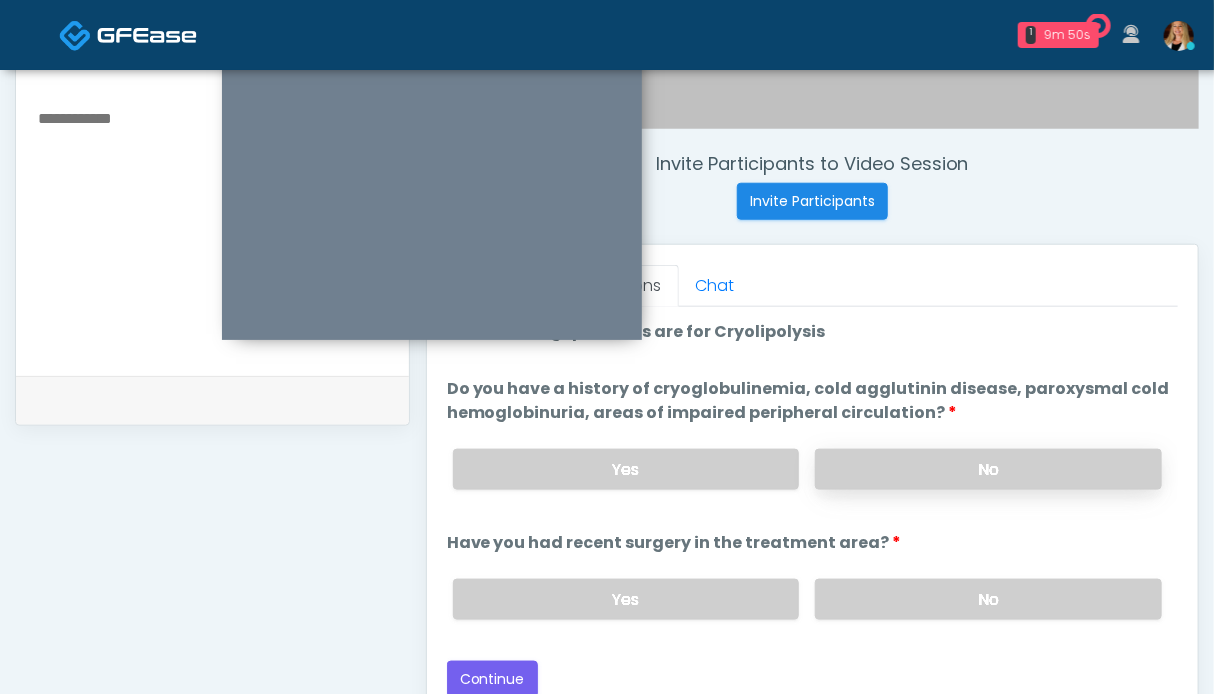 drag, startPoint x: 940, startPoint y: 470, endPoint x: 917, endPoint y: 464, distance: 23.769728 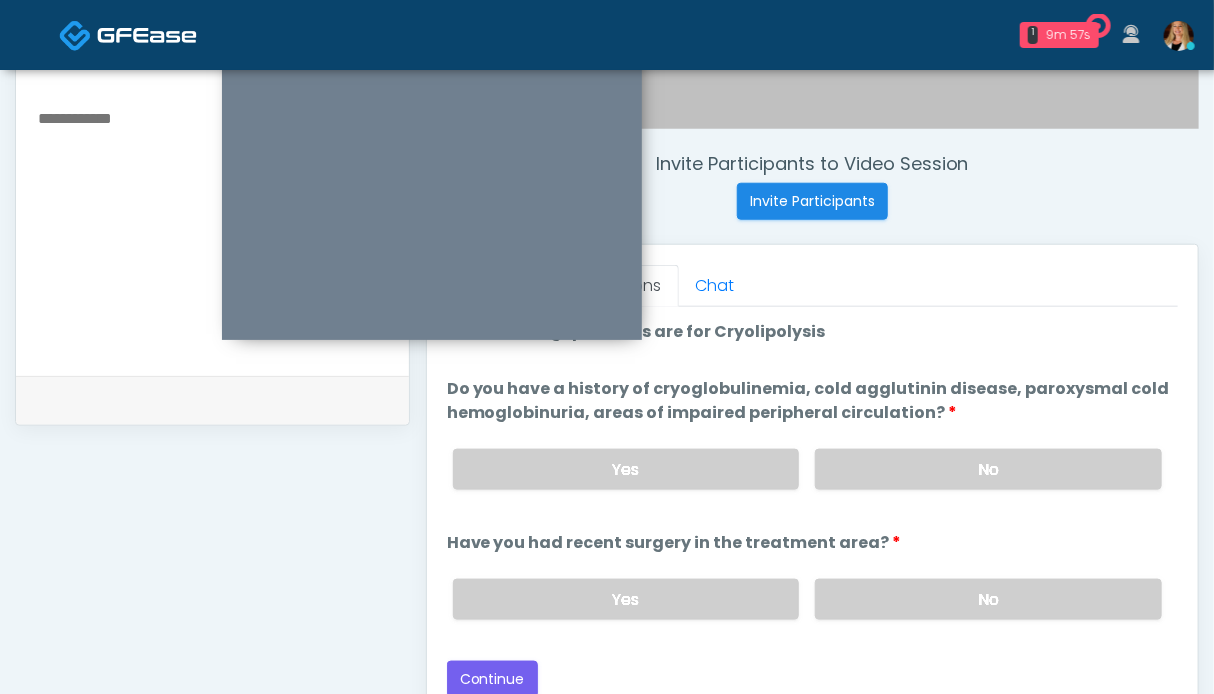 scroll, scrollTop: 899, scrollLeft: 0, axis: vertical 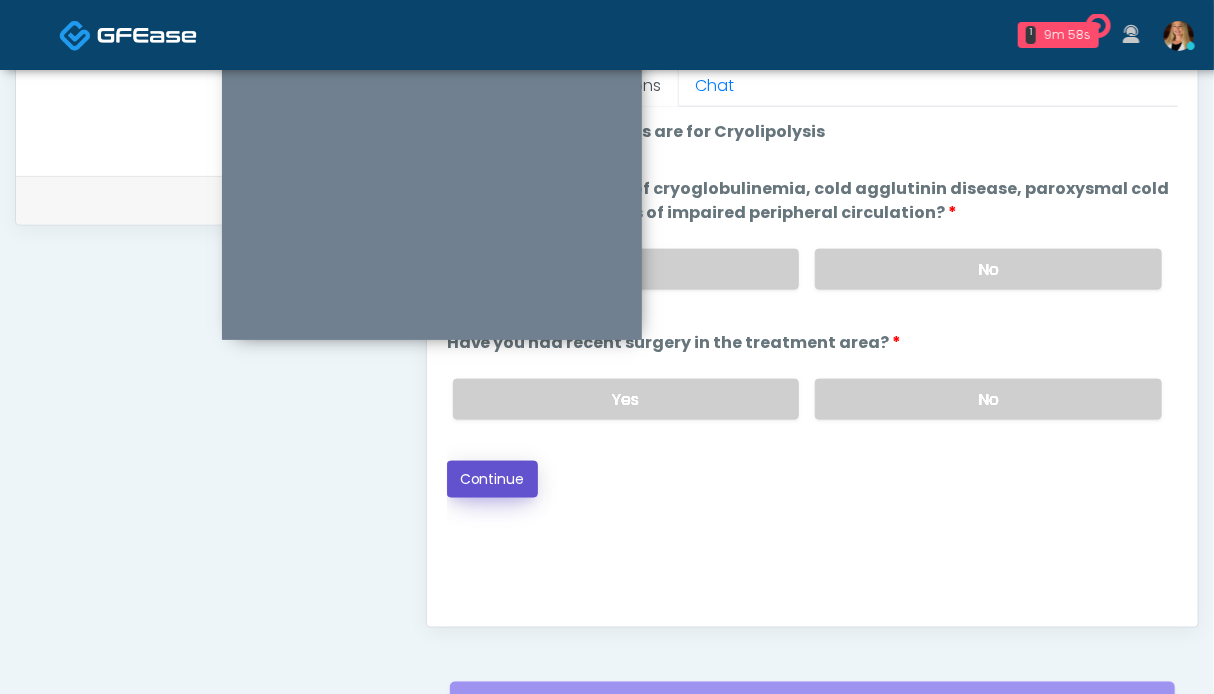 click on "Continue" at bounding box center [492, 479] 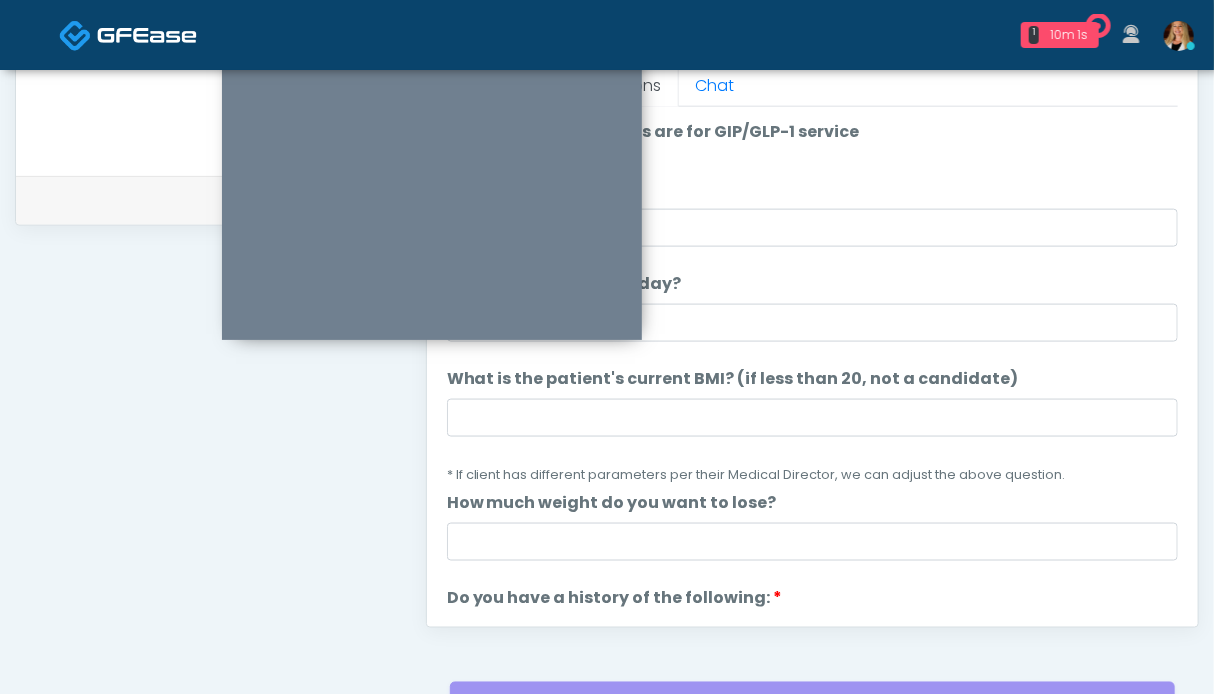 scroll, scrollTop: 699, scrollLeft: 0, axis: vertical 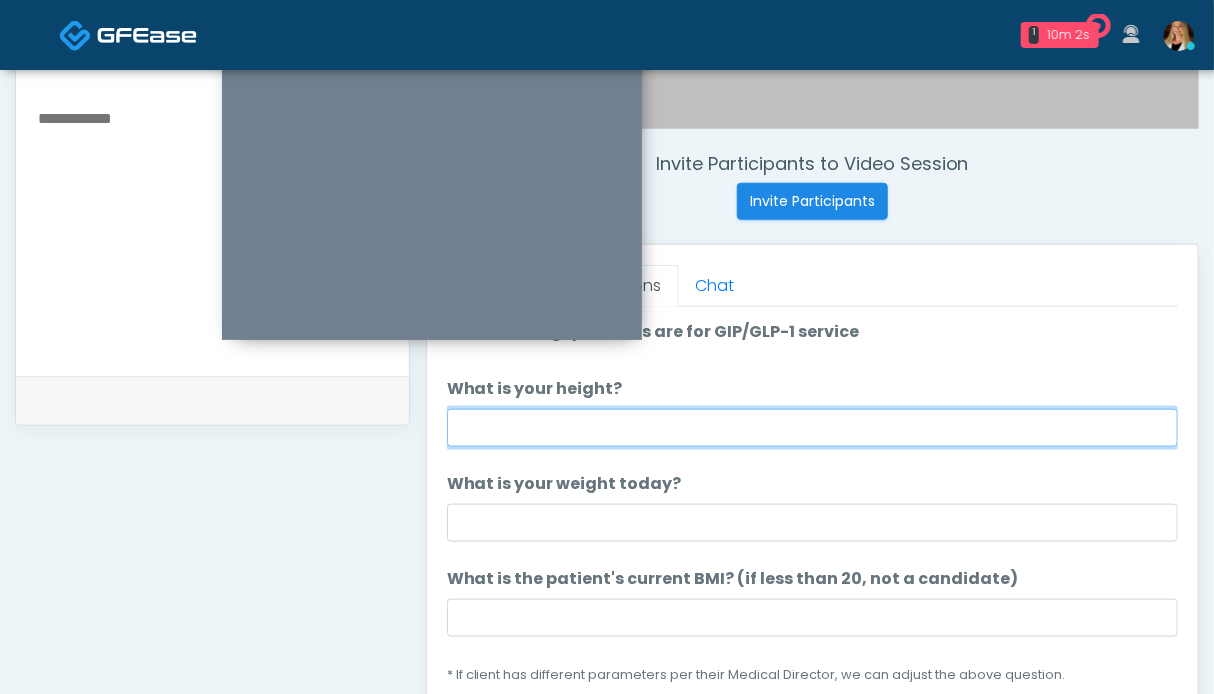 click on "What is your height?" at bounding box center [812, 428] 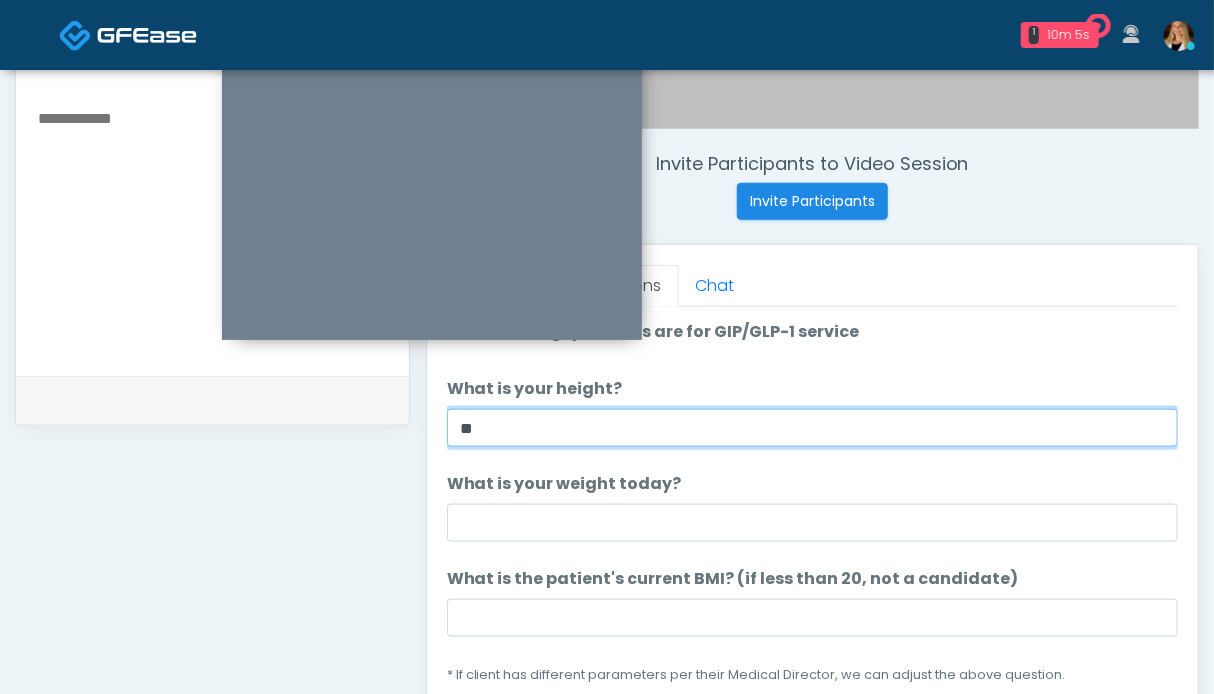type on "**" 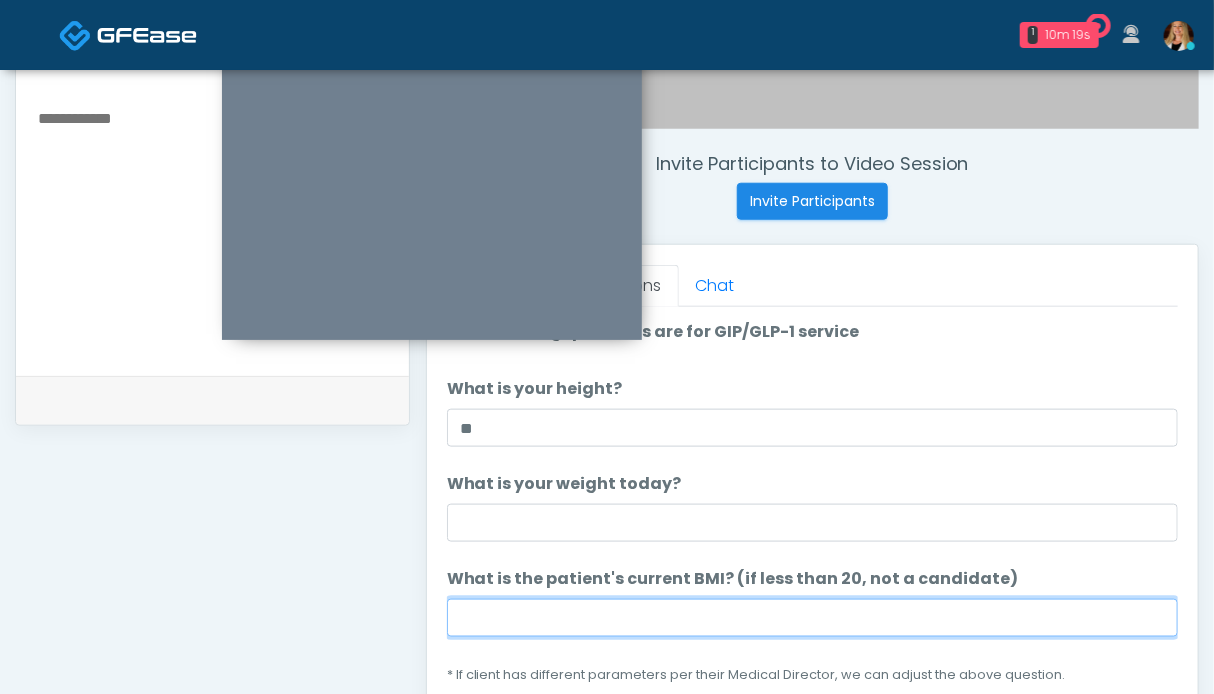click on "What is the patient's current BMI? (if less than 20, not a candidate)" at bounding box center [812, 618] 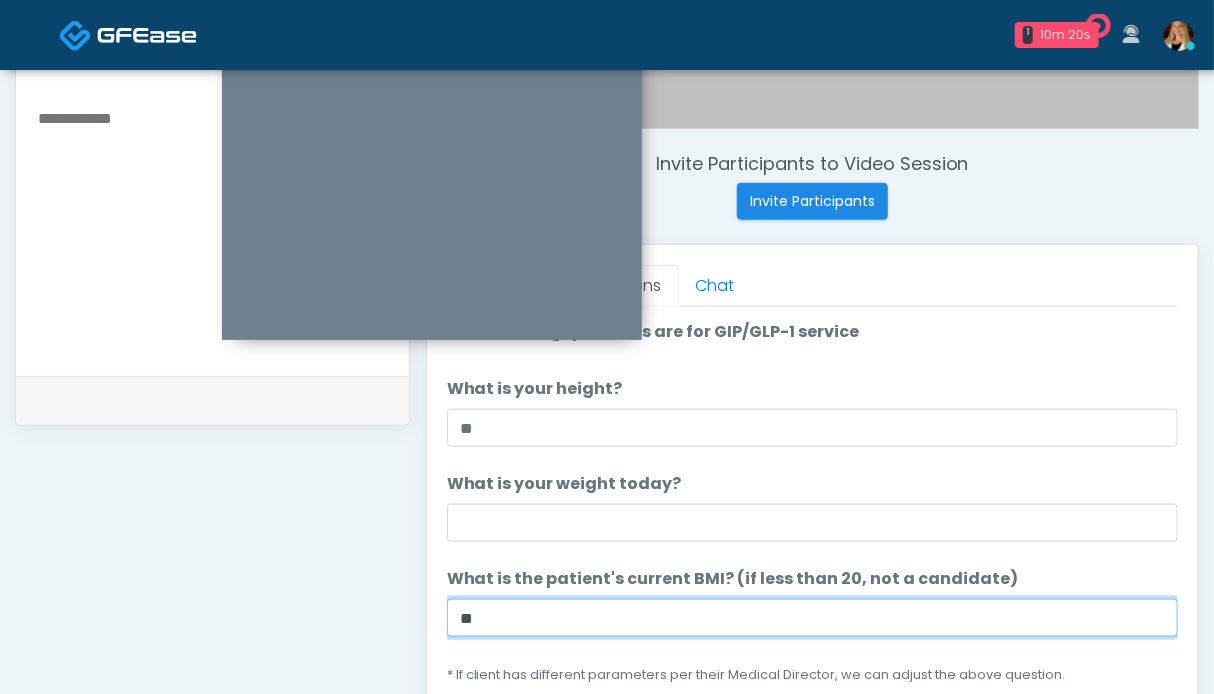 type on "**" 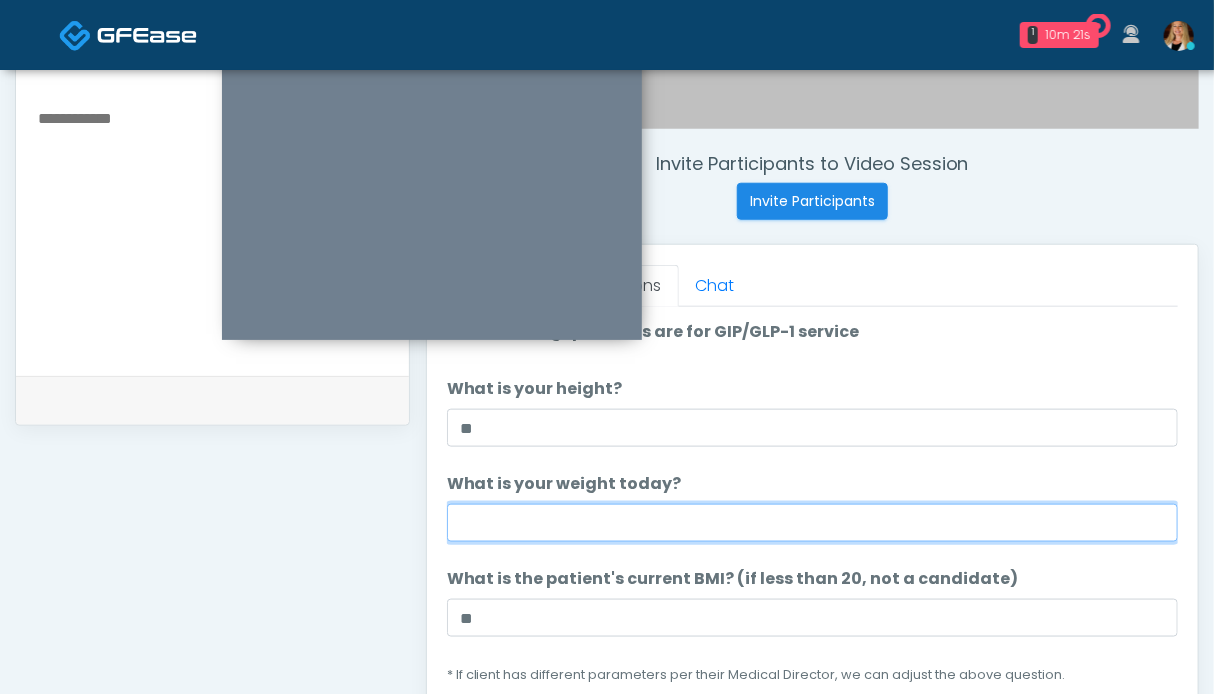 click on "What is your weight today?" at bounding box center [812, 523] 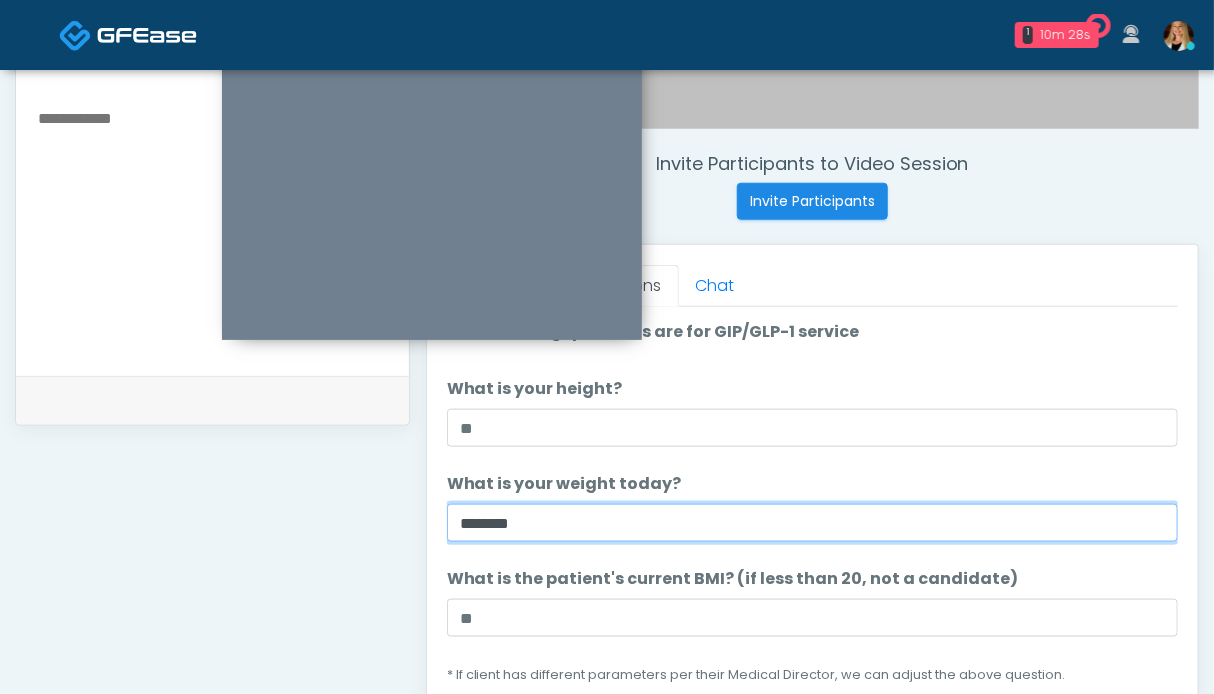 type on "*******" 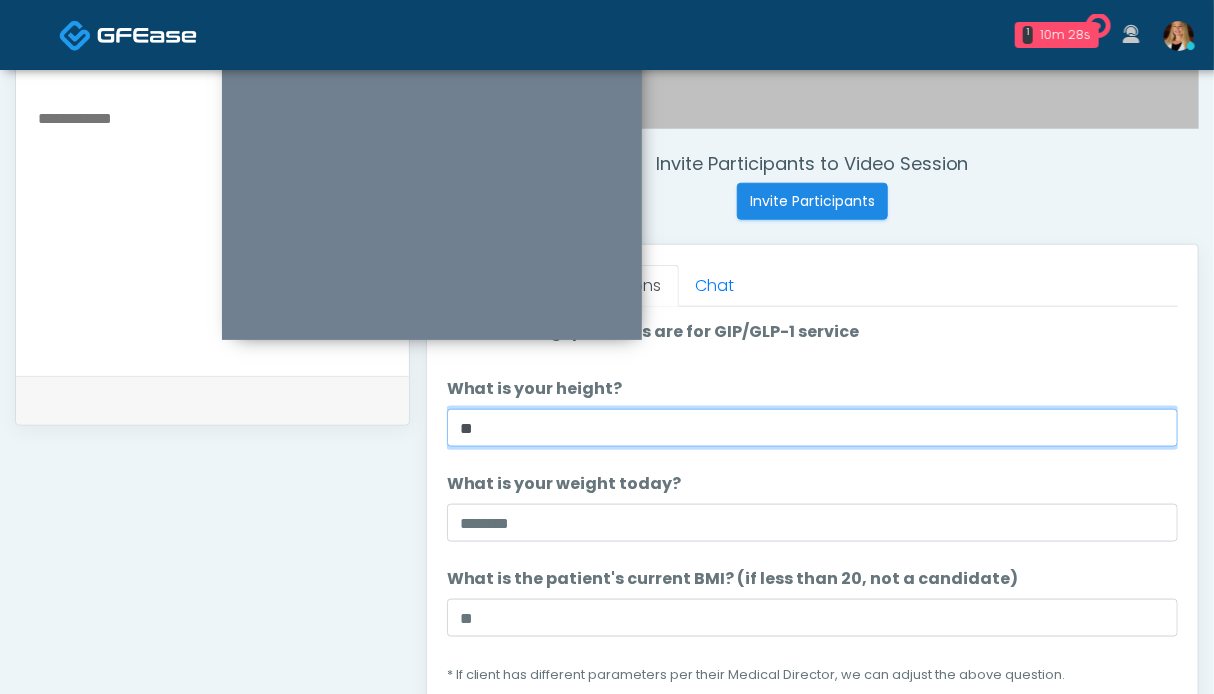 click on "**" at bounding box center (812, 428) 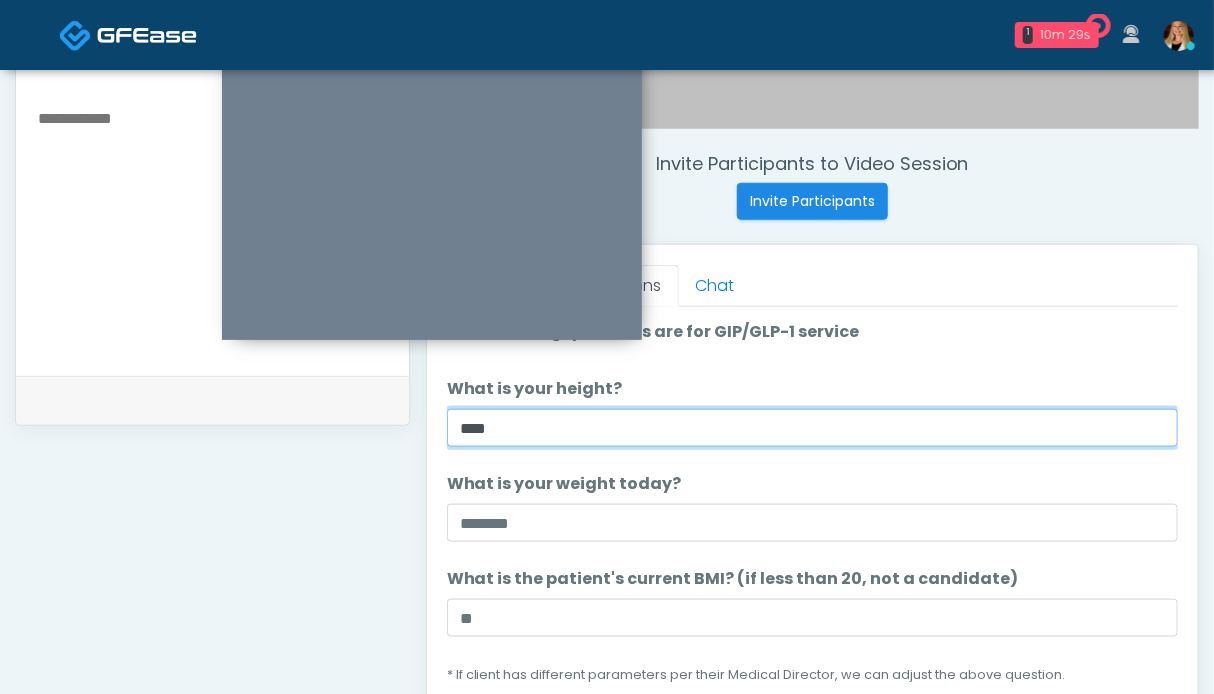 type on "***" 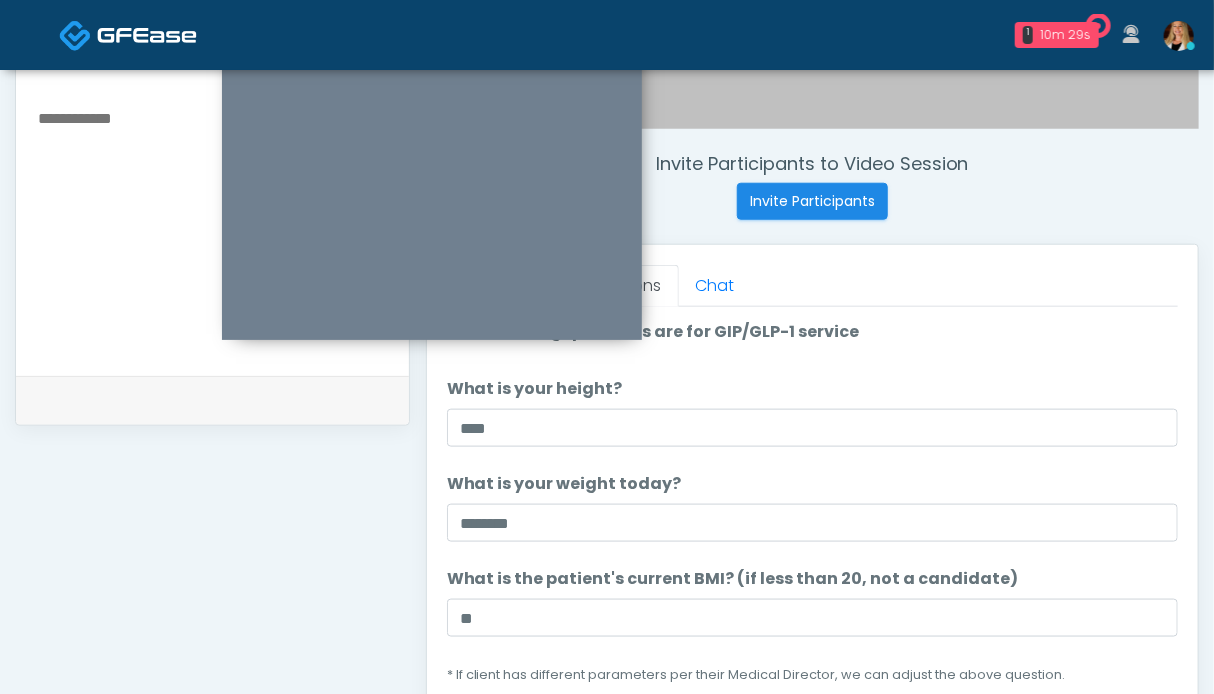 click on "**********" at bounding box center [212, 223] 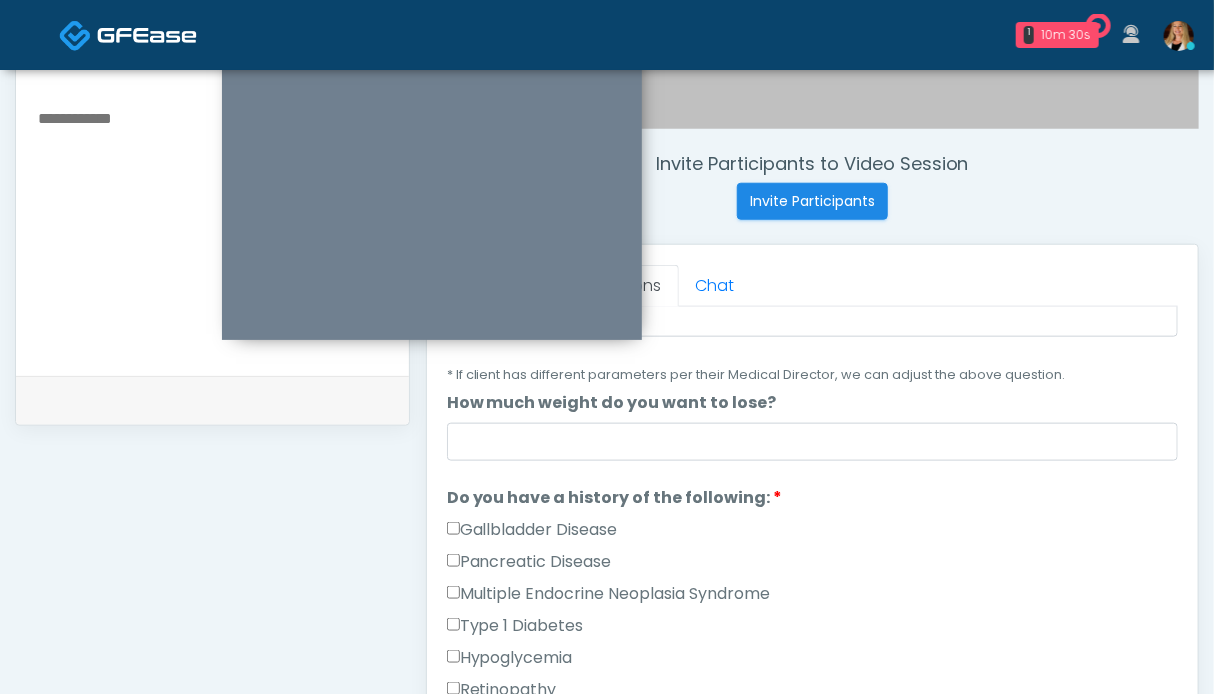 scroll, scrollTop: 500, scrollLeft: 0, axis: vertical 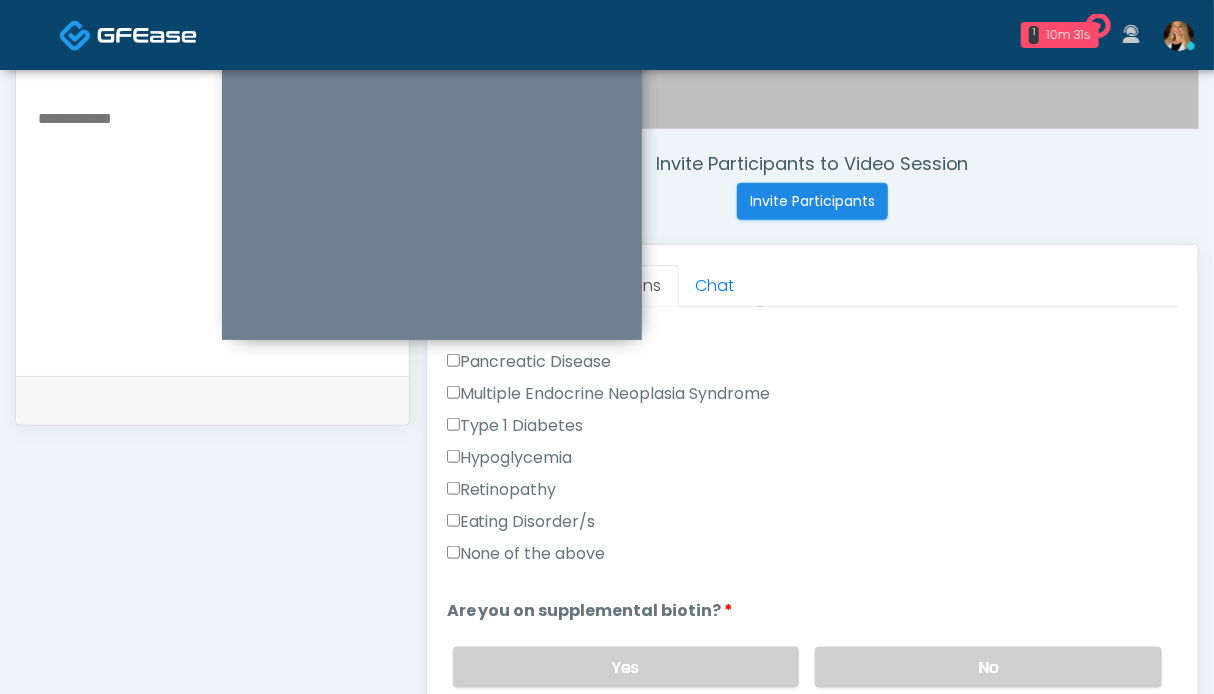 click on "None of the above" at bounding box center (526, 554) 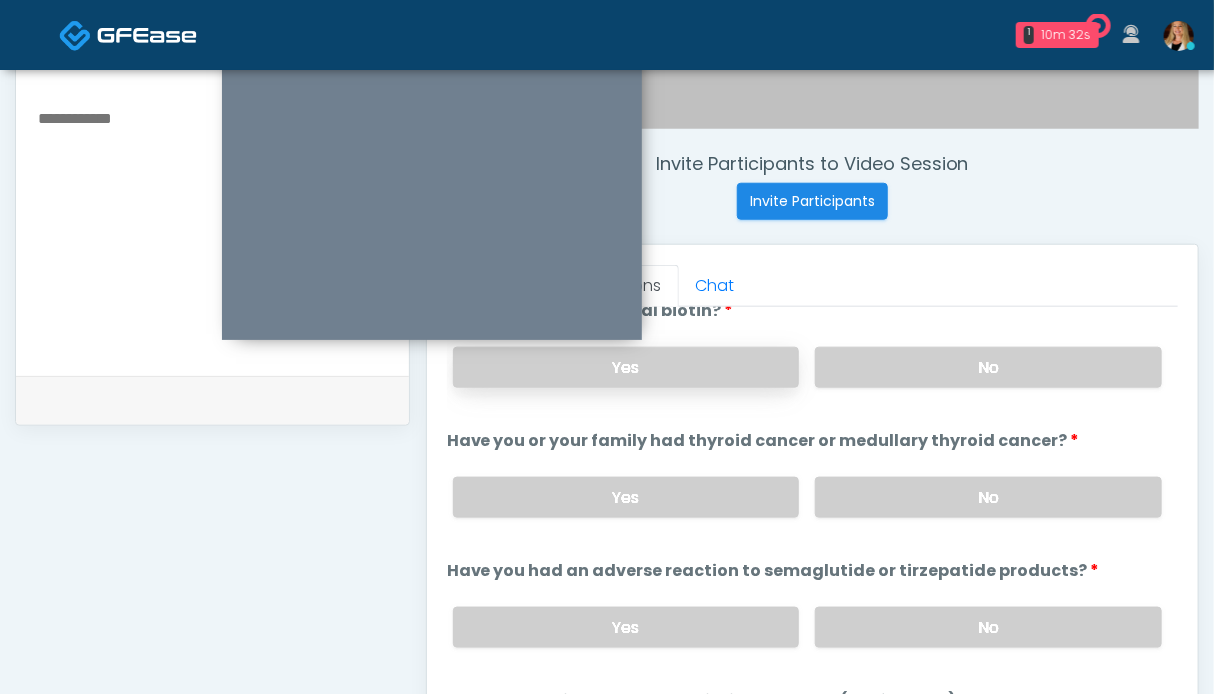 click on "Yes" at bounding box center (626, 367) 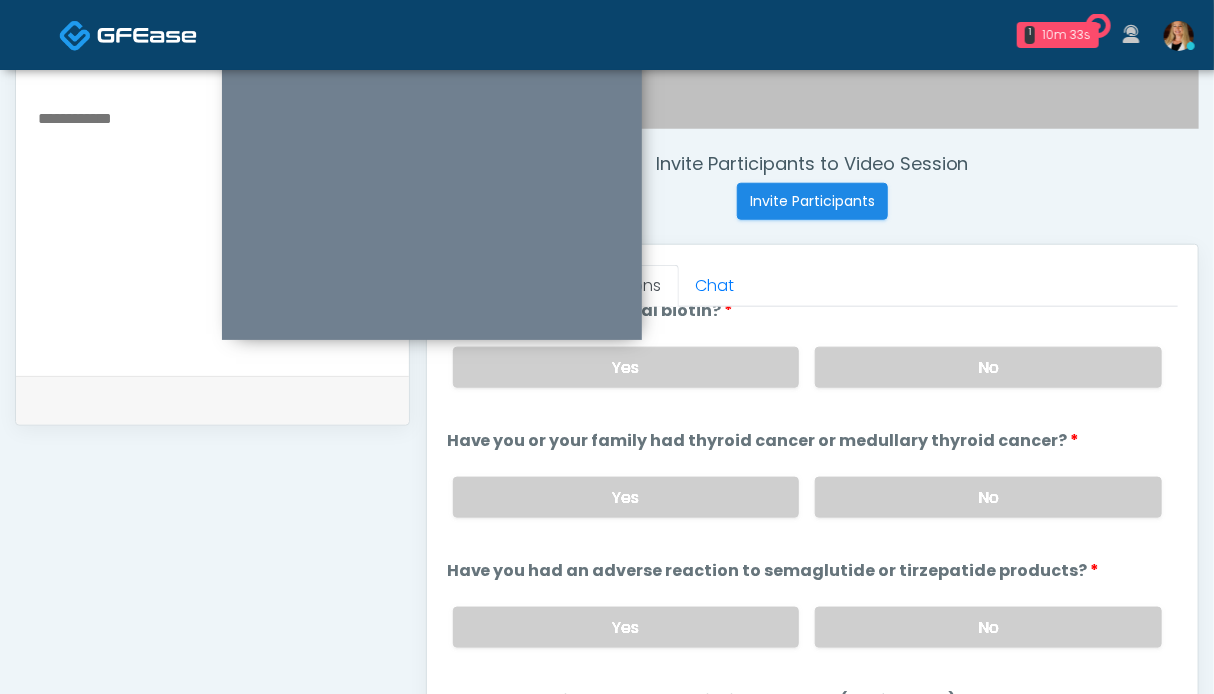 click on "Yes
No" at bounding box center (807, 497) 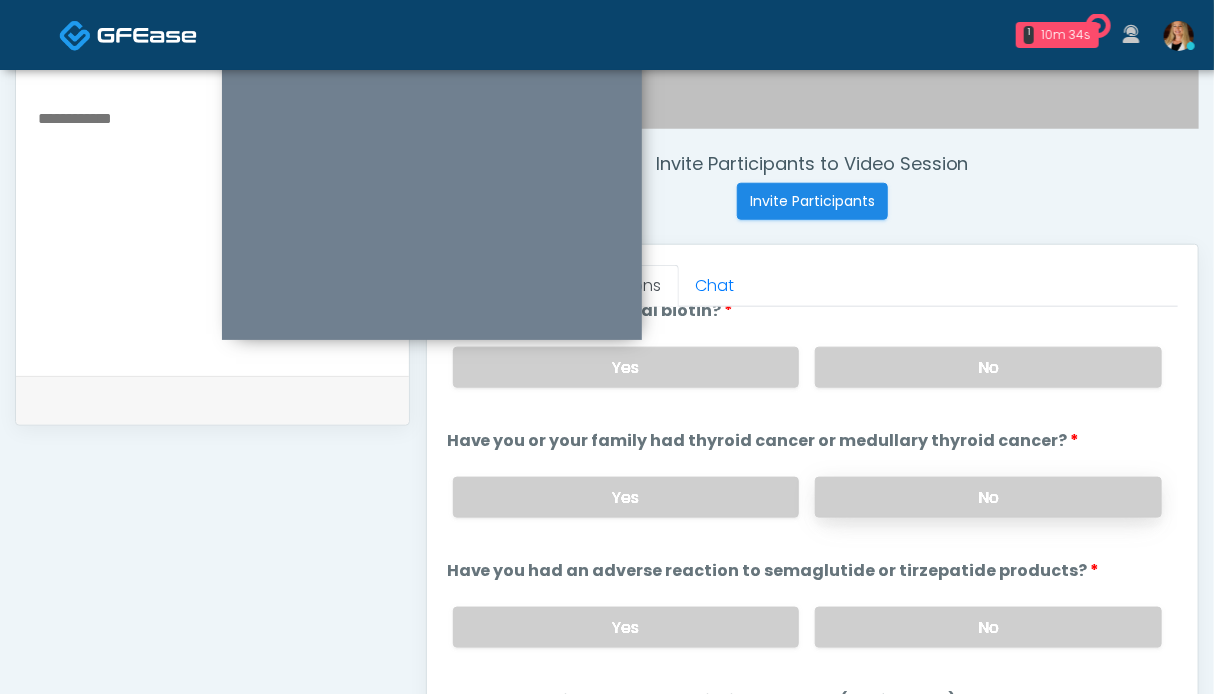 click on "No" at bounding box center [988, 497] 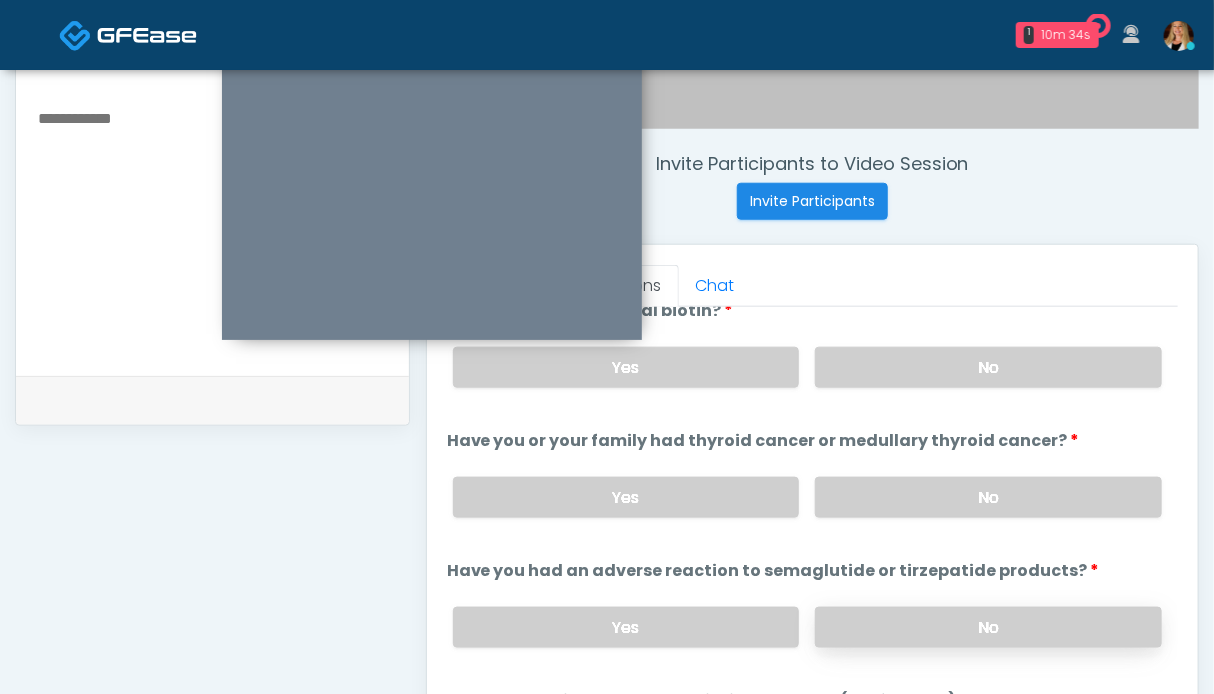 click on "No" at bounding box center [988, 627] 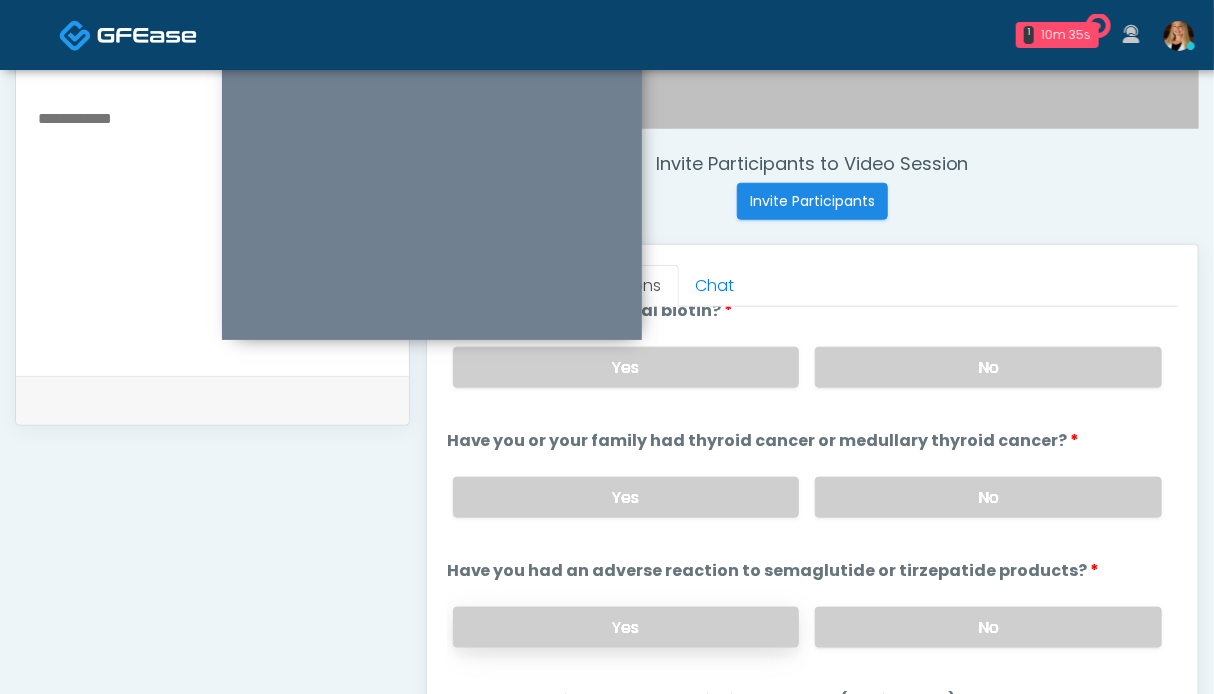 scroll, scrollTop: 1000, scrollLeft: 0, axis: vertical 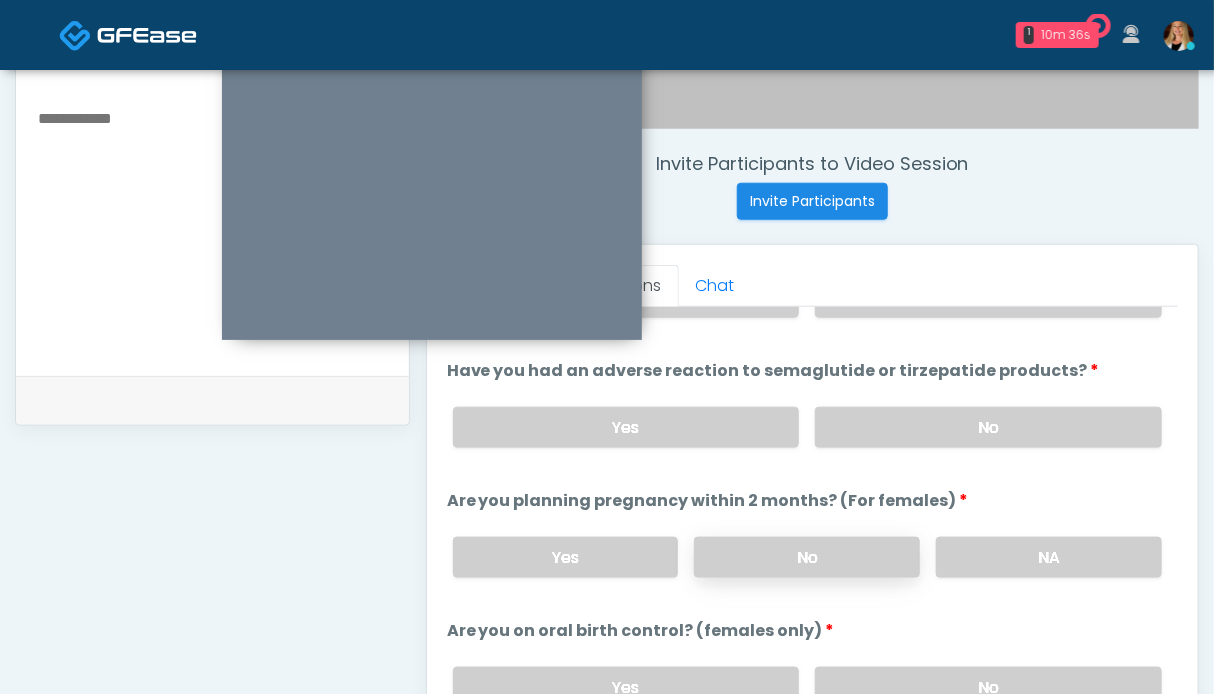 click on "No" at bounding box center [807, 557] 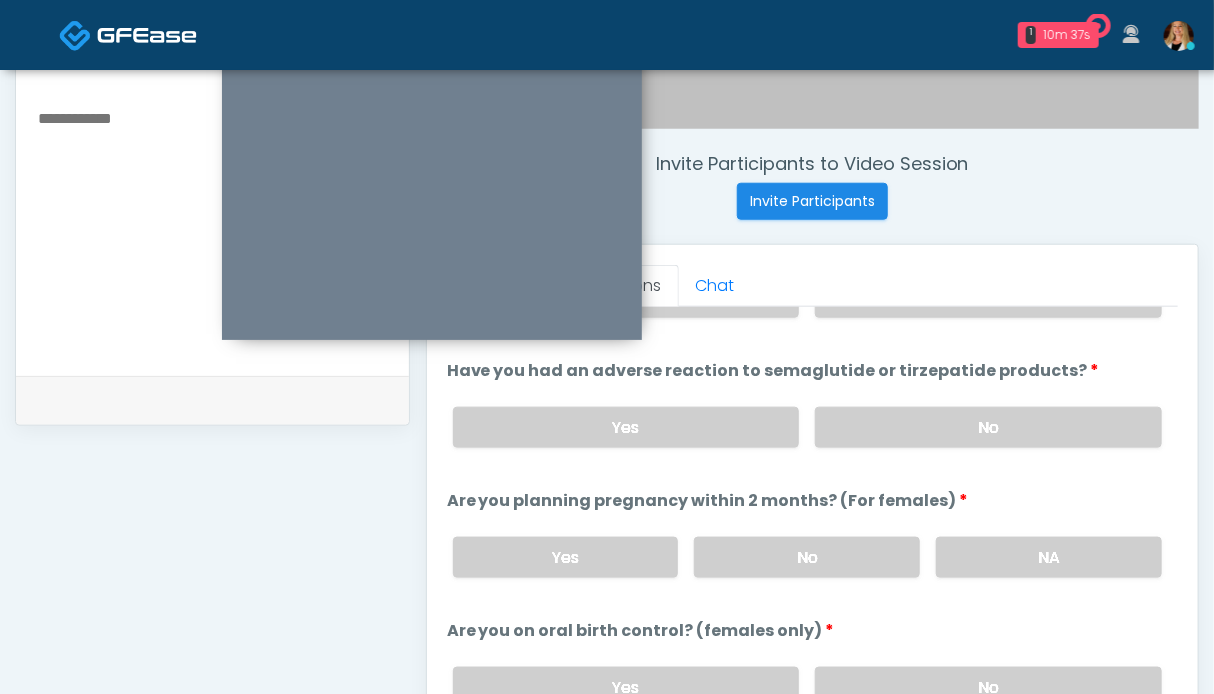 scroll, scrollTop: 1124, scrollLeft: 0, axis: vertical 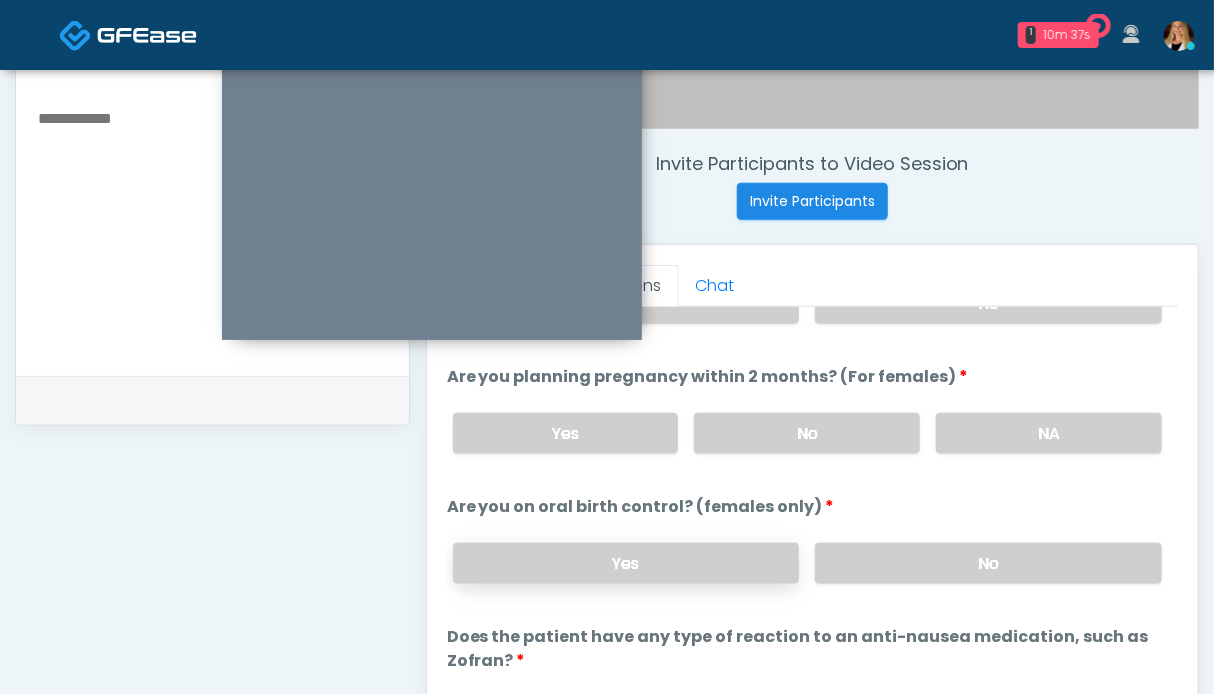 click on "Yes" at bounding box center (626, 563) 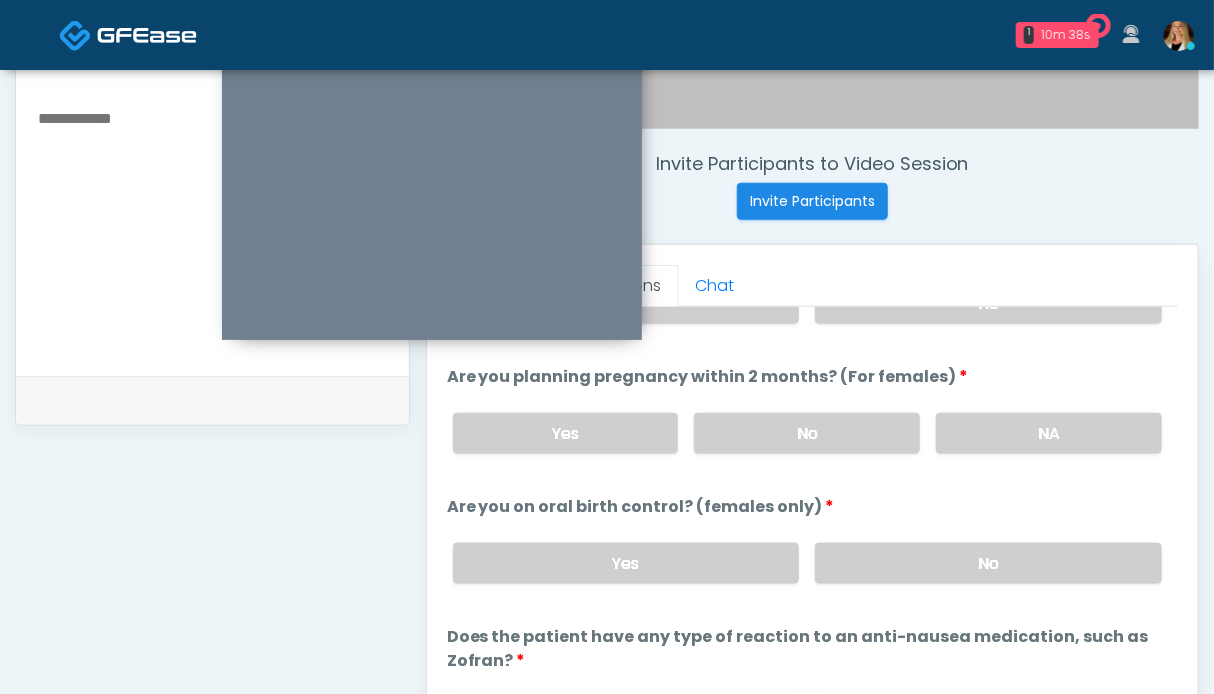 scroll, scrollTop: 899, scrollLeft: 0, axis: vertical 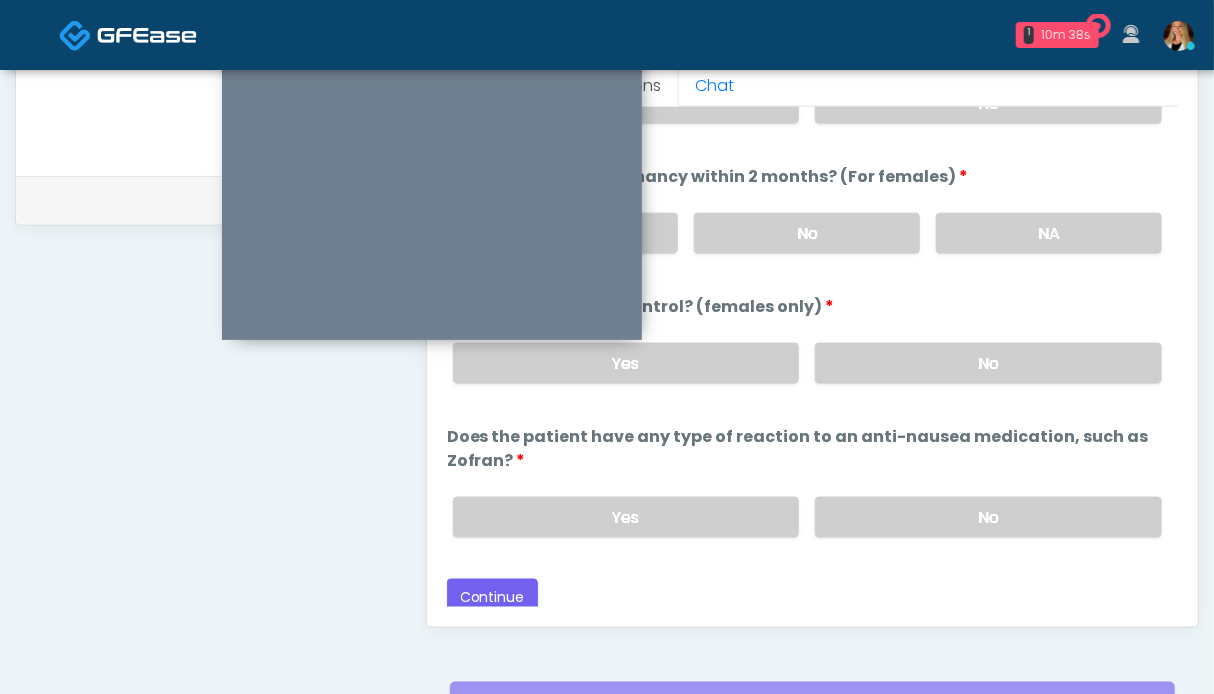 drag, startPoint x: 900, startPoint y: 507, endPoint x: 814, endPoint y: 547, distance: 94.847244 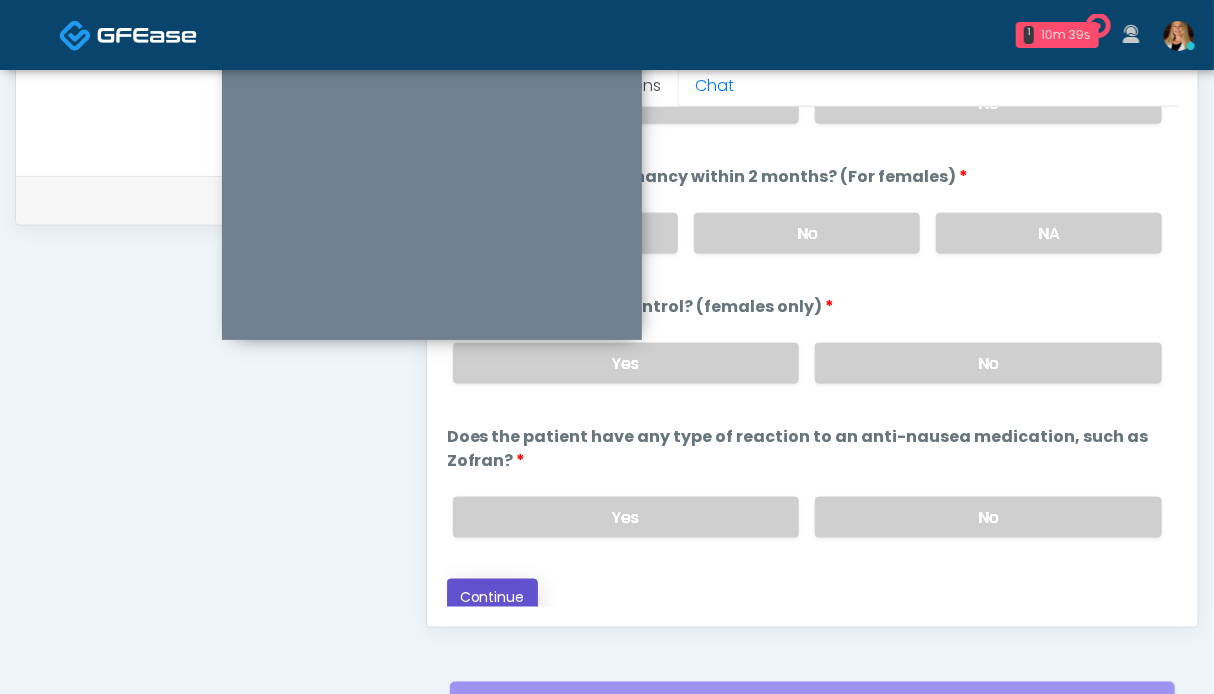 click on "Continue" at bounding box center (492, 597) 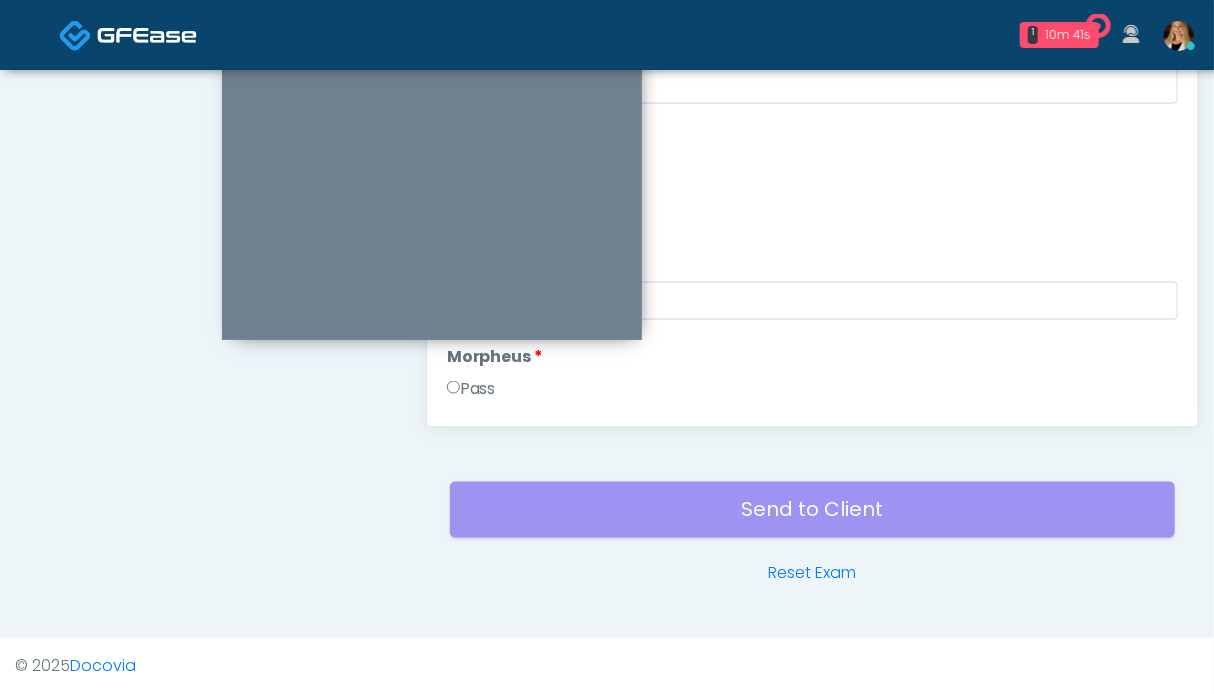 scroll, scrollTop: 899, scrollLeft: 0, axis: vertical 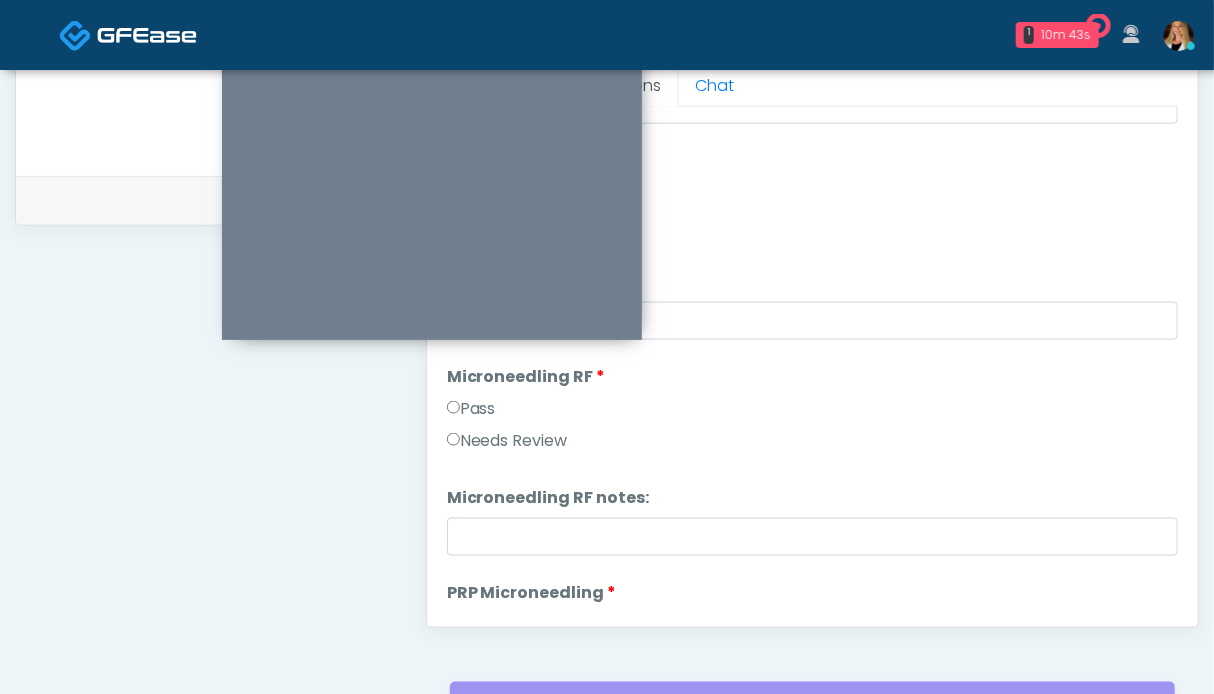 click on "Pass" at bounding box center [471, 409] 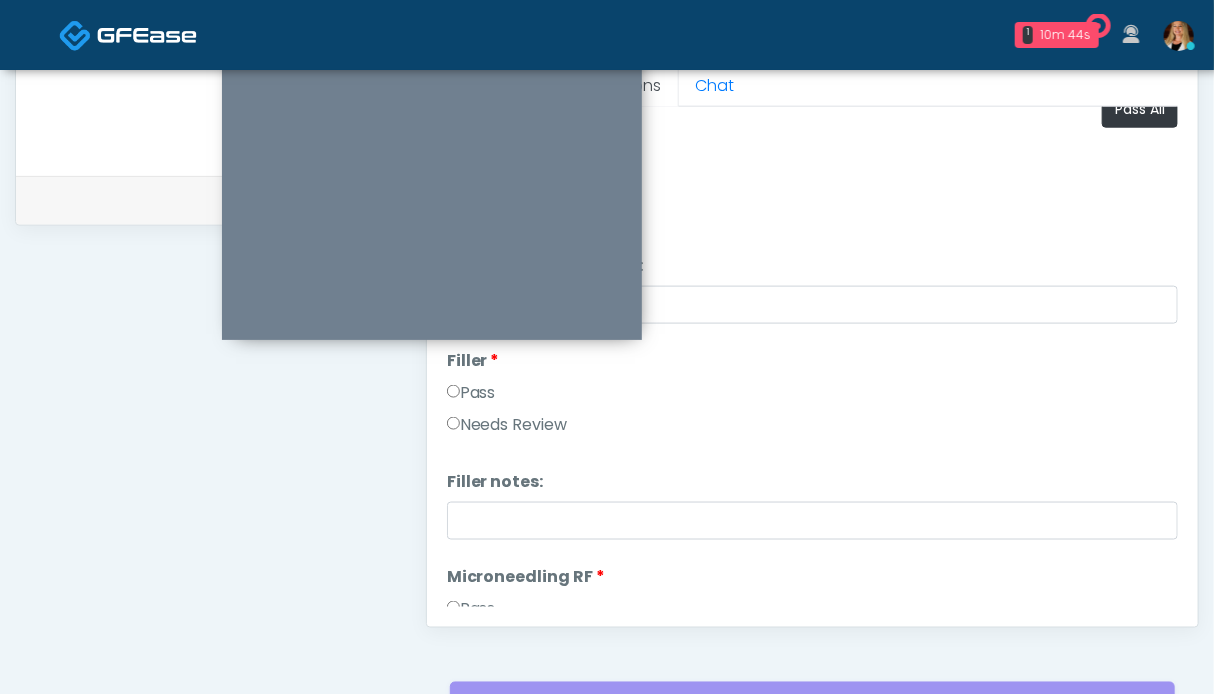scroll, scrollTop: 0, scrollLeft: 0, axis: both 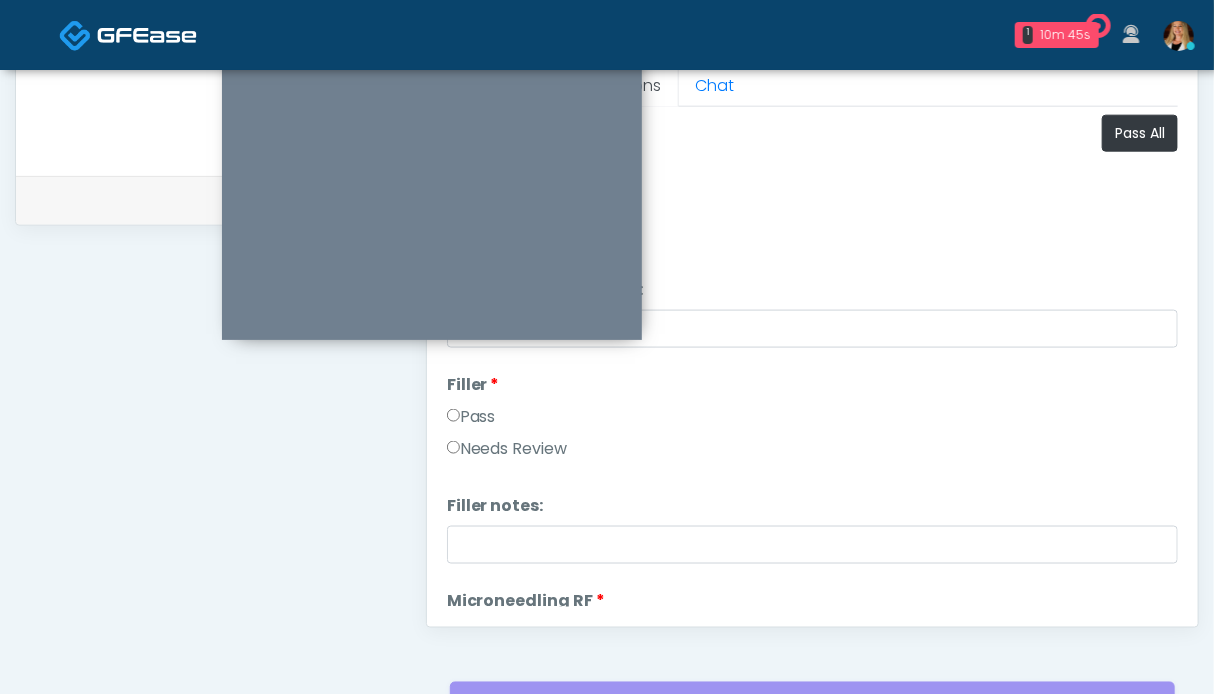 click on "Pass" at bounding box center [471, 417] 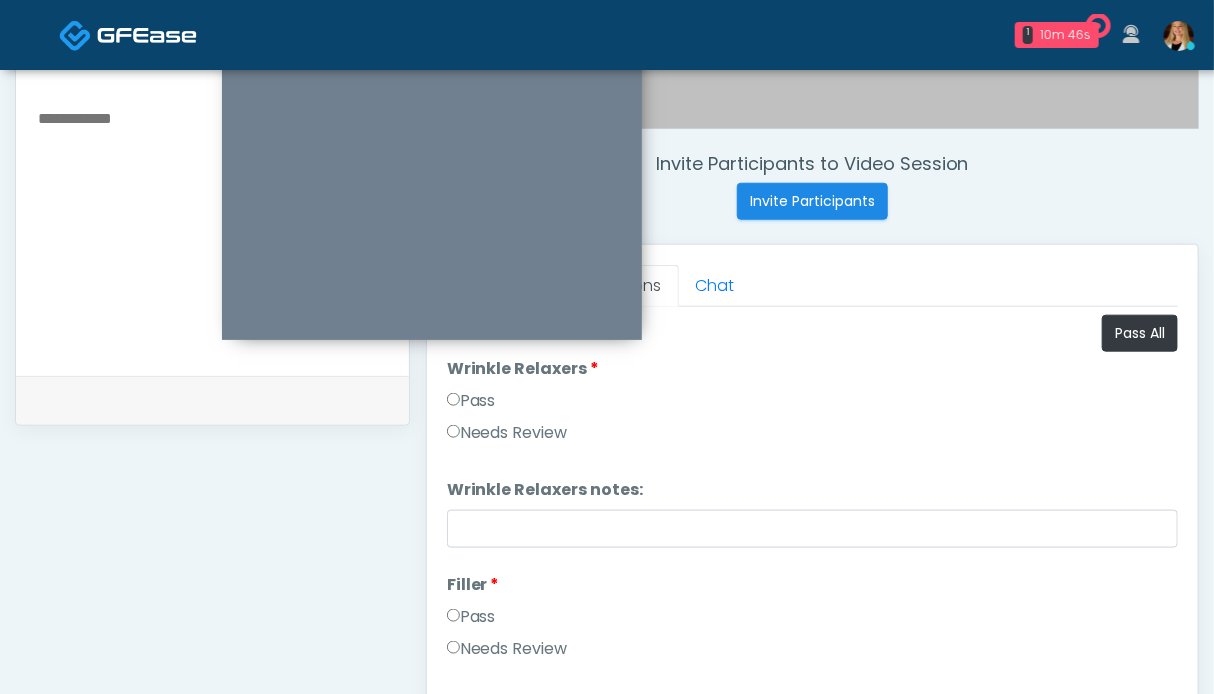 click on "Pass" at bounding box center (471, 401) 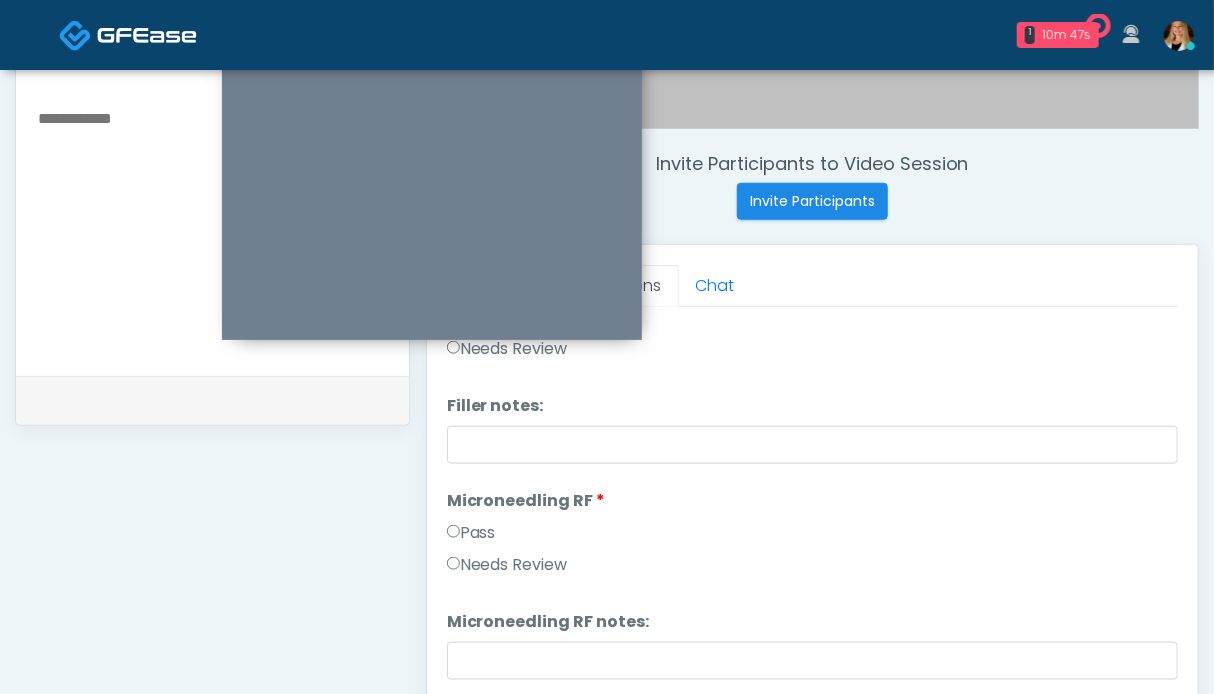 scroll, scrollTop: 600, scrollLeft: 0, axis: vertical 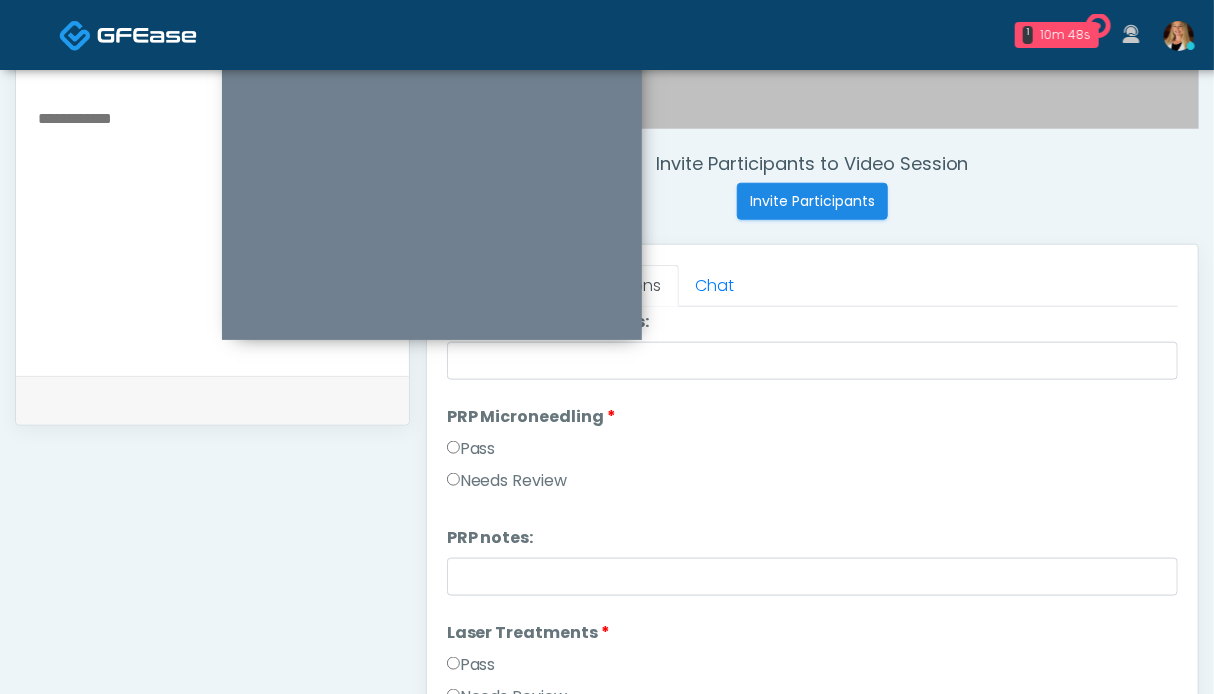 click on "Pass" at bounding box center (471, 449) 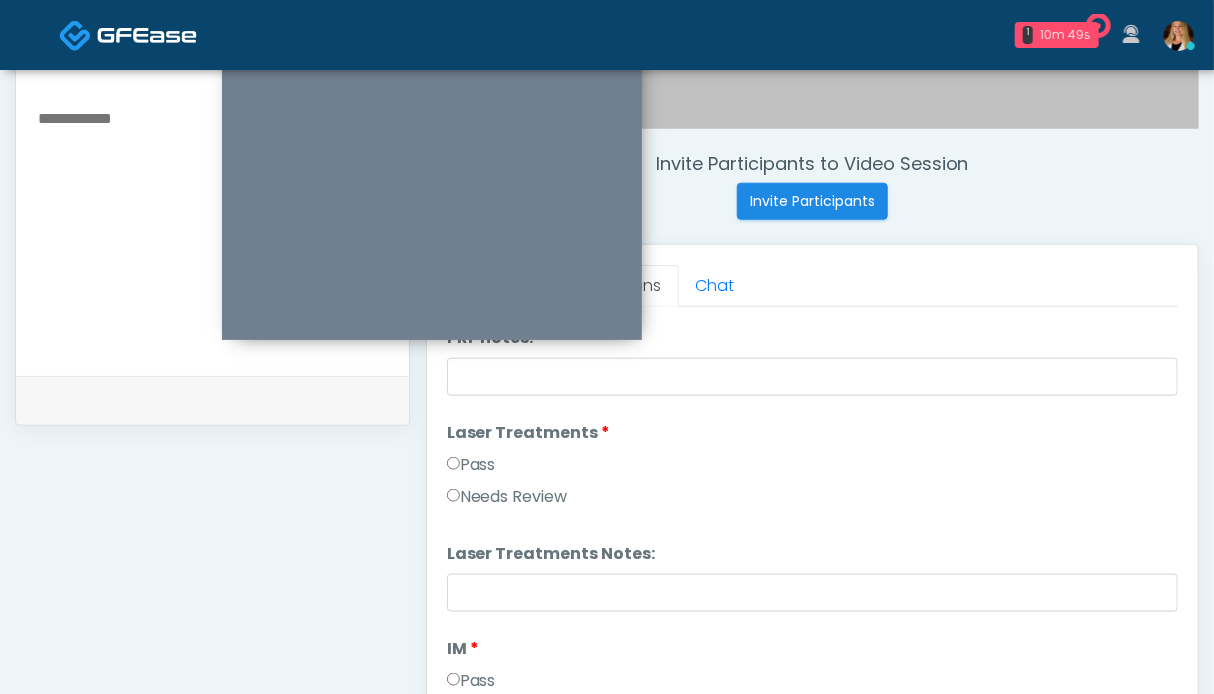click on "Pass" at bounding box center [471, 465] 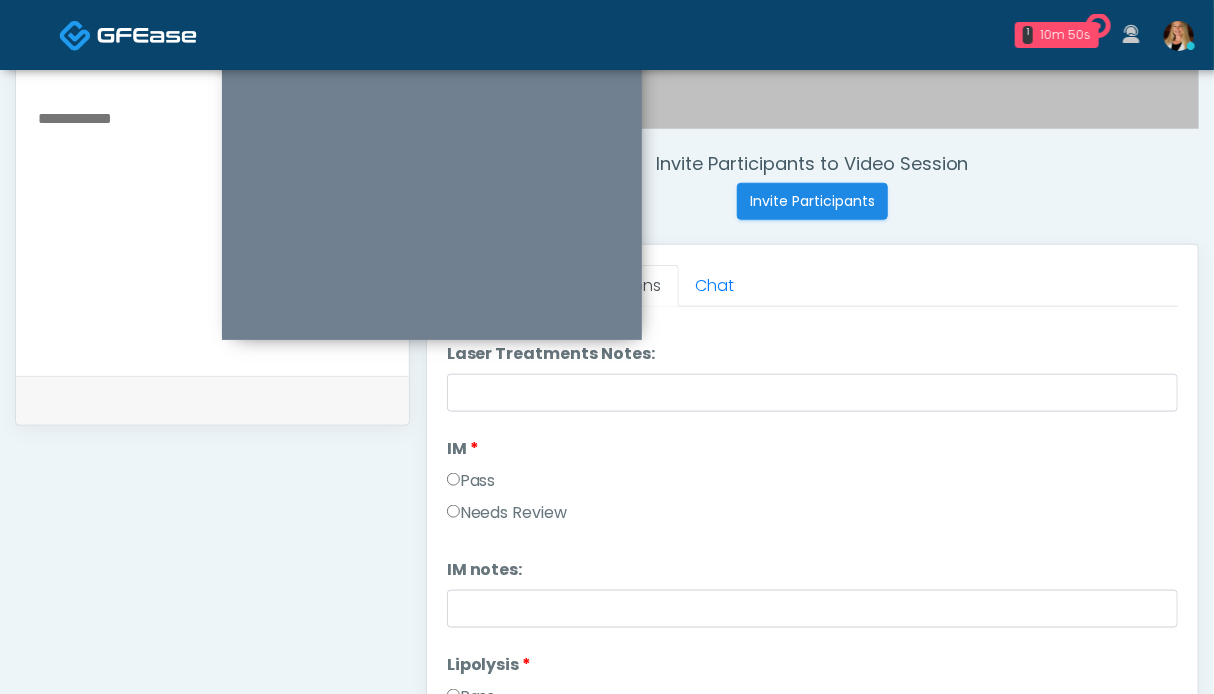 click on "Pass" at bounding box center [471, 481] 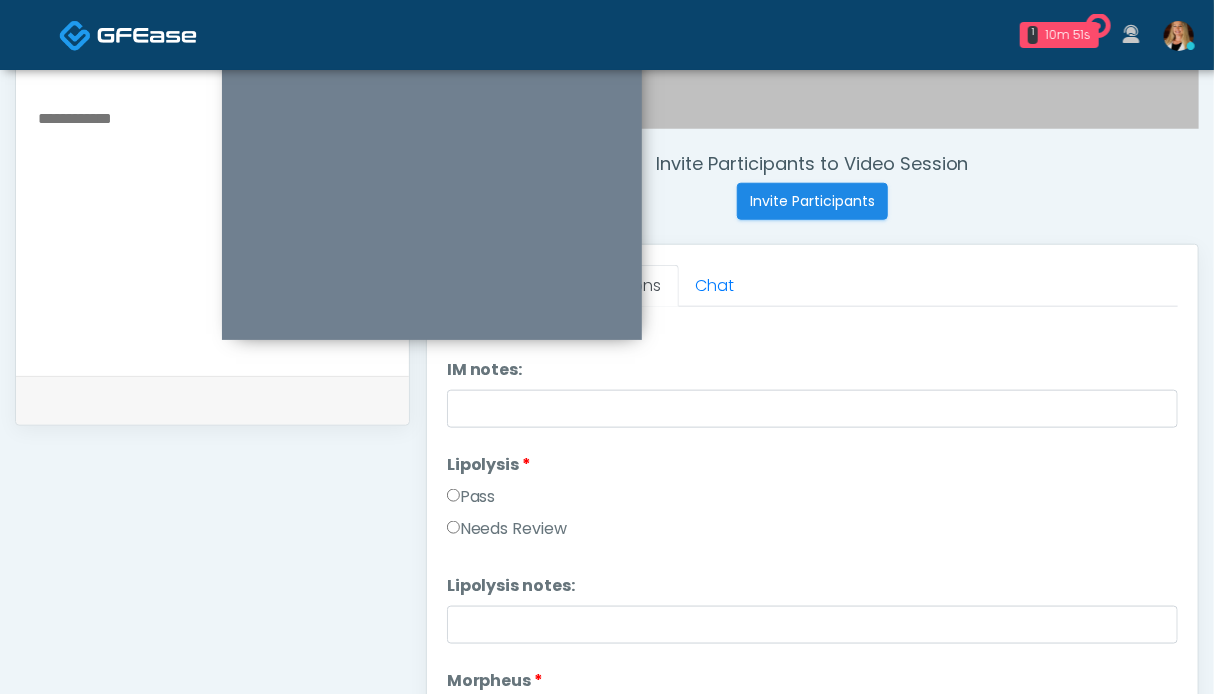 click on "Pass" at bounding box center (471, 497) 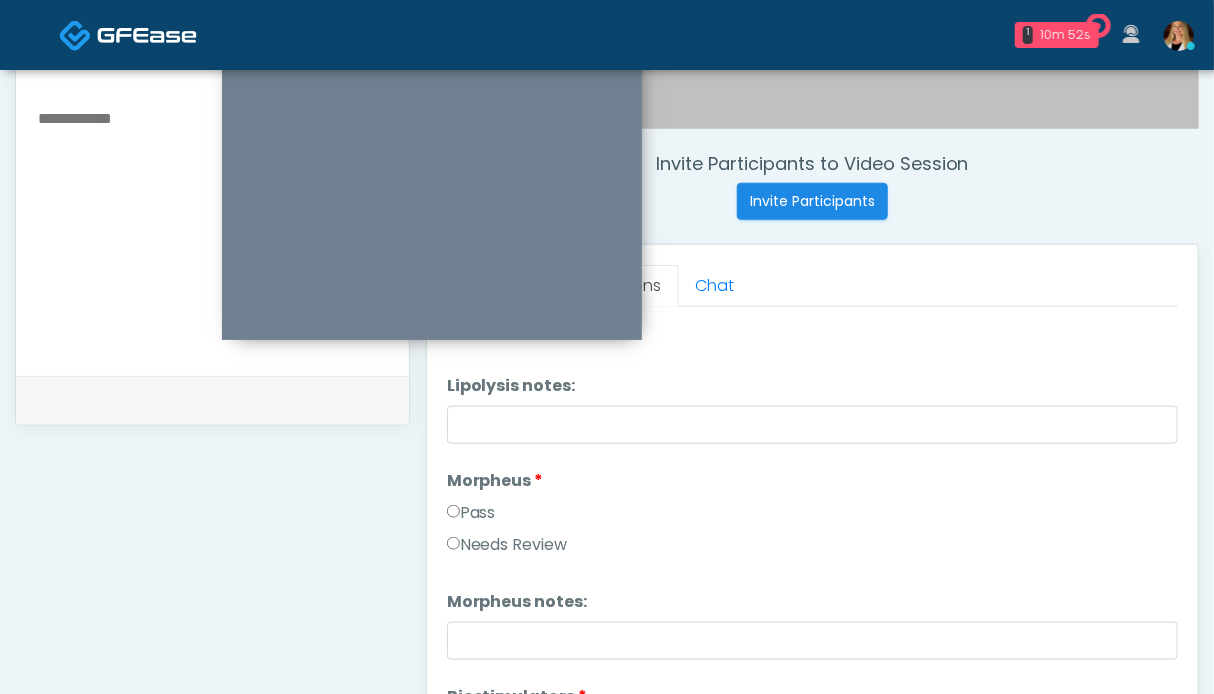 click on "Pass" at bounding box center (812, 517) 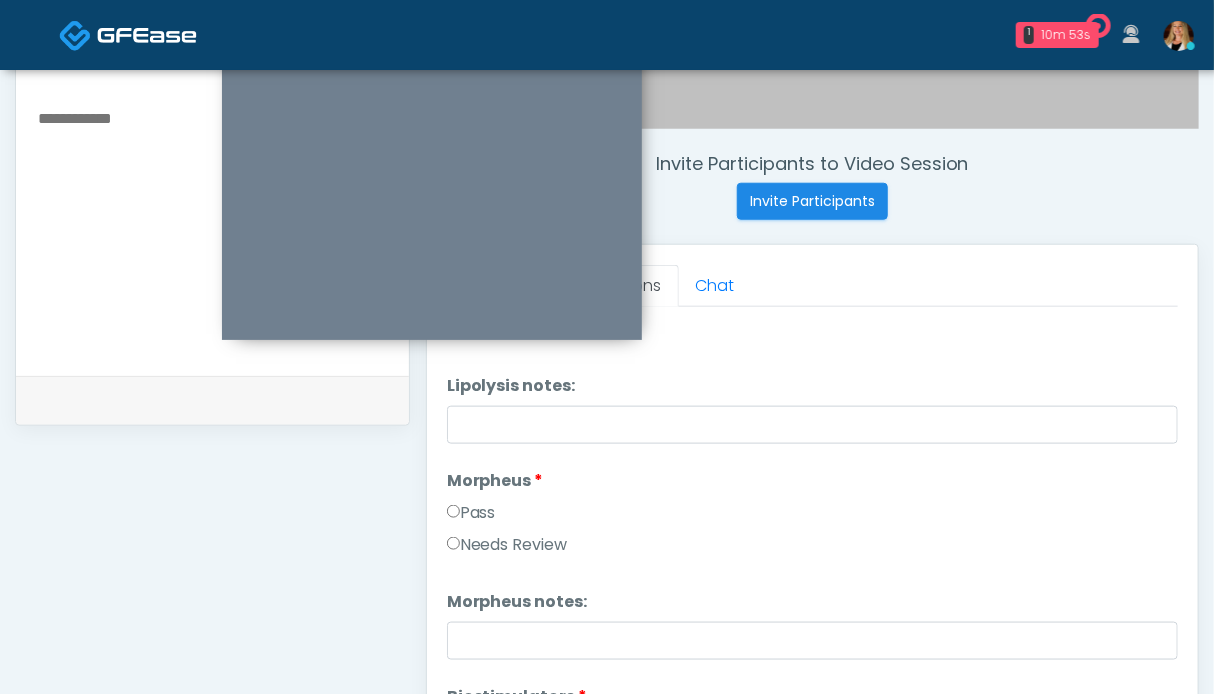 click on "Pass" at bounding box center (471, 513) 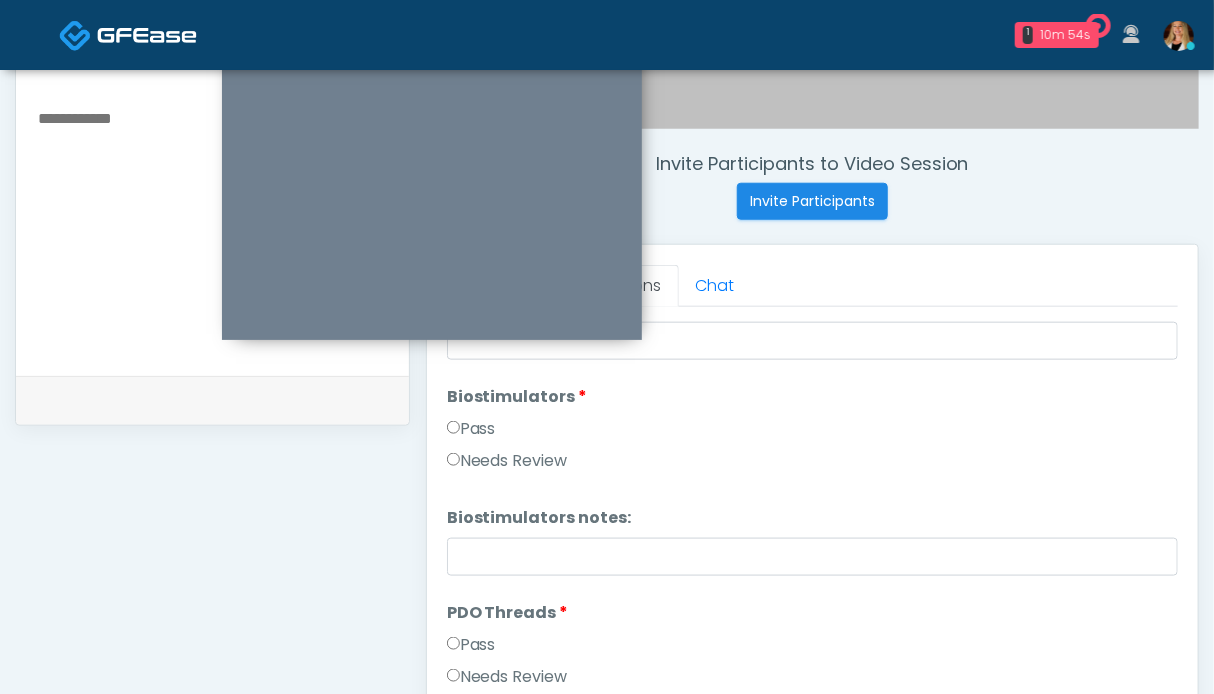 click on "Pass" at bounding box center [471, 429] 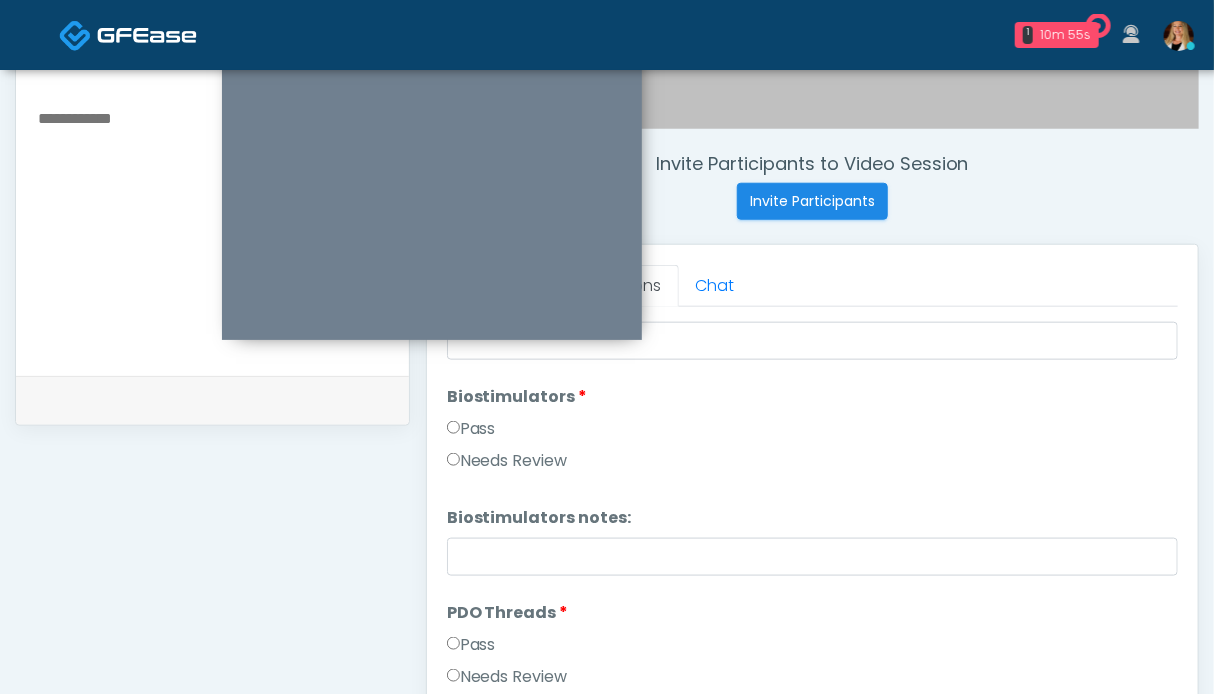 drag, startPoint x: 492, startPoint y: 645, endPoint x: 506, endPoint y: 640, distance: 14.866069 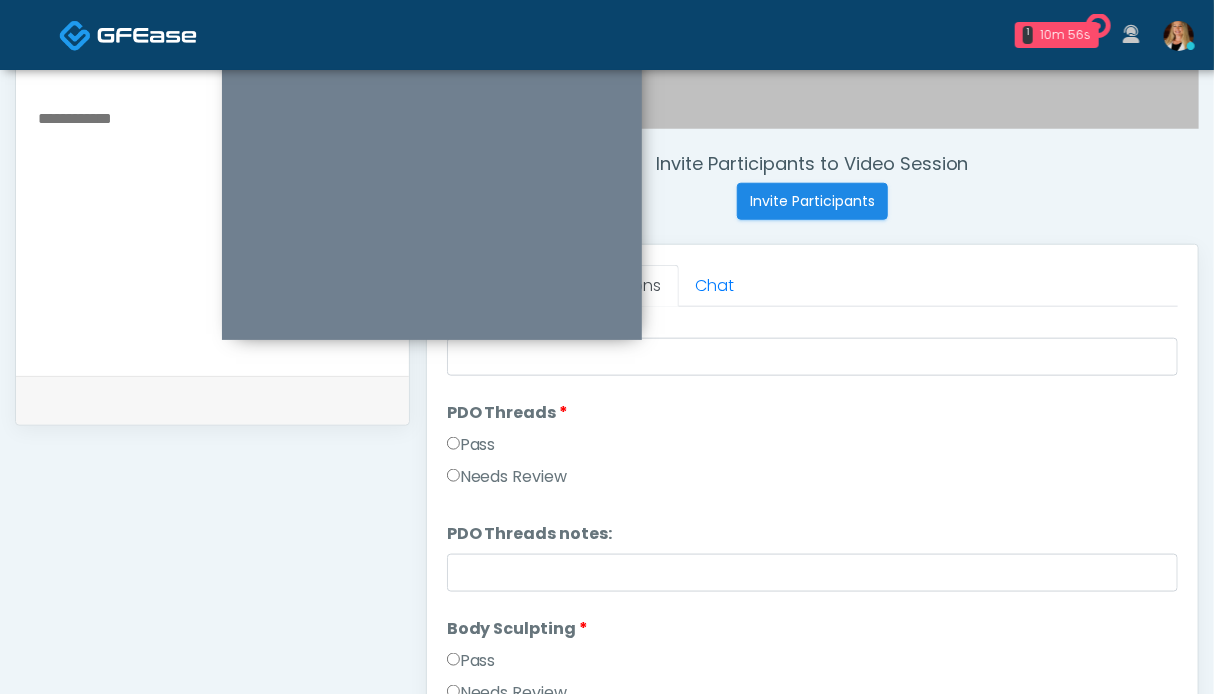 click on "Pass" at bounding box center (471, 661) 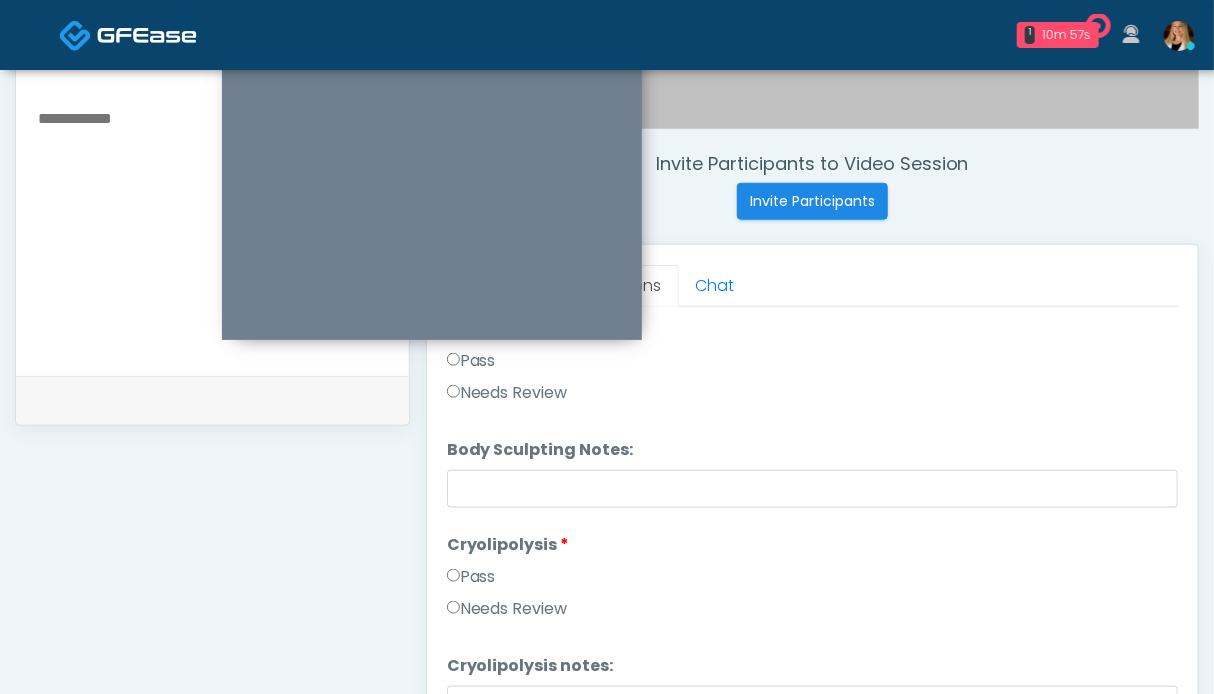 click on "Pass" at bounding box center (471, 577) 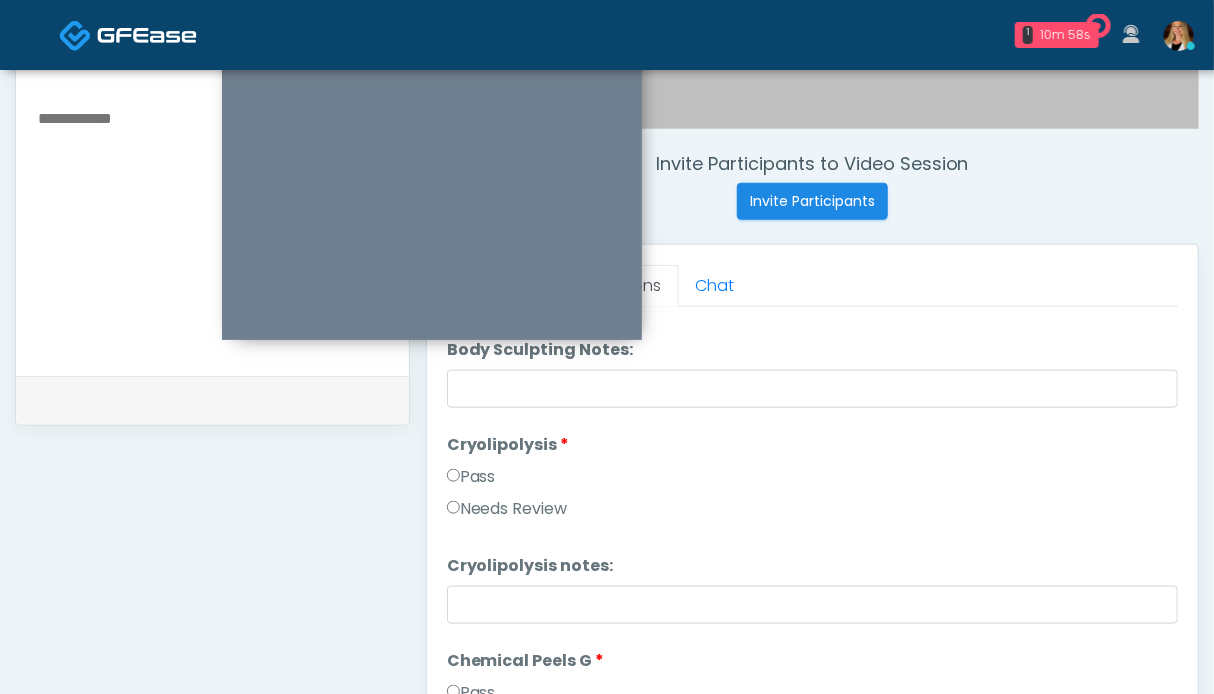 scroll, scrollTop: 2400, scrollLeft: 0, axis: vertical 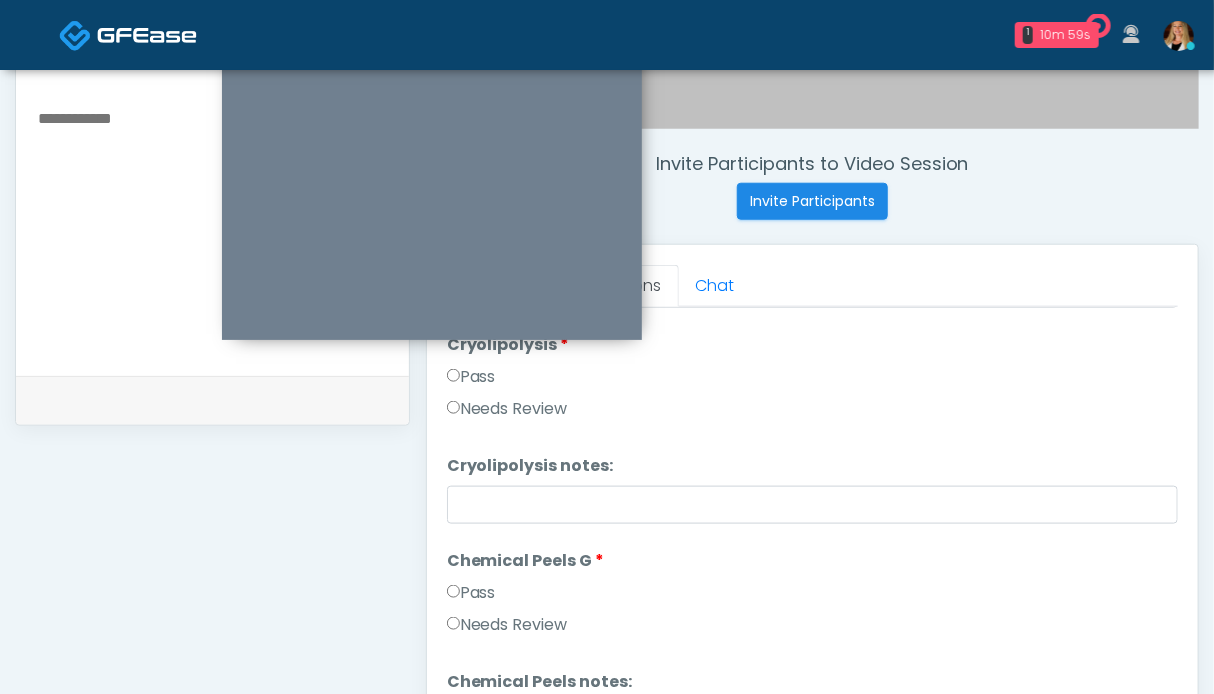 drag, startPoint x: 480, startPoint y: 594, endPoint x: 507, endPoint y: 585, distance: 28.460499 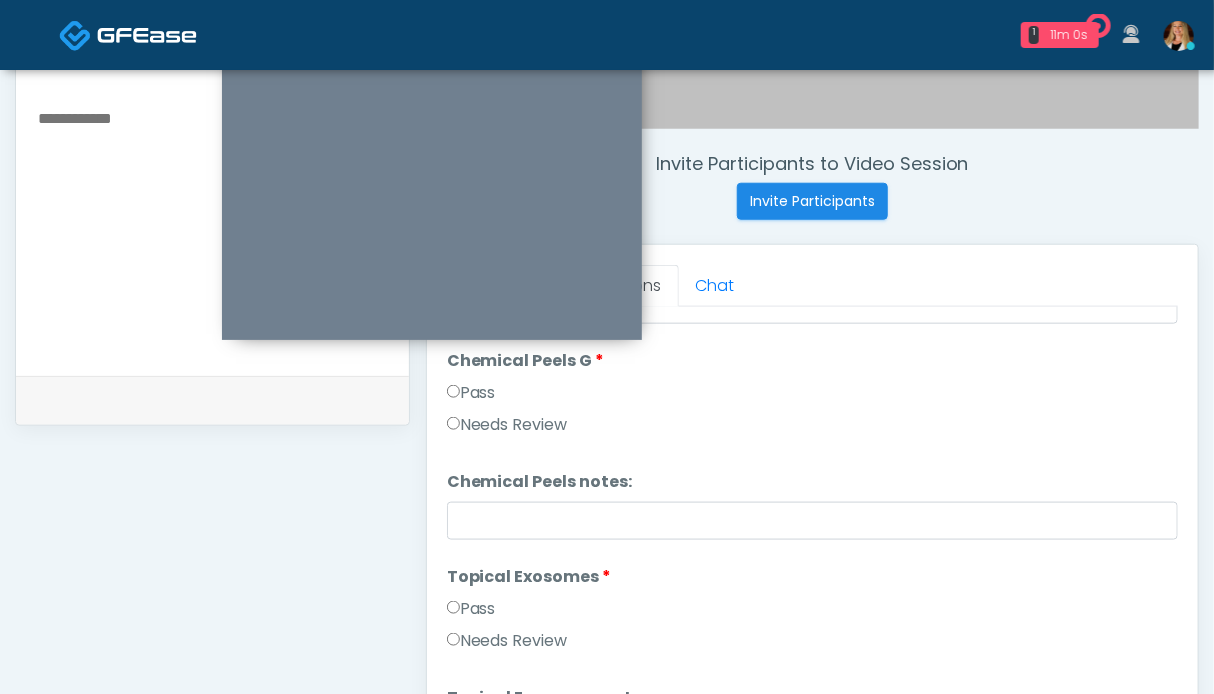 click on "Pass" at bounding box center (471, 609) 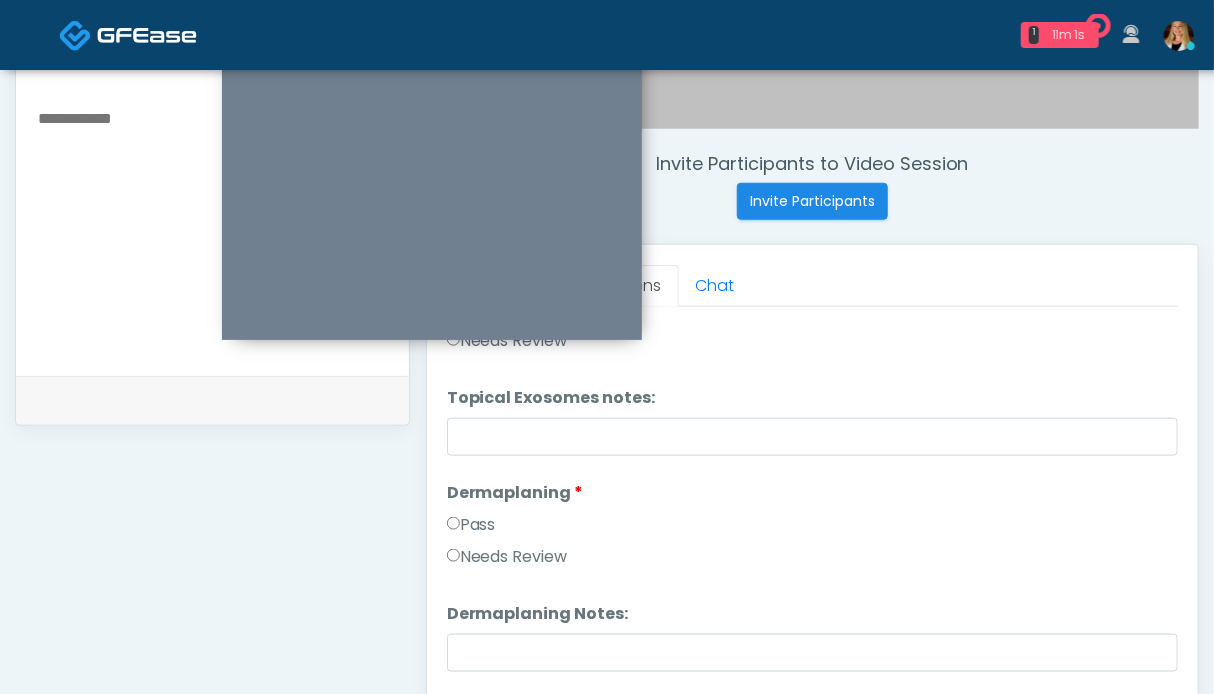click on "Pass" at bounding box center [471, 525] 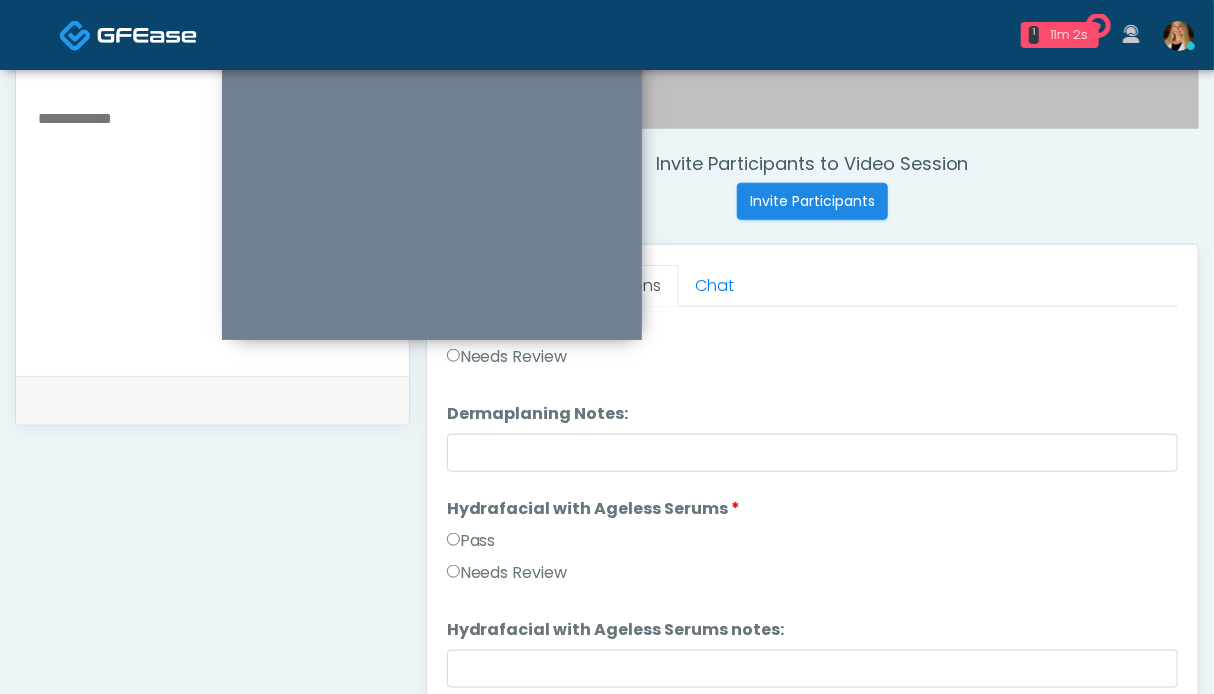 click on "Pass" at bounding box center [471, 541] 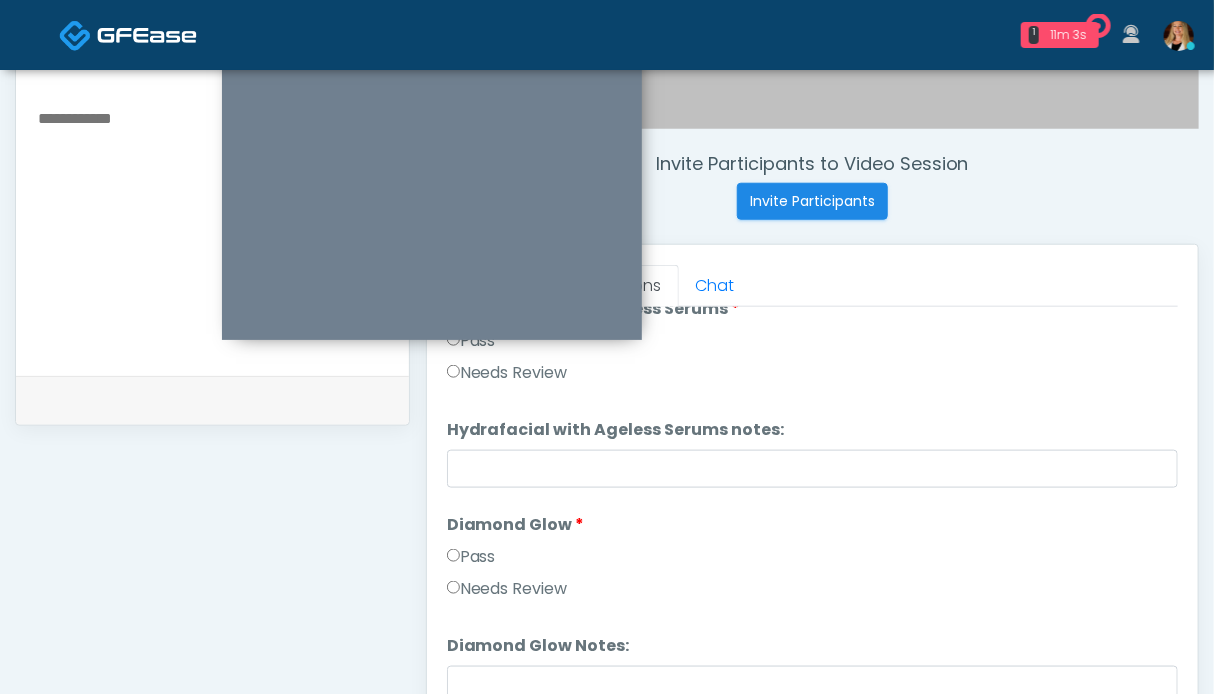 click on "Pass" at bounding box center (471, 557) 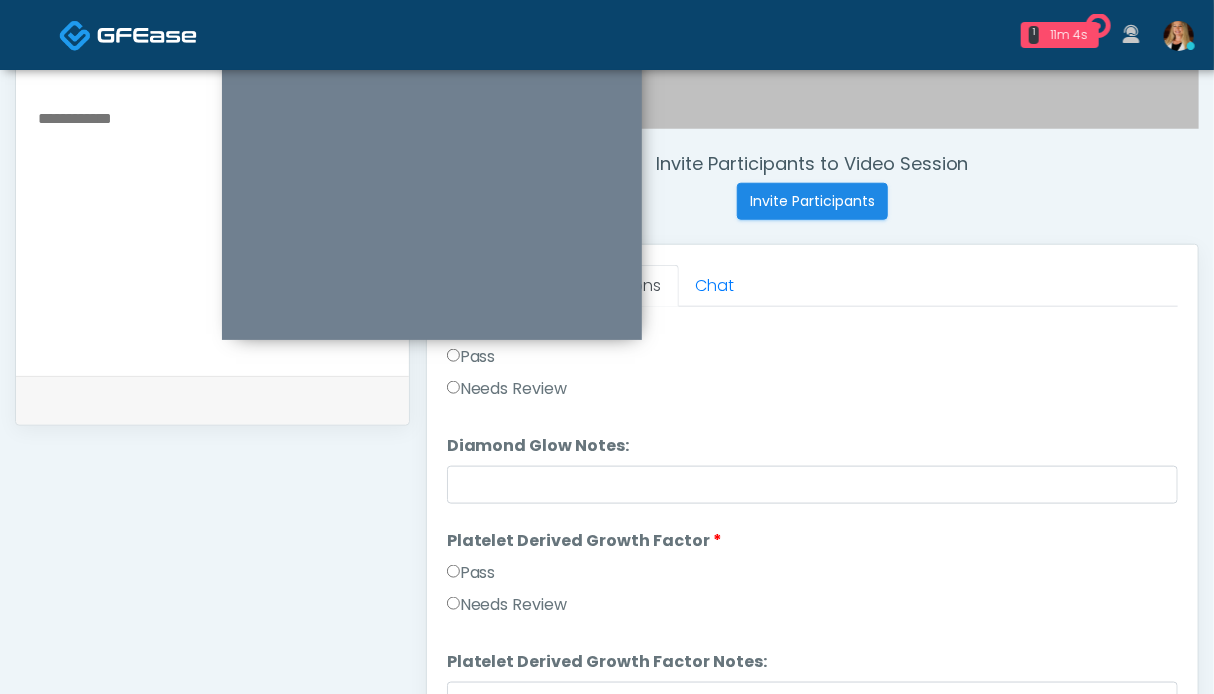click on "Pass" at bounding box center [471, 573] 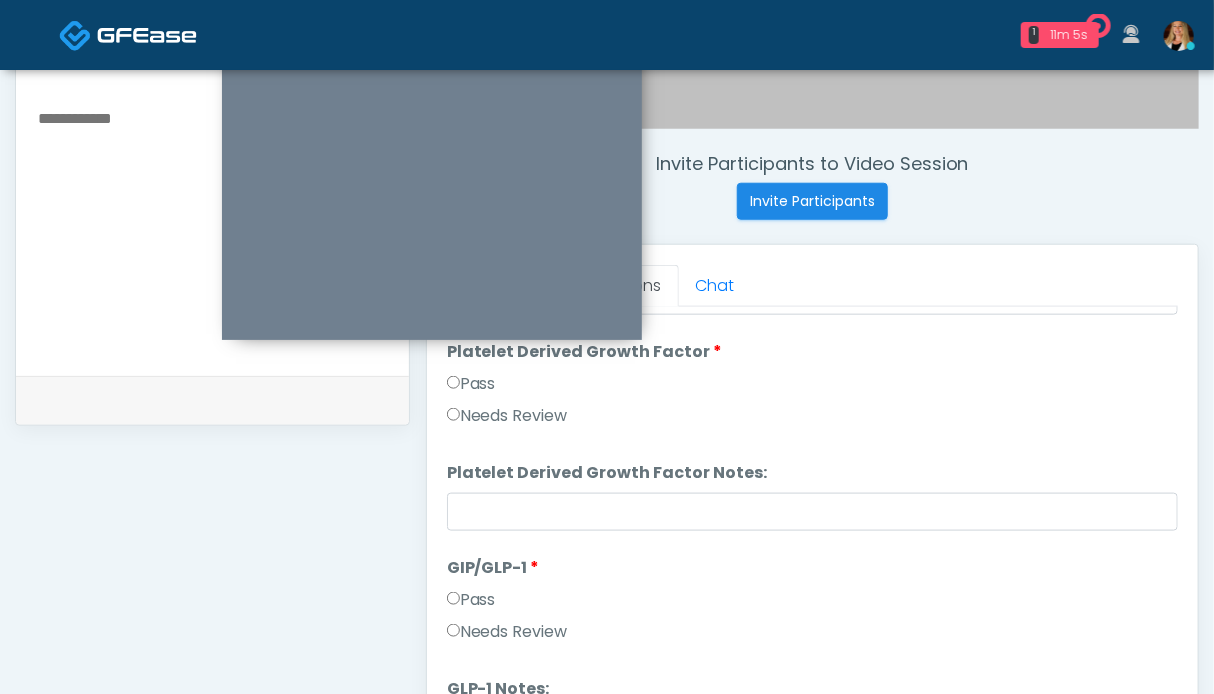 drag, startPoint x: 483, startPoint y: 591, endPoint x: 606, endPoint y: 568, distance: 125.13193 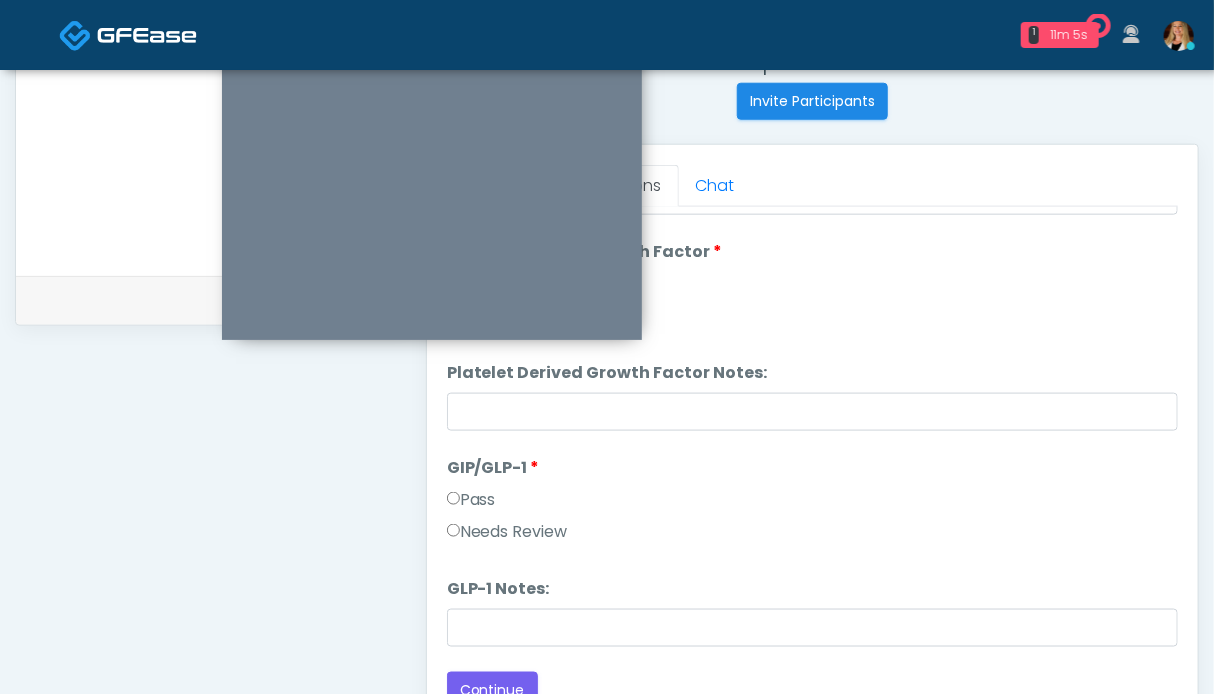 scroll, scrollTop: 999, scrollLeft: 0, axis: vertical 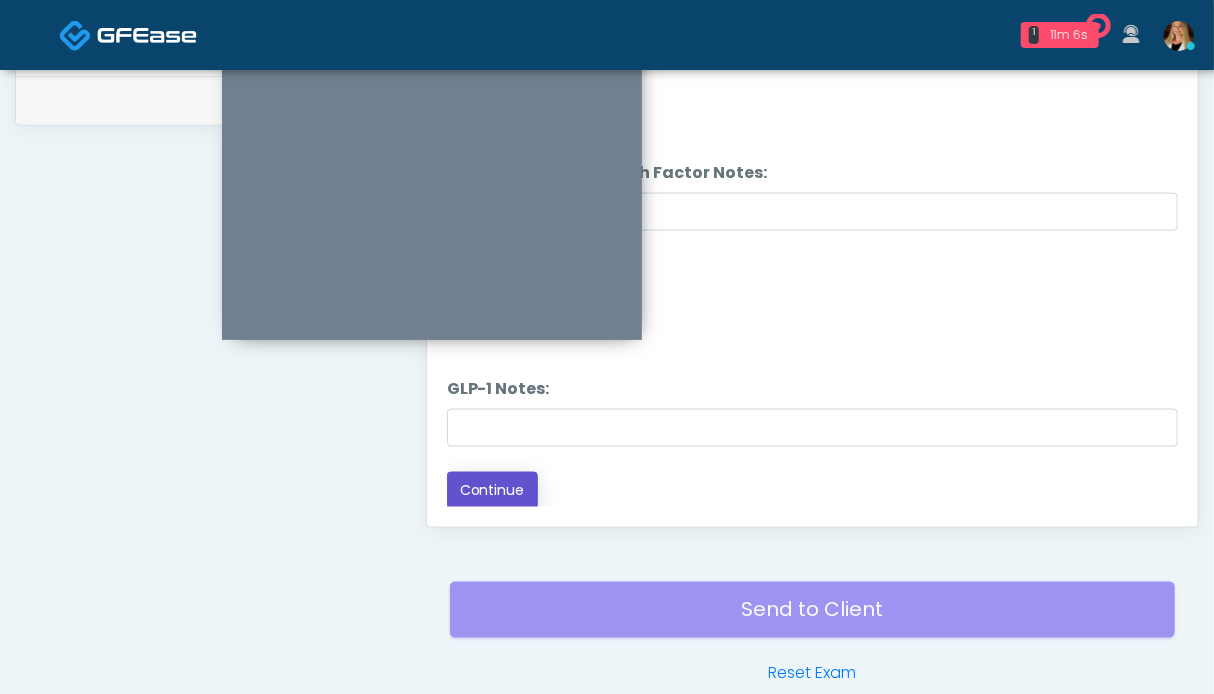 click on "Continue" at bounding box center (492, 490) 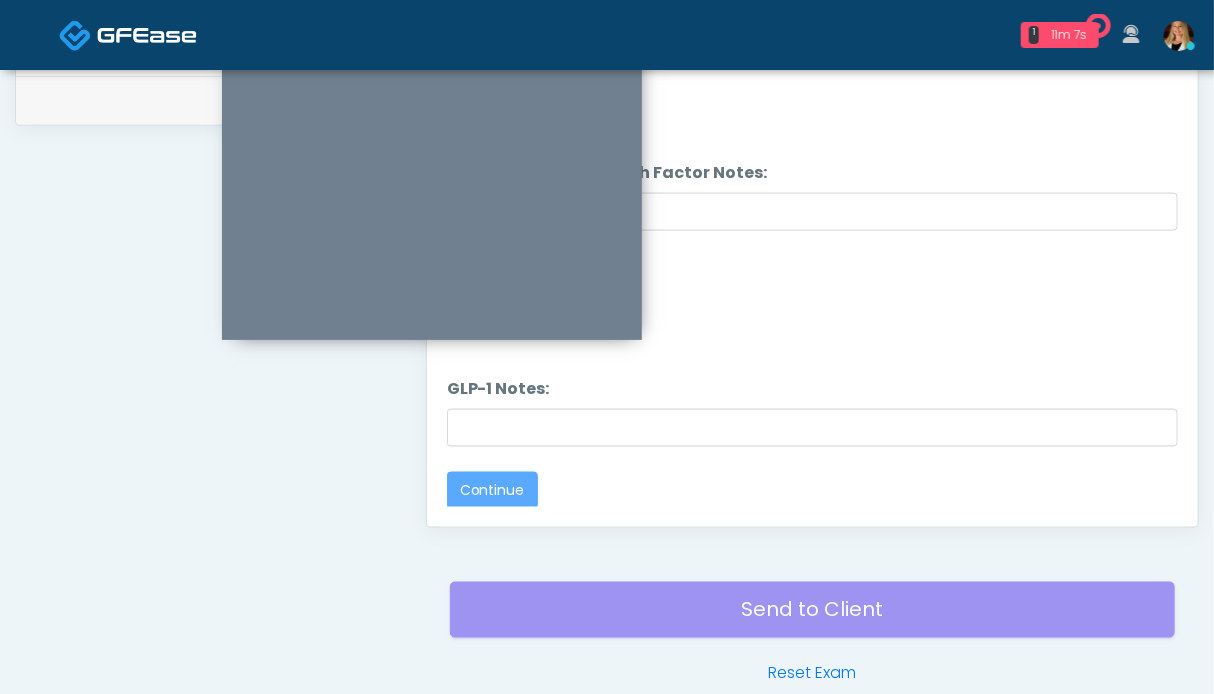 scroll, scrollTop: 0, scrollLeft: 0, axis: both 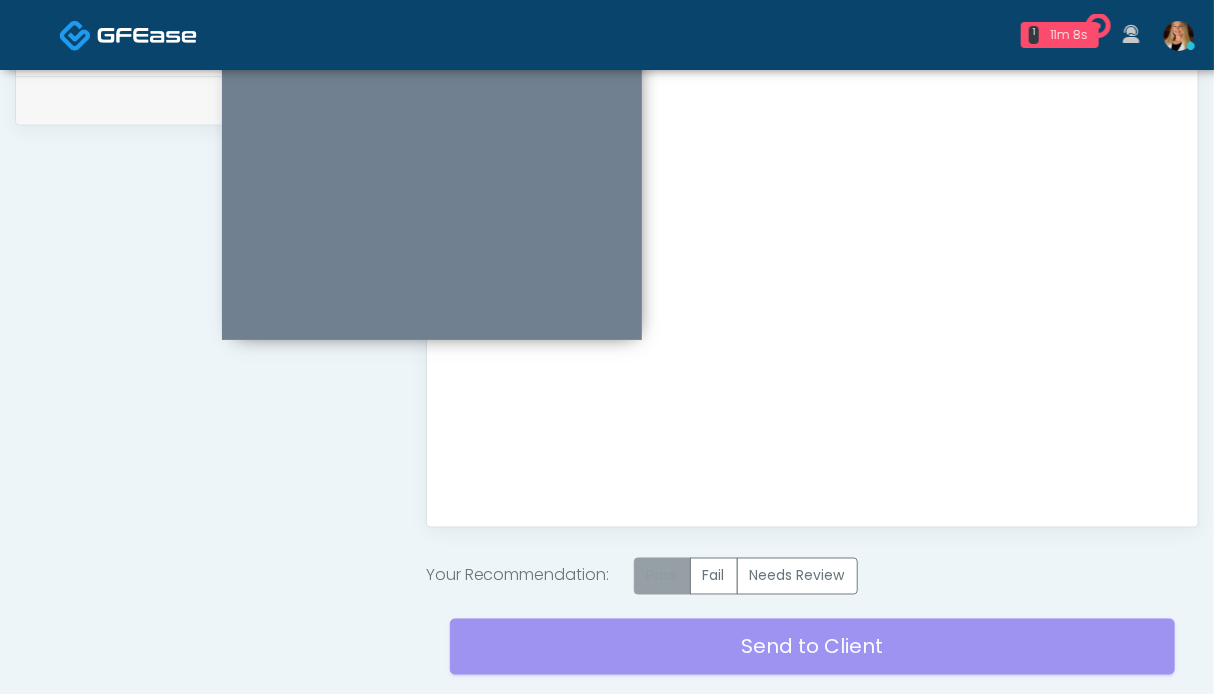 click on "Pass" at bounding box center [662, 576] 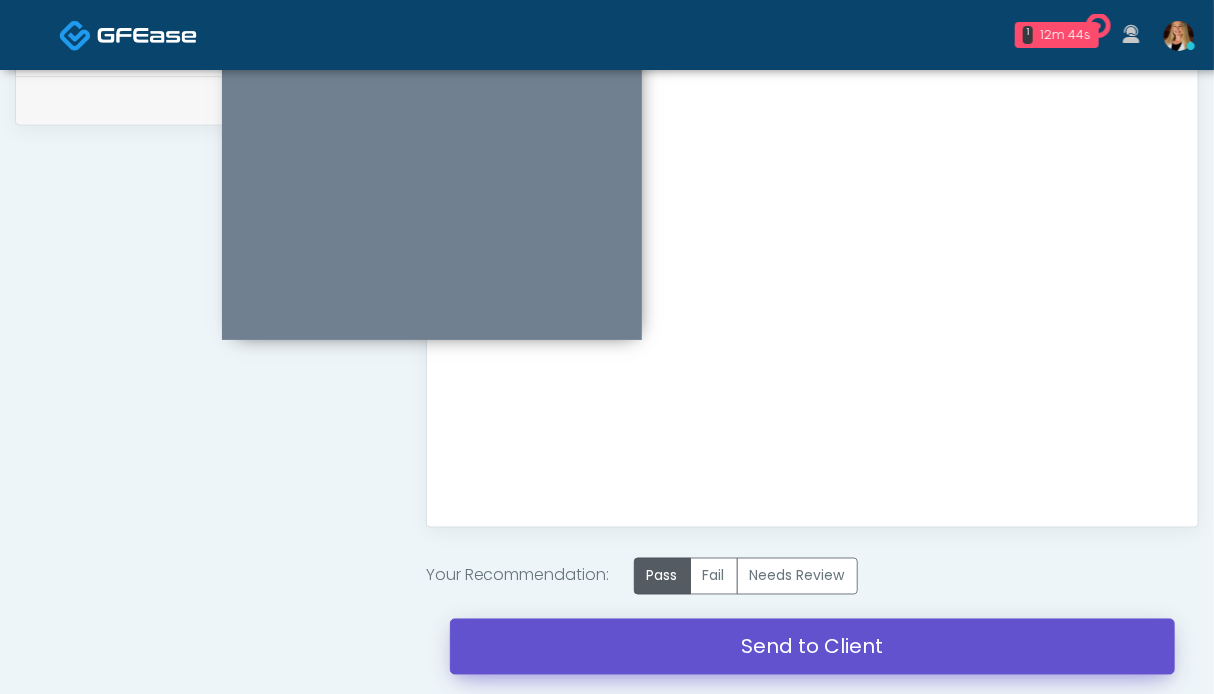 click on "Send to Client" at bounding box center (812, 647) 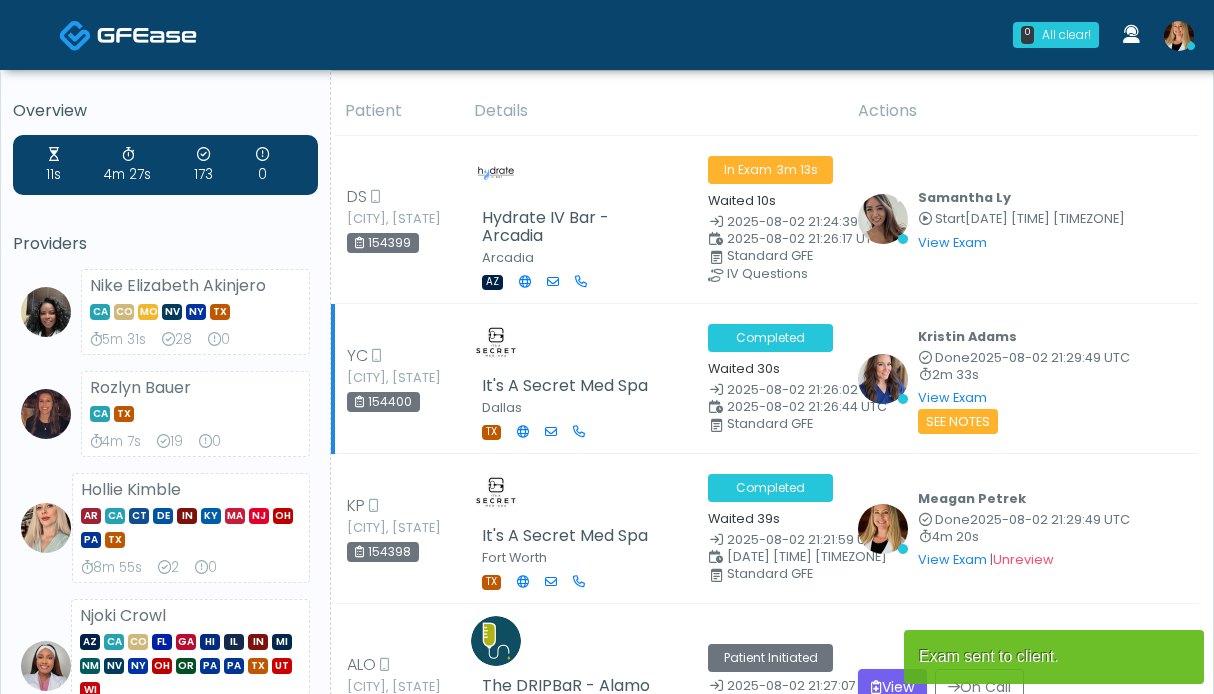 scroll, scrollTop: 0, scrollLeft: 0, axis: both 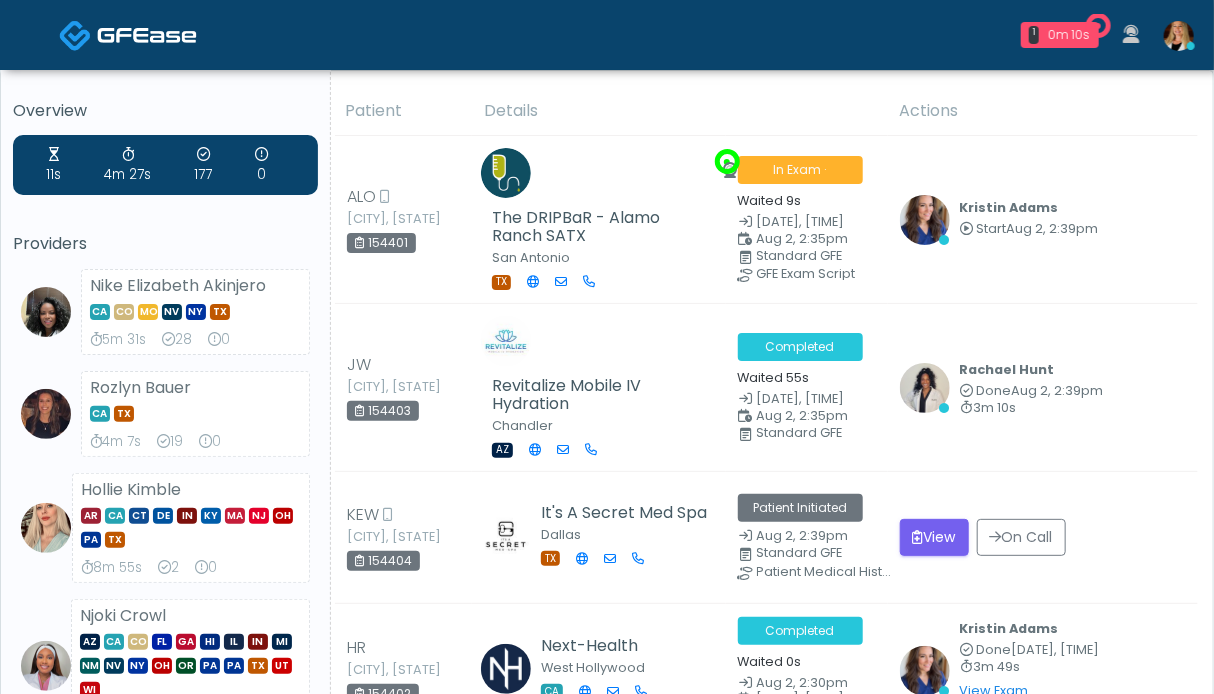 click at bounding box center [945, 240] 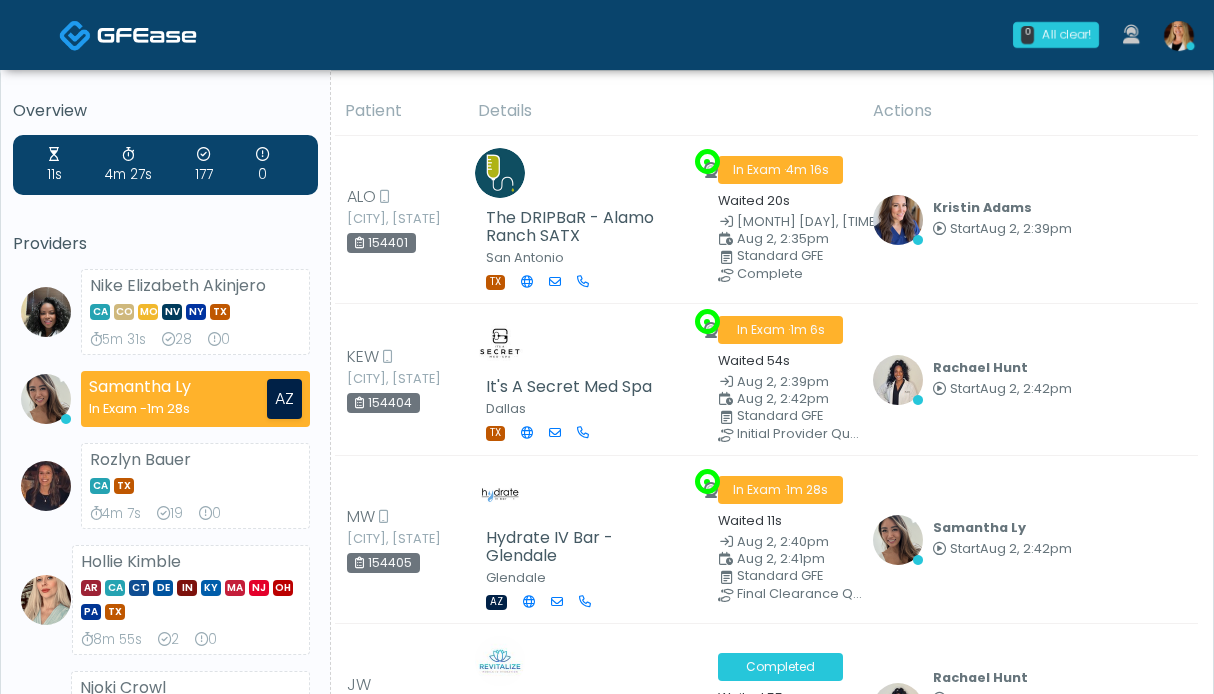 scroll, scrollTop: 0, scrollLeft: 0, axis: both 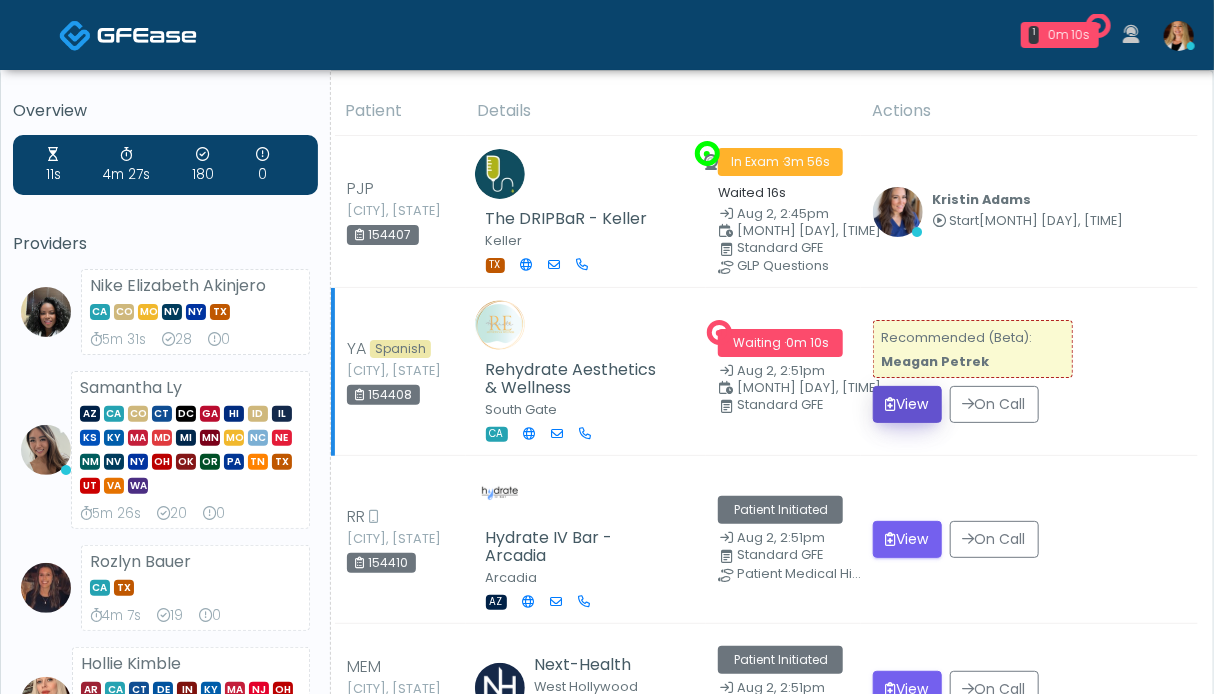 click on "View" at bounding box center [907, 404] 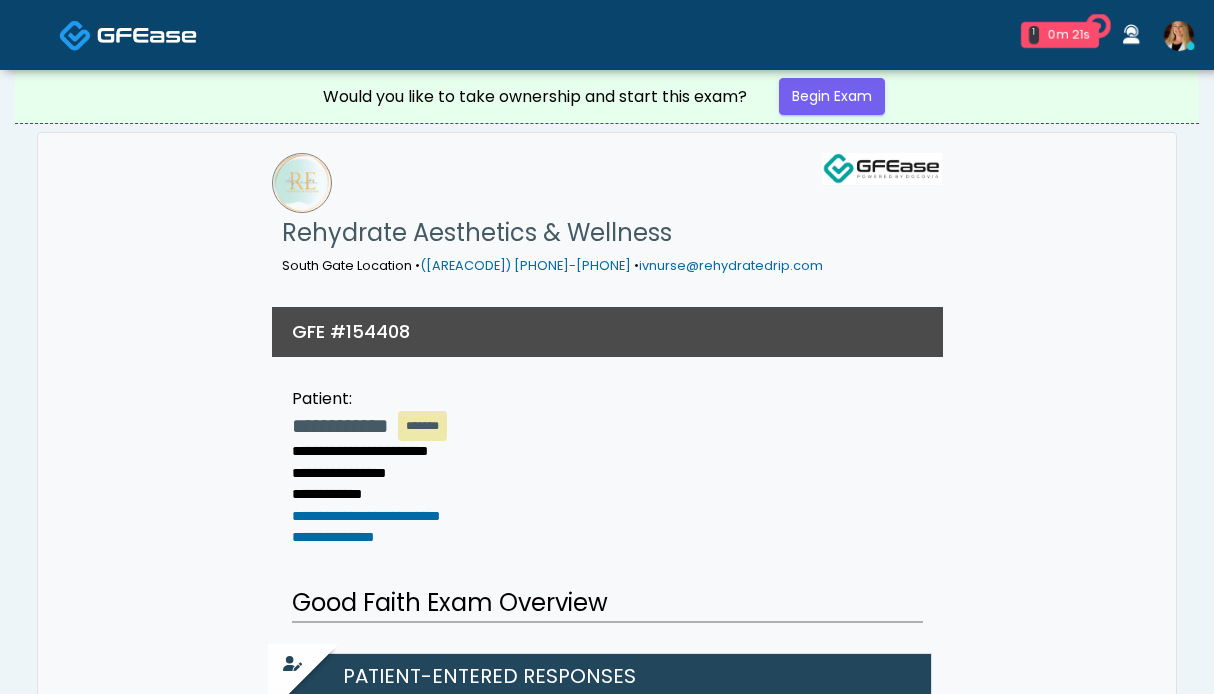 click on "Begin Exam" at bounding box center (832, 96) 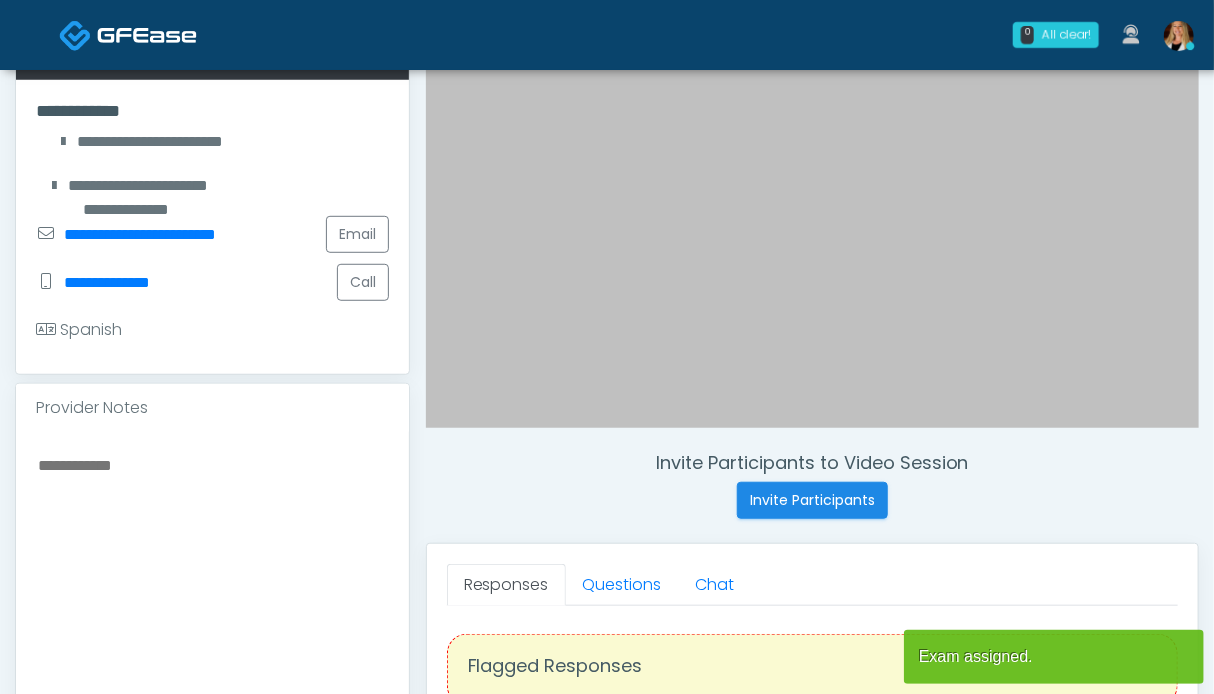 scroll, scrollTop: 400, scrollLeft: 0, axis: vertical 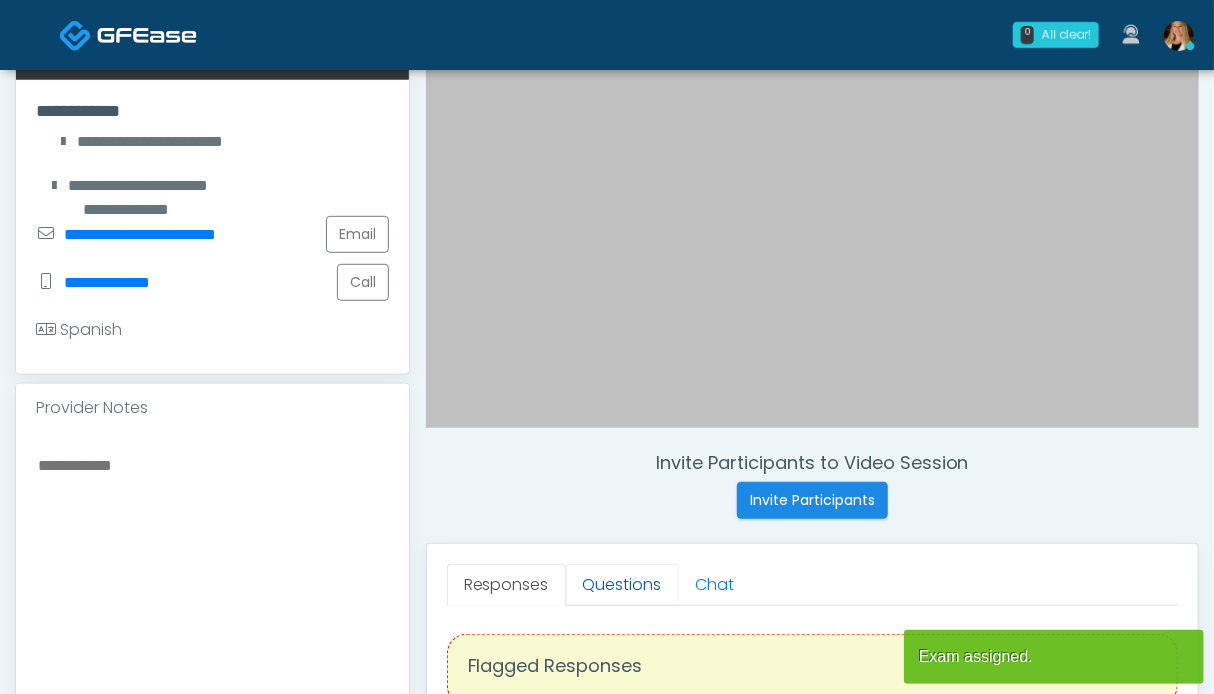 click on "Questions" at bounding box center (622, 585) 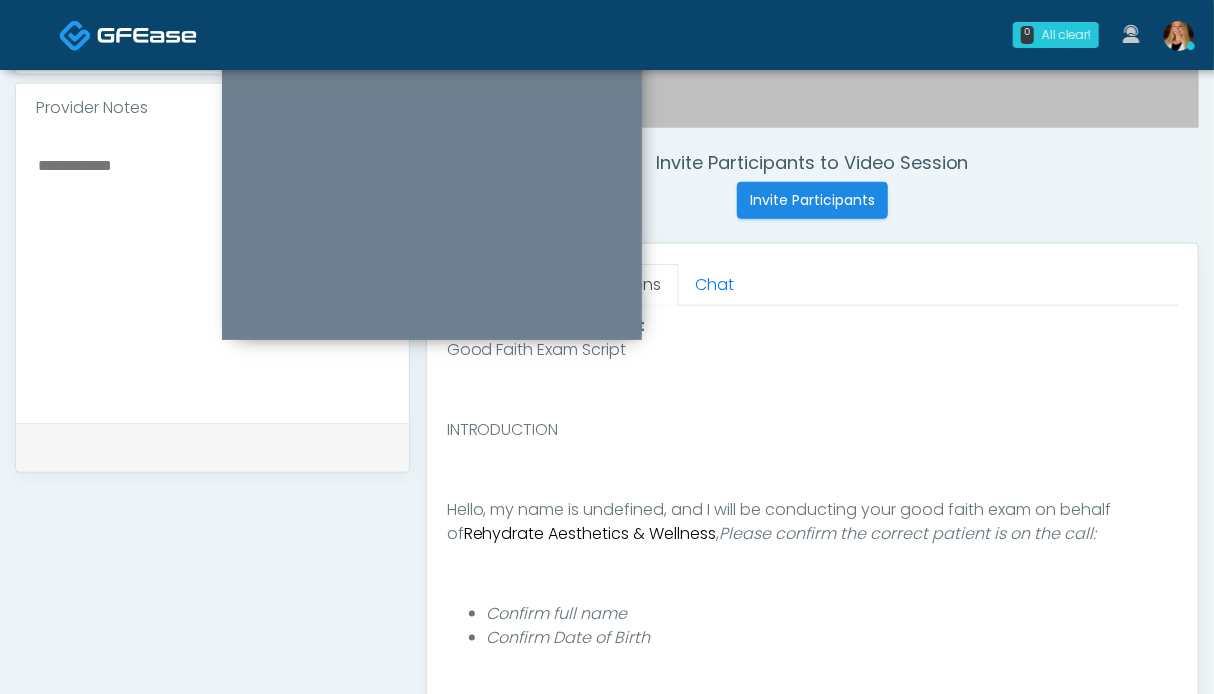 scroll, scrollTop: 1000, scrollLeft: 0, axis: vertical 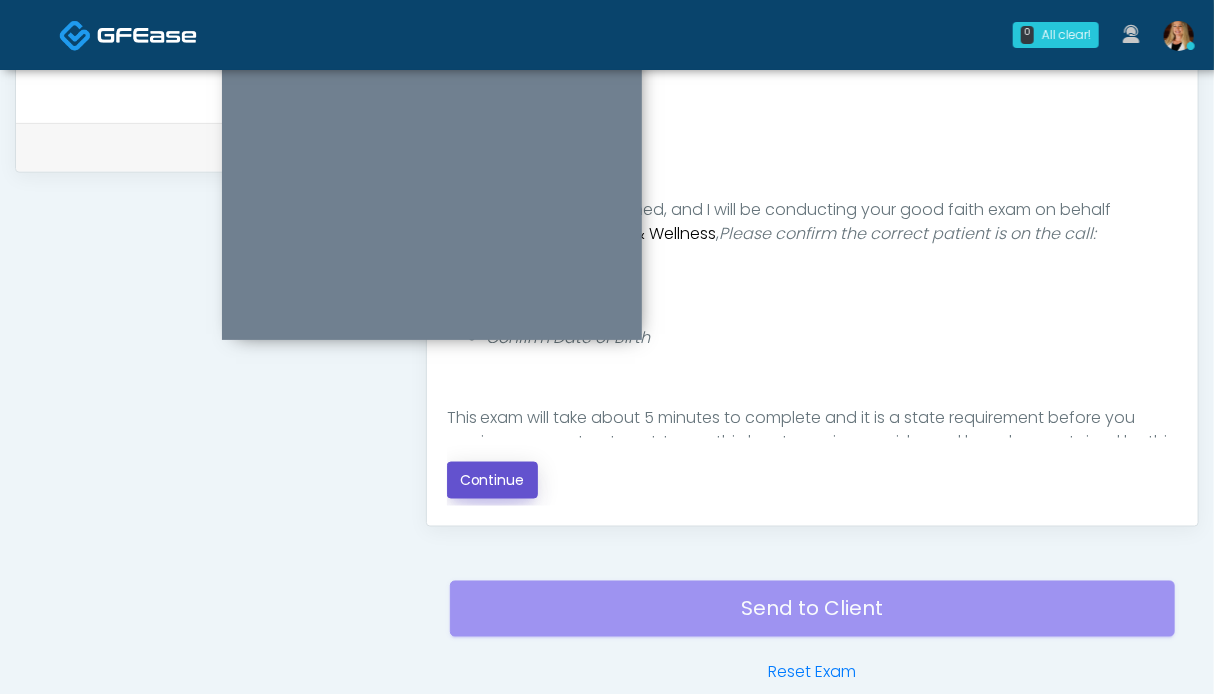 click on "Continue" at bounding box center [492, 480] 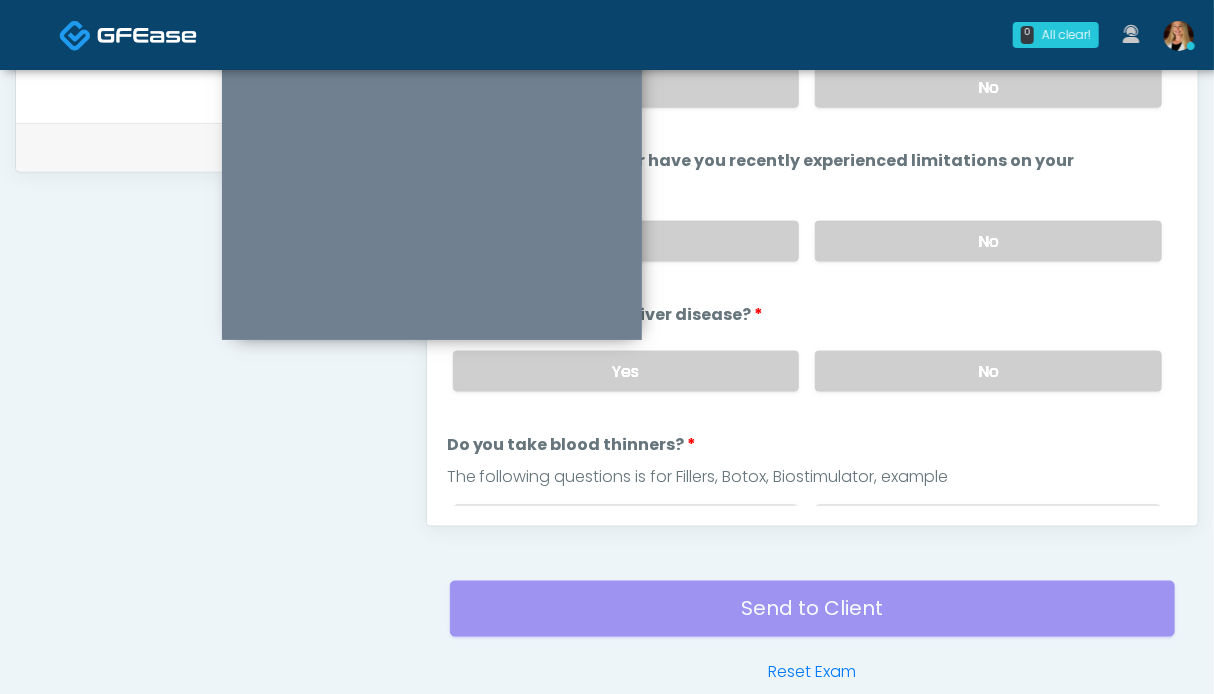 scroll, scrollTop: 1099, scrollLeft: 0, axis: vertical 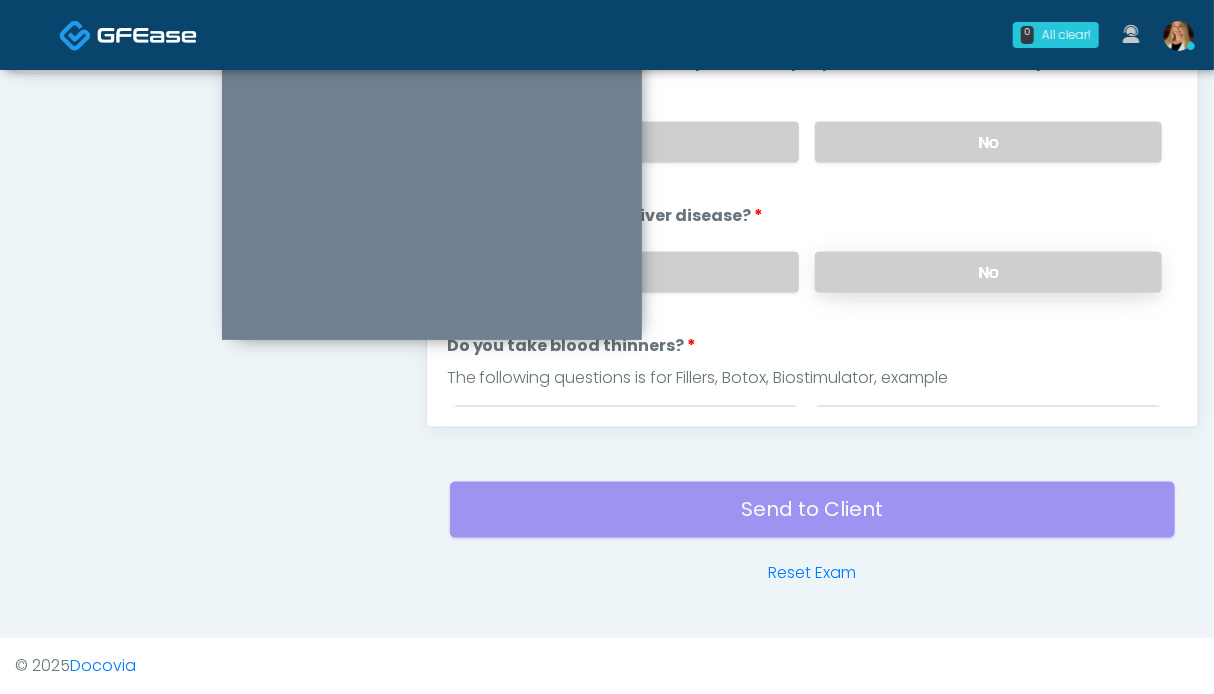 click on "No" at bounding box center [988, 272] 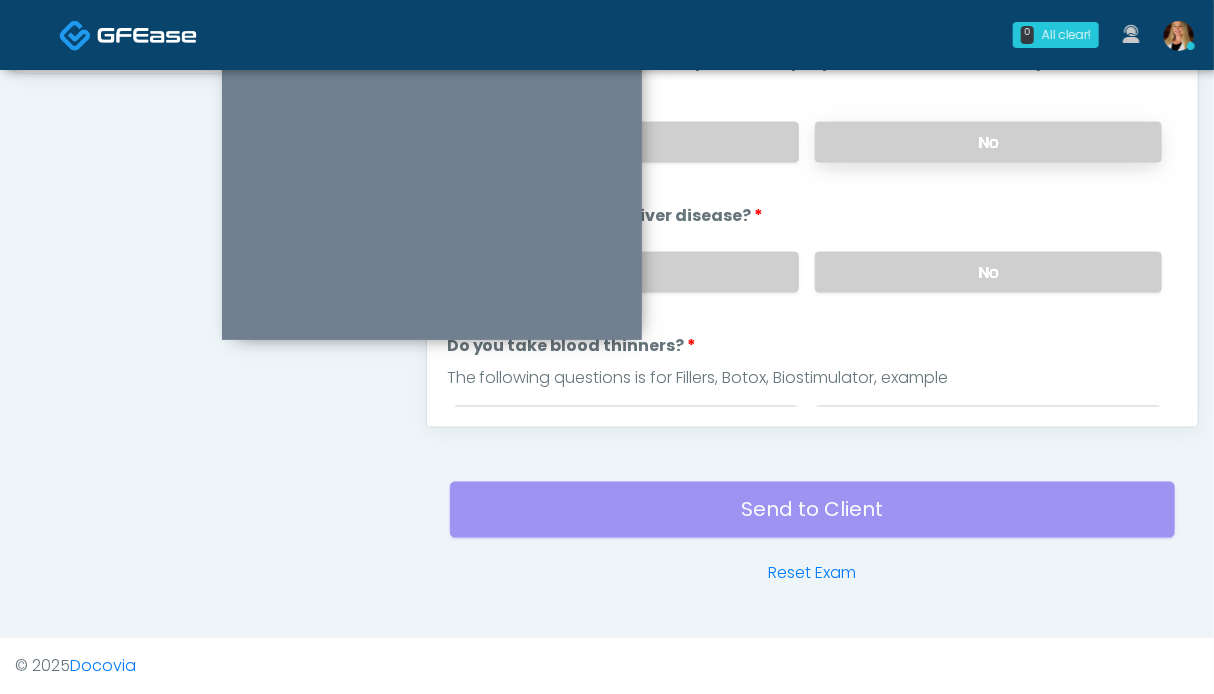 click on "No" at bounding box center [988, 142] 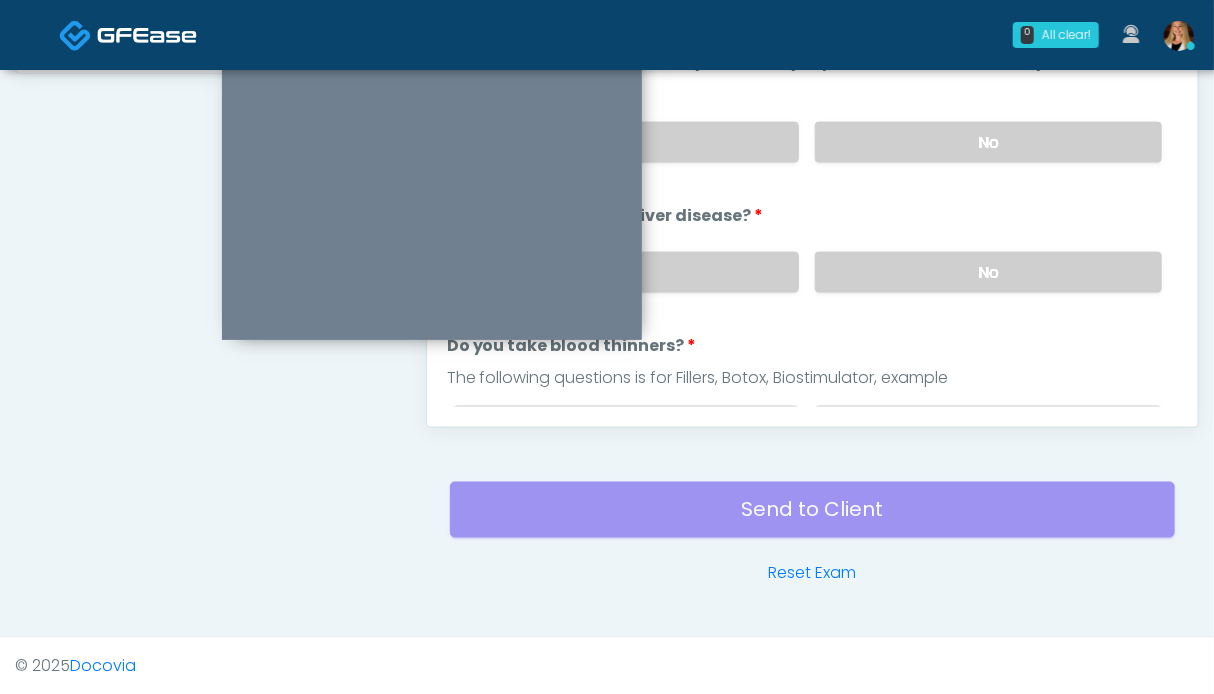 scroll, scrollTop: 799, scrollLeft: 0, axis: vertical 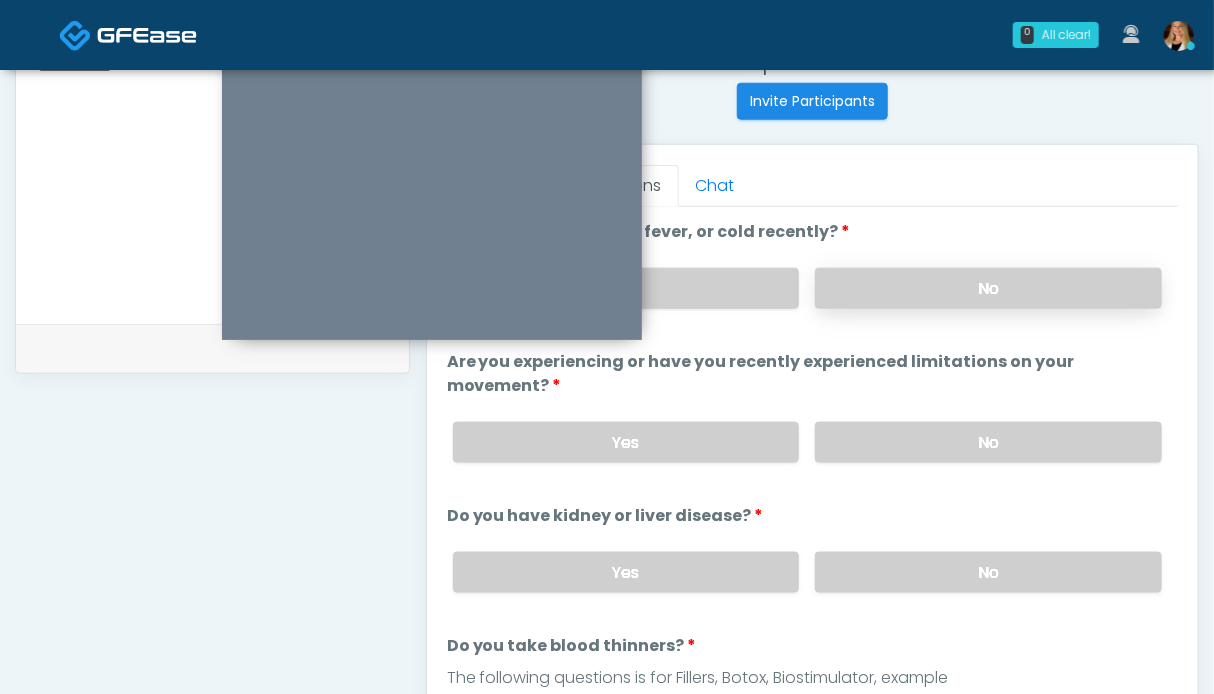 click on "No" at bounding box center [988, 288] 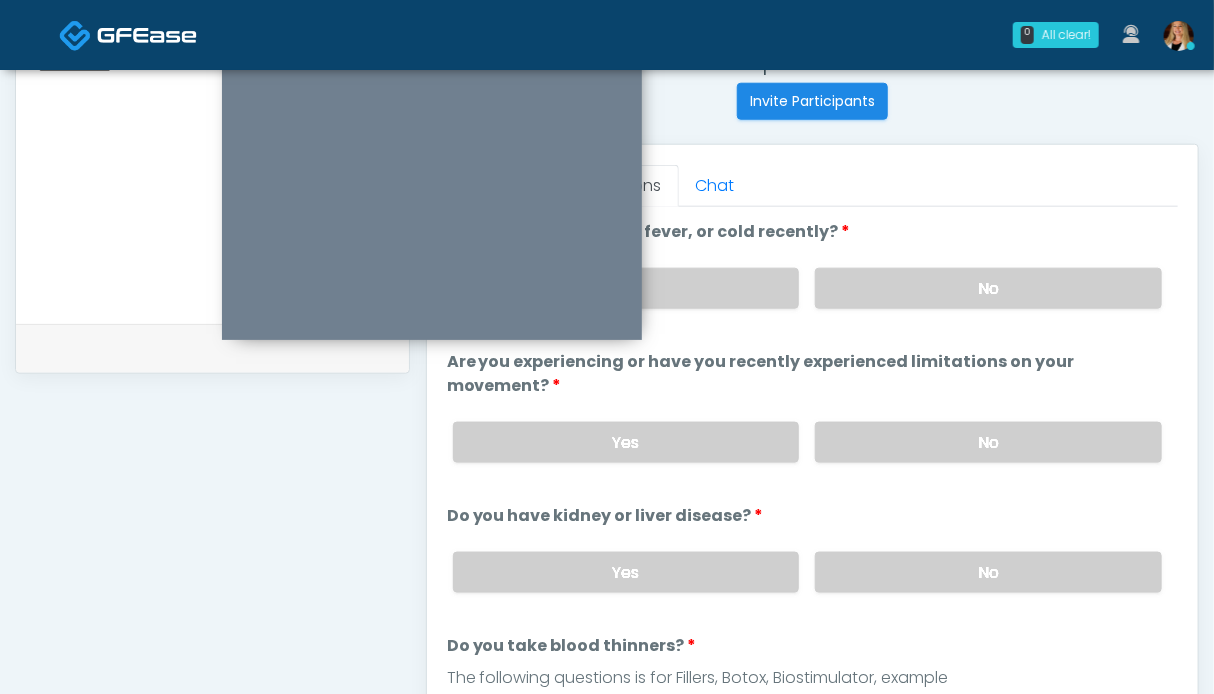 scroll, scrollTop: 300, scrollLeft: 0, axis: vertical 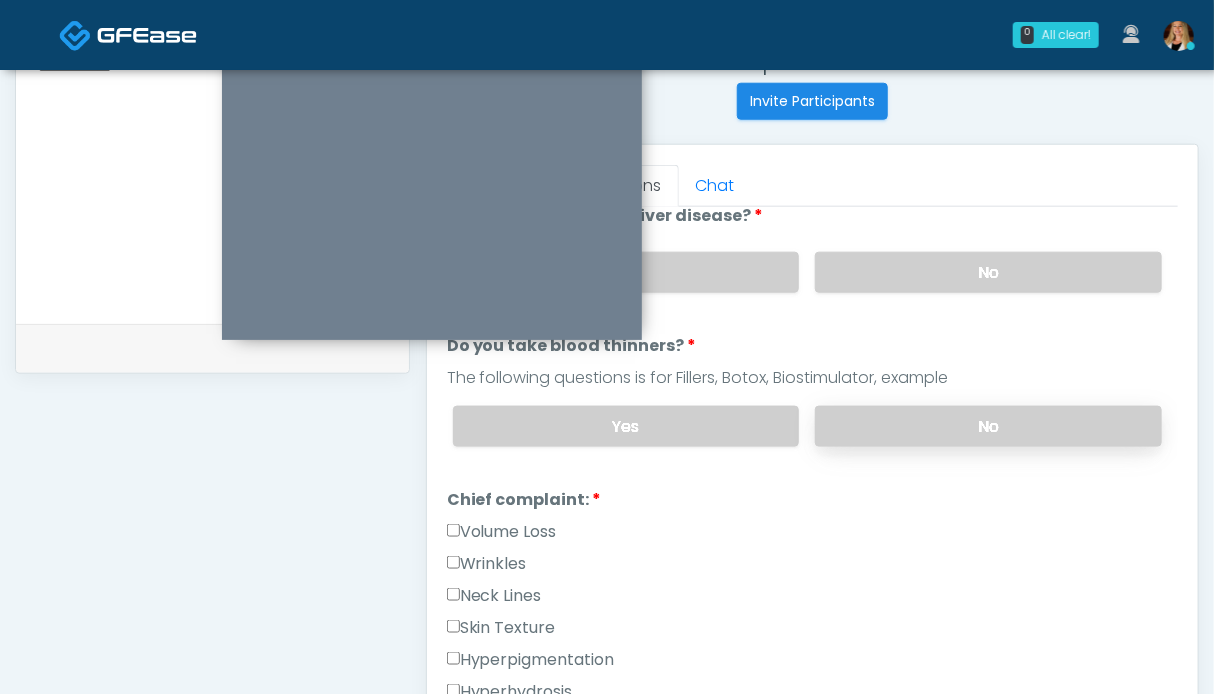 click on "No" at bounding box center (988, 426) 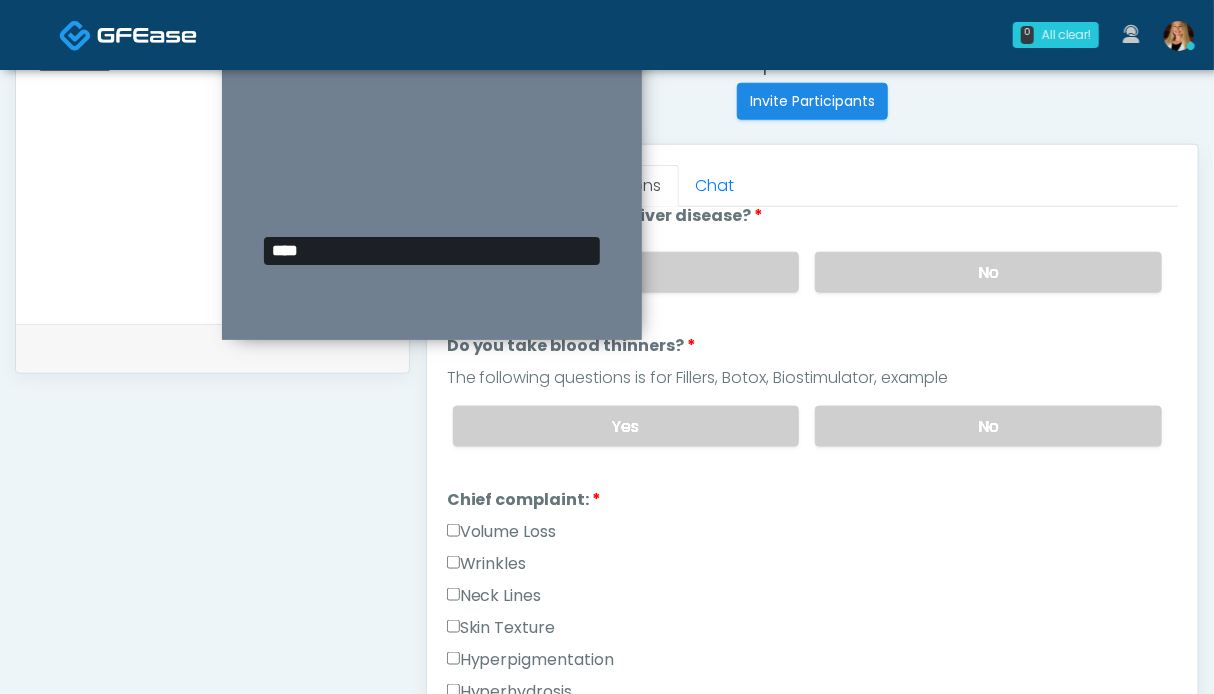 click on "Wrinkles" at bounding box center [487, 564] 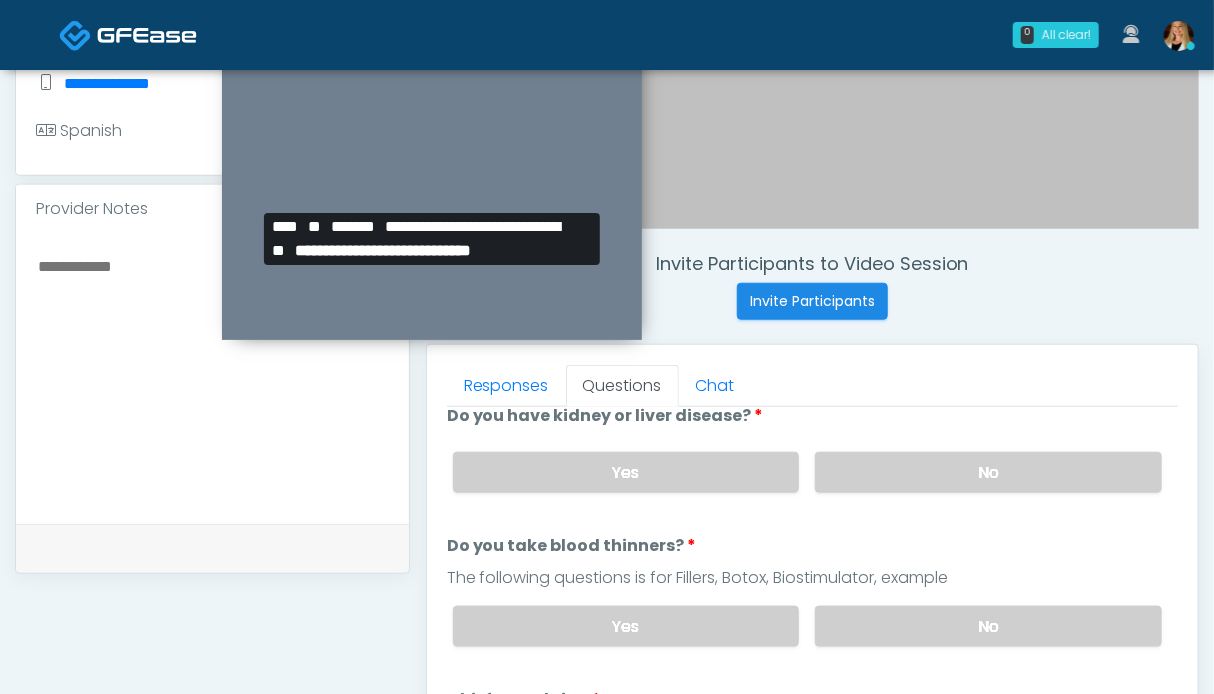 scroll, scrollTop: 699, scrollLeft: 0, axis: vertical 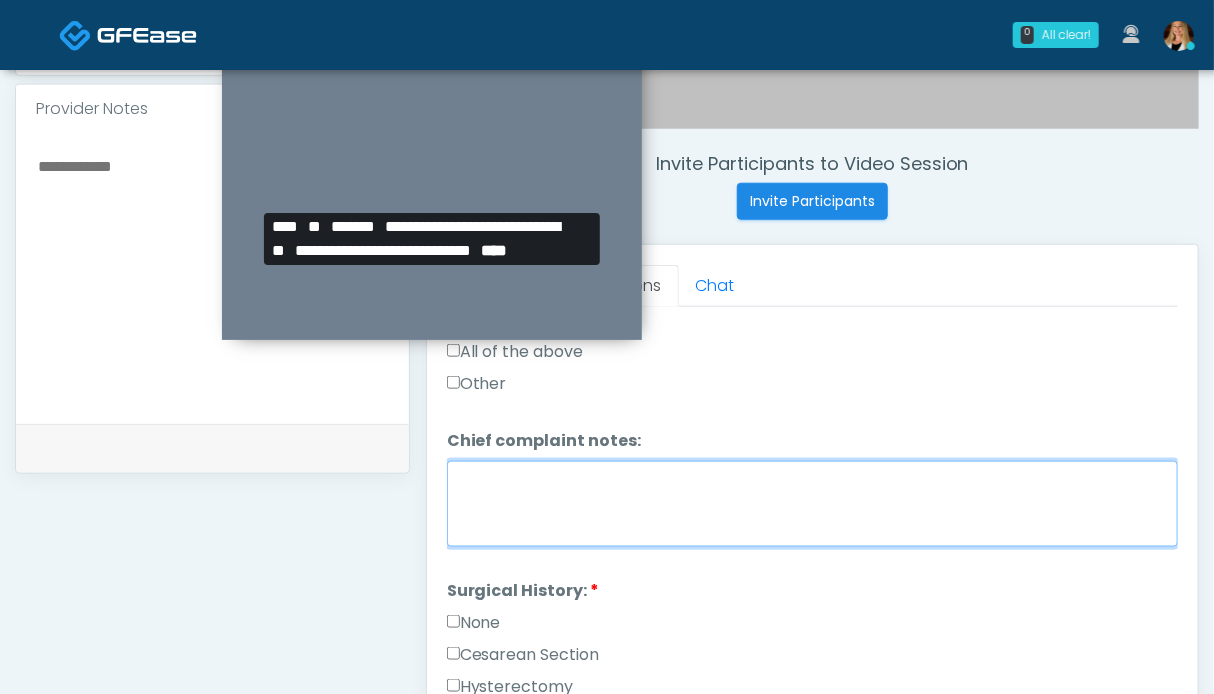 click on "Chief complaint notes:" at bounding box center [812, 504] 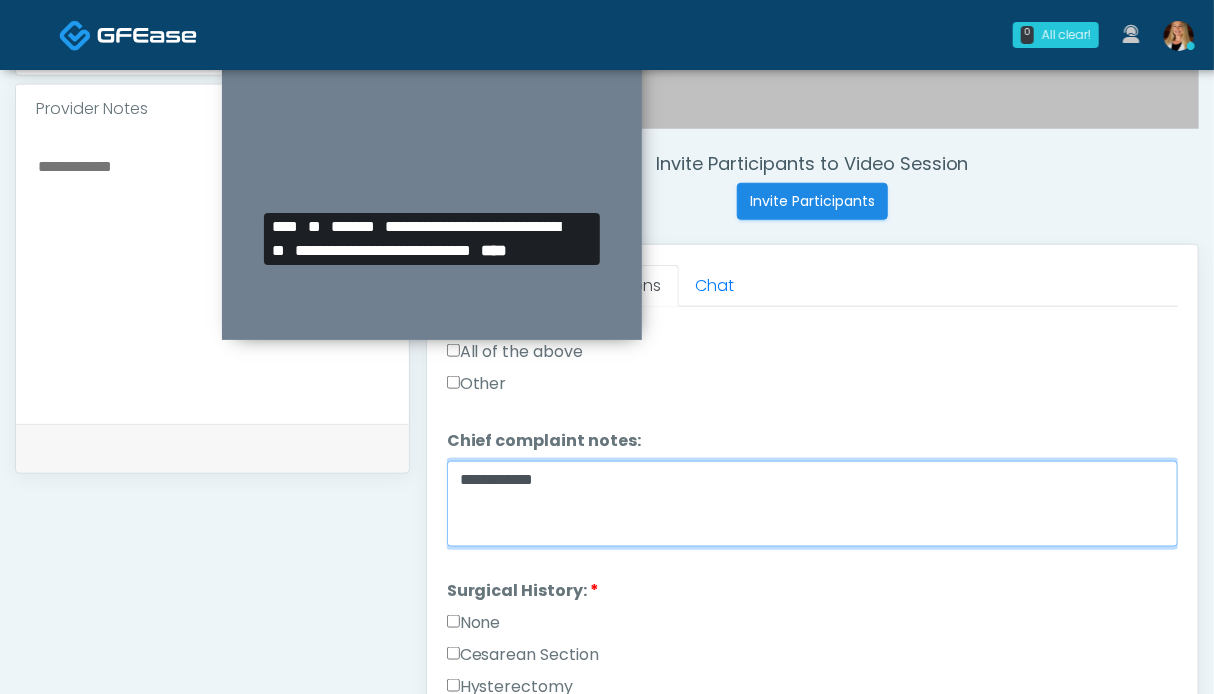 type on "**********" 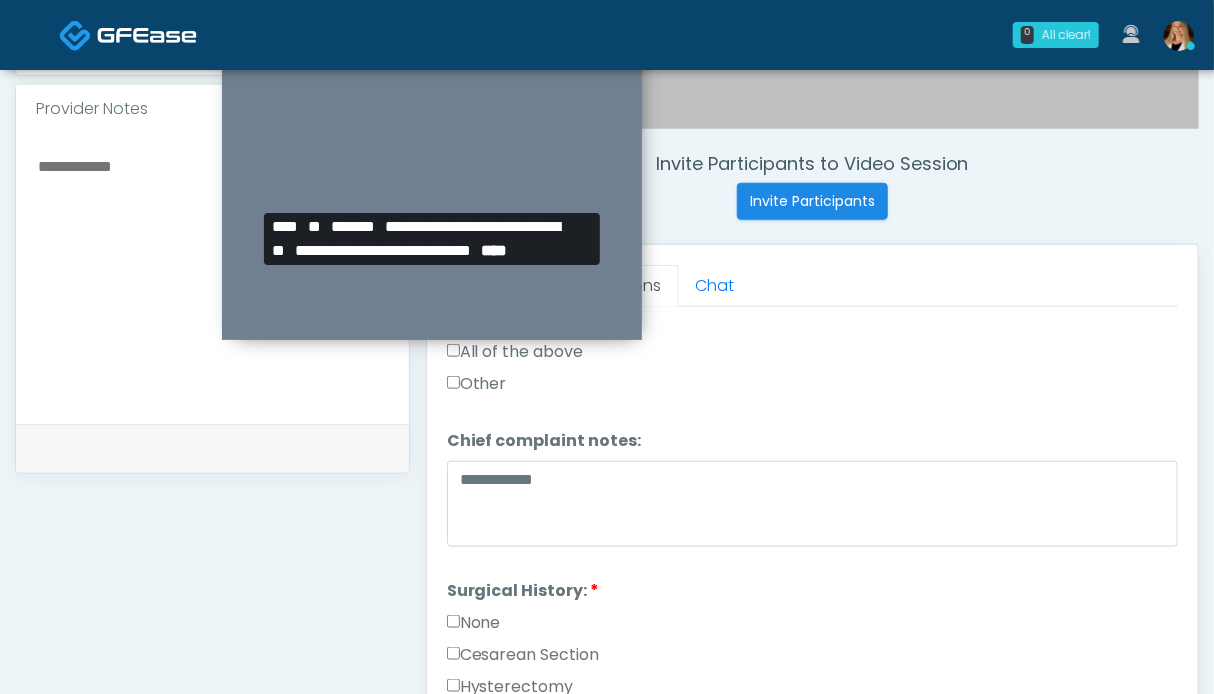 click on "None" at bounding box center [474, 623] 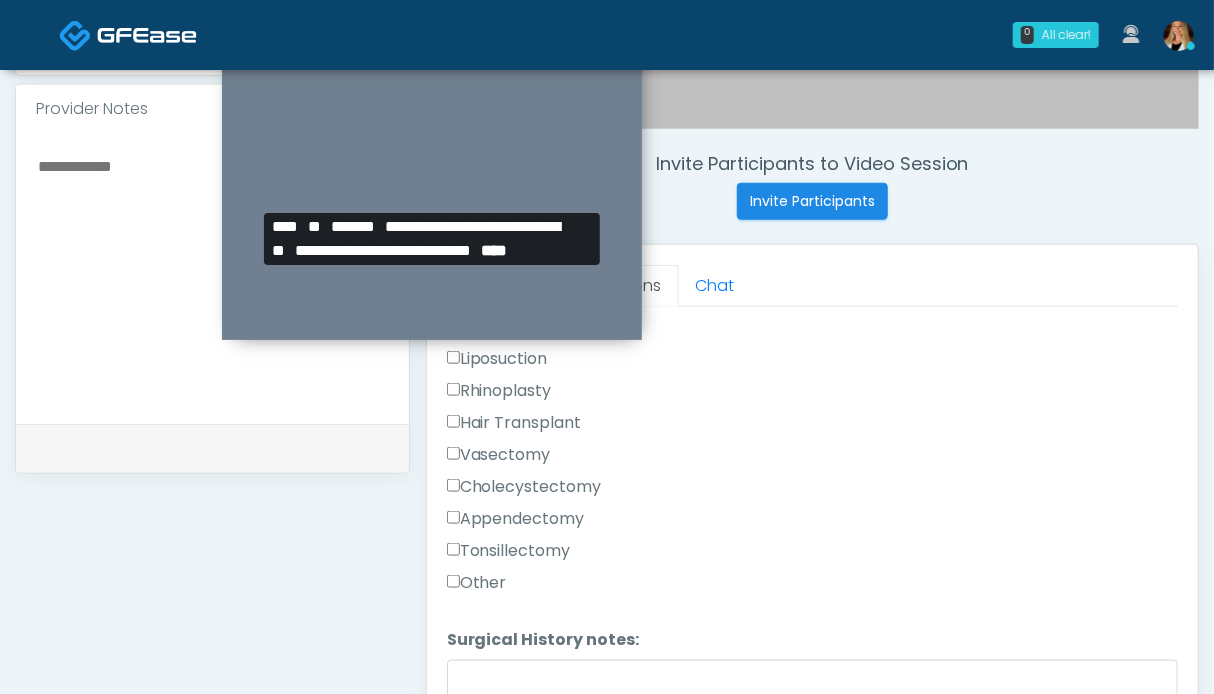 scroll, scrollTop: 899, scrollLeft: 0, axis: vertical 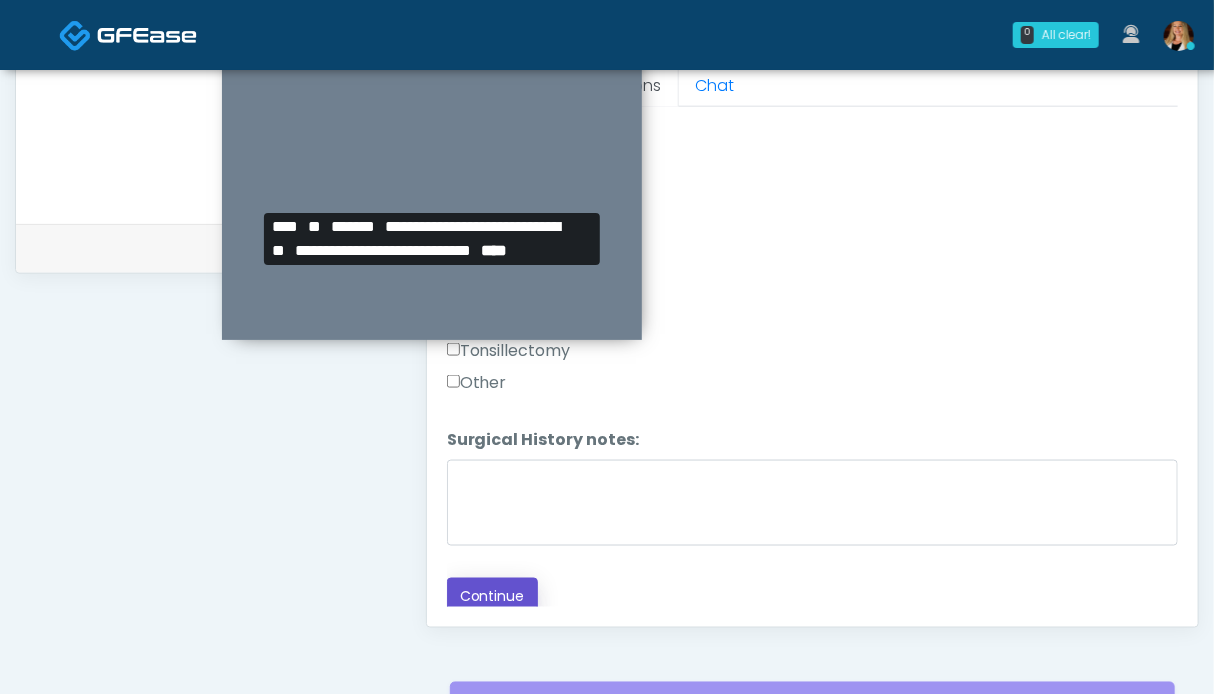 click on "Continue" at bounding box center [492, 596] 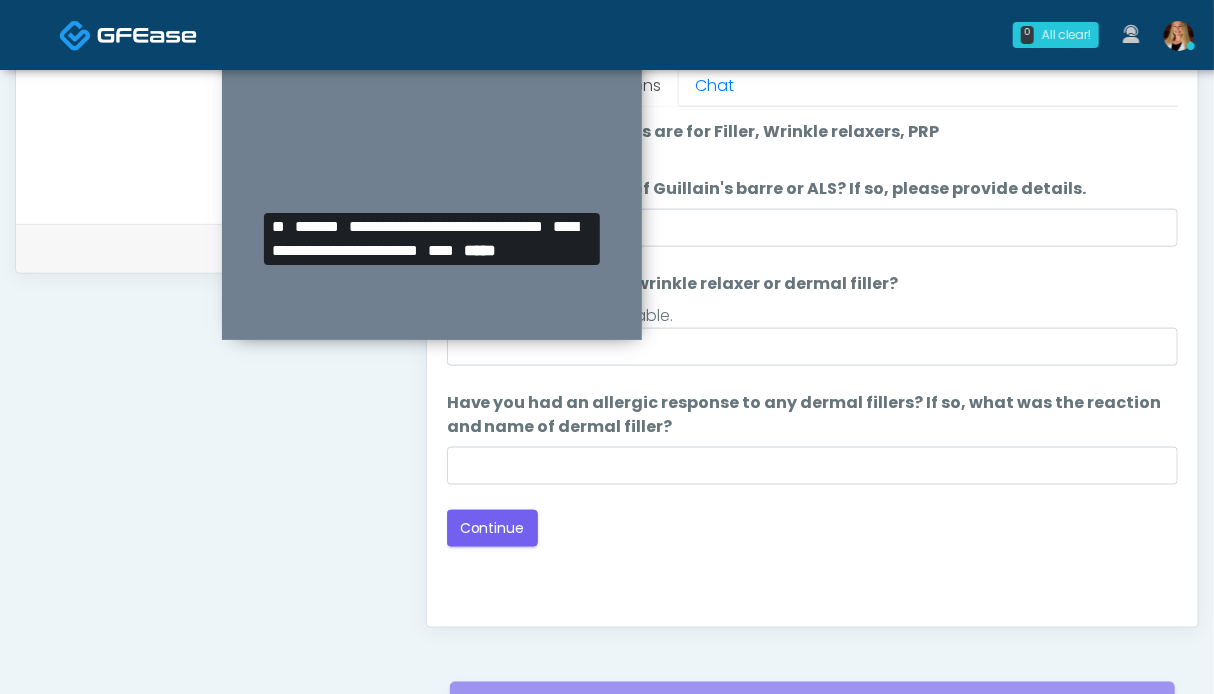 scroll, scrollTop: 1099, scrollLeft: 0, axis: vertical 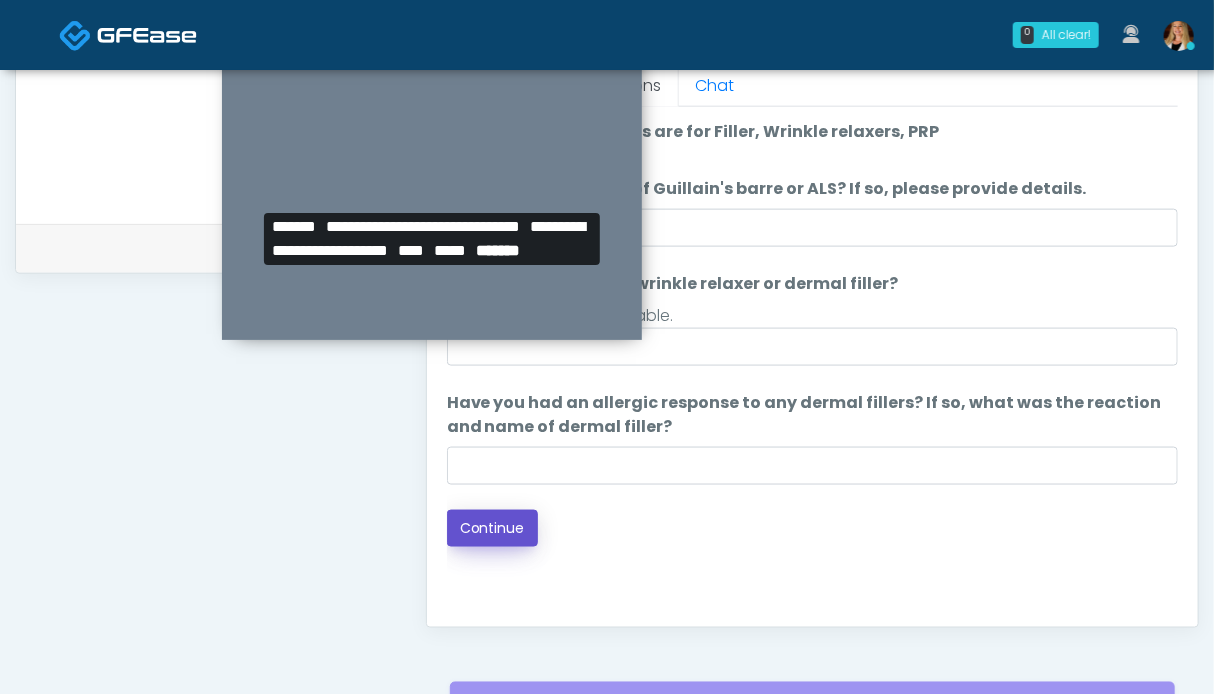 click on "Continue" at bounding box center (492, 528) 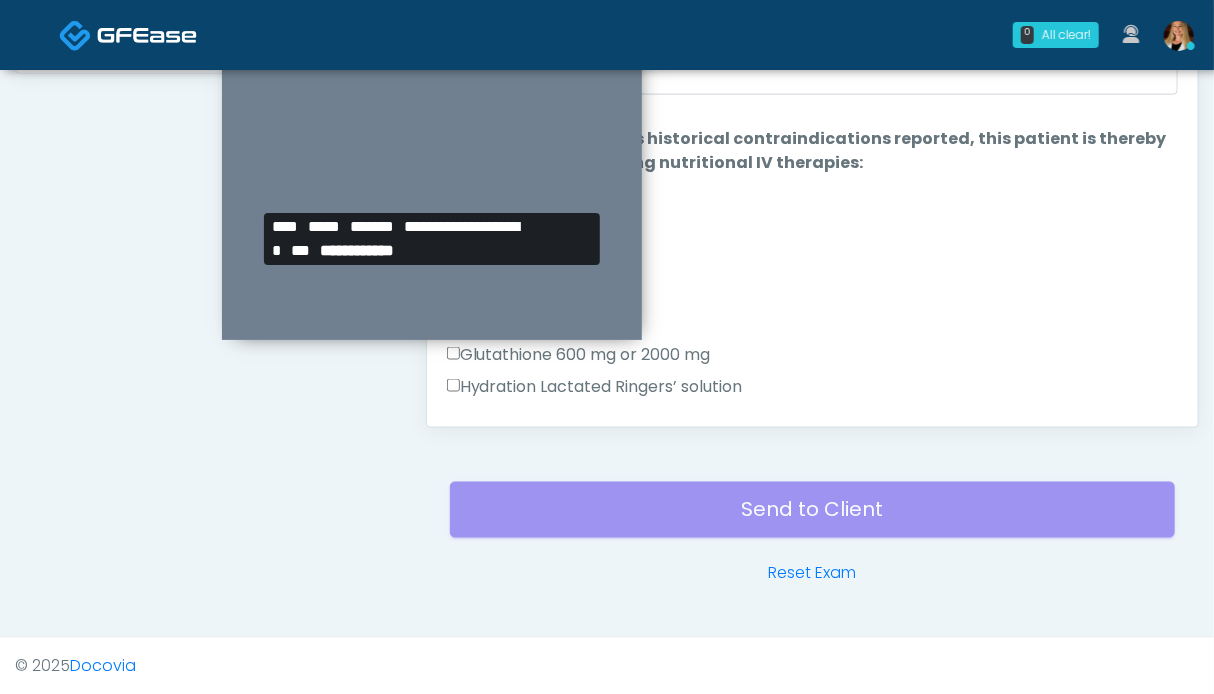 scroll, scrollTop: 899, scrollLeft: 0, axis: vertical 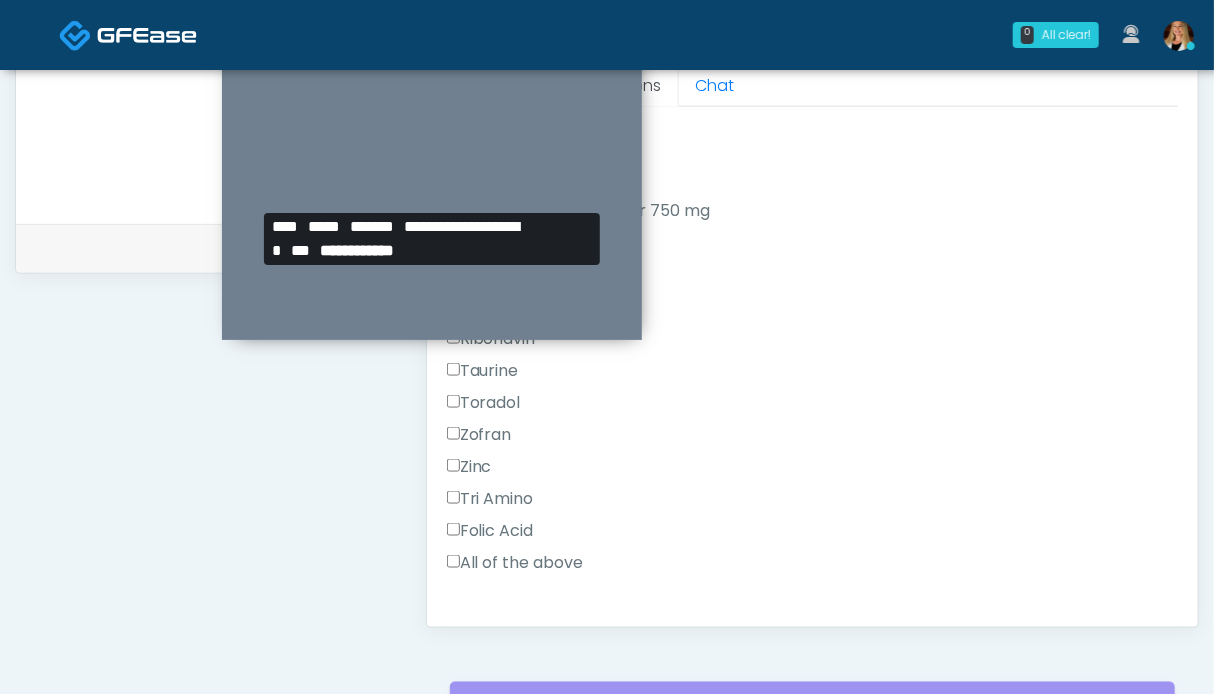 click on "All of the above" at bounding box center (515, 563) 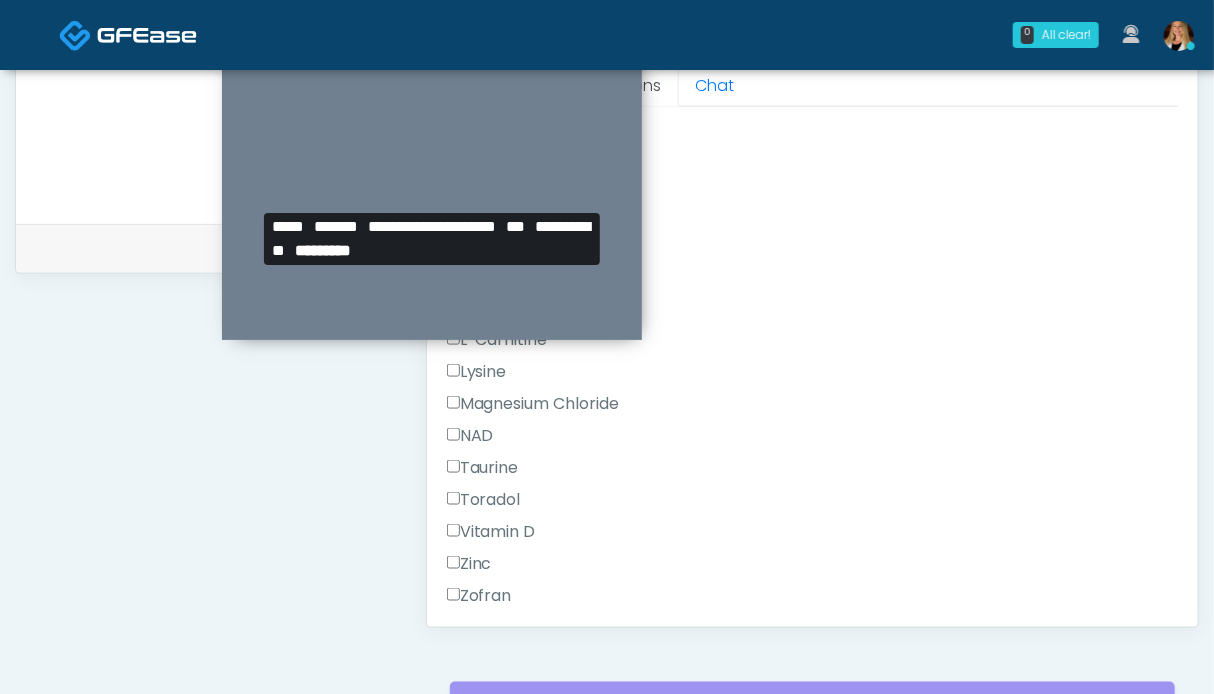 scroll, scrollTop: 1365, scrollLeft: 0, axis: vertical 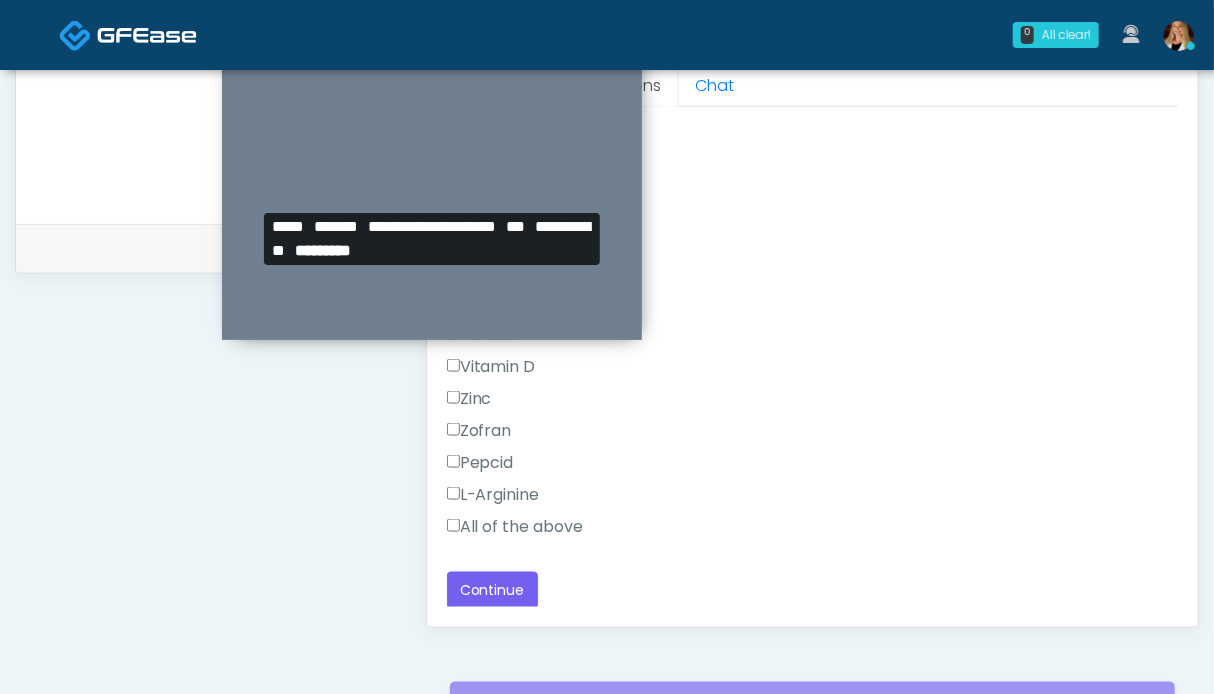 click on "All of the above" at bounding box center (515, 527) 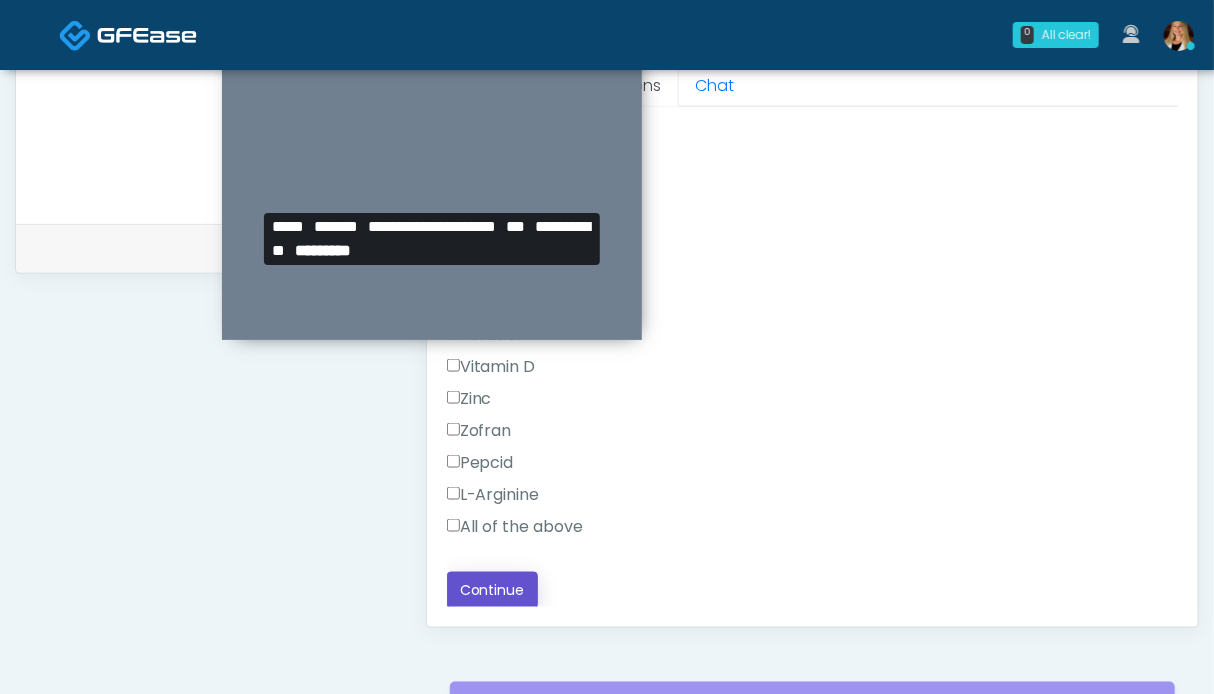 click on "Continue" at bounding box center [492, 590] 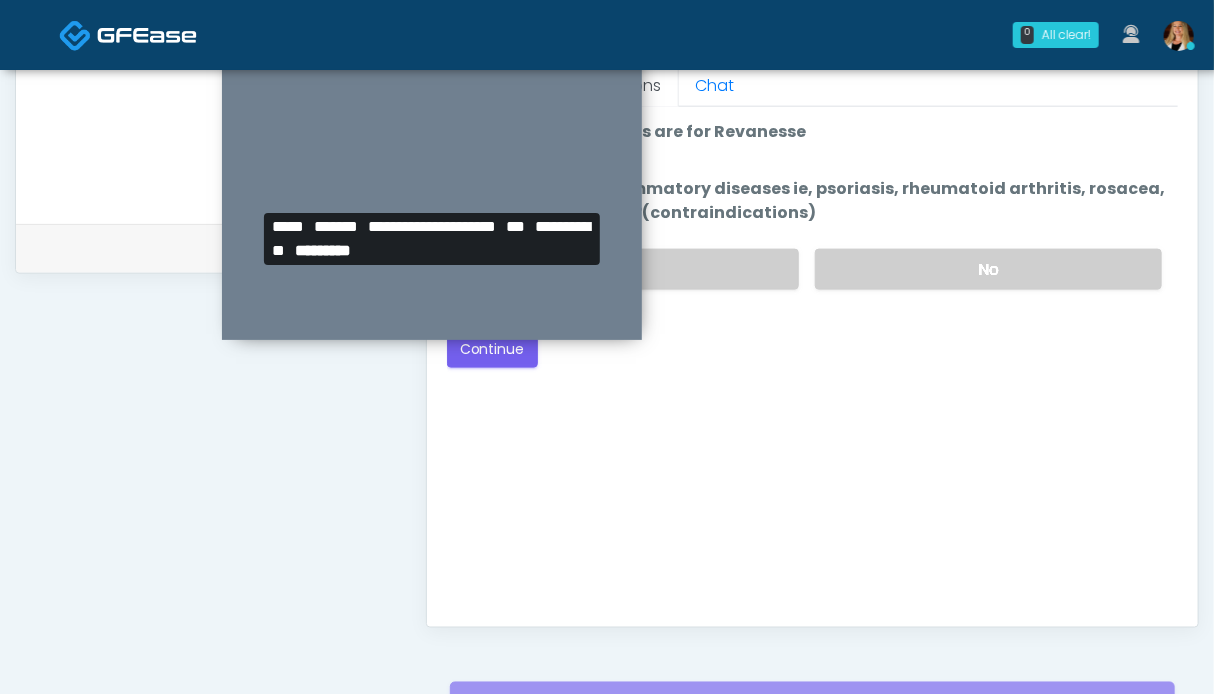 scroll, scrollTop: 1099, scrollLeft: 0, axis: vertical 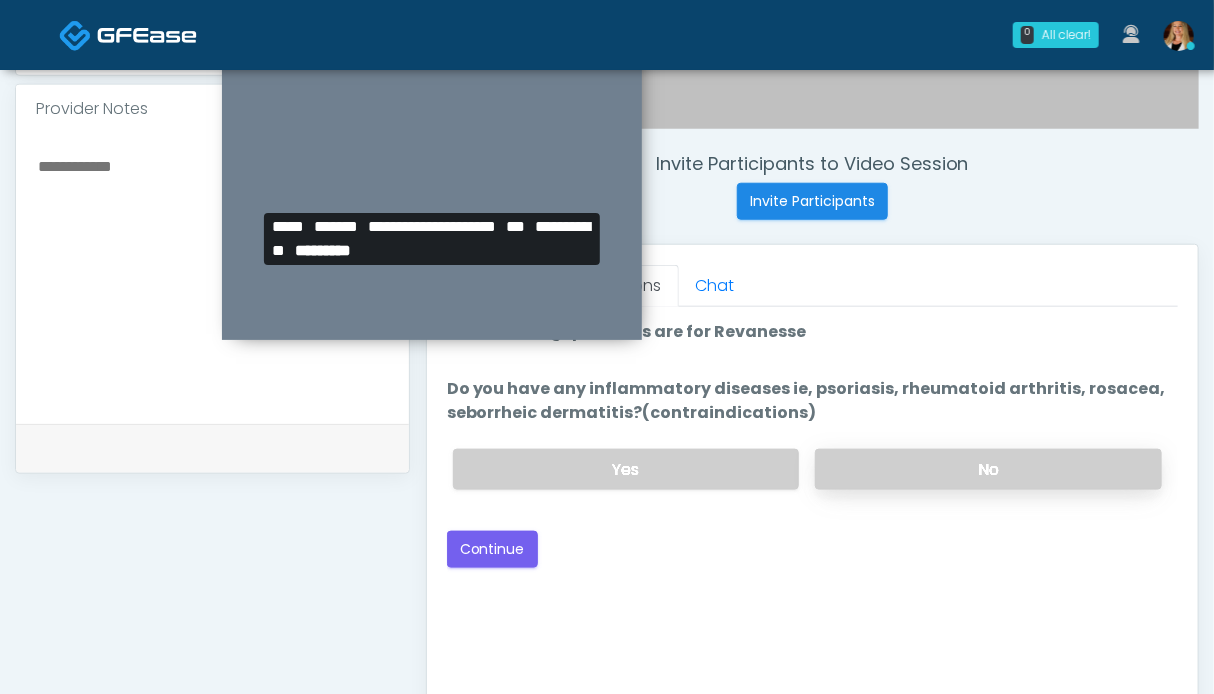 click on "No" at bounding box center [988, 469] 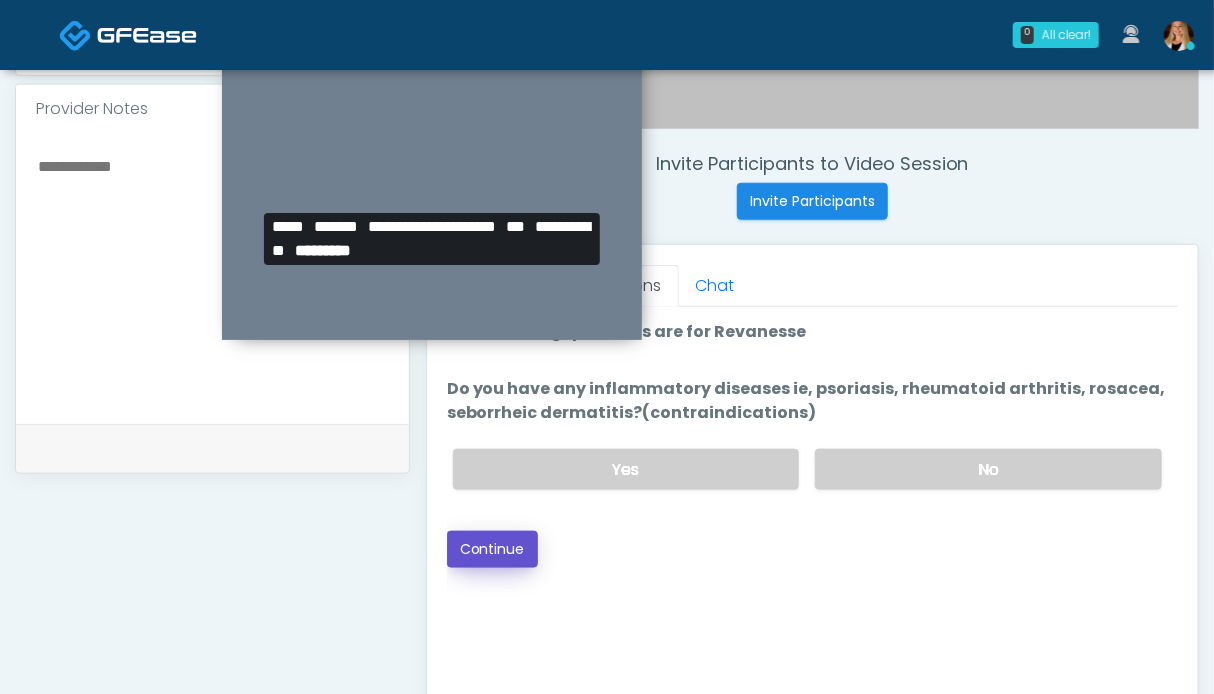 click on "Continue" at bounding box center [492, 549] 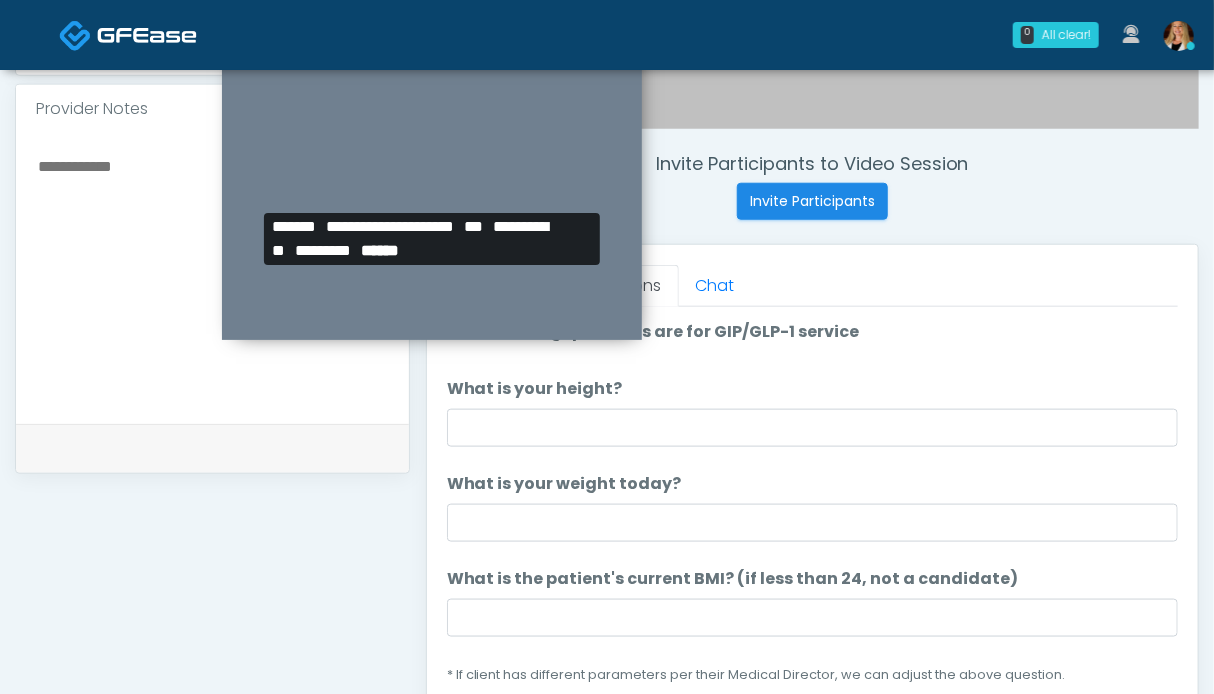scroll, scrollTop: 599, scrollLeft: 0, axis: vertical 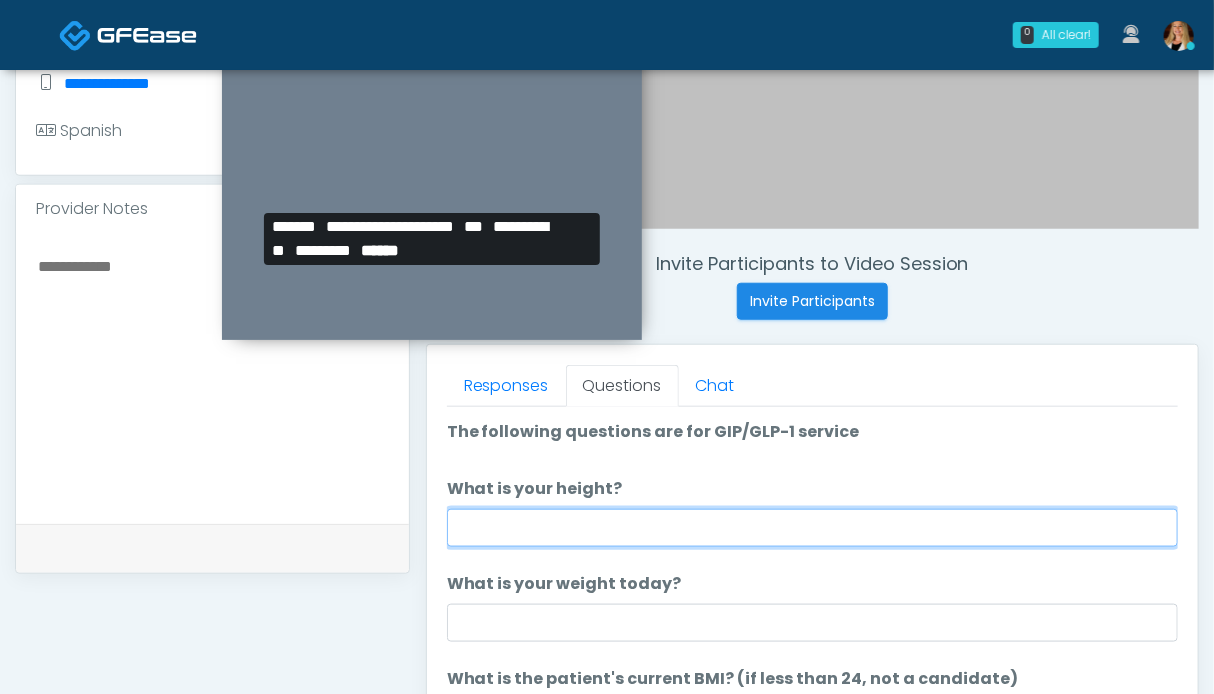 click on "What is your height?" at bounding box center (812, 528) 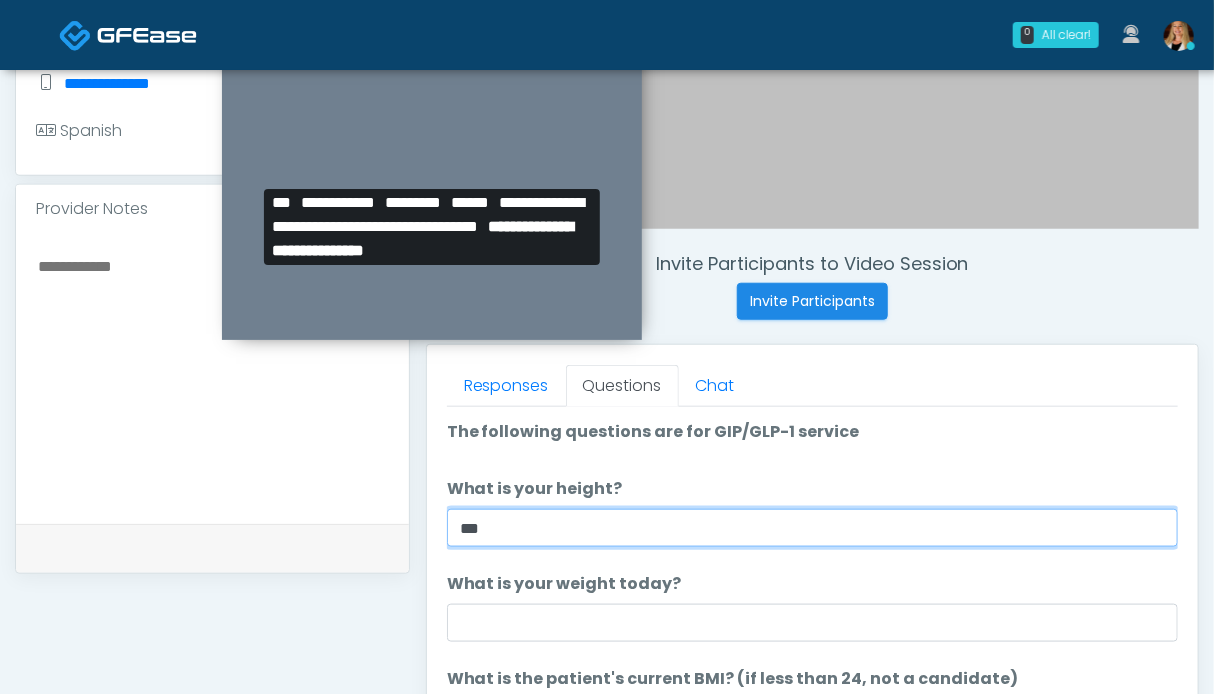 type on "***" 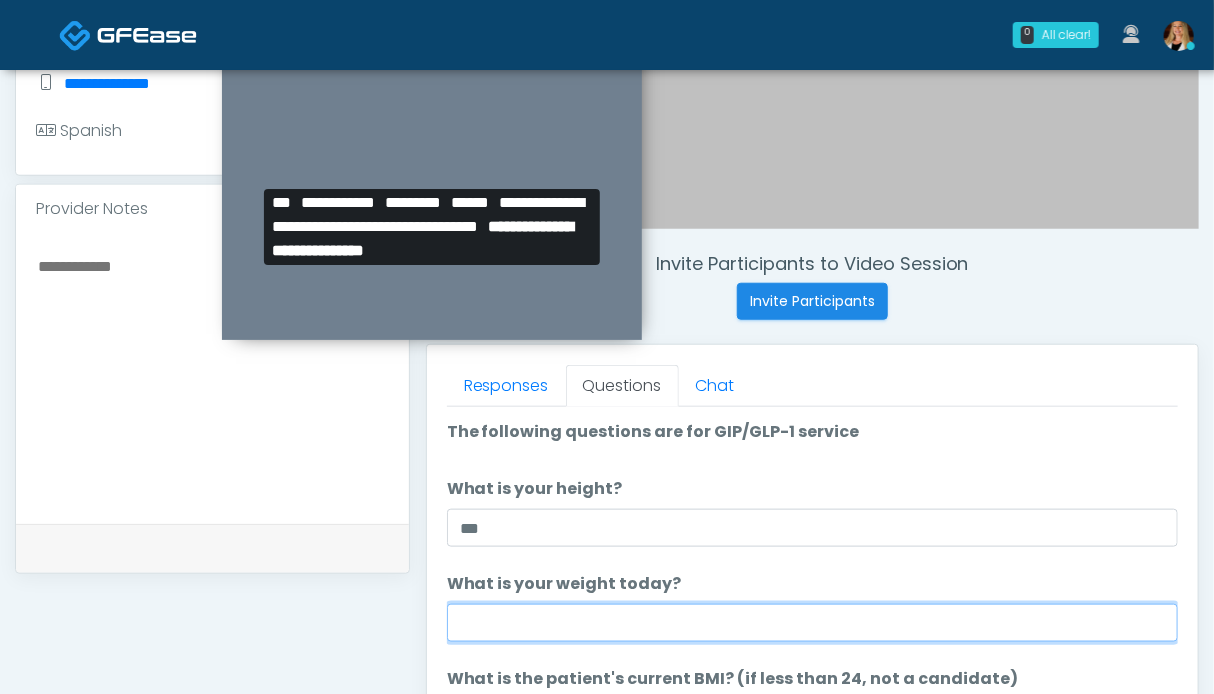 click on "What is your weight today?" at bounding box center [812, 623] 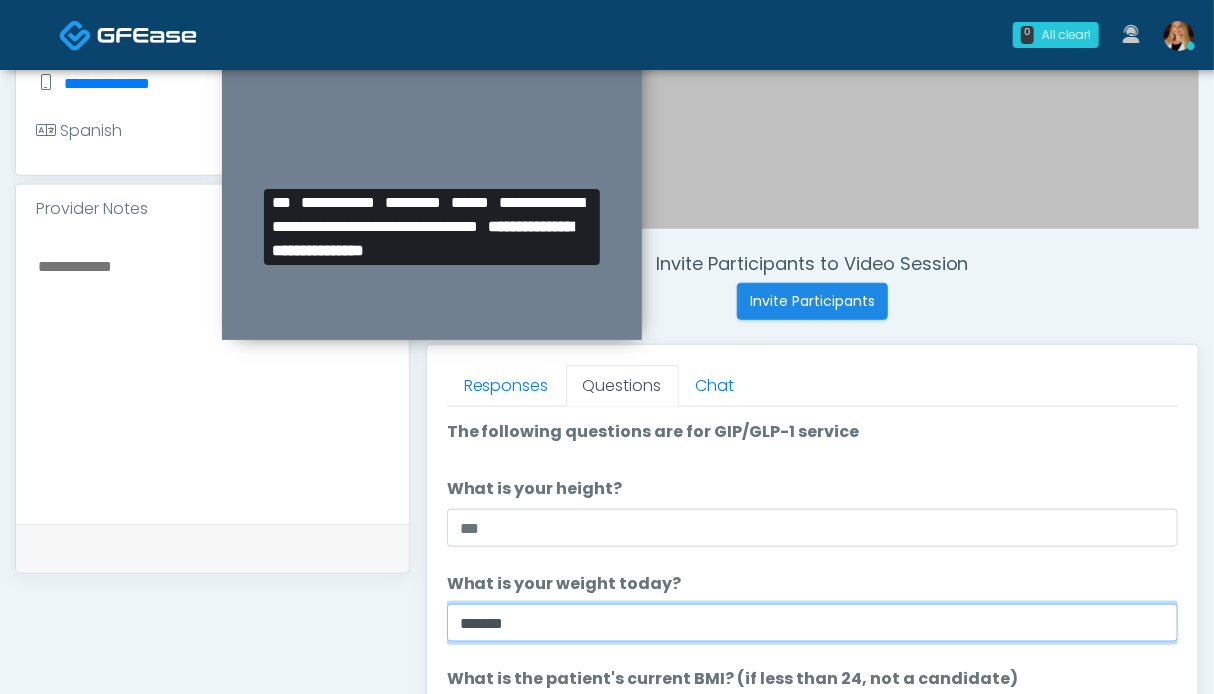 type on "******" 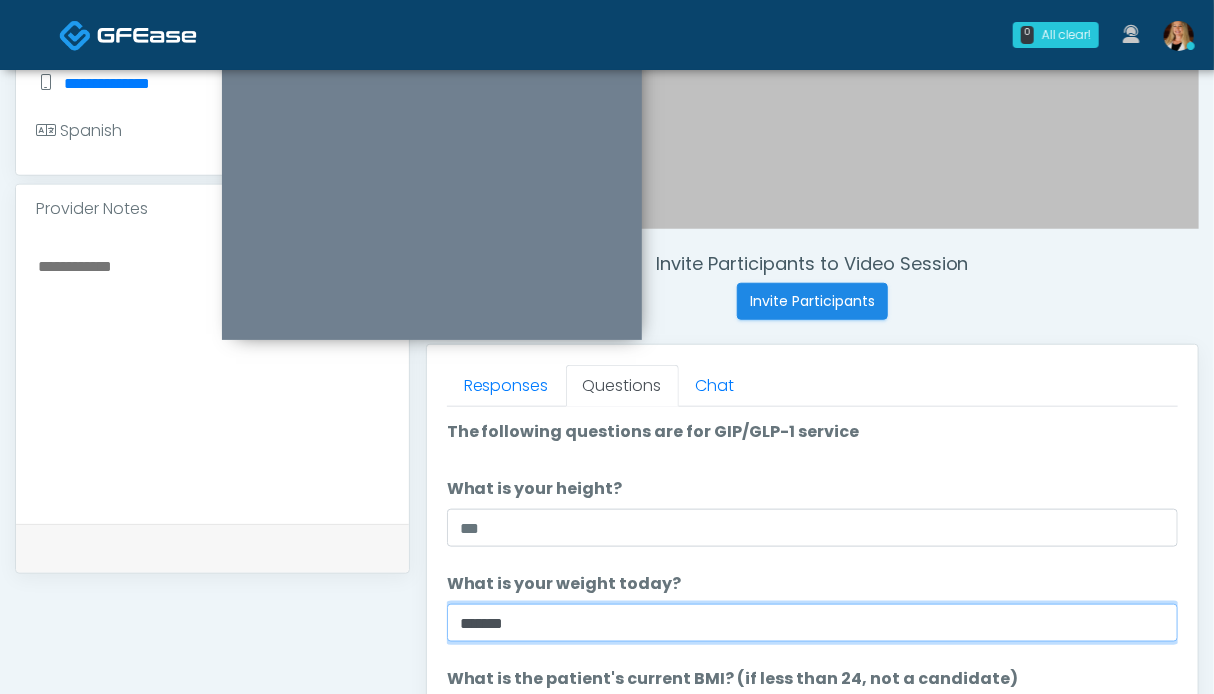 scroll, scrollTop: 100, scrollLeft: 0, axis: vertical 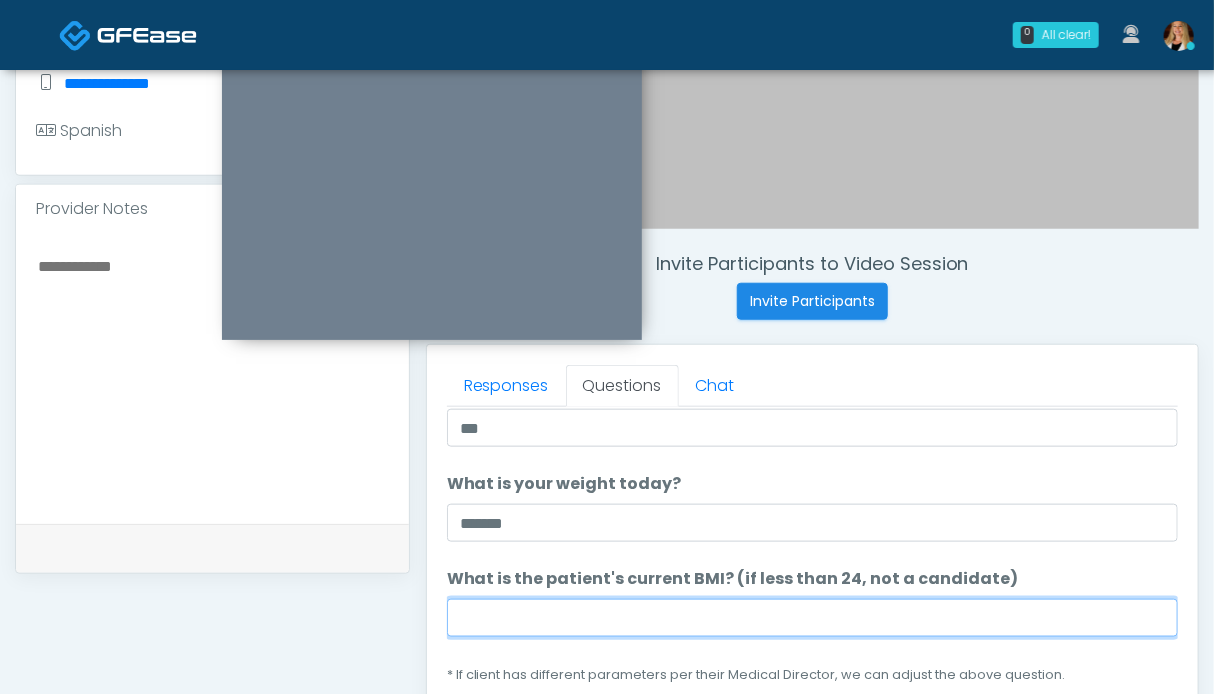 click on "What is the patient's current BMI? (if less than 24, not a candidate)" at bounding box center [812, 618] 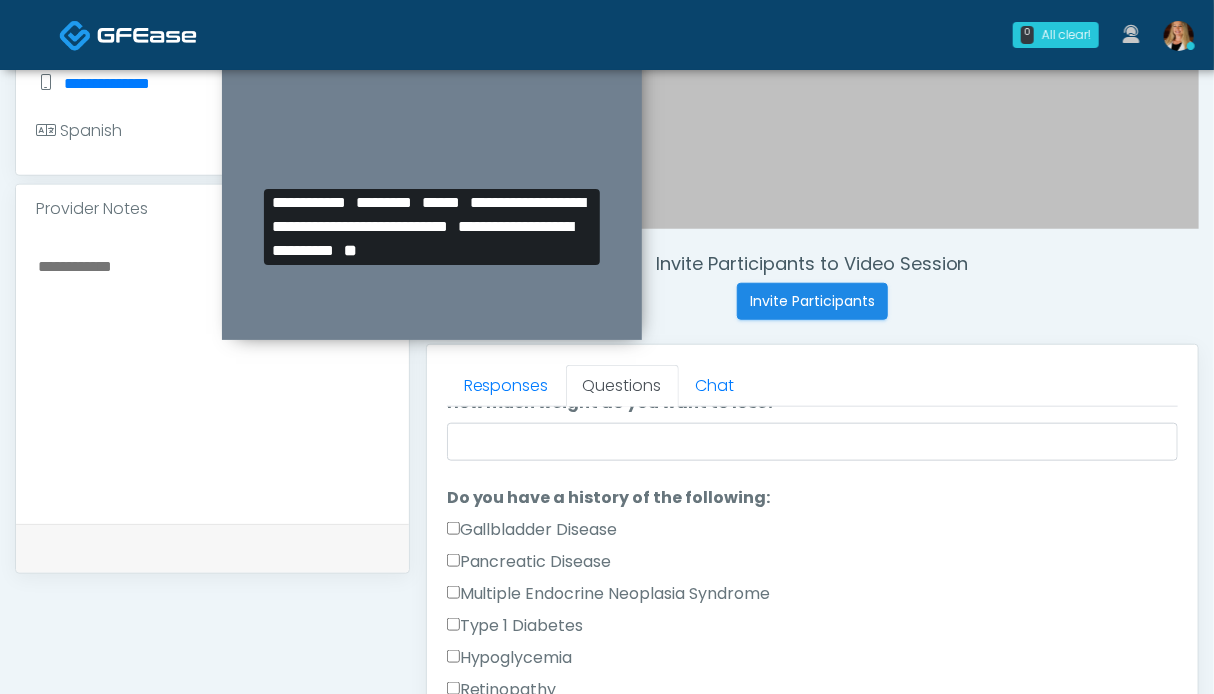 scroll, scrollTop: 500, scrollLeft: 0, axis: vertical 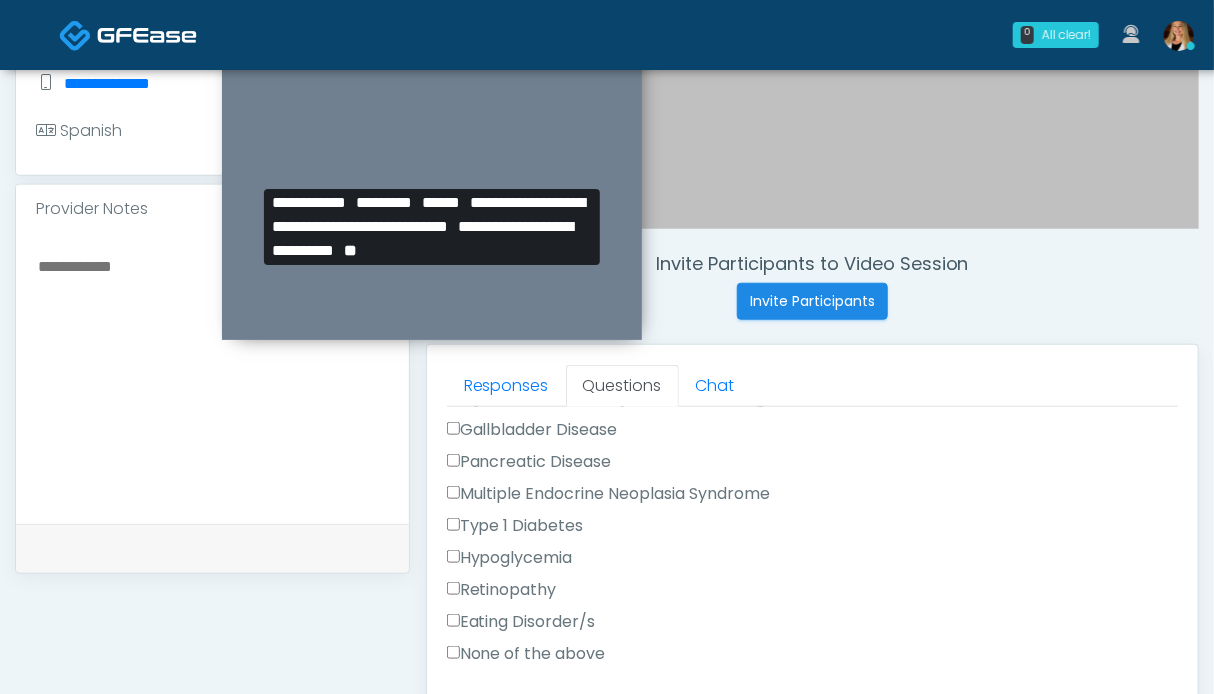 type on "****" 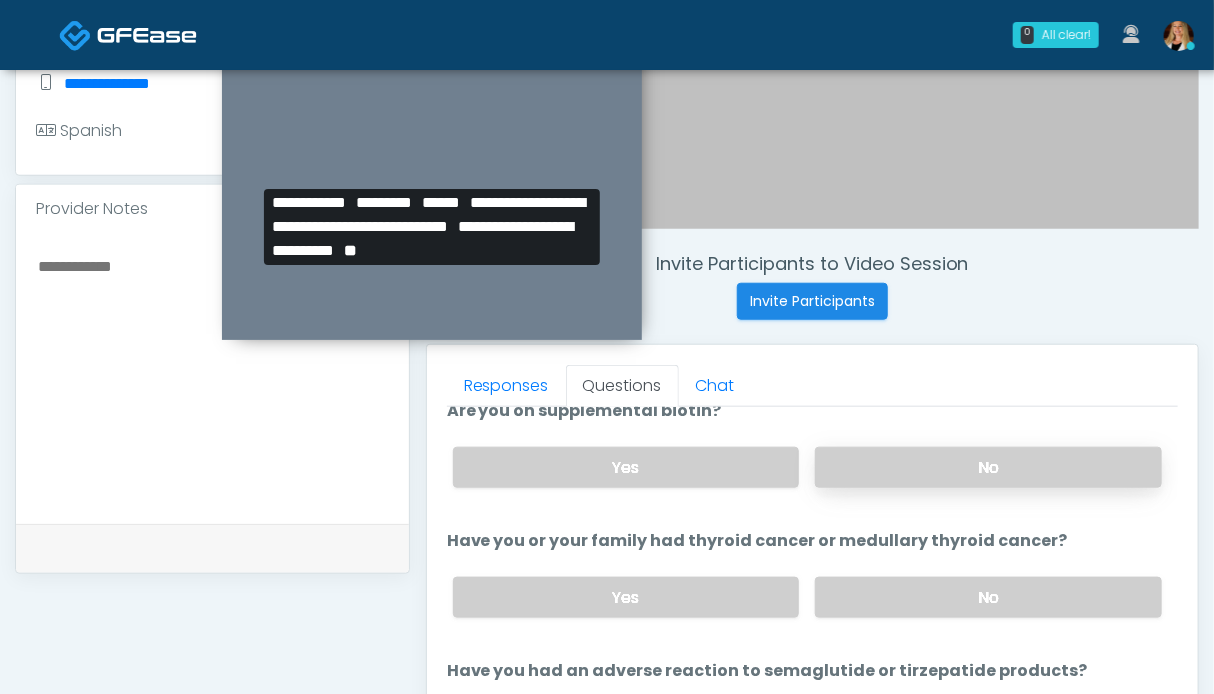 click on "No" at bounding box center [988, 467] 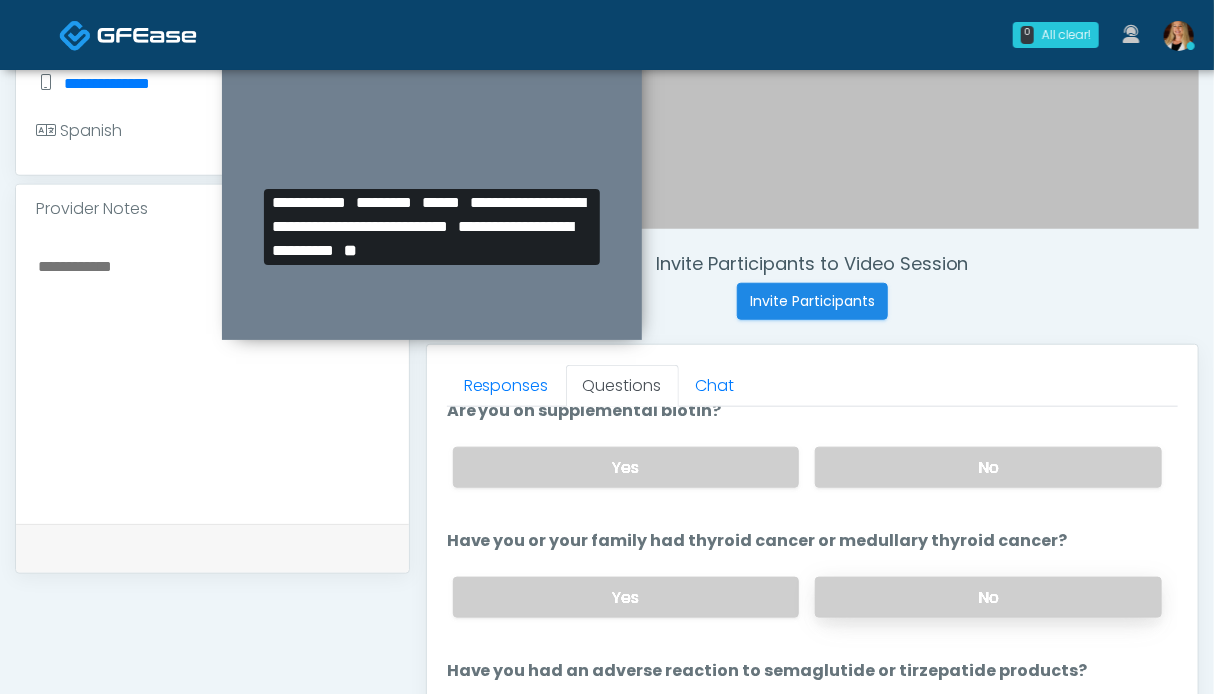 click on "No" at bounding box center (988, 597) 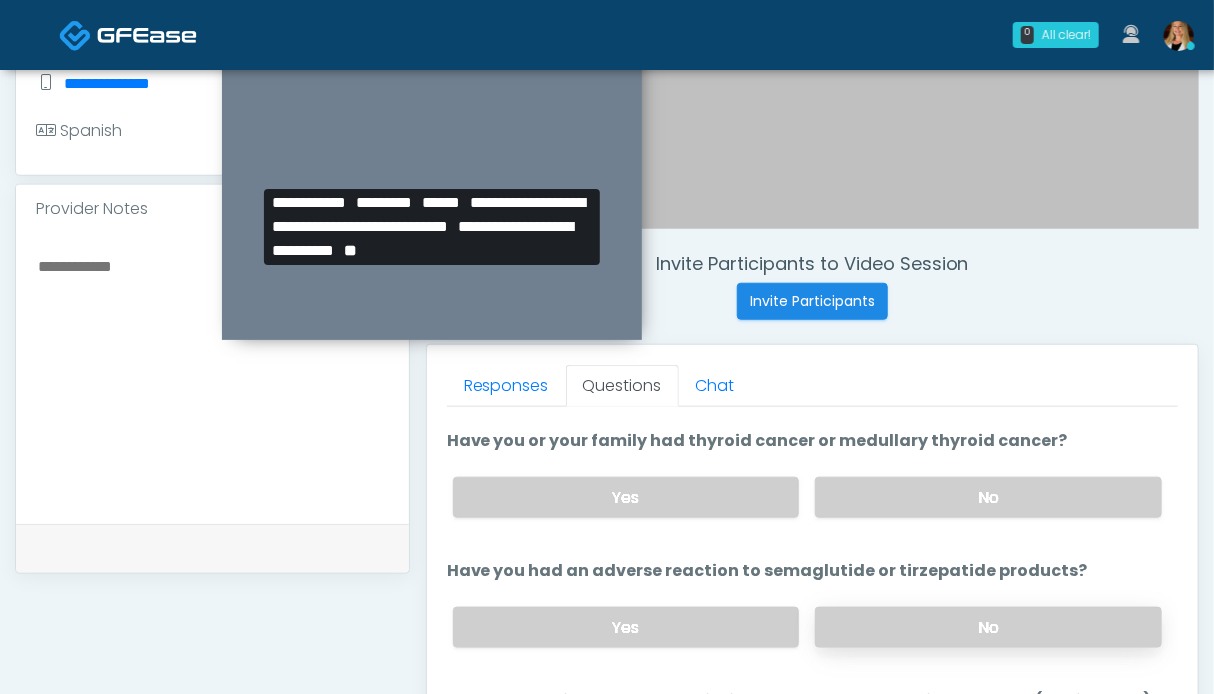click on "No" at bounding box center (988, 627) 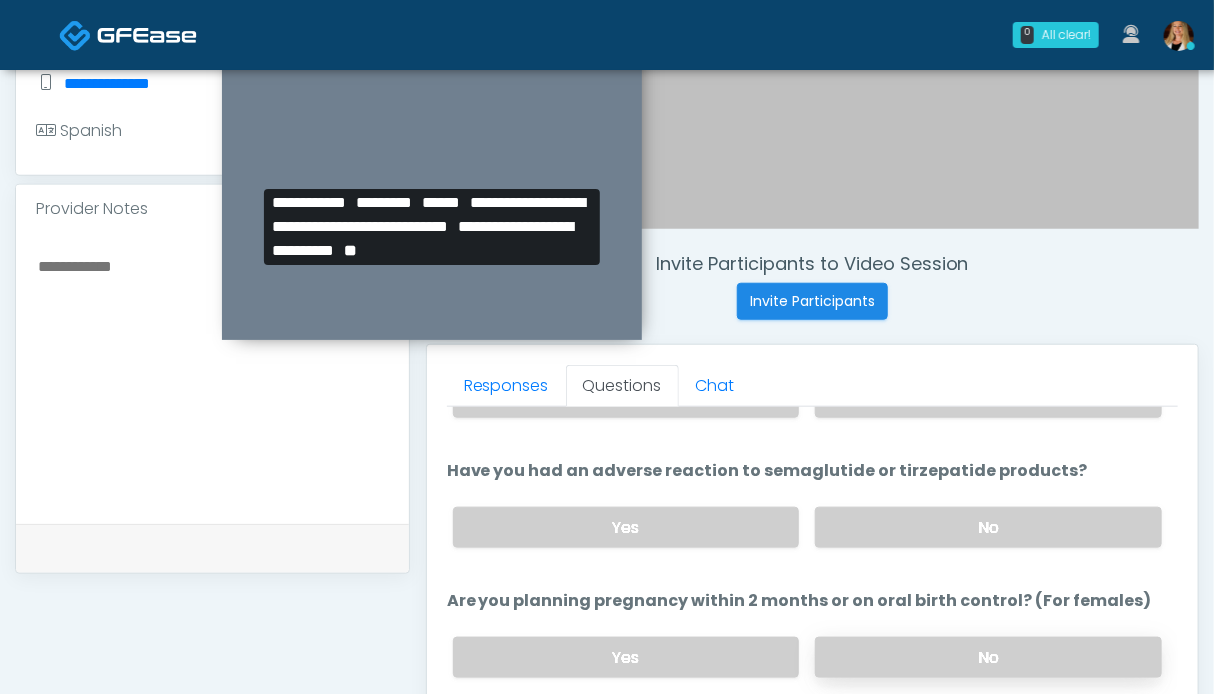 click on "No" at bounding box center [988, 657] 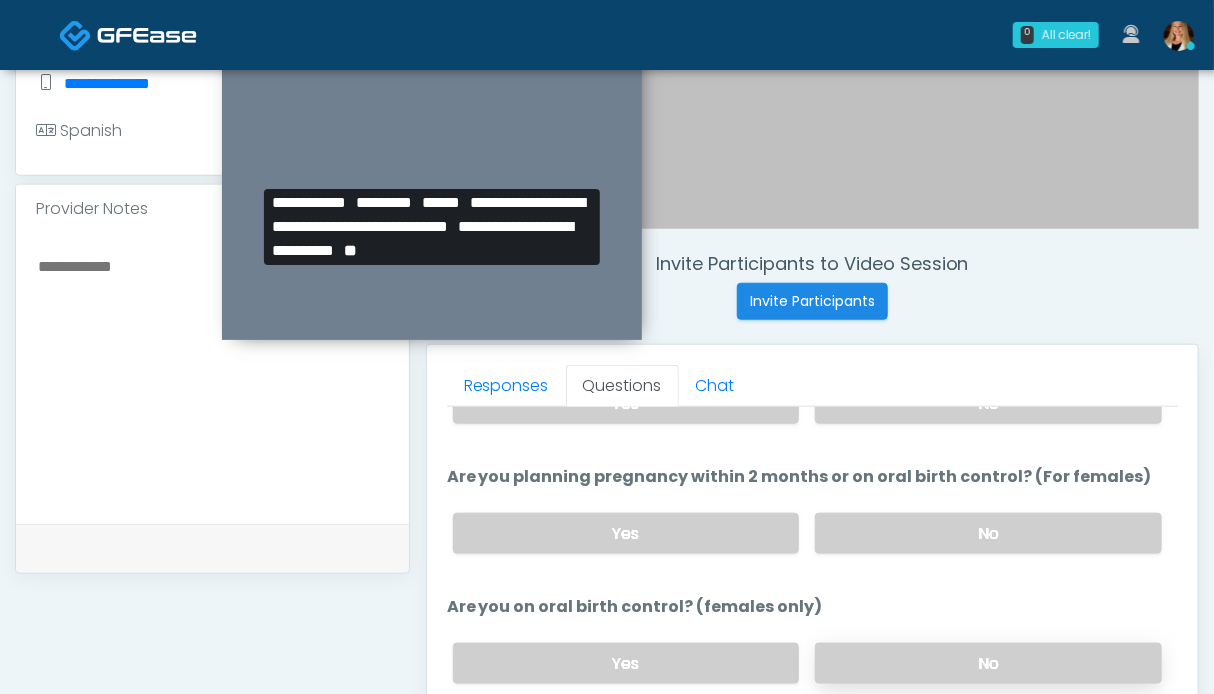 click on "No" at bounding box center [988, 663] 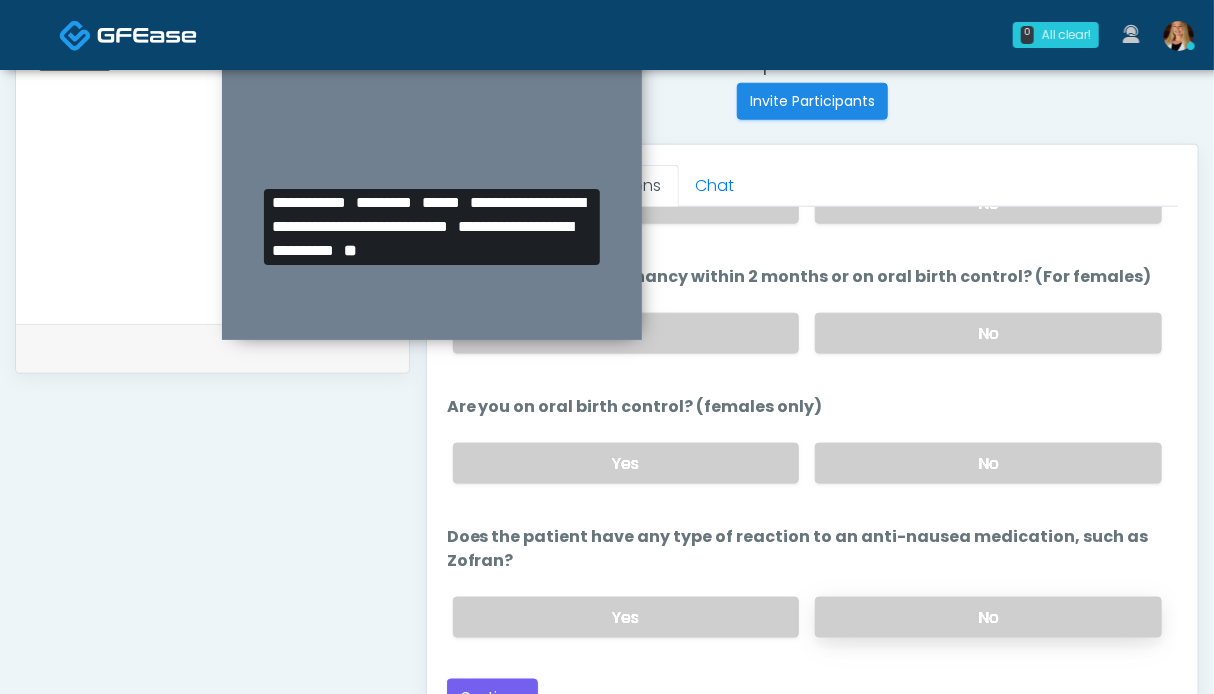 click on "No" at bounding box center [988, 617] 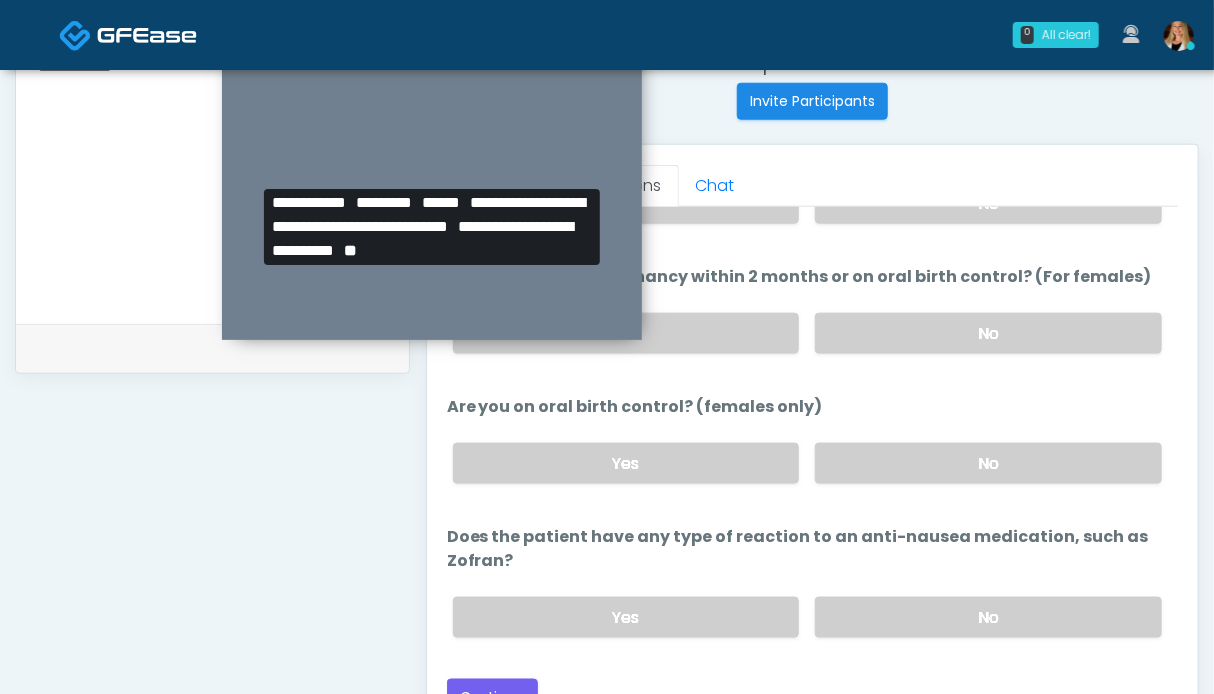scroll, scrollTop: 999, scrollLeft: 0, axis: vertical 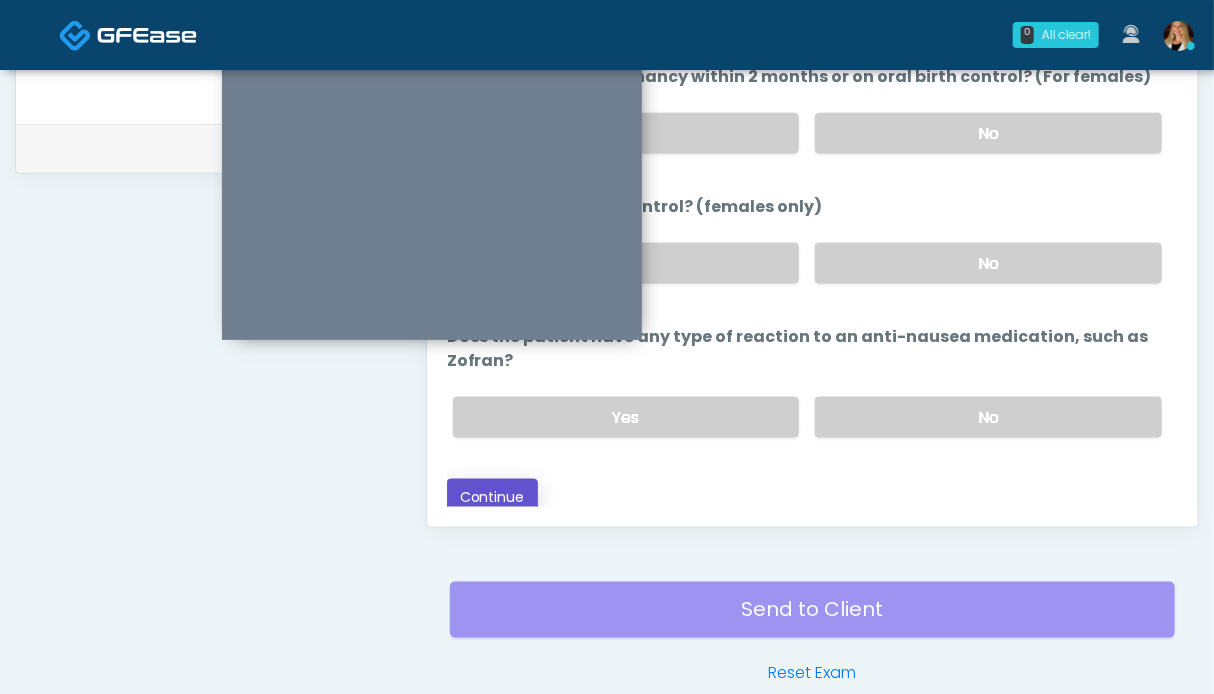 click on "Continue" at bounding box center [492, 497] 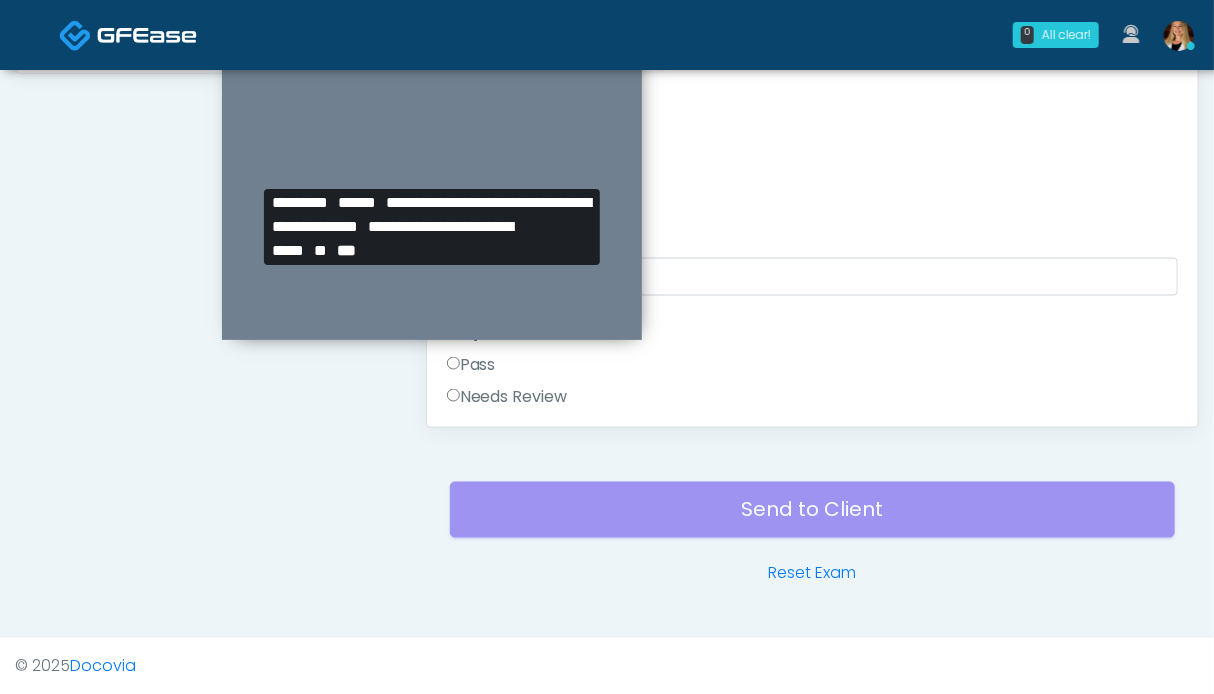 scroll, scrollTop: 799, scrollLeft: 0, axis: vertical 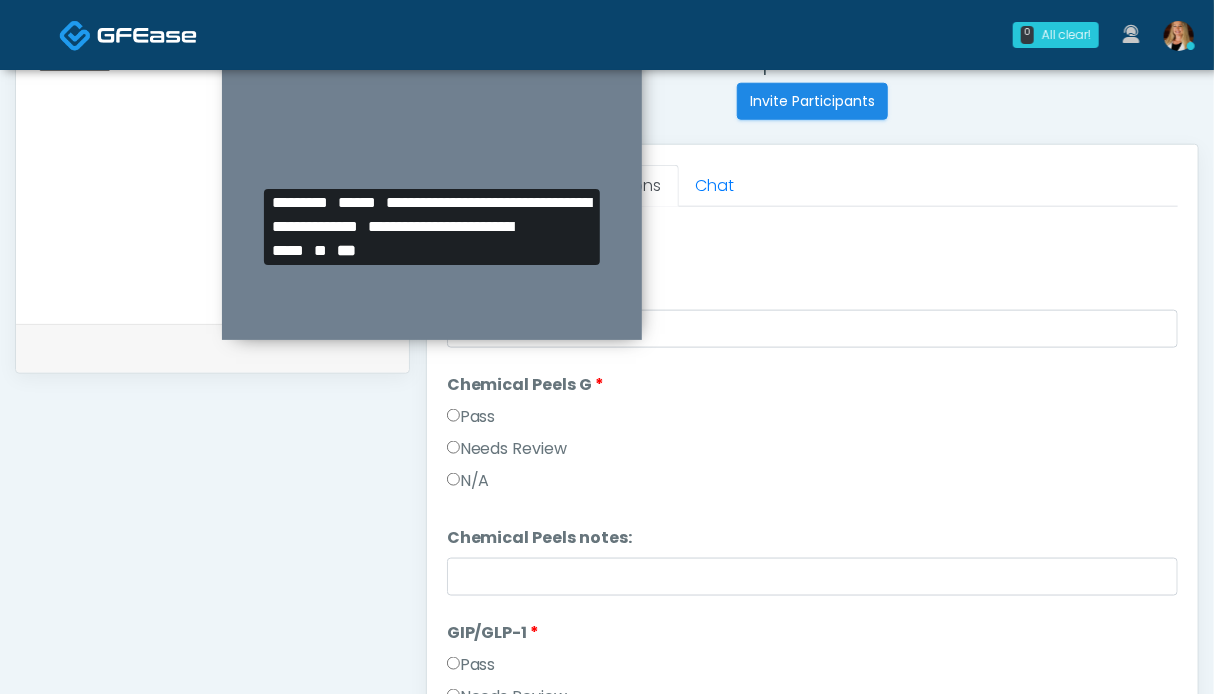 click on "GIP/GLP-1
GIP/GLP-1
Pass
Needs Review
N/A" at bounding box center [812, 685] 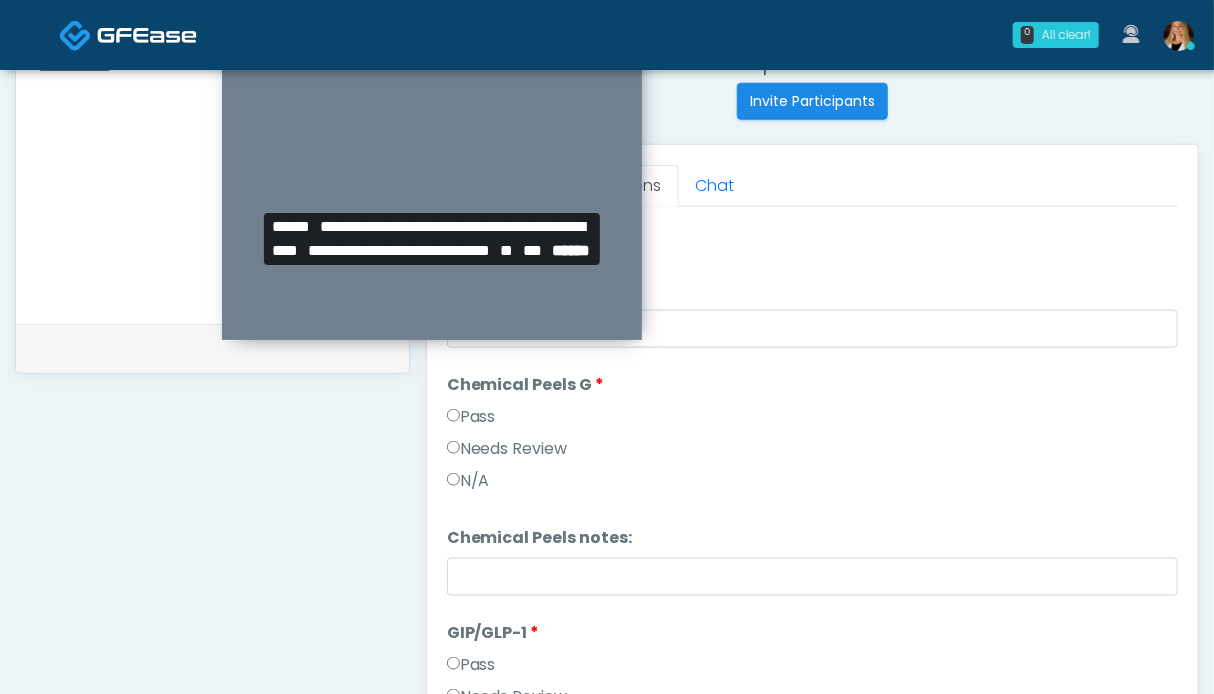 click on "Pass" at bounding box center (471, 665) 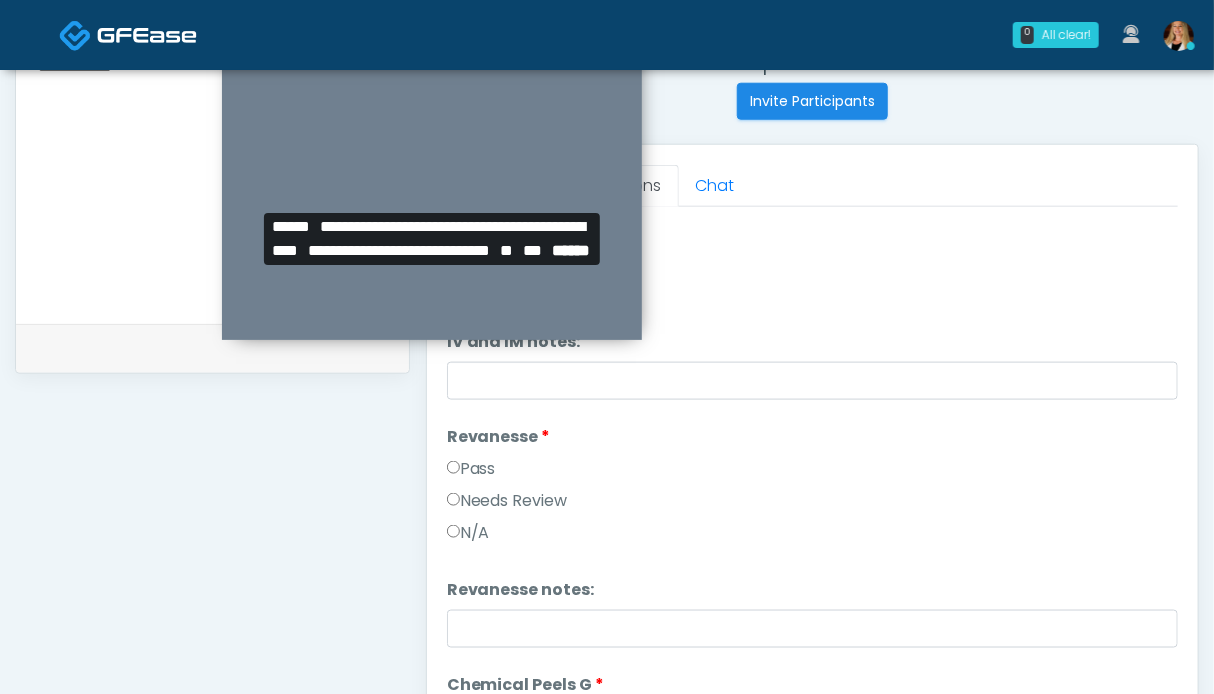 click on "Pass" at bounding box center [471, 469] 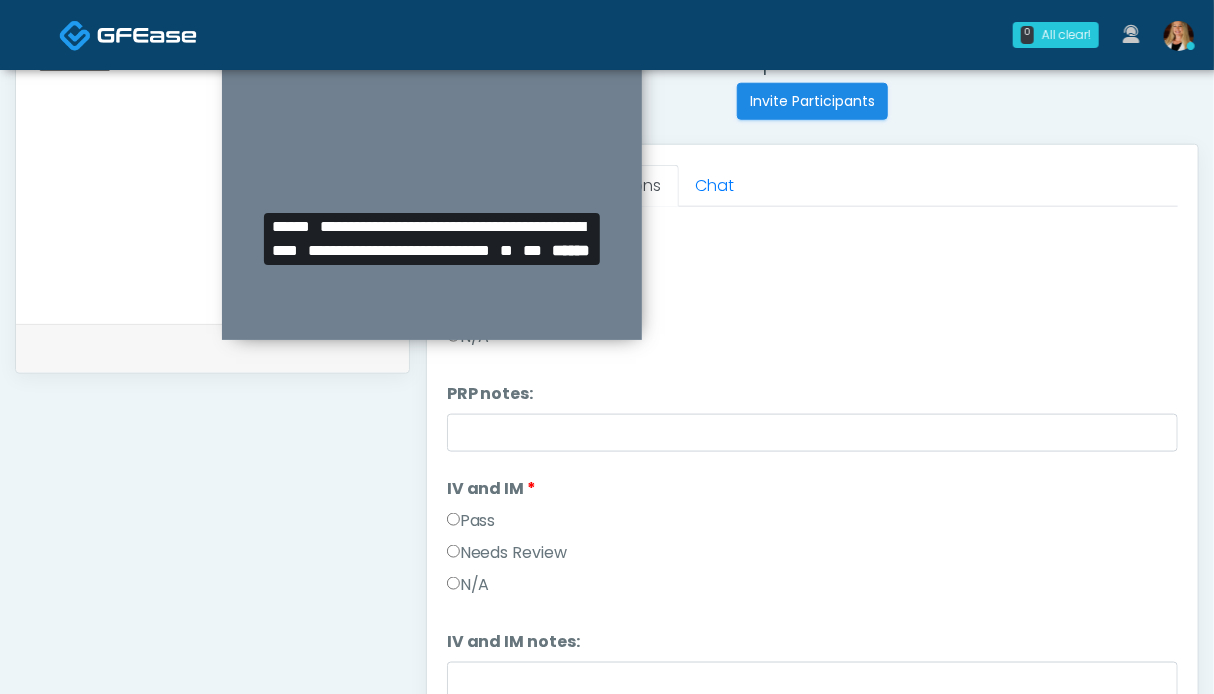 click on "Pass" at bounding box center [471, 521] 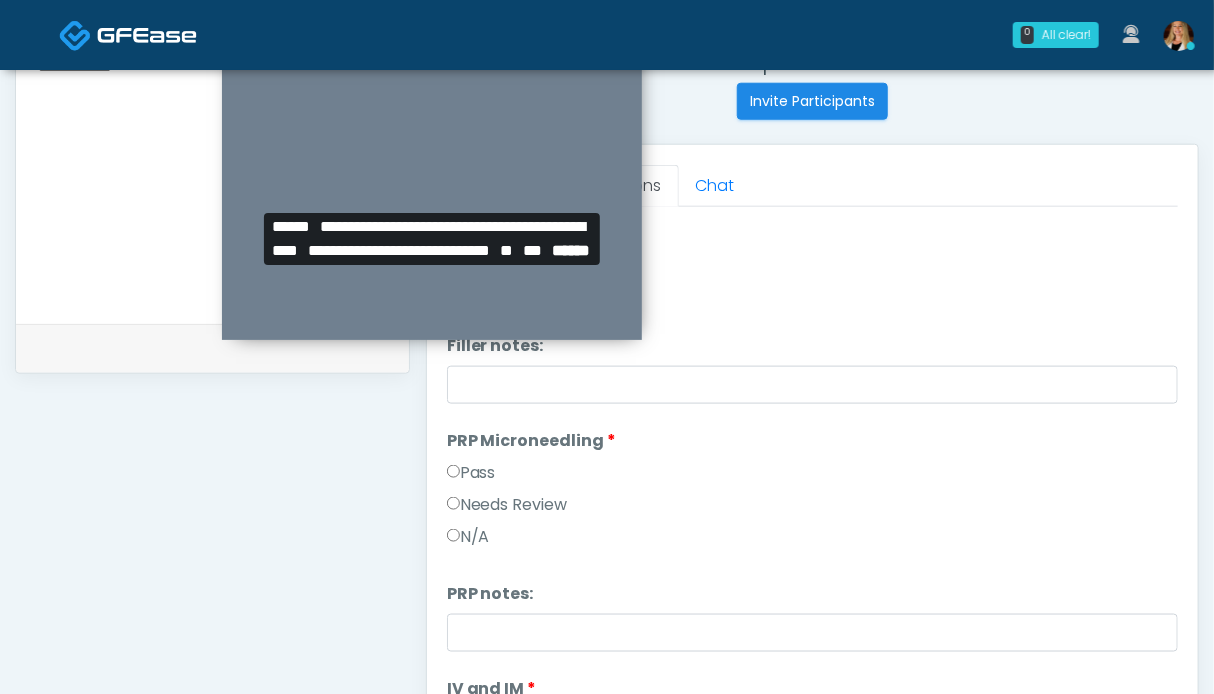 drag, startPoint x: 486, startPoint y: 477, endPoint x: 506, endPoint y: 467, distance: 22.36068 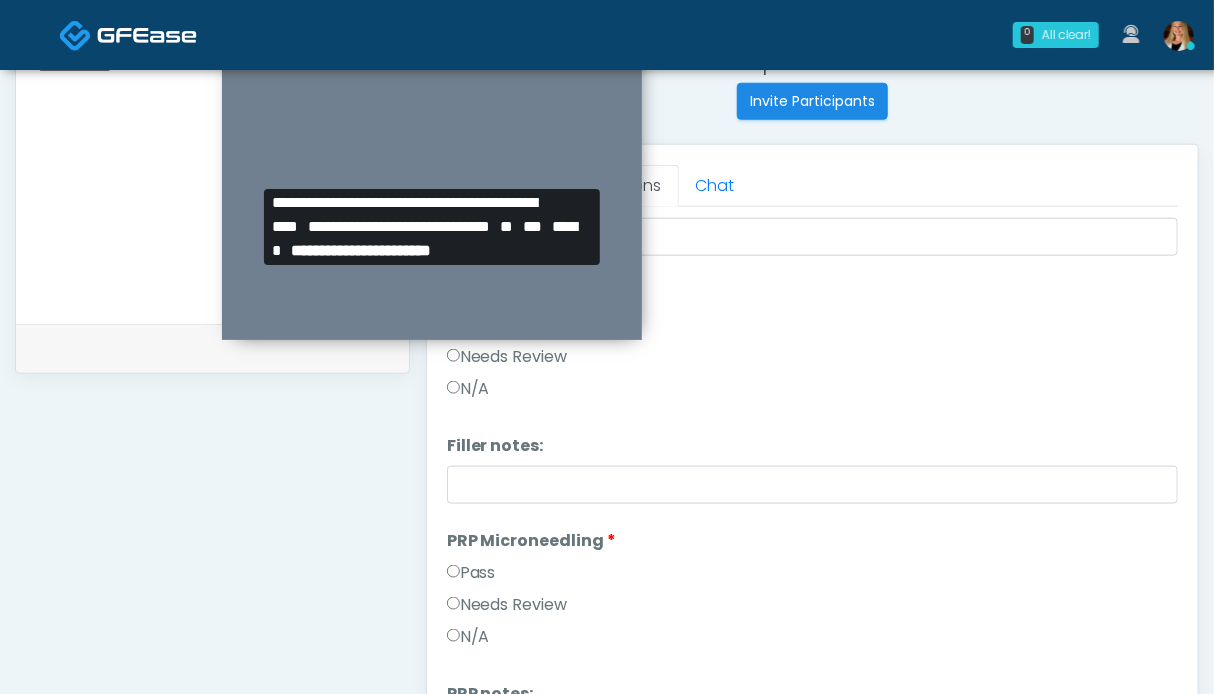scroll, scrollTop: 24, scrollLeft: 0, axis: vertical 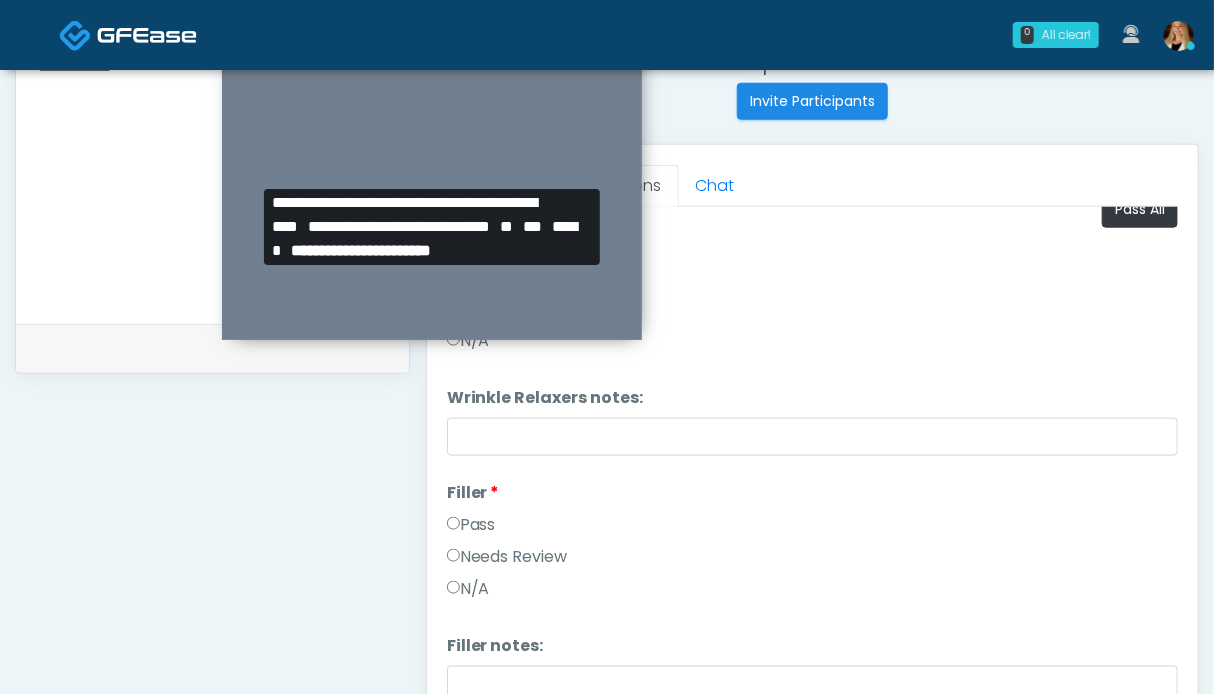 click on "Pass" at bounding box center [471, 525] 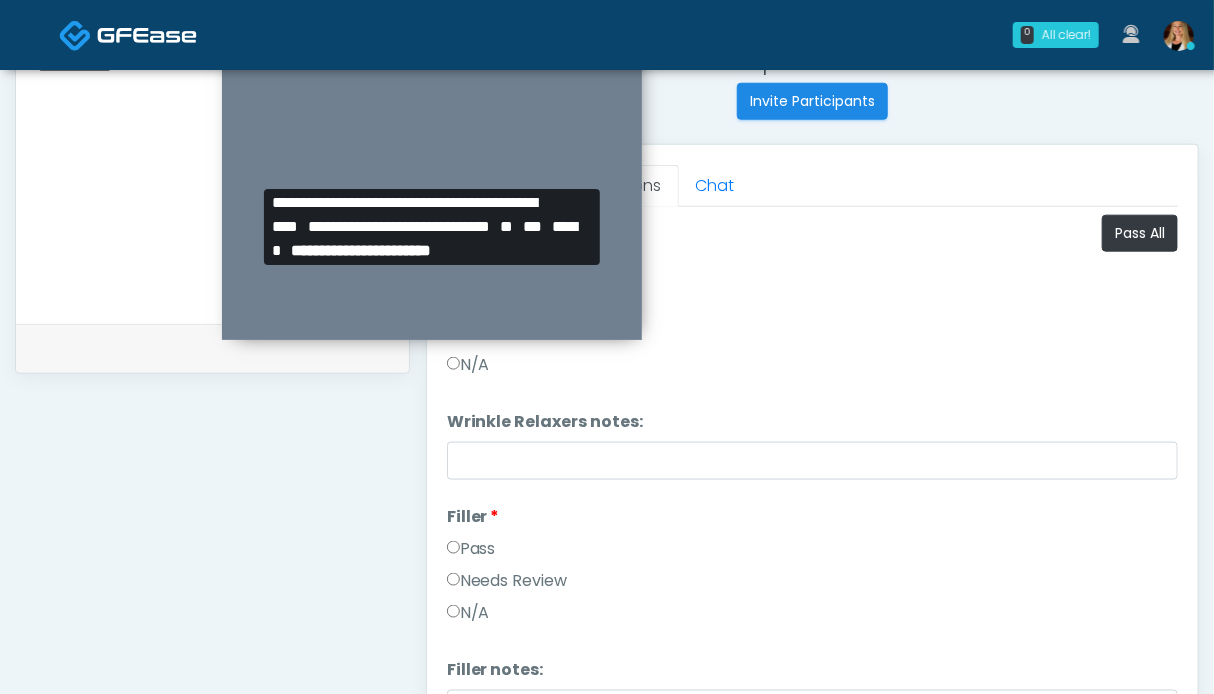 scroll, scrollTop: 699, scrollLeft: 0, axis: vertical 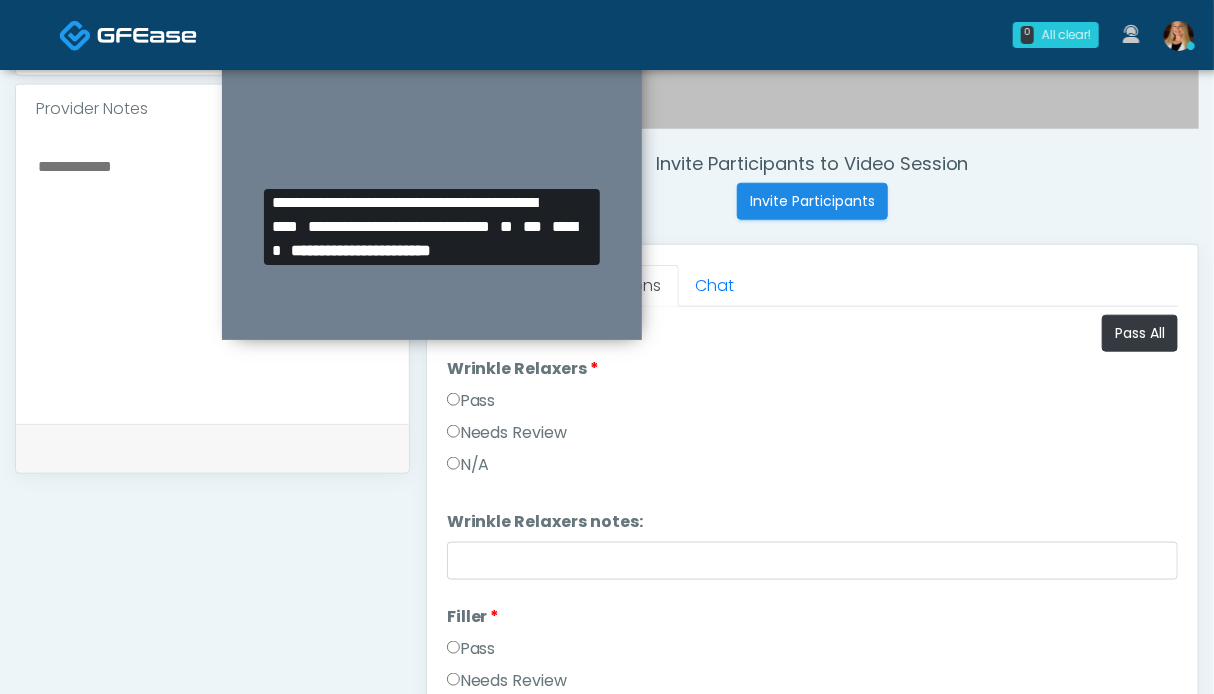 click on "Pass" at bounding box center (471, 401) 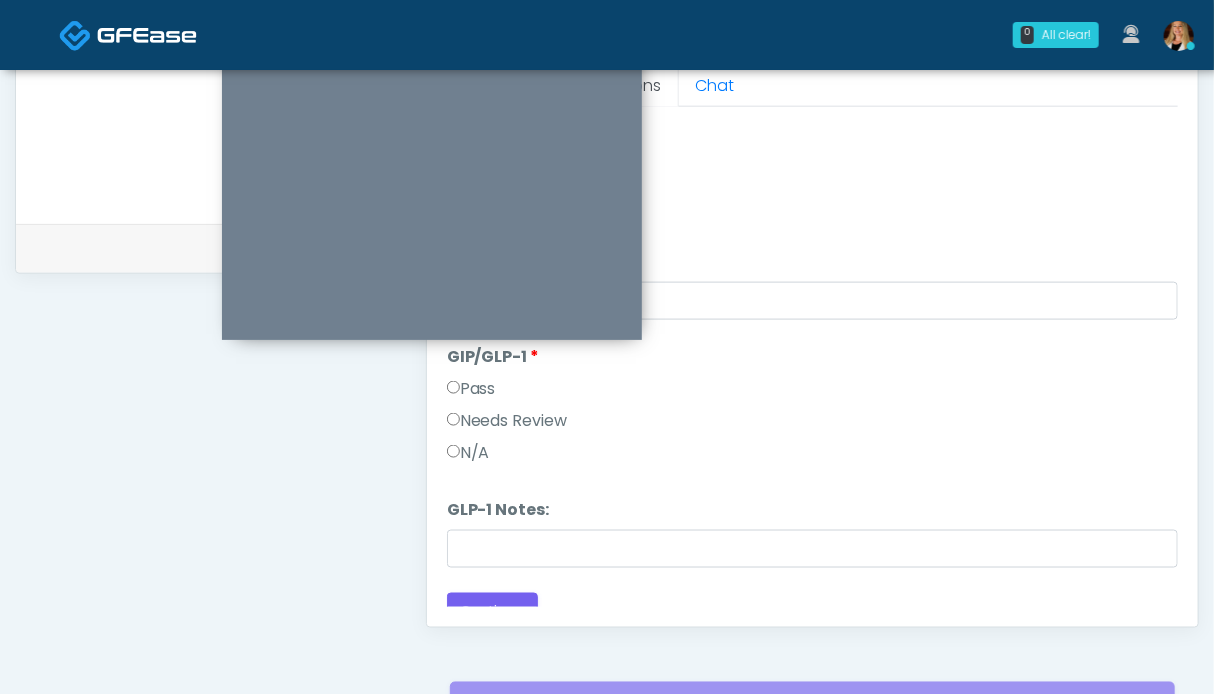 scroll, scrollTop: 1321, scrollLeft: 0, axis: vertical 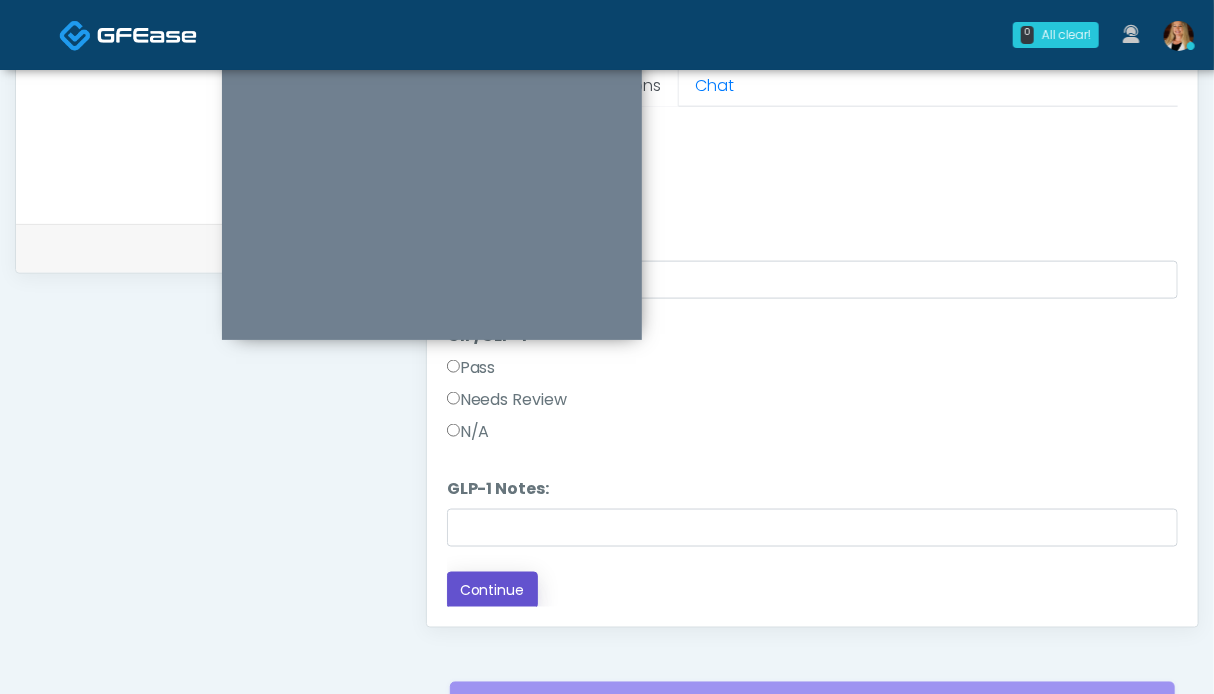 click on "Continue" at bounding box center (492, 590) 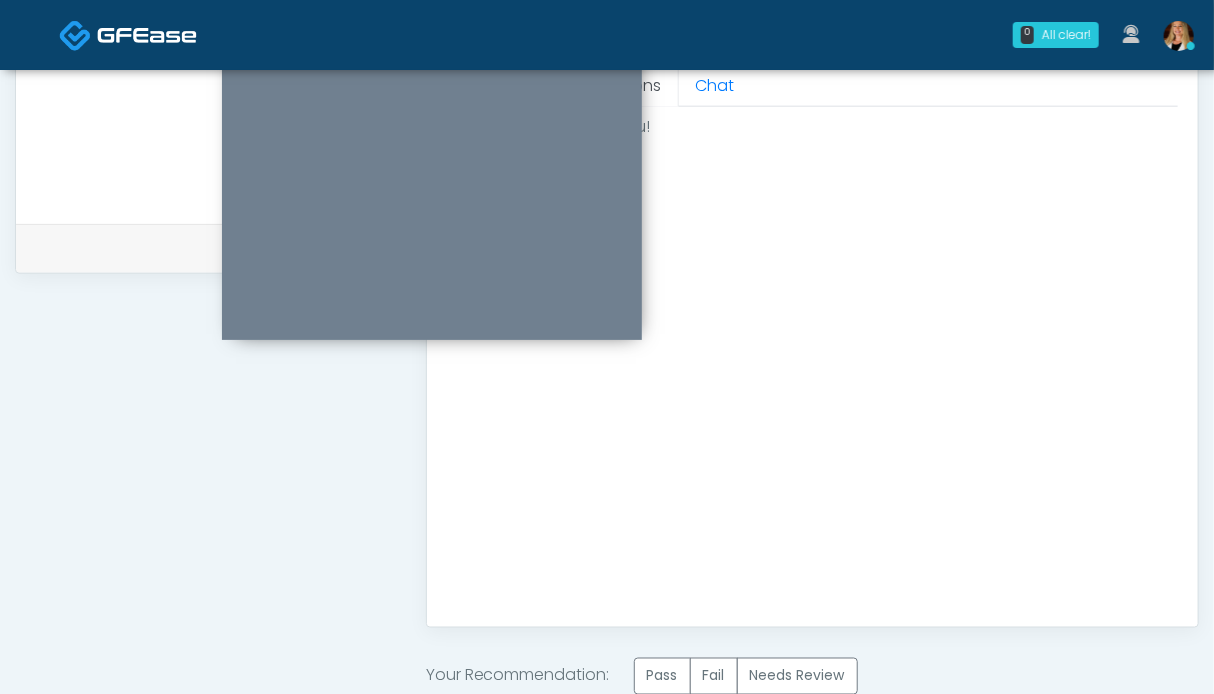 scroll, scrollTop: 0, scrollLeft: 0, axis: both 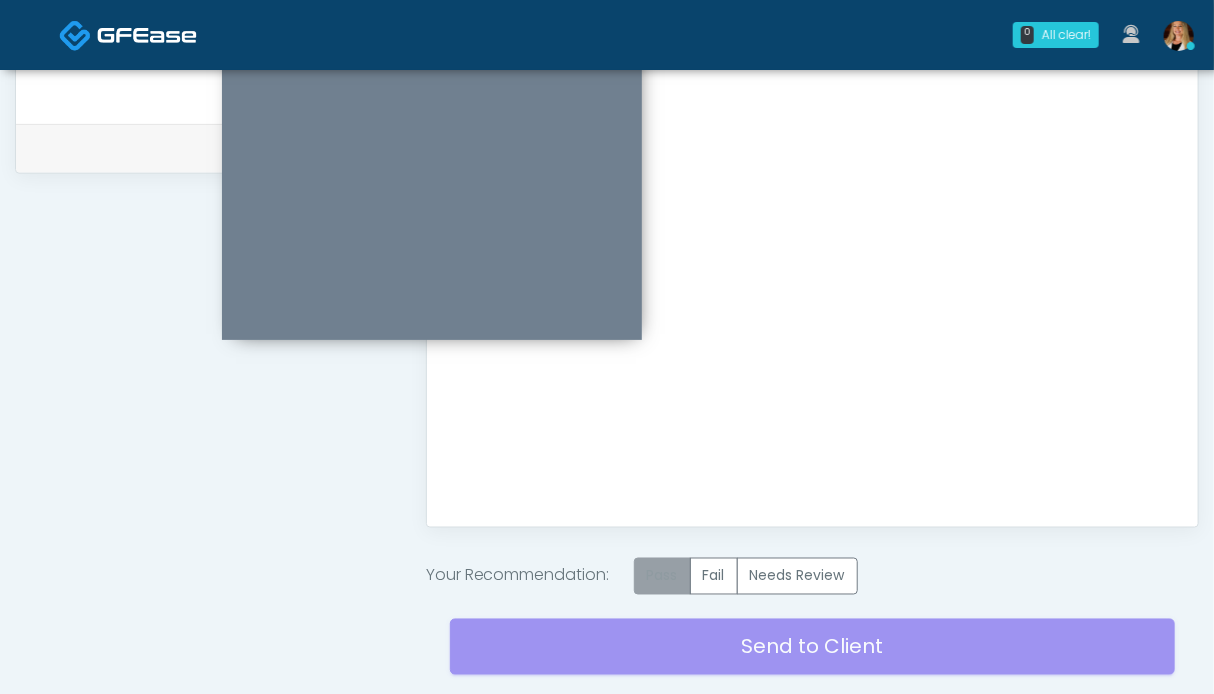 click on "Pass" at bounding box center (662, 576) 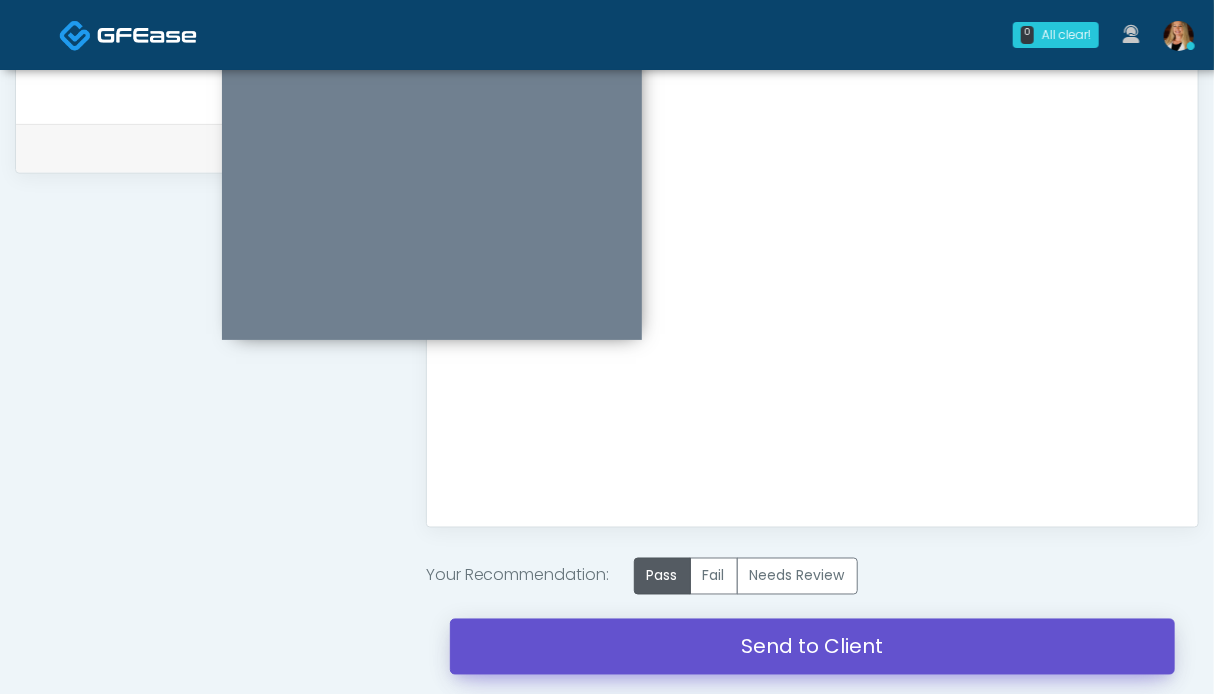 click on "Send to Client" at bounding box center (812, 647) 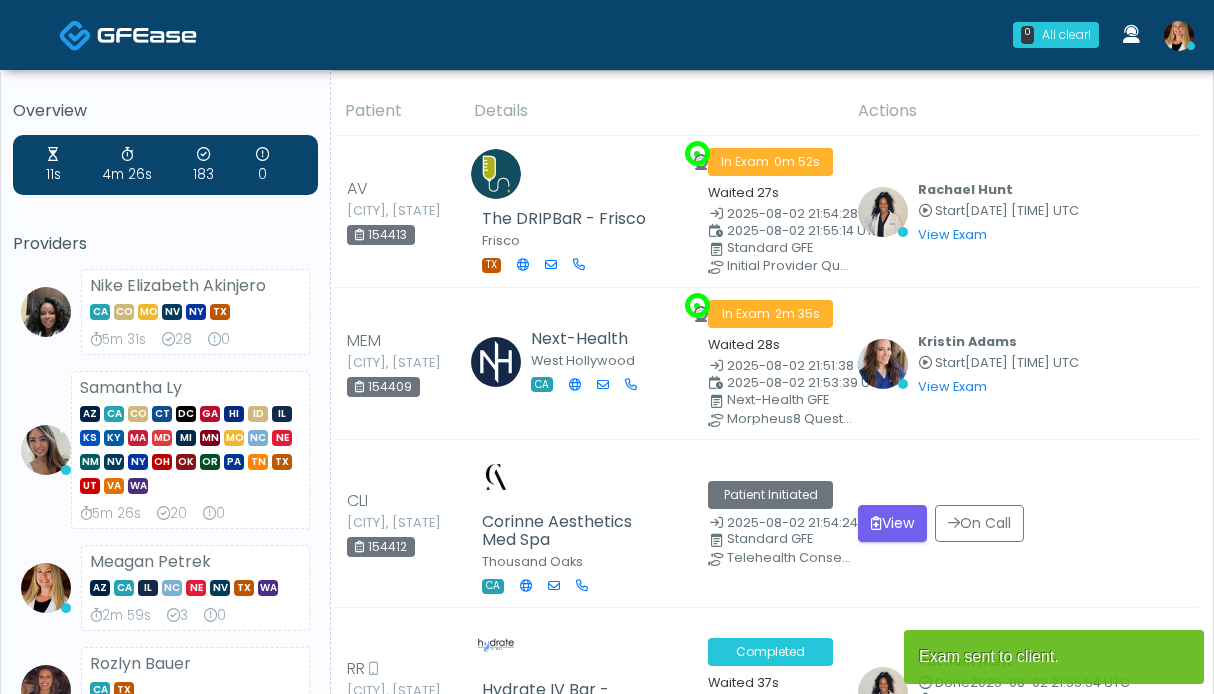 scroll, scrollTop: 0, scrollLeft: 0, axis: both 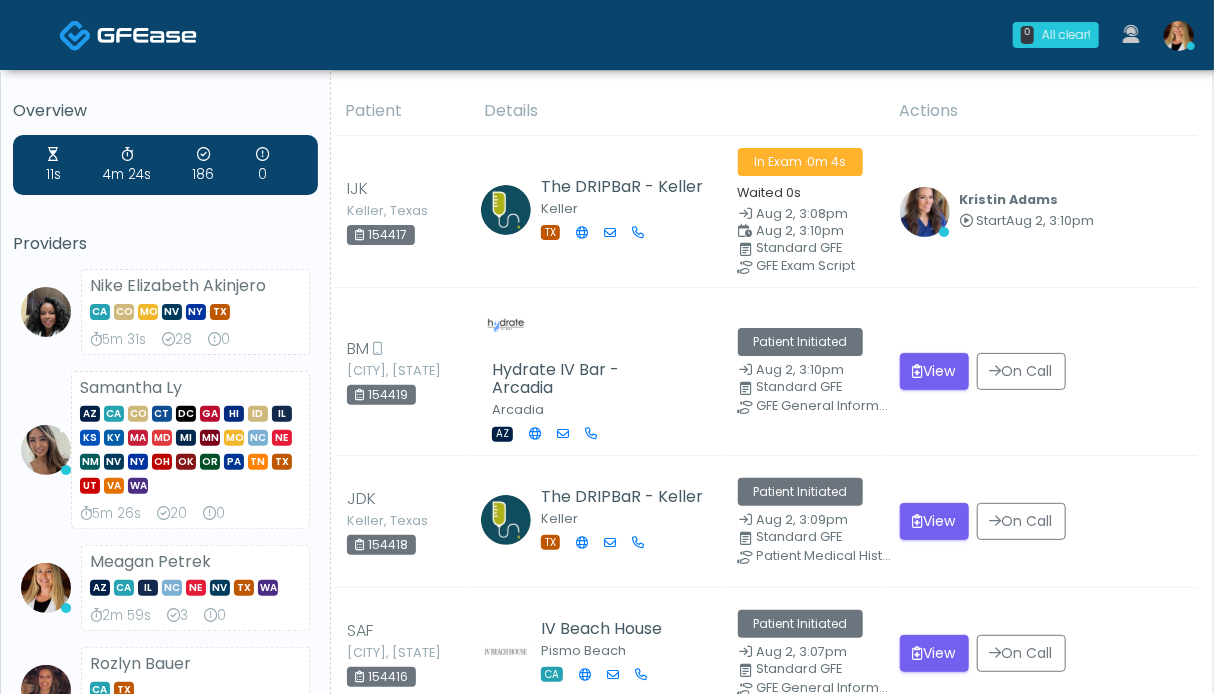 click at bounding box center (147, 35) 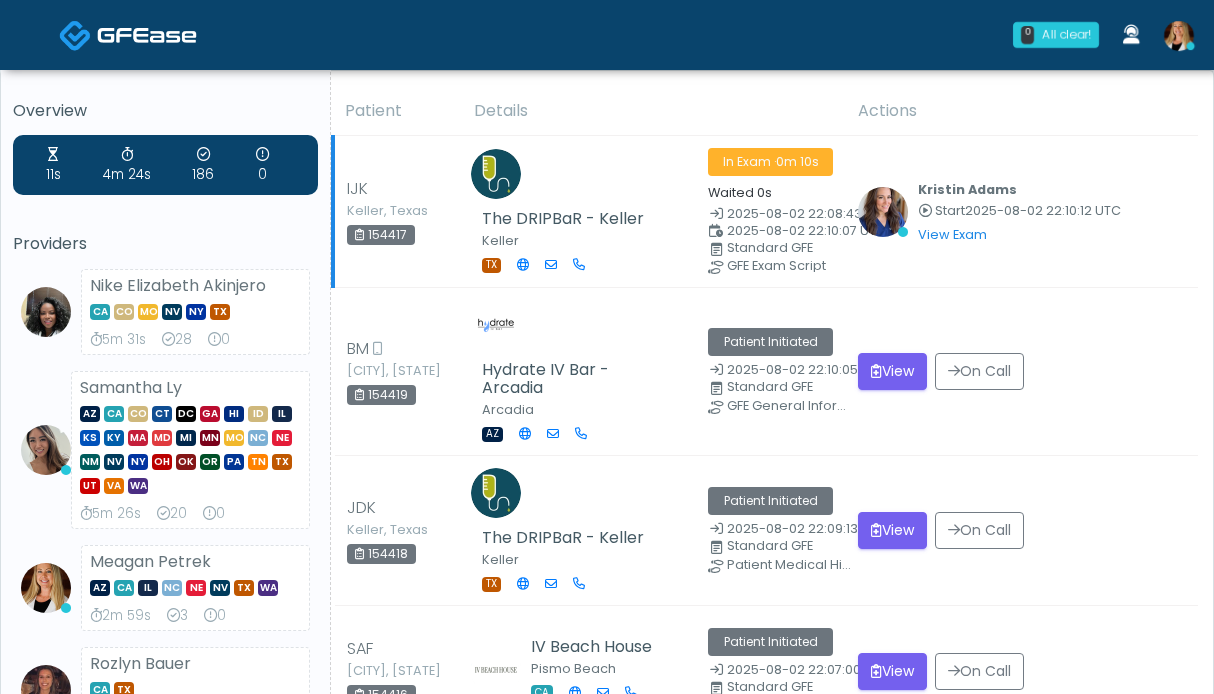 scroll, scrollTop: 0, scrollLeft: 0, axis: both 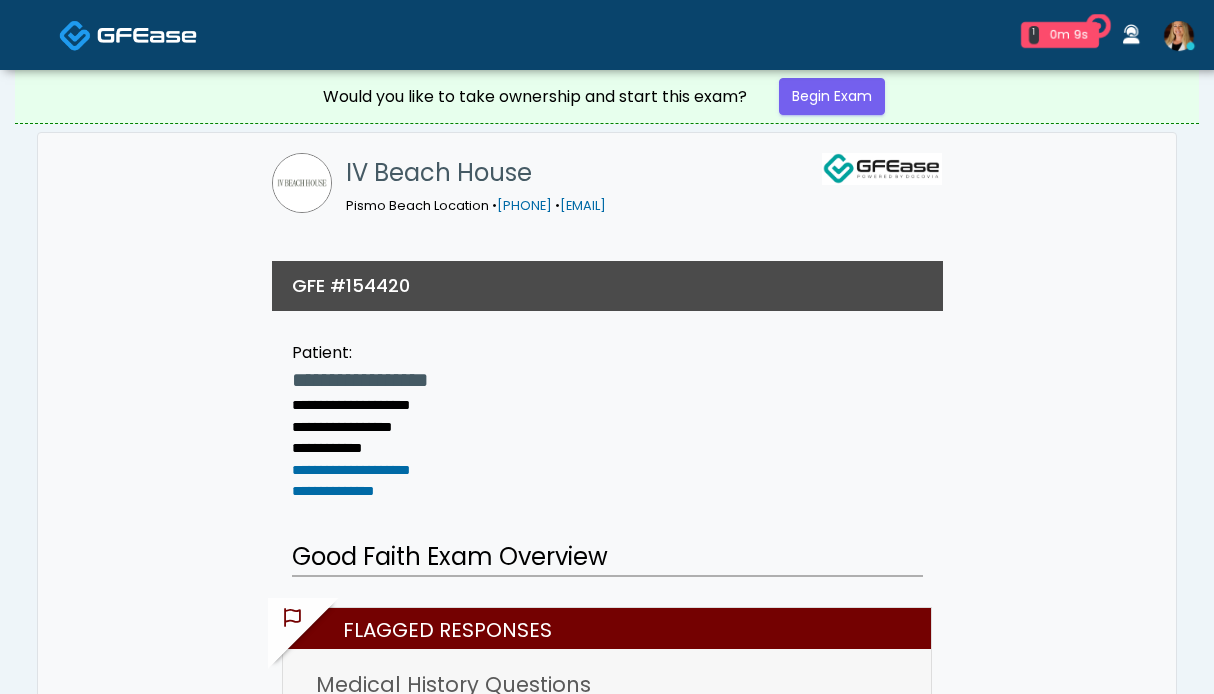 click on "Begin Exam" at bounding box center [832, 96] 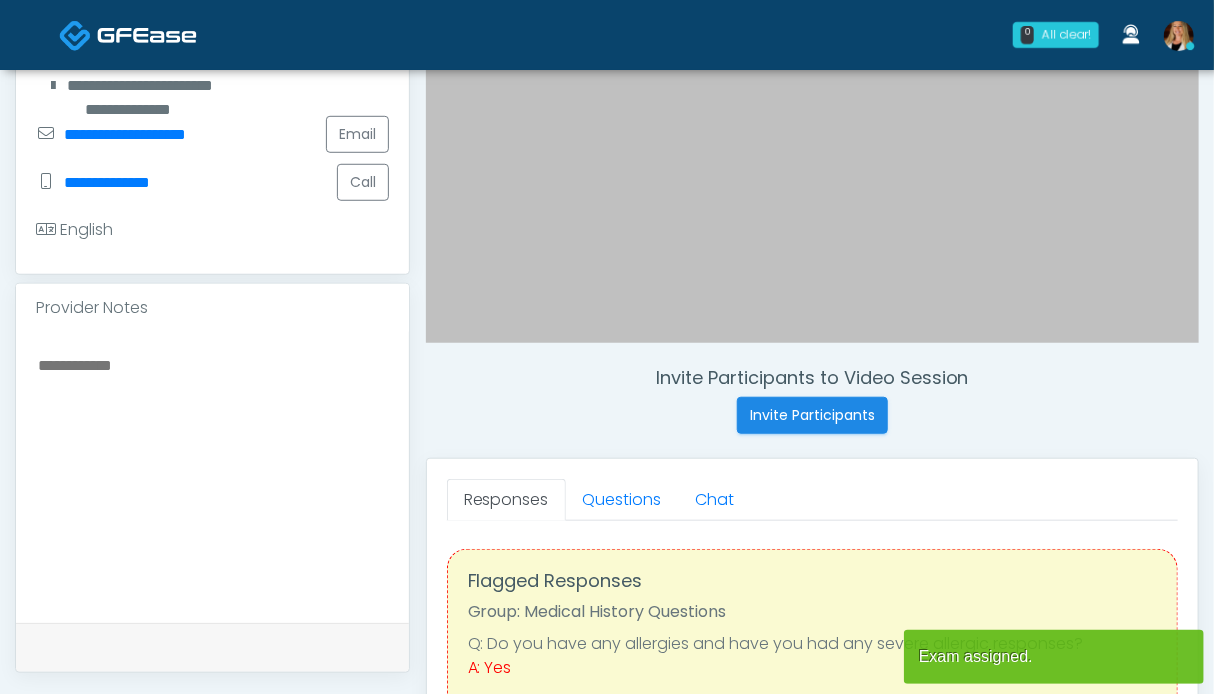scroll, scrollTop: 500, scrollLeft: 0, axis: vertical 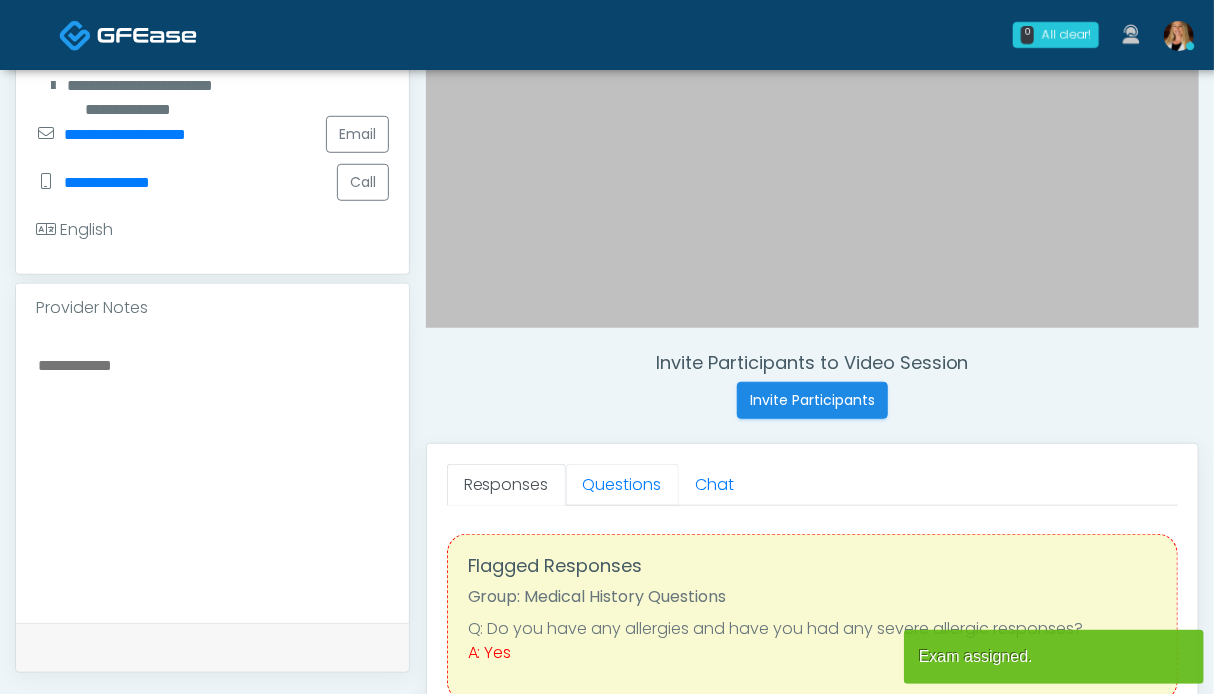 click on "Questions" at bounding box center [622, 485] 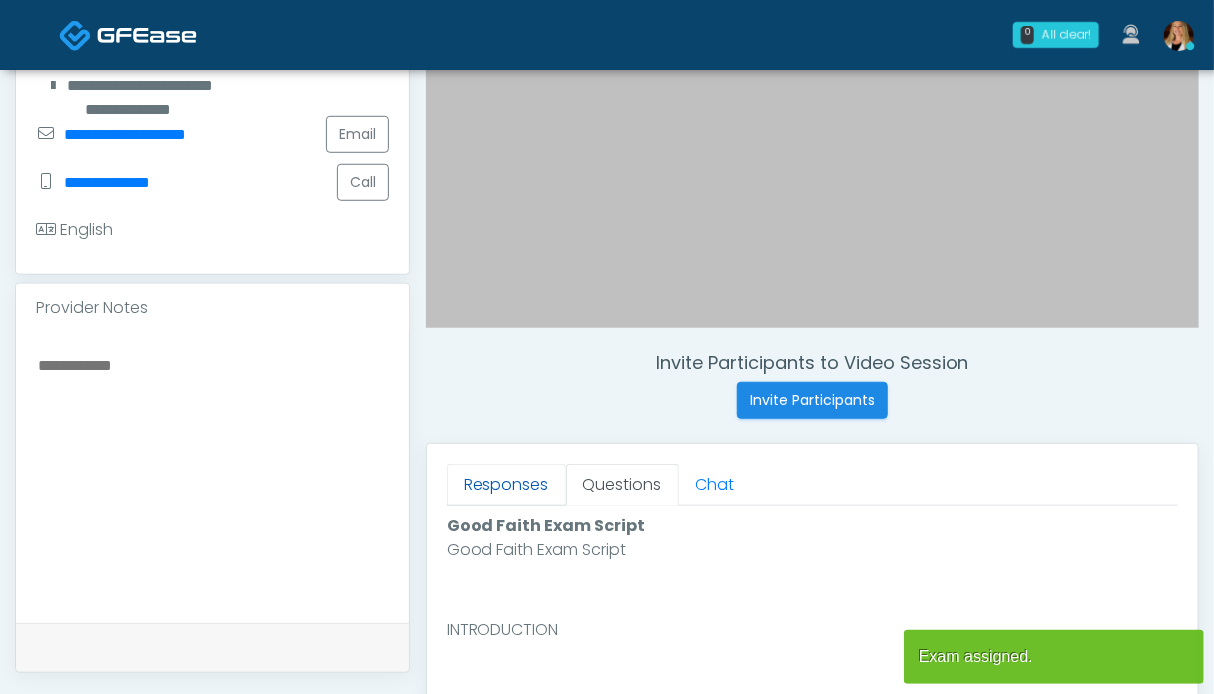 scroll, scrollTop: 0, scrollLeft: 0, axis: both 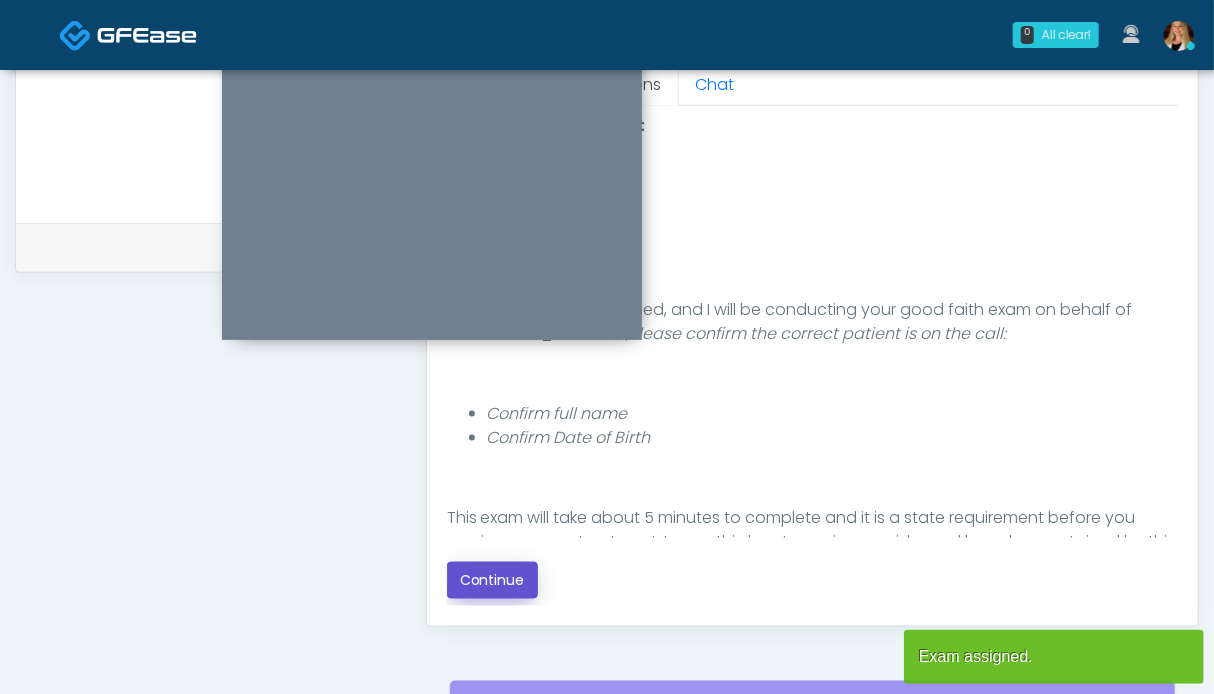 click on "Continue" at bounding box center [492, 580] 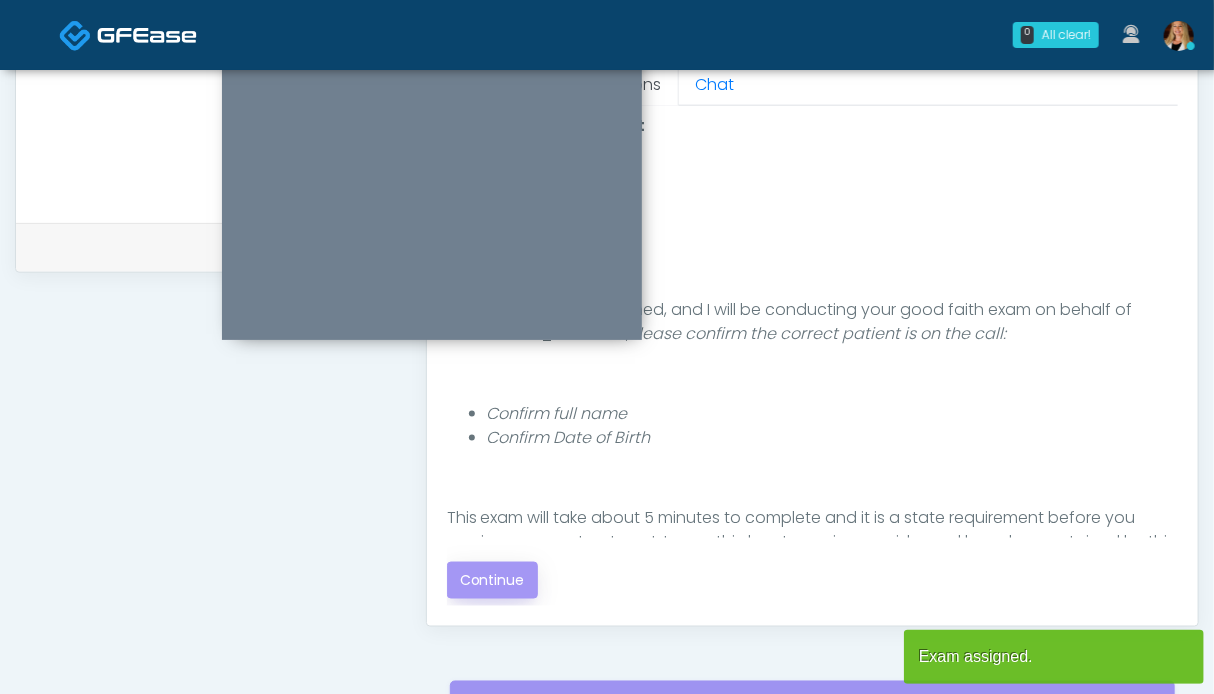 scroll, scrollTop: 1099, scrollLeft: 0, axis: vertical 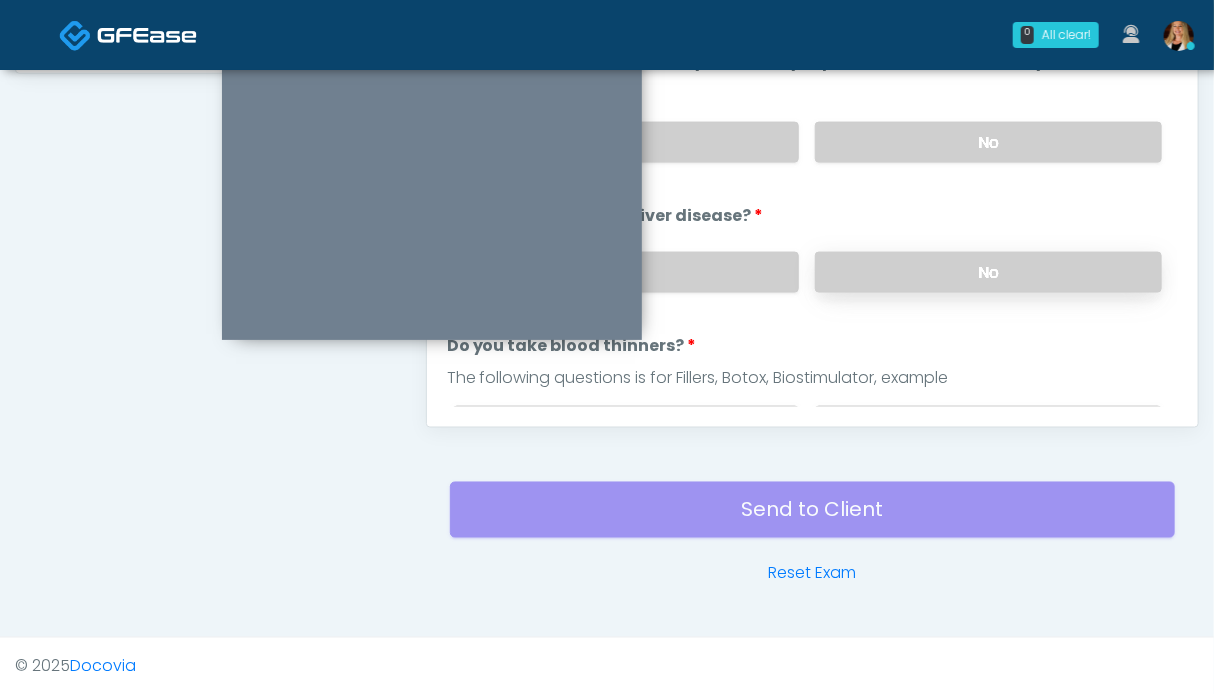 click on "No" at bounding box center [988, 272] 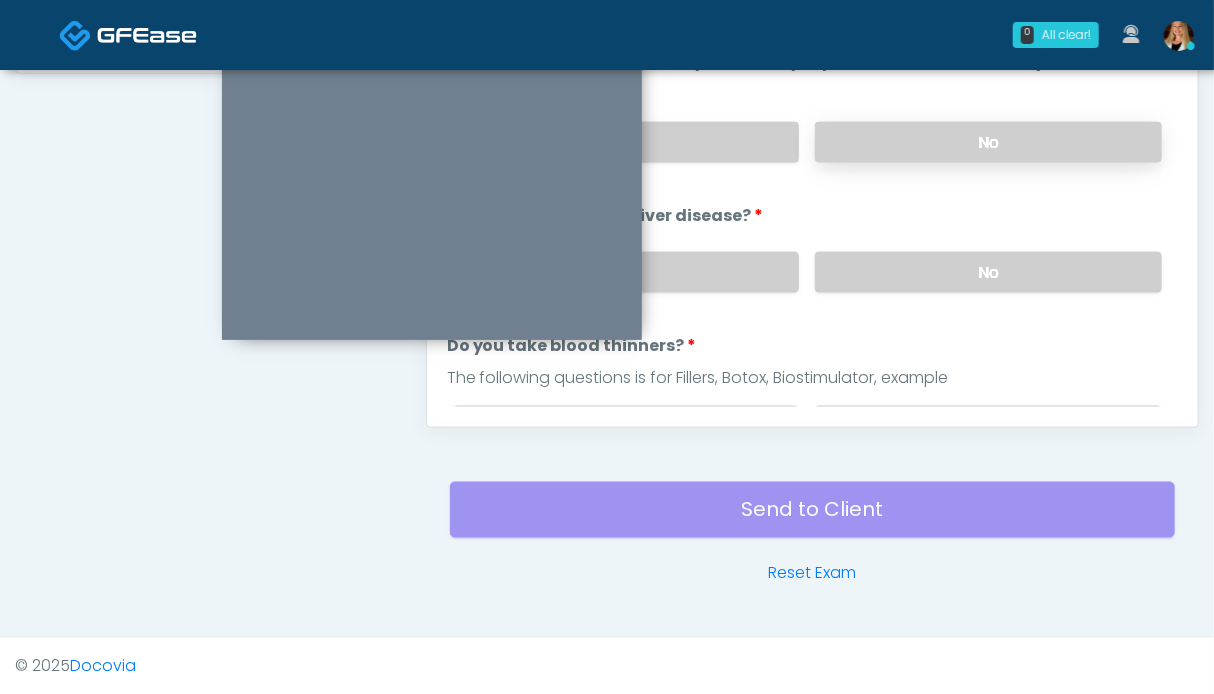 click on "No" at bounding box center (988, 142) 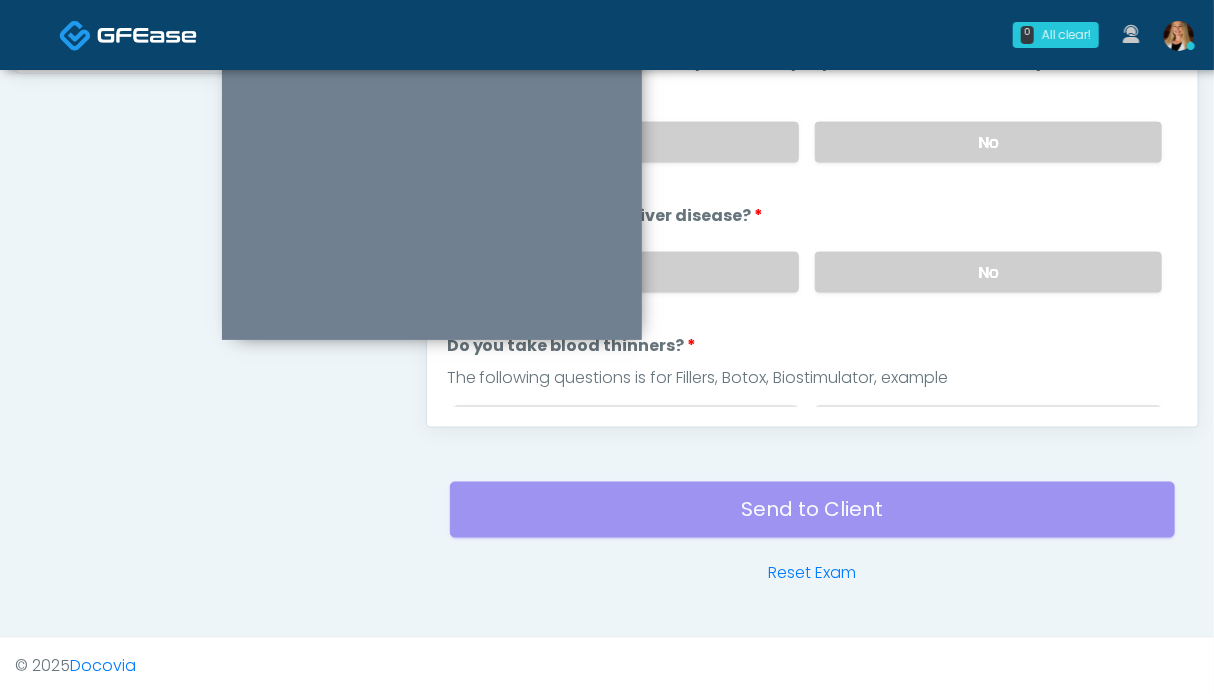 scroll, scrollTop: 799, scrollLeft: 0, axis: vertical 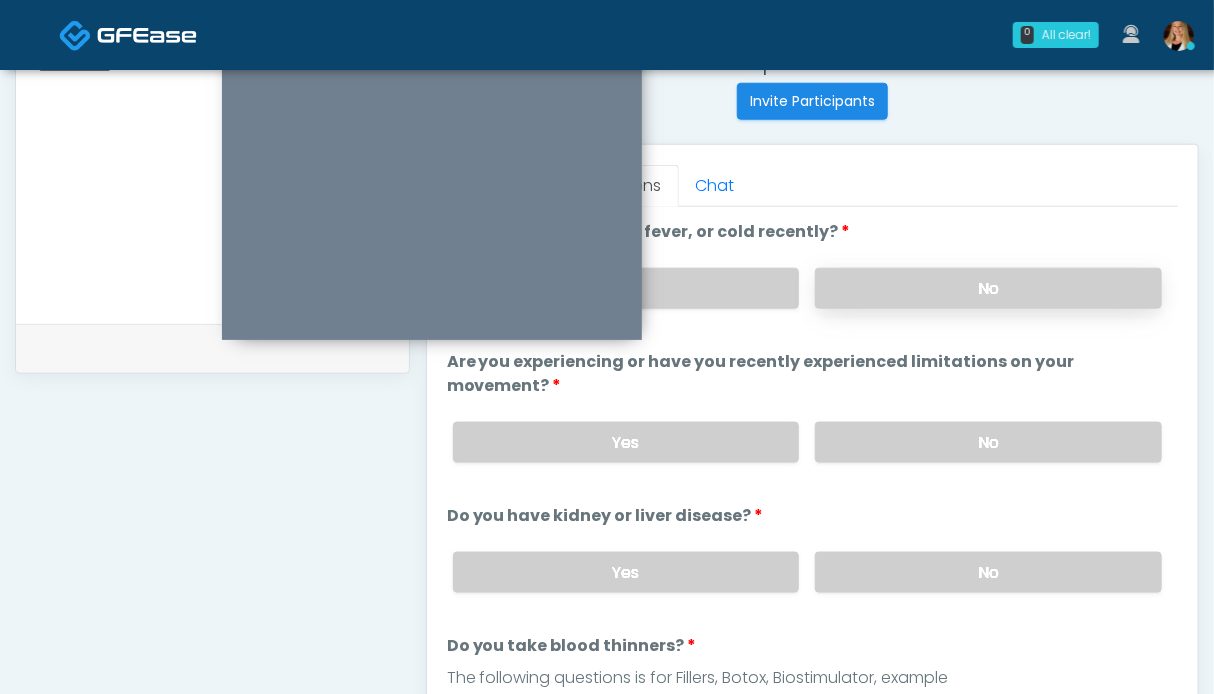 click on "No" at bounding box center [988, 288] 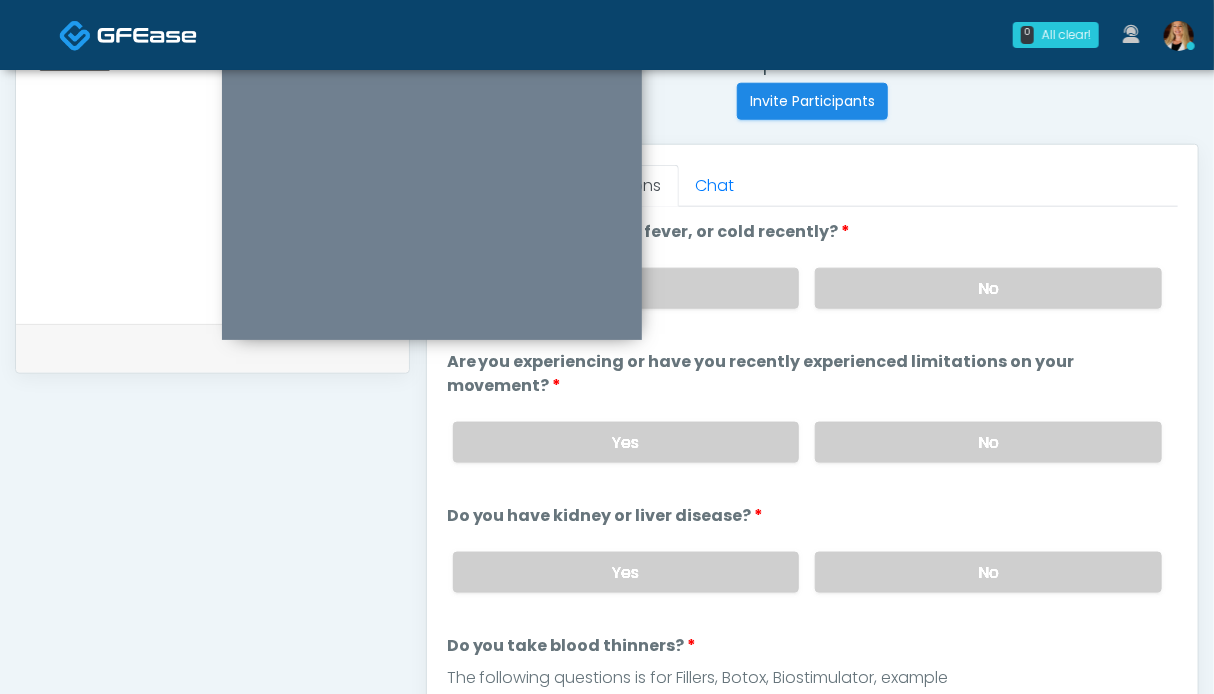 scroll, scrollTop: 200, scrollLeft: 0, axis: vertical 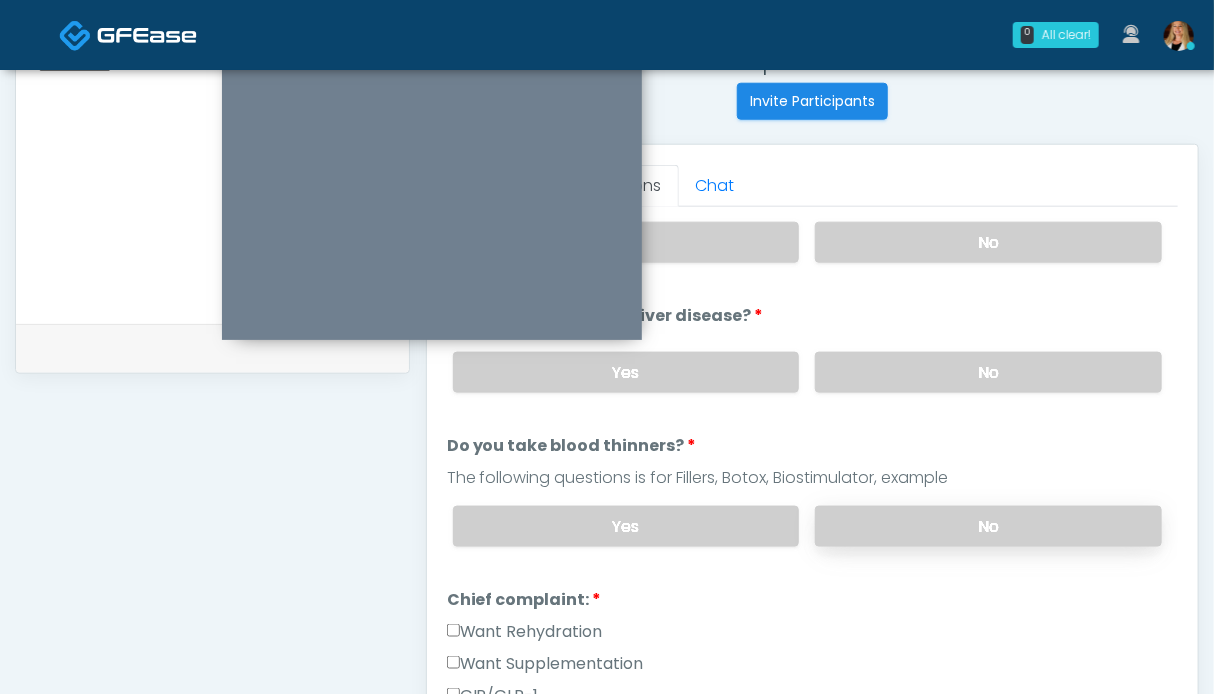 click on "No" at bounding box center [988, 526] 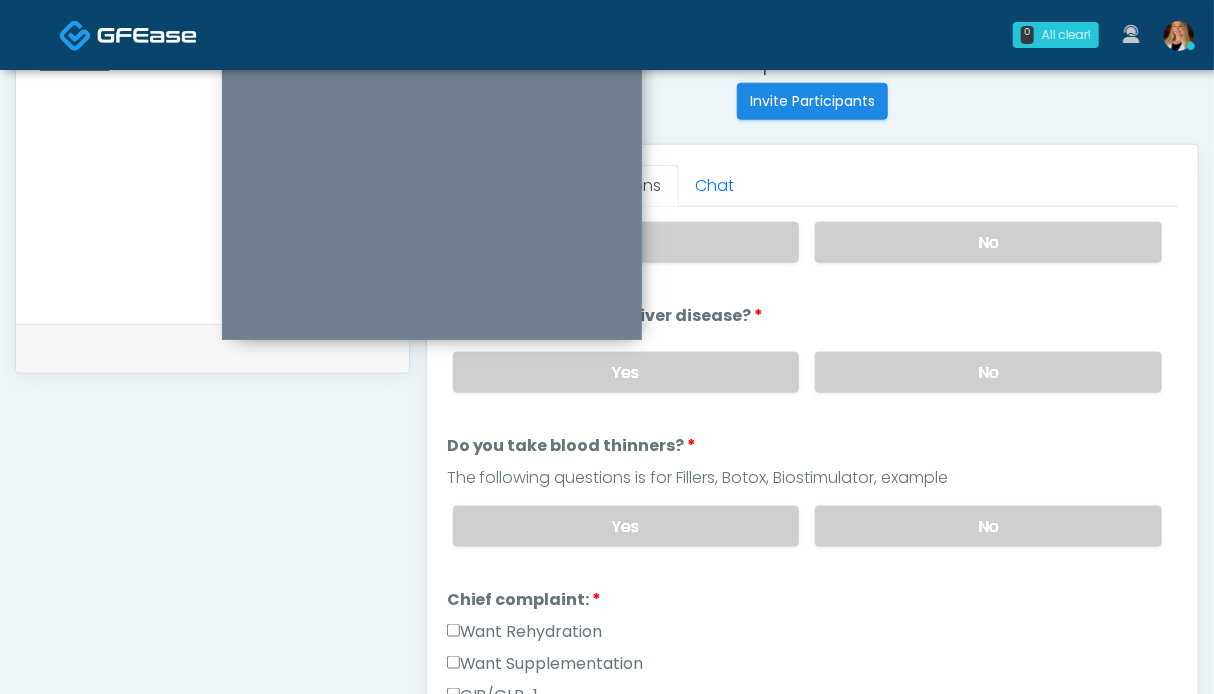 scroll, scrollTop: 400, scrollLeft: 0, axis: vertical 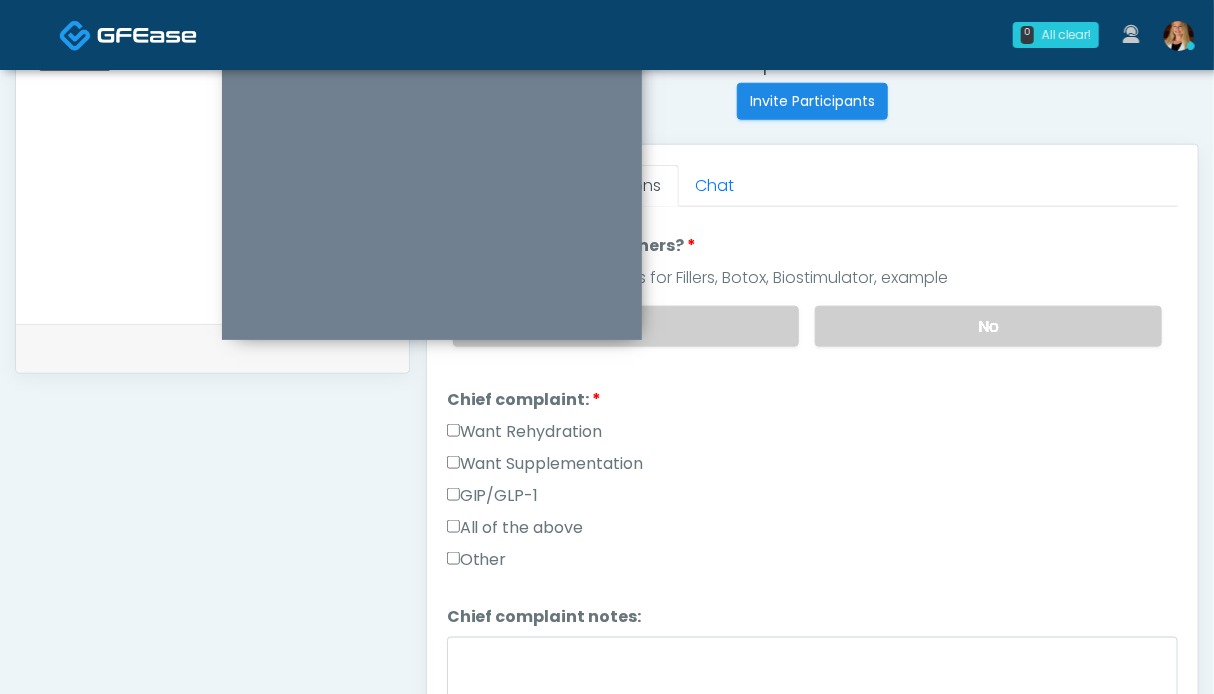 click on "Want Rehydration" at bounding box center (525, 432) 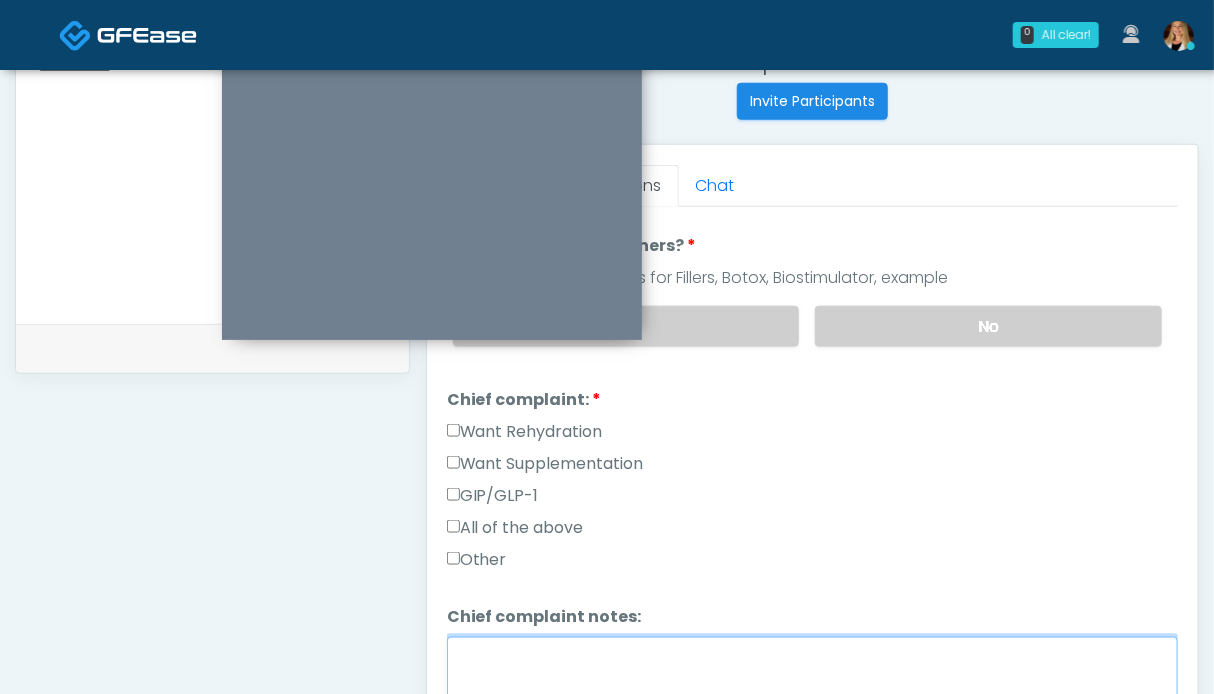 click on "Chief complaint notes:" at bounding box center (812, 680) 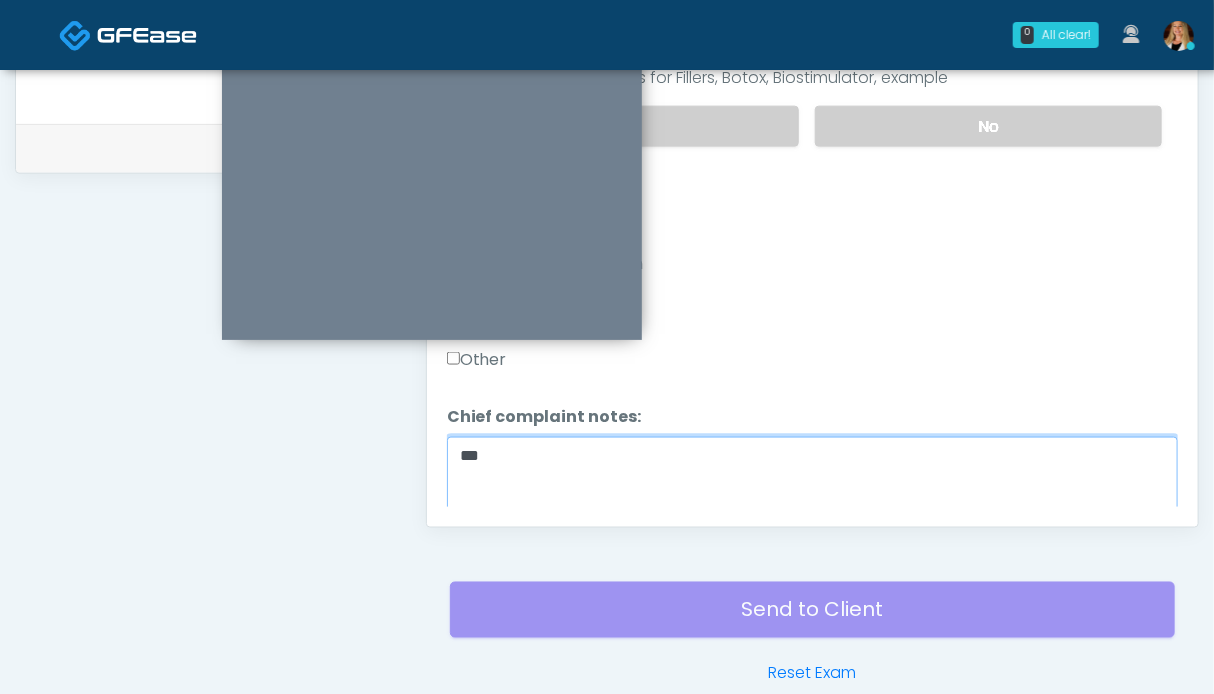 scroll, scrollTop: 799, scrollLeft: 0, axis: vertical 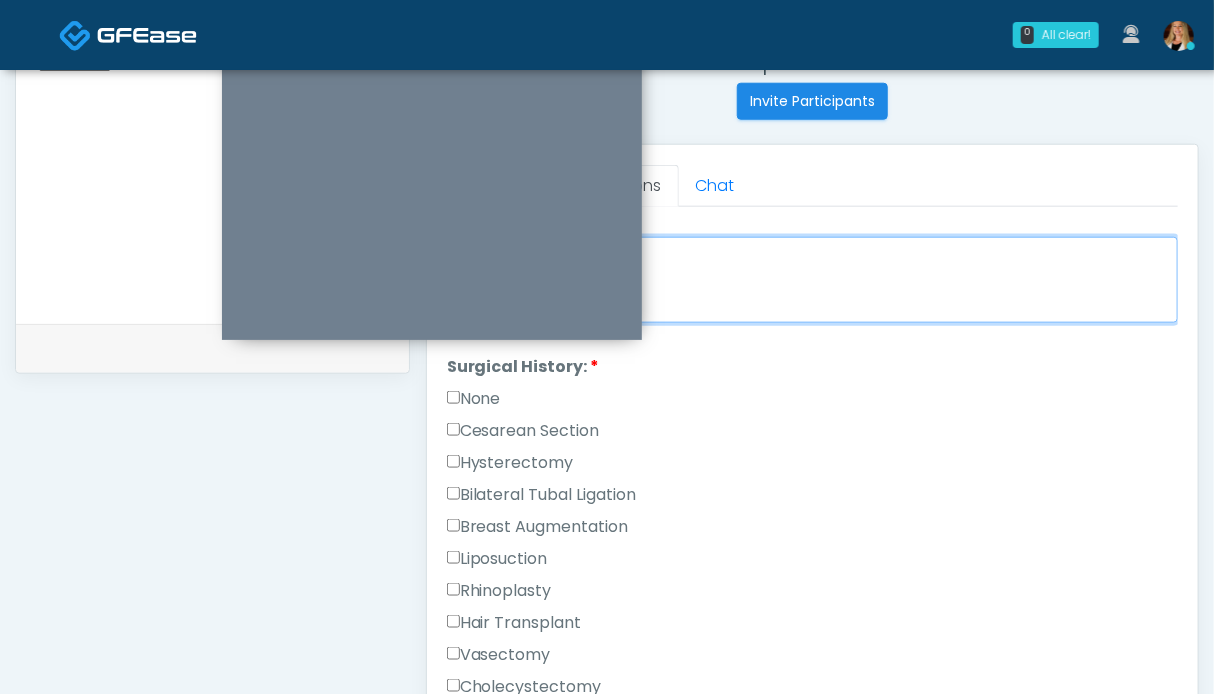 type on "**" 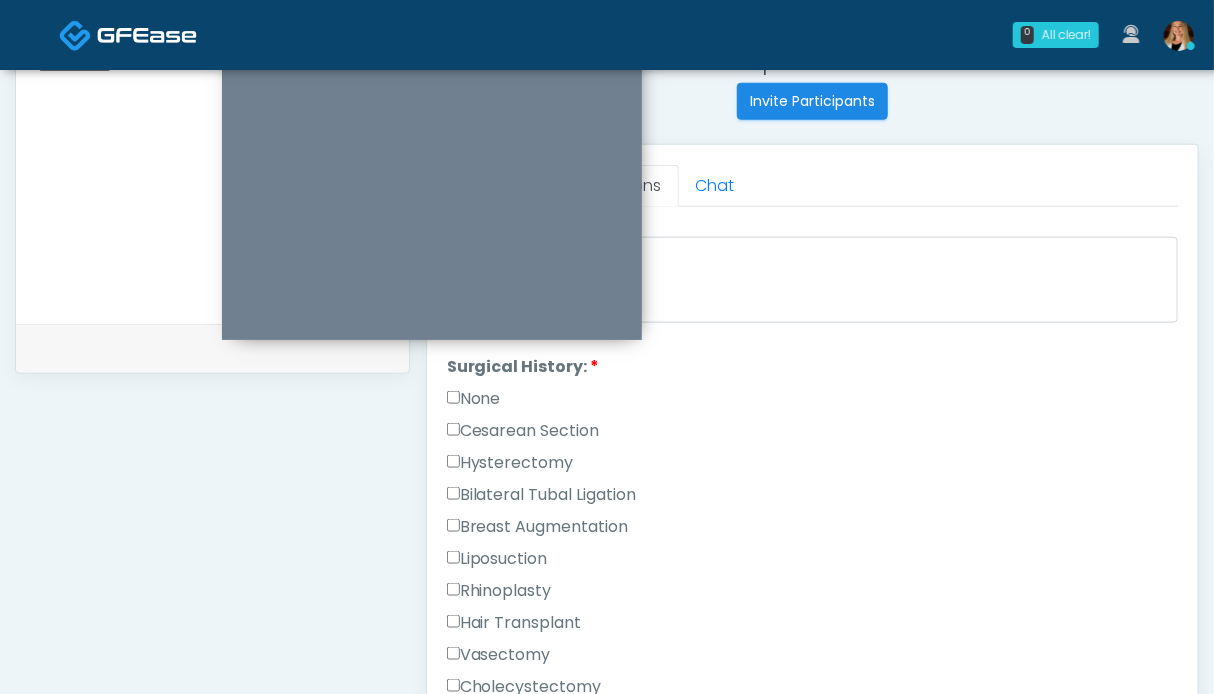 click on "None" at bounding box center [474, 399] 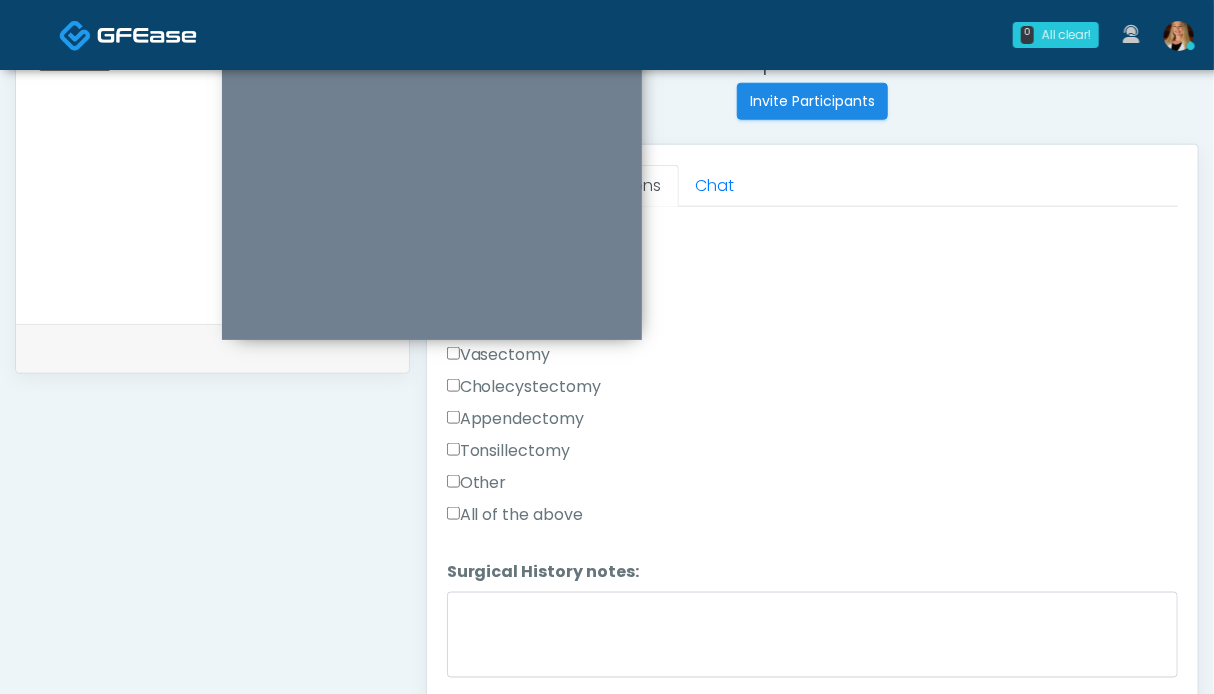 scroll, scrollTop: 1132, scrollLeft: 0, axis: vertical 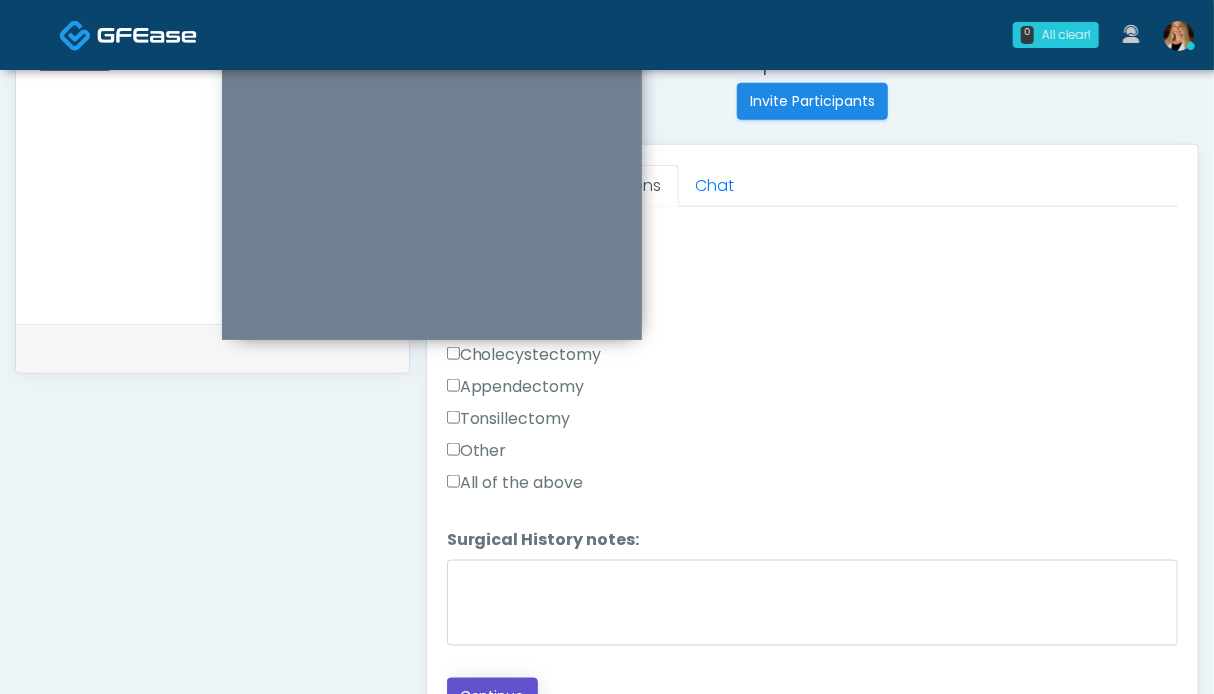 click on "Continue" at bounding box center [492, 696] 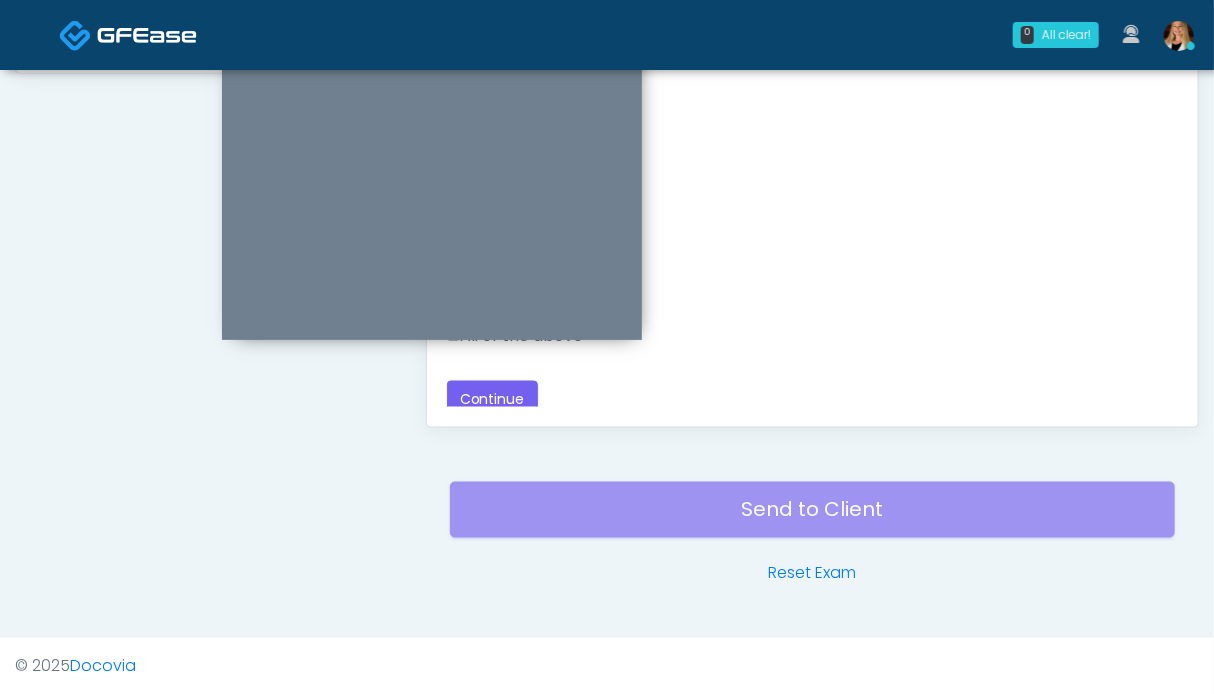 scroll, scrollTop: 899, scrollLeft: 0, axis: vertical 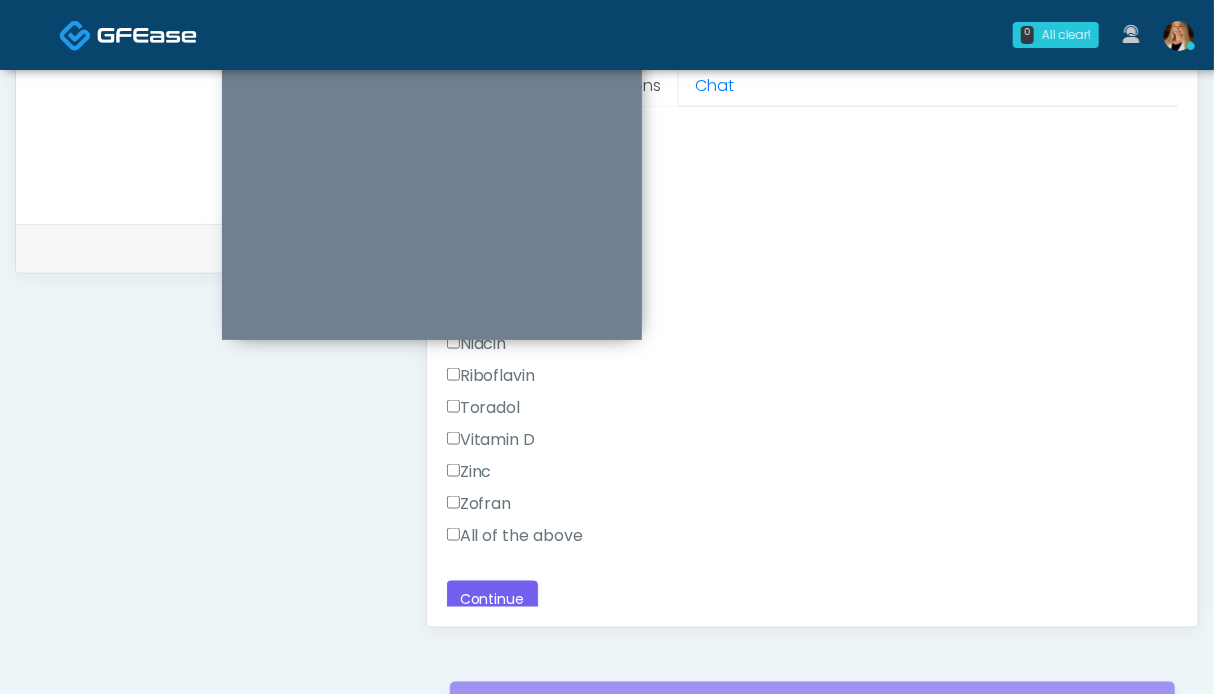click on "All of the above" at bounding box center (515, 536) 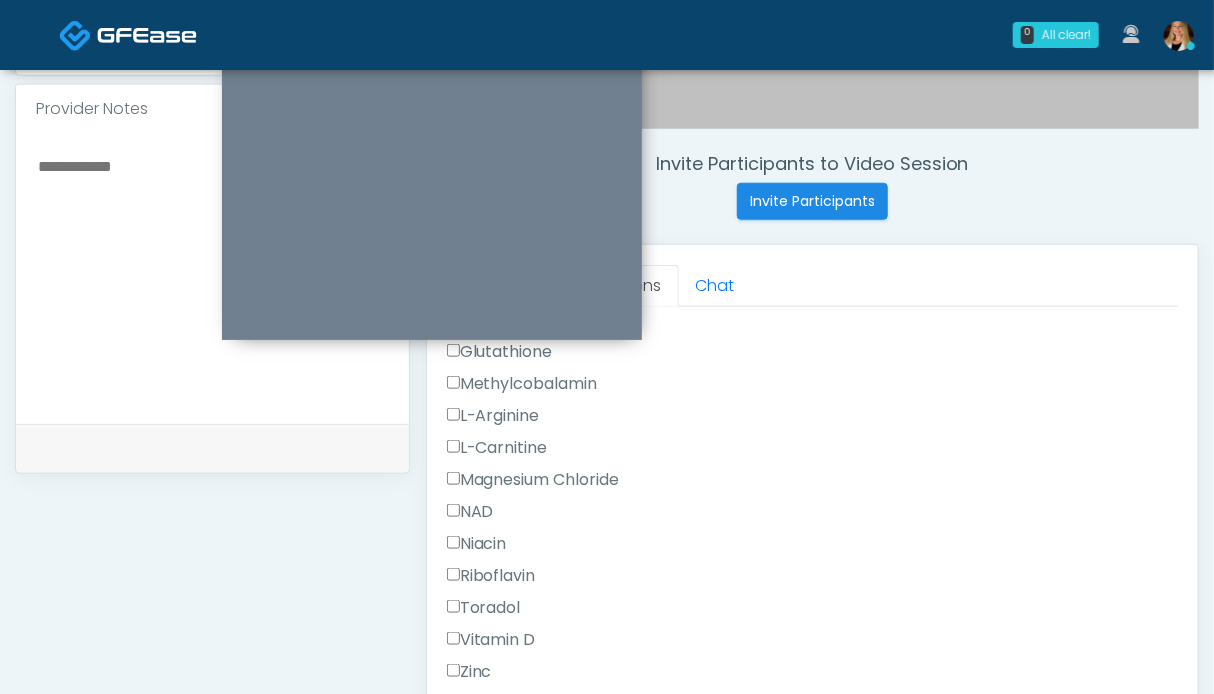 scroll, scrollTop: 599, scrollLeft: 0, axis: vertical 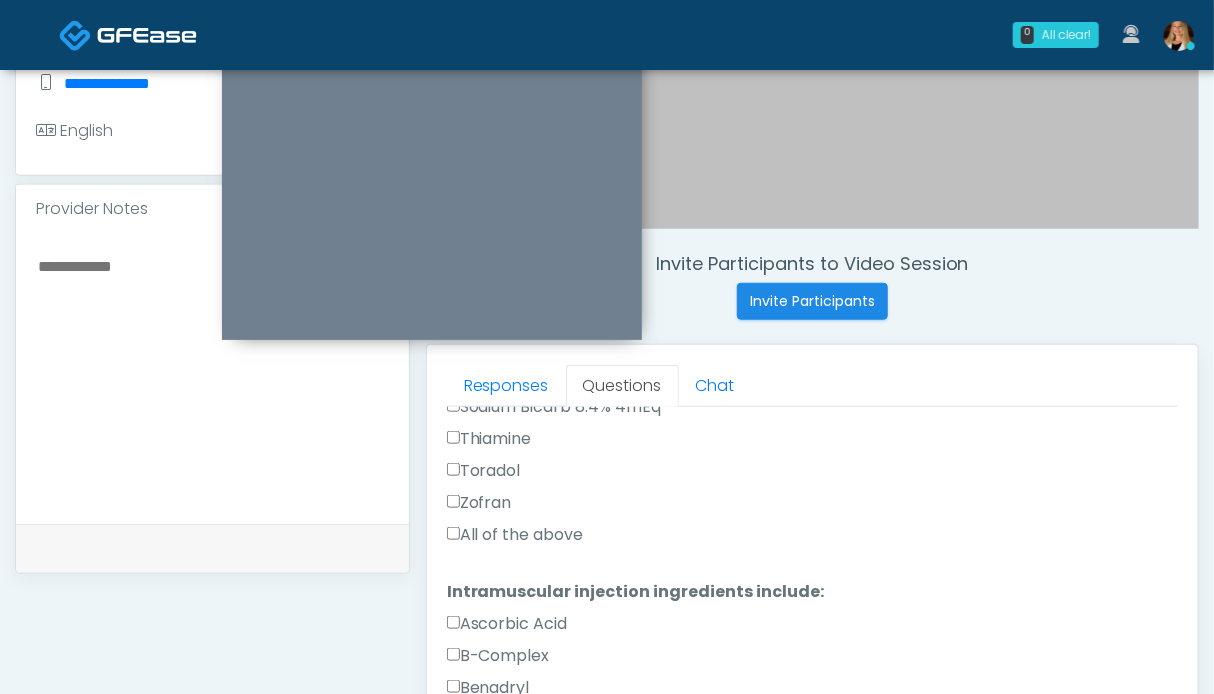 click on "All of the above" at bounding box center [515, 535] 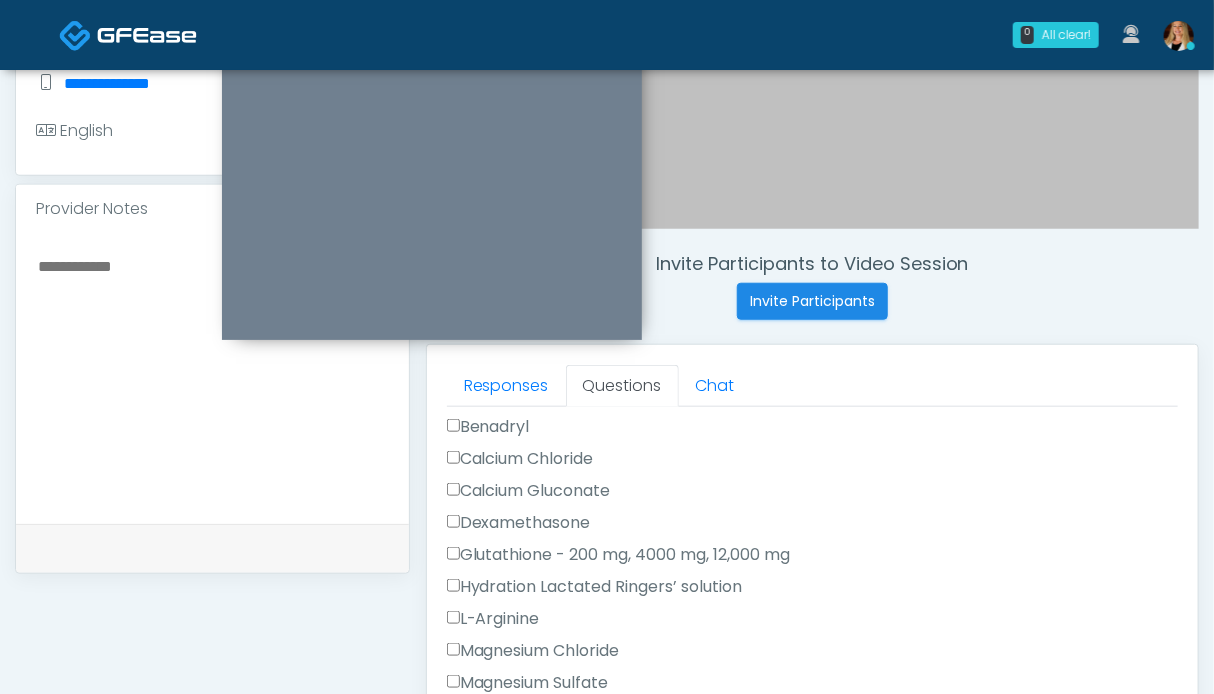 scroll, scrollTop: 0, scrollLeft: 0, axis: both 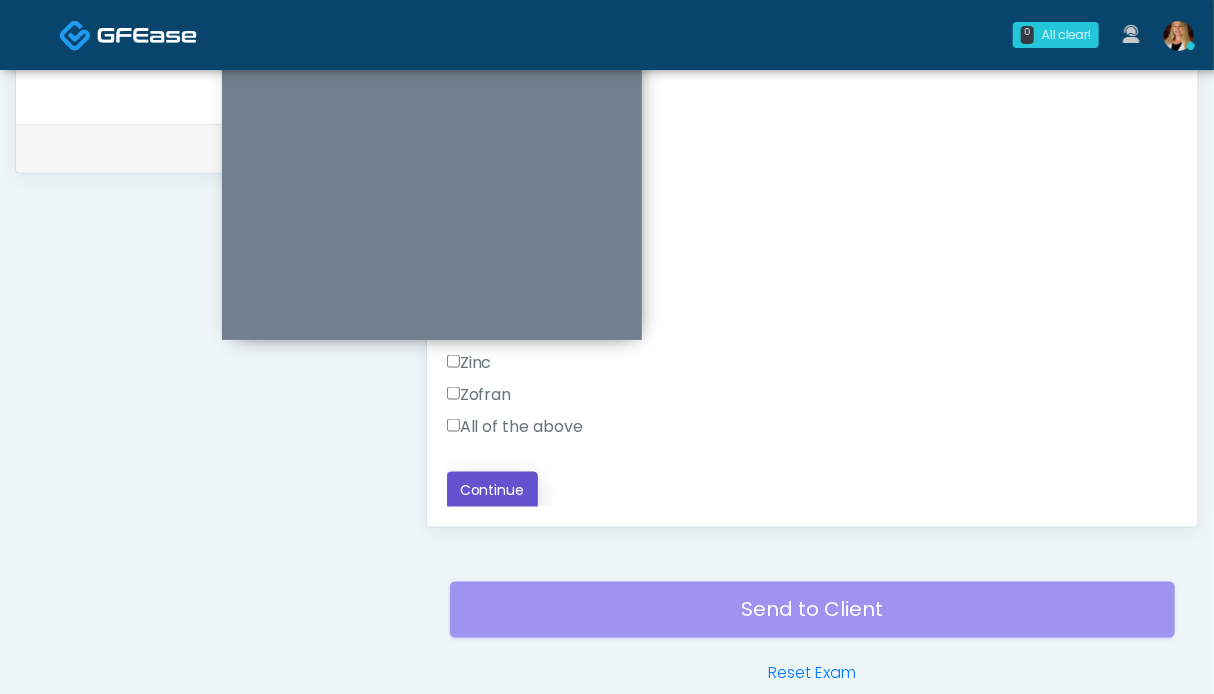 click on "Continue" at bounding box center (492, 490) 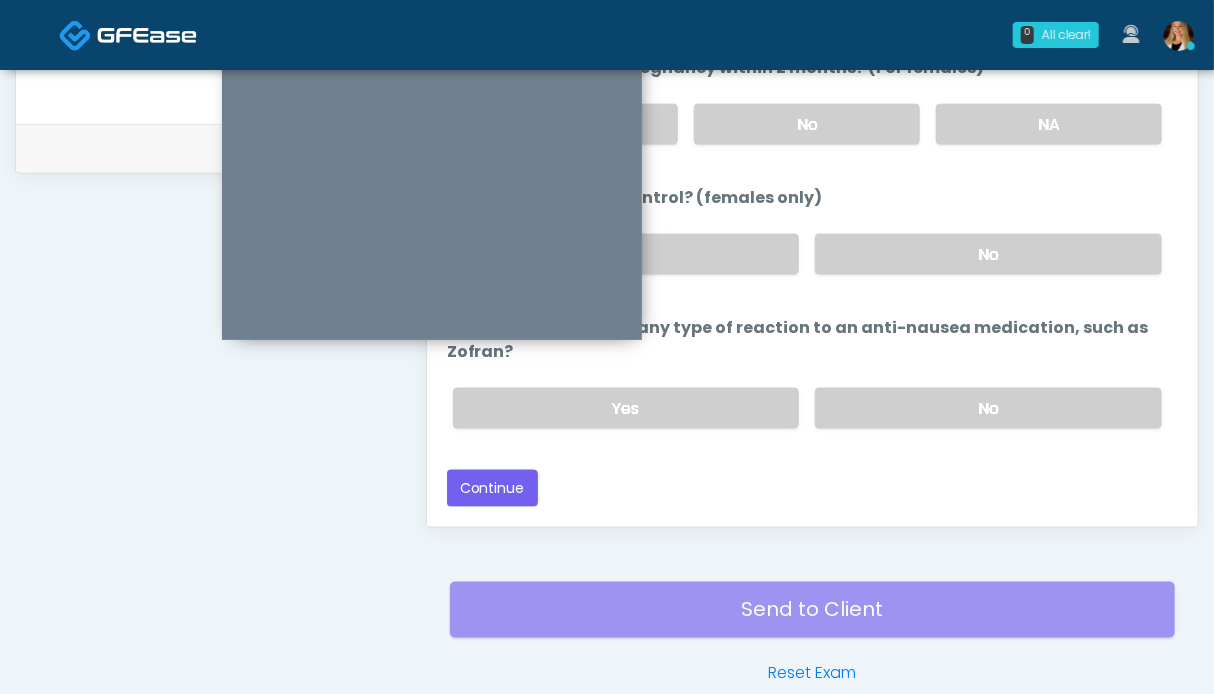 scroll, scrollTop: 1099, scrollLeft: 0, axis: vertical 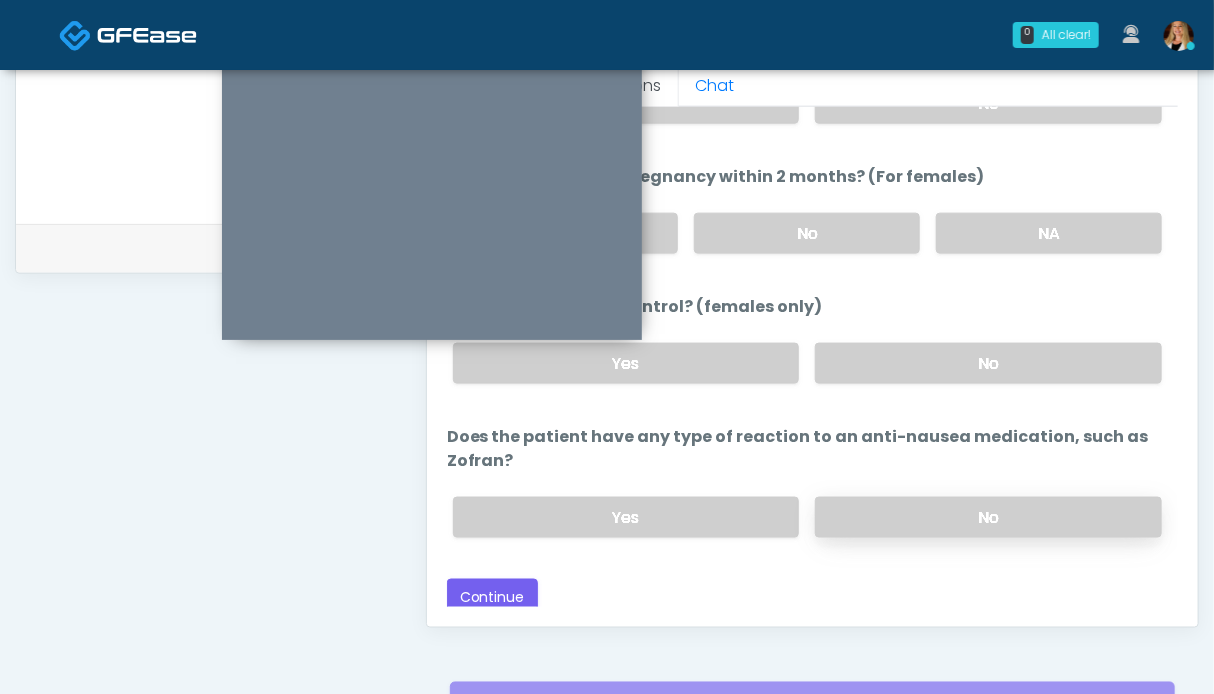 click on "No" at bounding box center (988, 517) 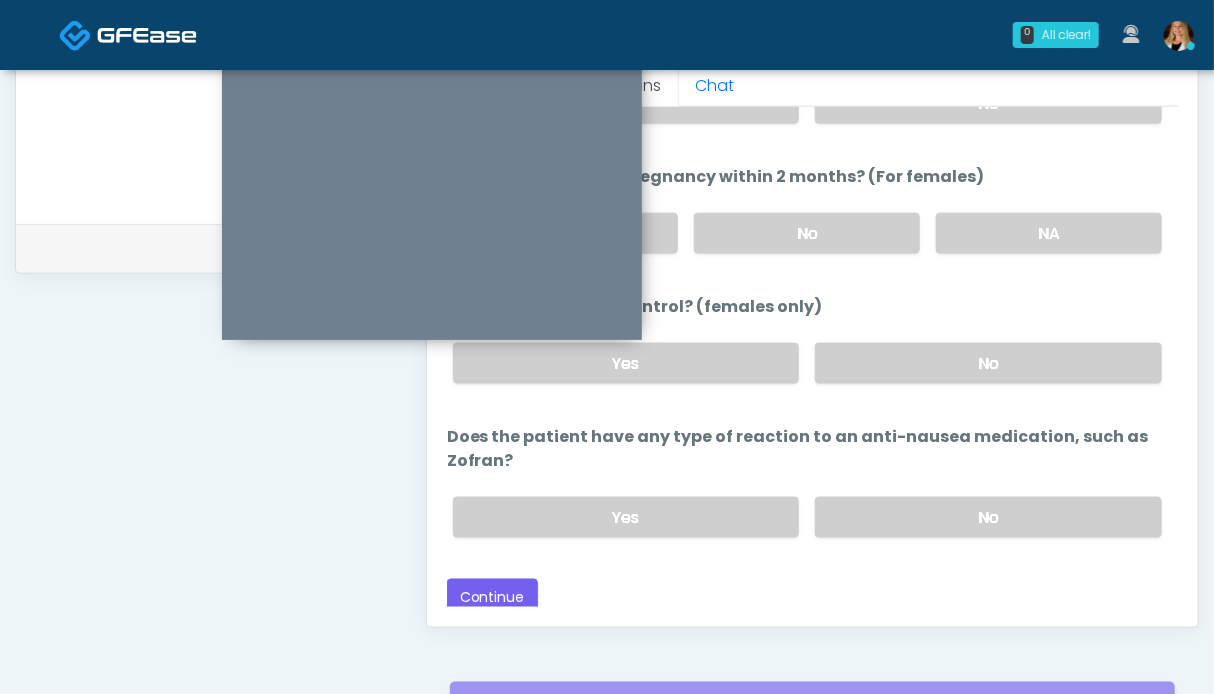 scroll, scrollTop: 799, scrollLeft: 0, axis: vertical 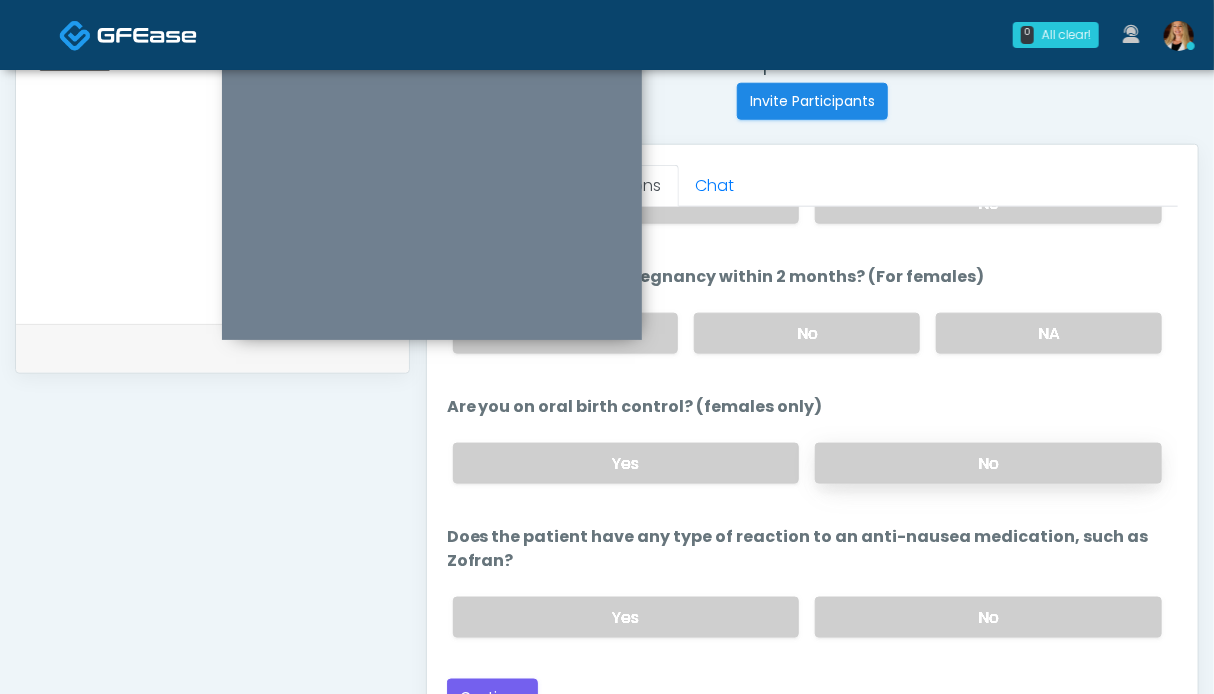 click on "No" at bounding box center [988, 463] 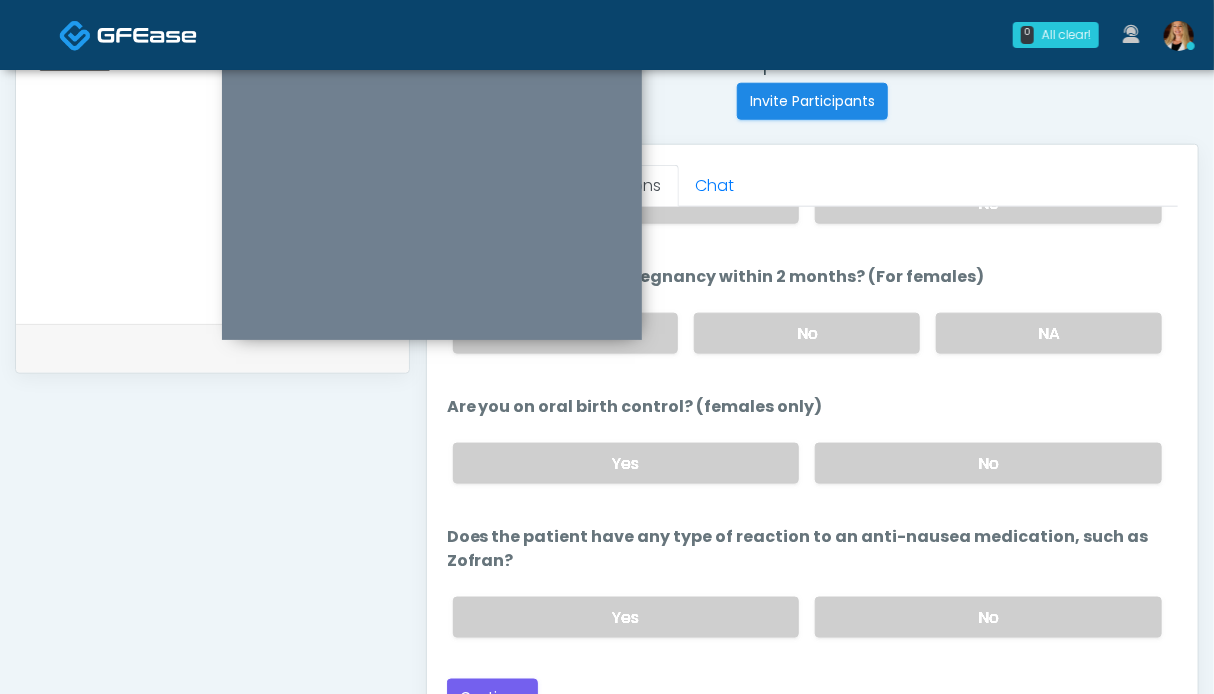 scroll, scrollTop: 924, scrollLeft: 0, axis: vertical 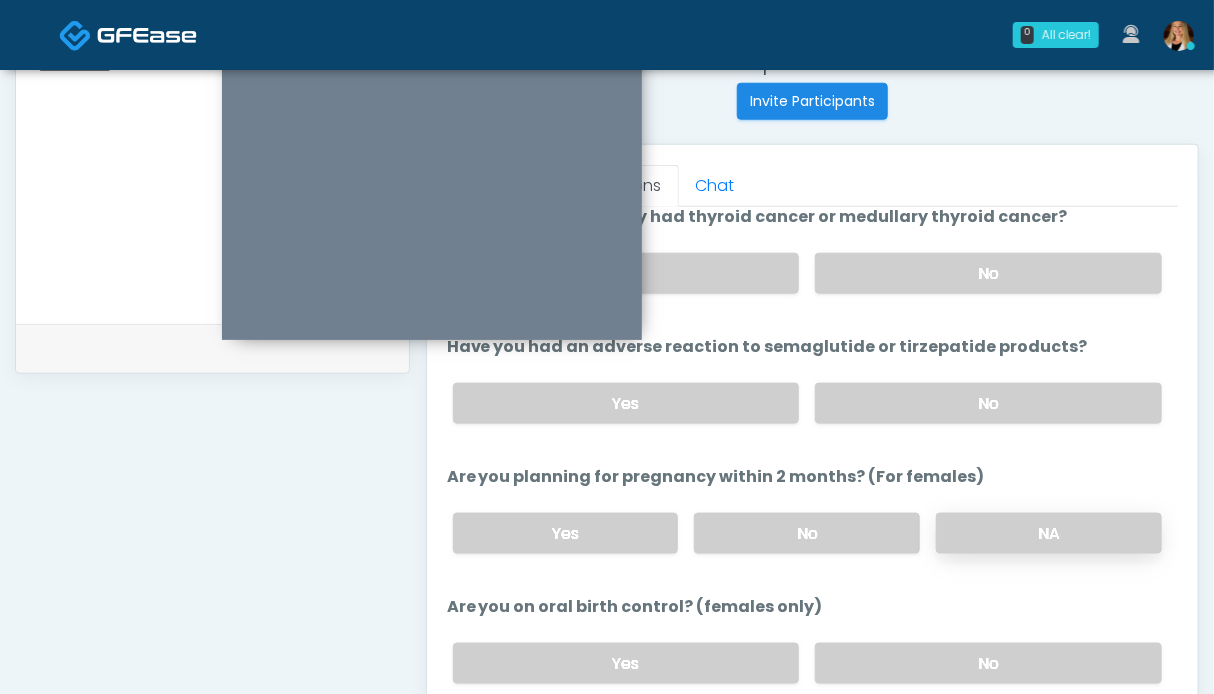 click on "NA" at bounding box center [1049, 533] 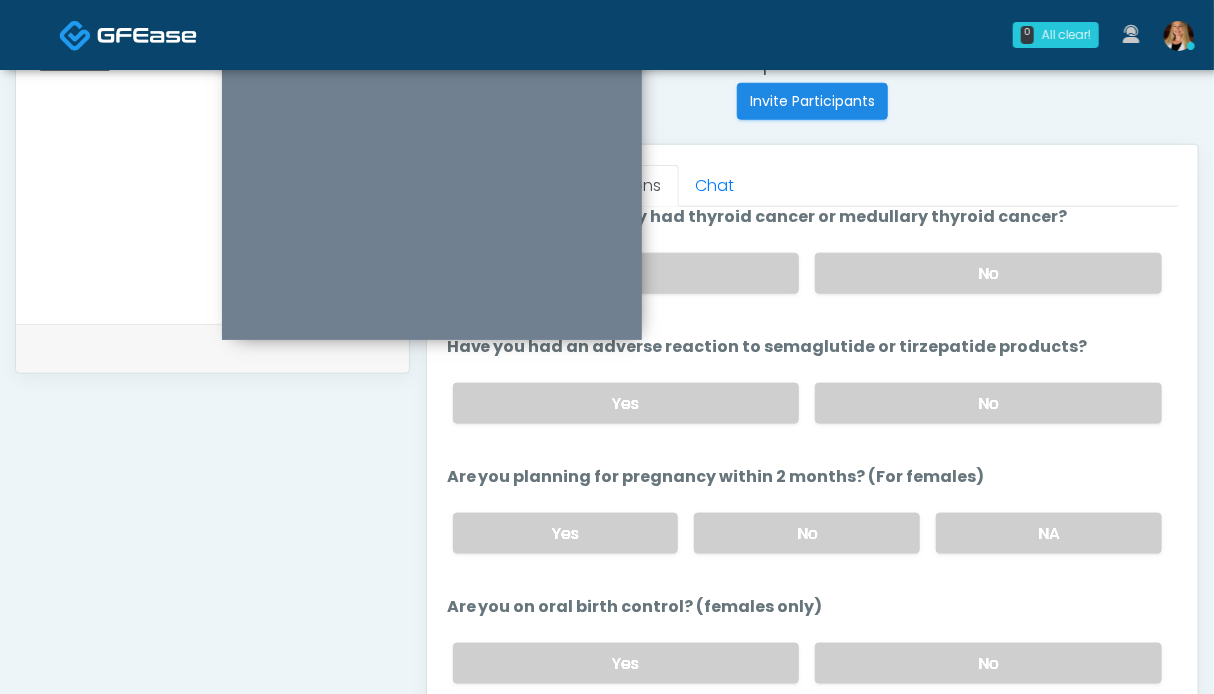 drag, startPoint x: 968, startPoint y: 409, endPoint x: 968, endPoint y: 342, distance: 67 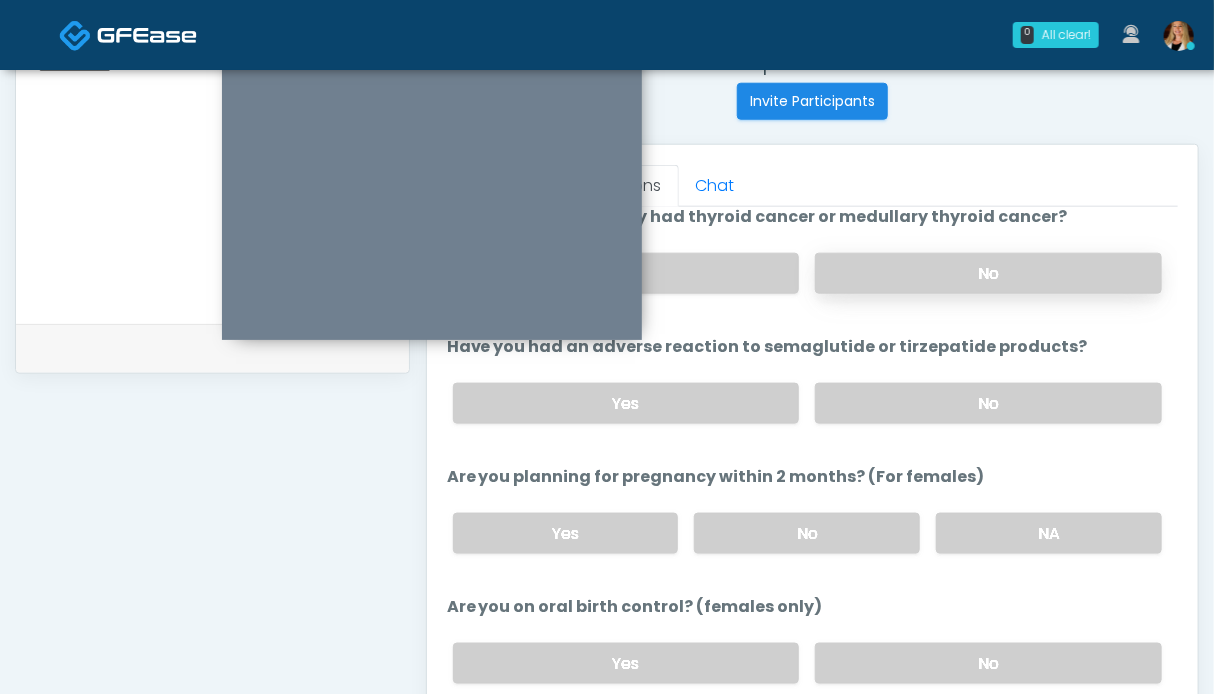 click on "No" at bounding box center (988, 273) 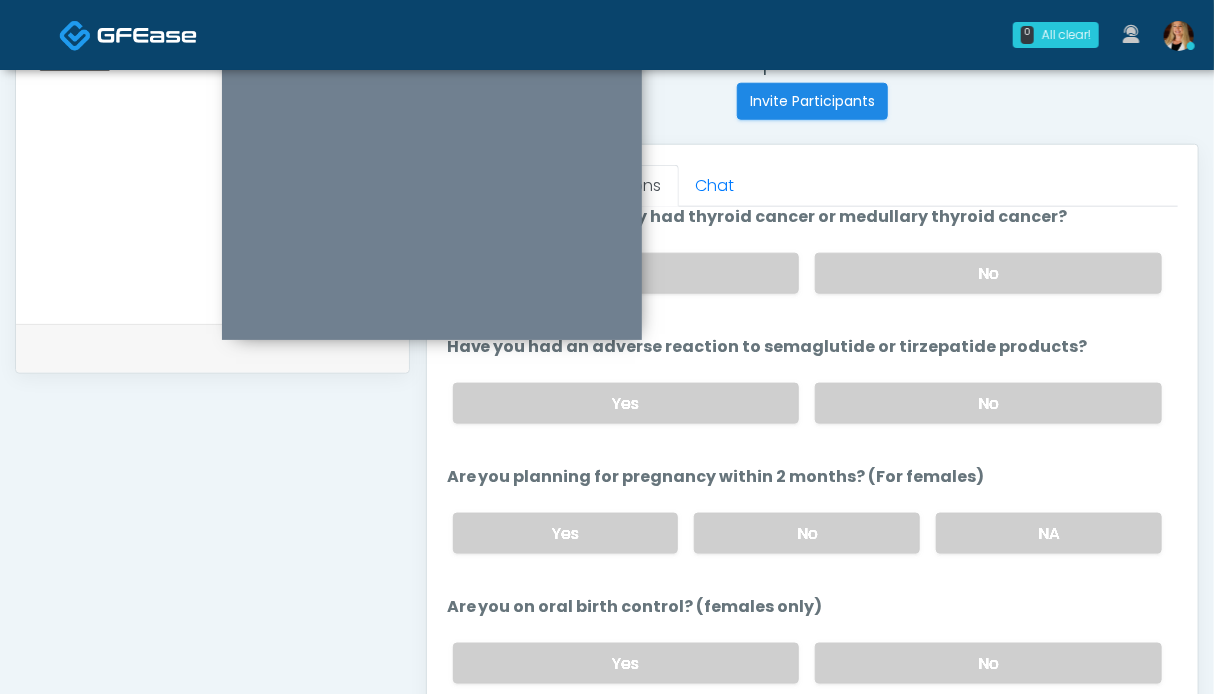 scroll, scrollTop: 624, scrollLeft: 0, axis: vertical 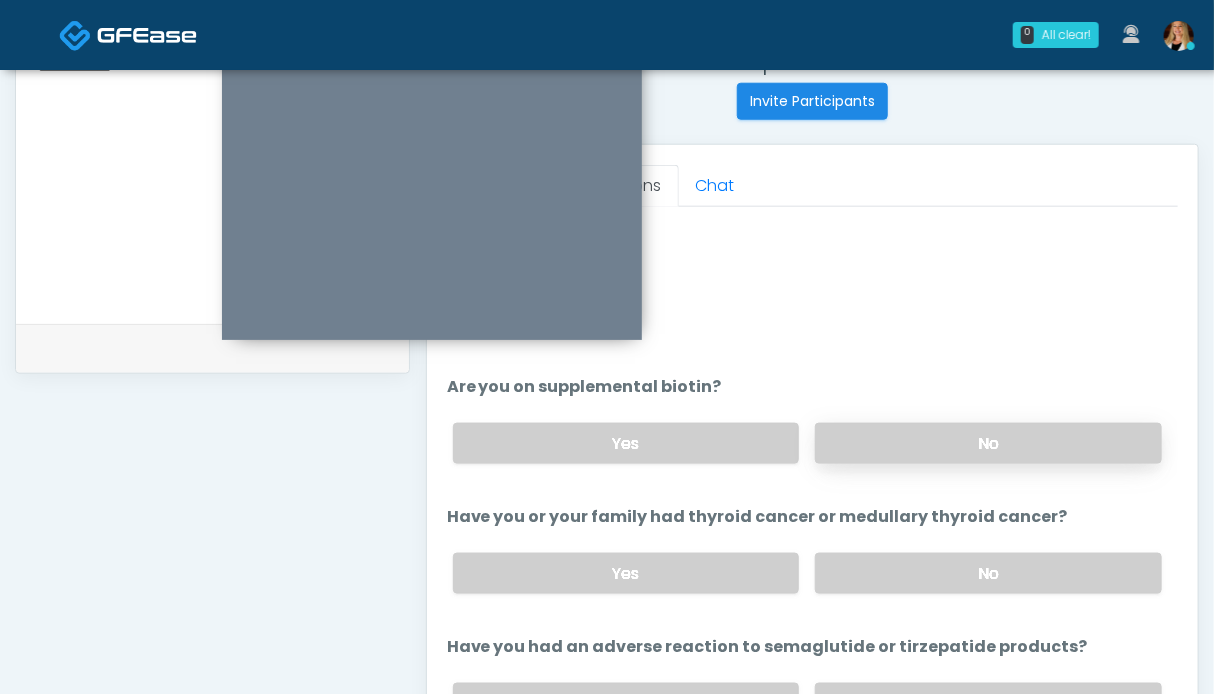 click on "No" at bounding box center [988, 443] 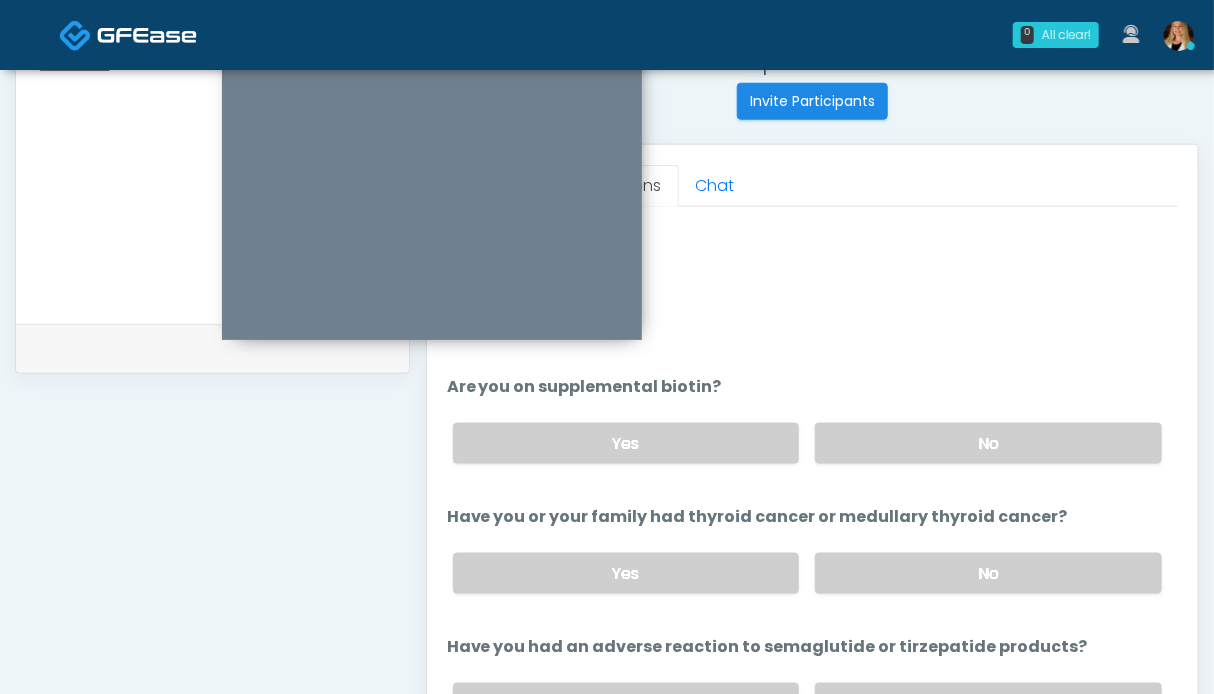 scroll, scrollTop: 324, scrollLeft: 0, axis: vertical 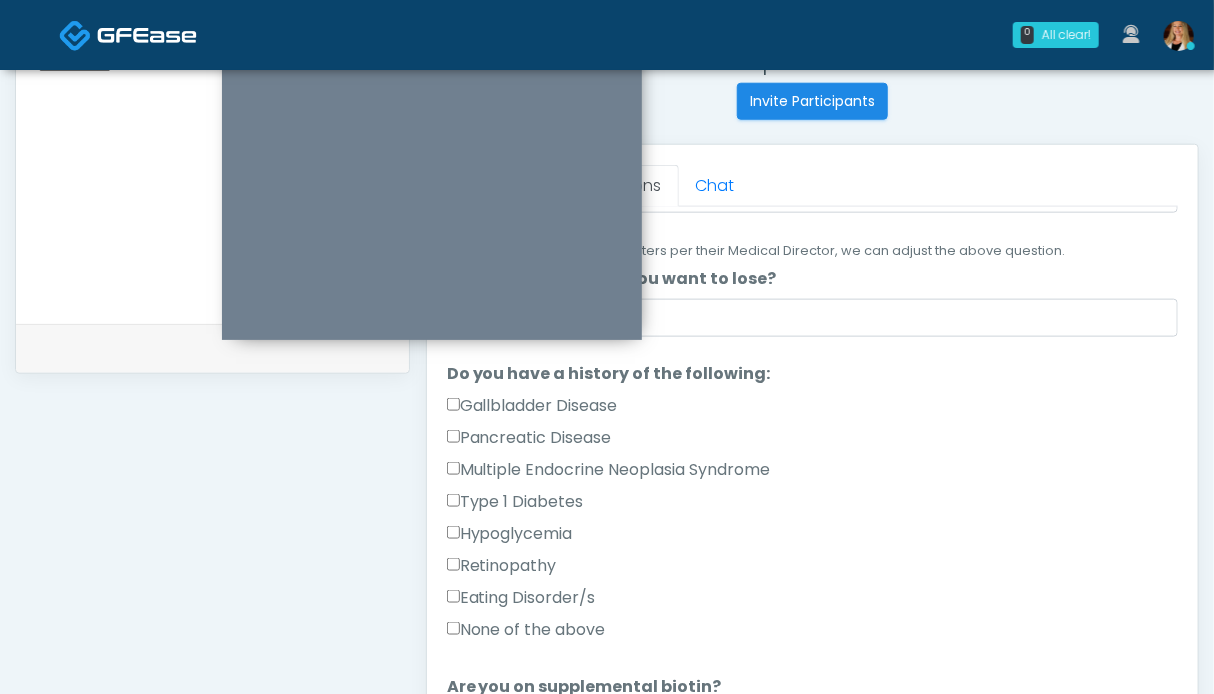 click on "None of the above" at bounding box center (526, 630) 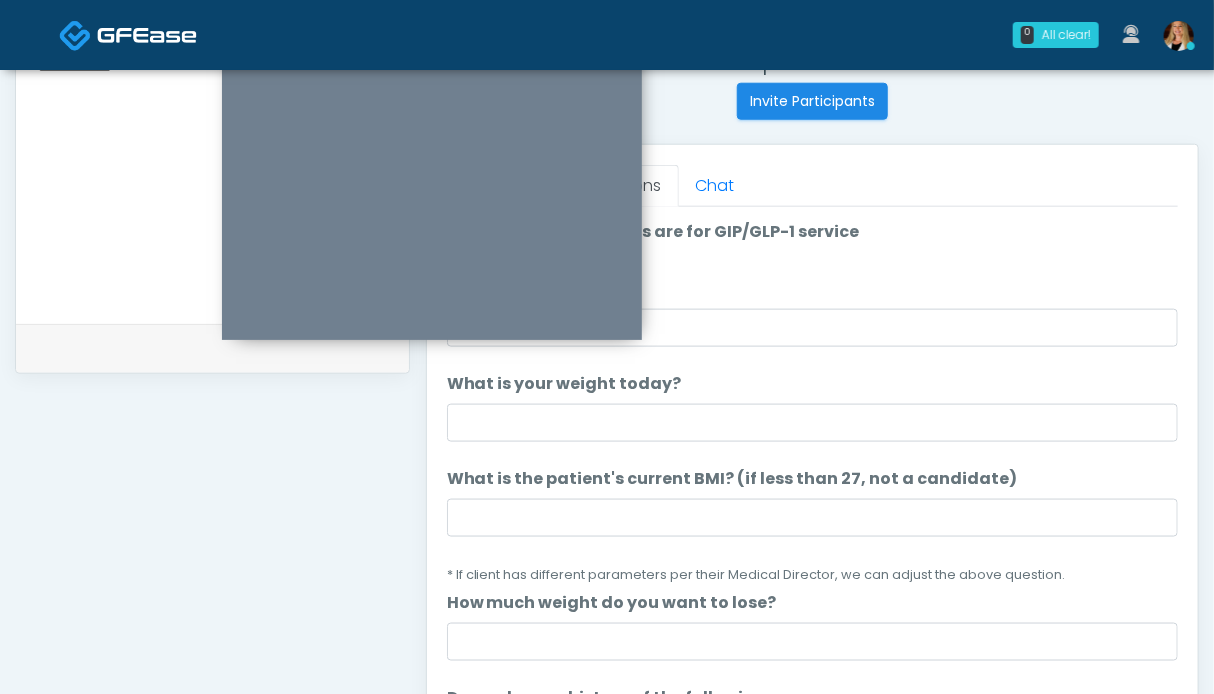scroll, scrollTop: 599, scrollLeft: 0, axis: vertical 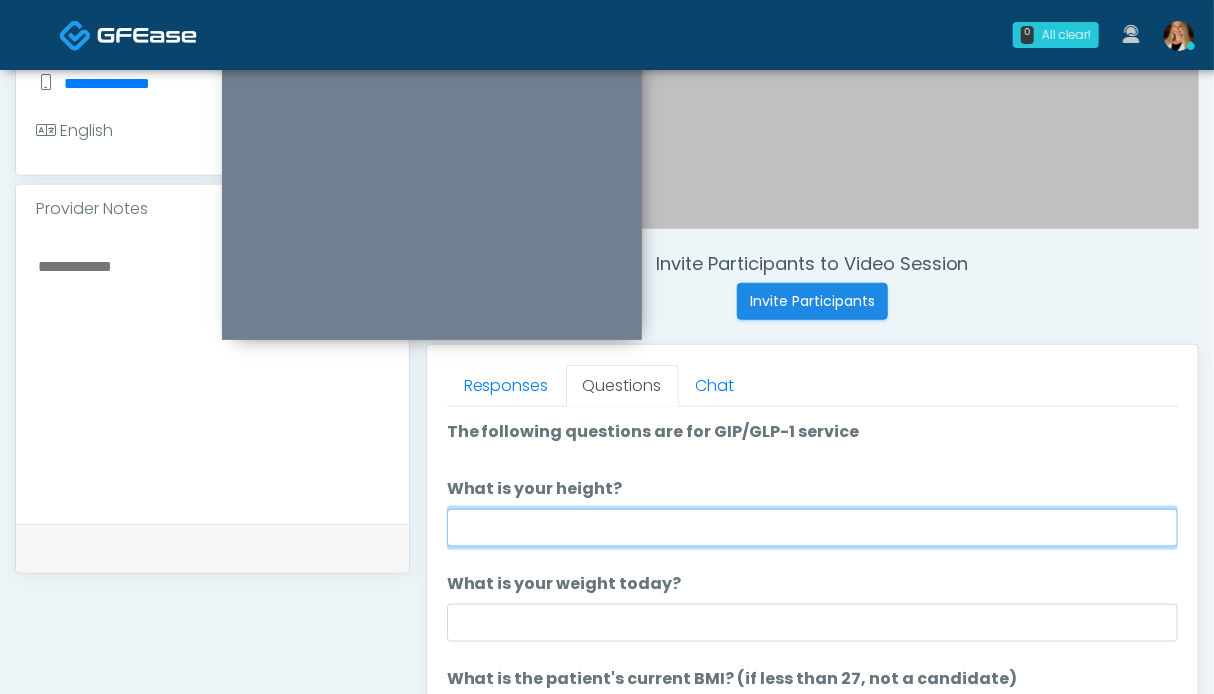click on "What is your height?" at bounding box center (812, 528) 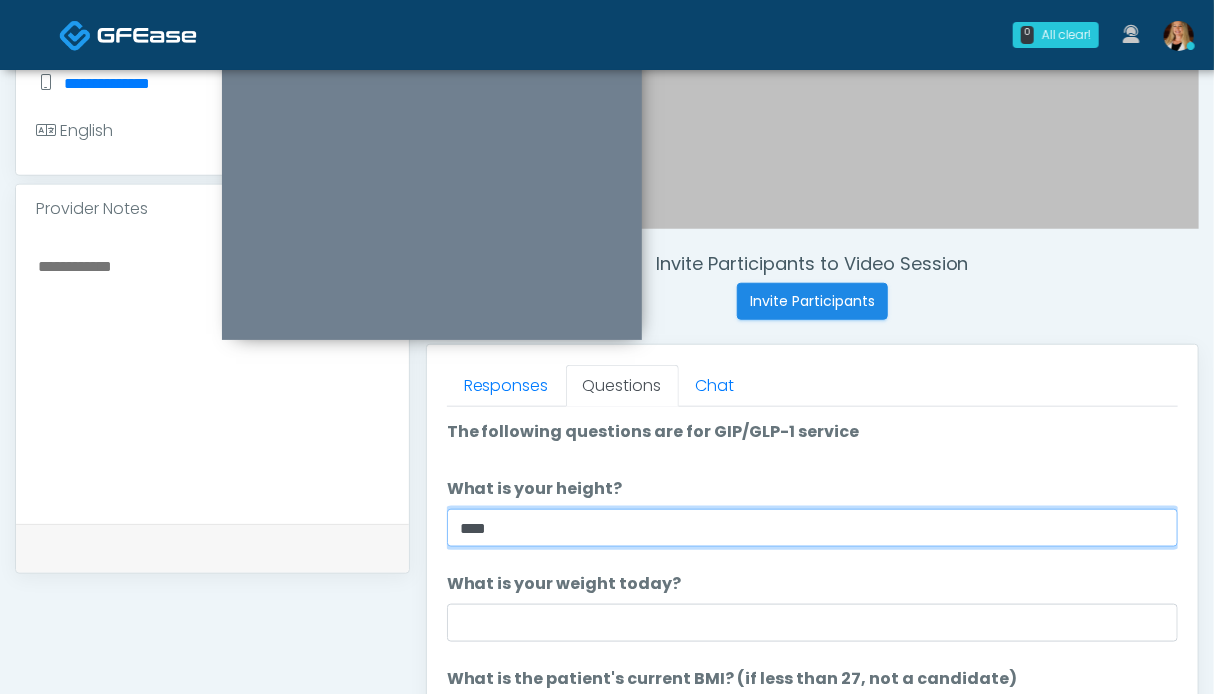 type on "****" 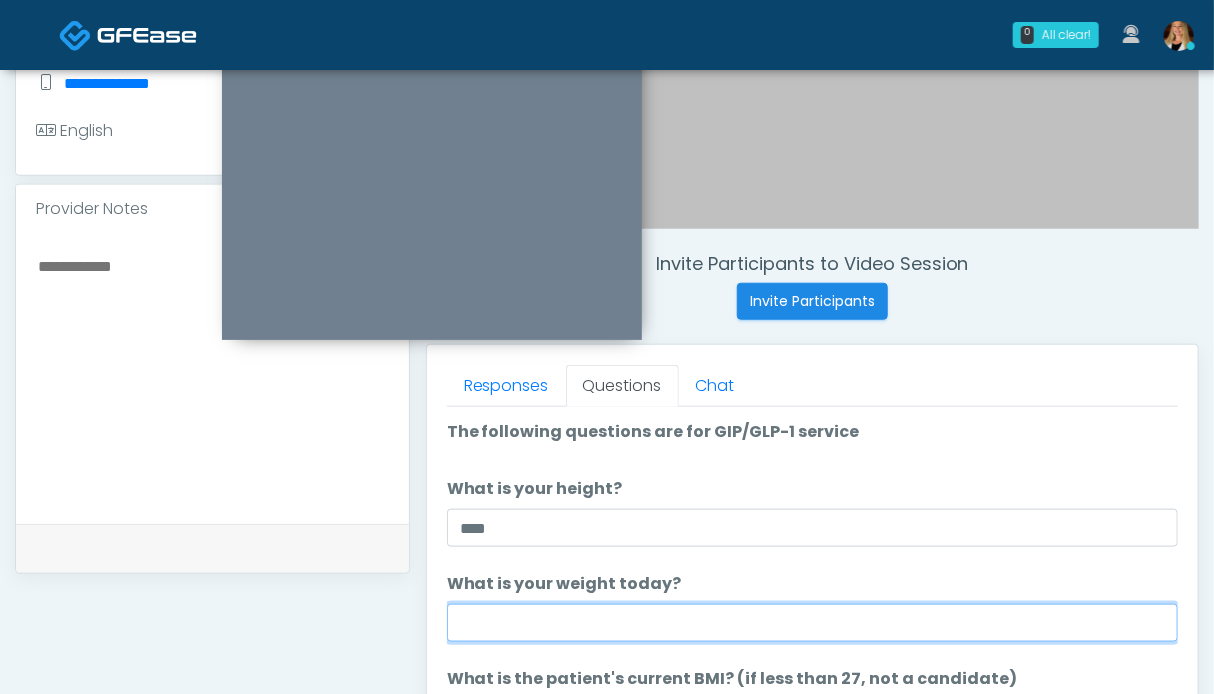 click on "What is your weight today?" at bounding box center (812, 623) 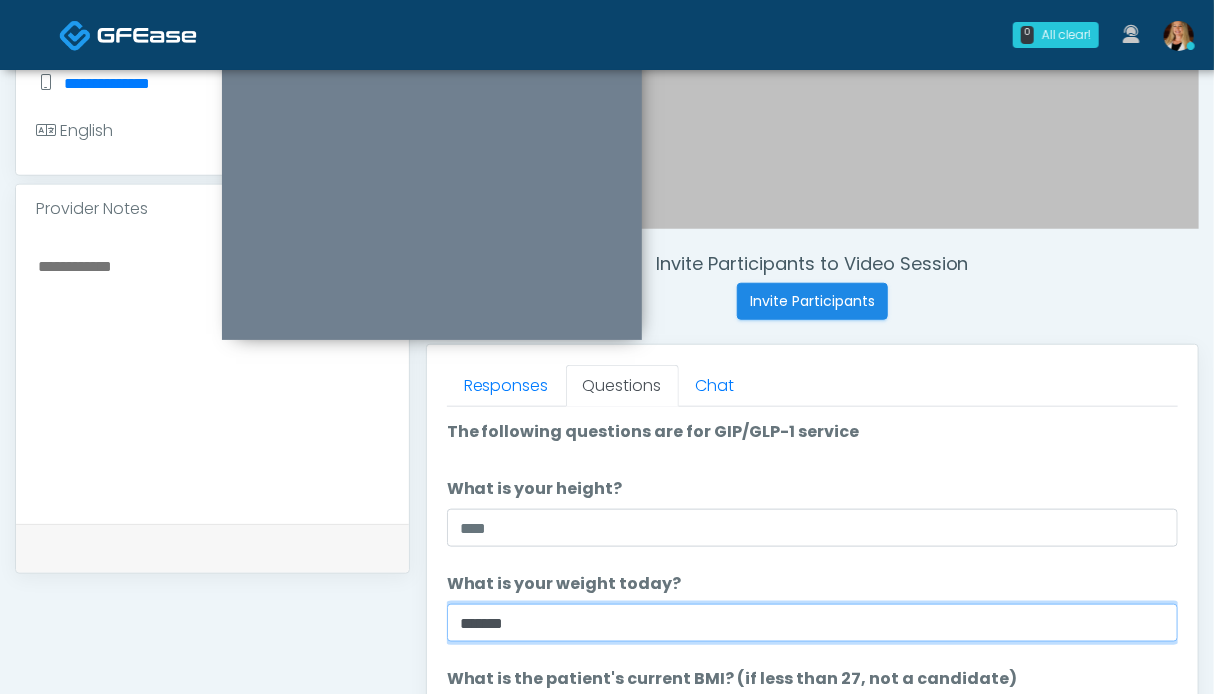 type on "******" 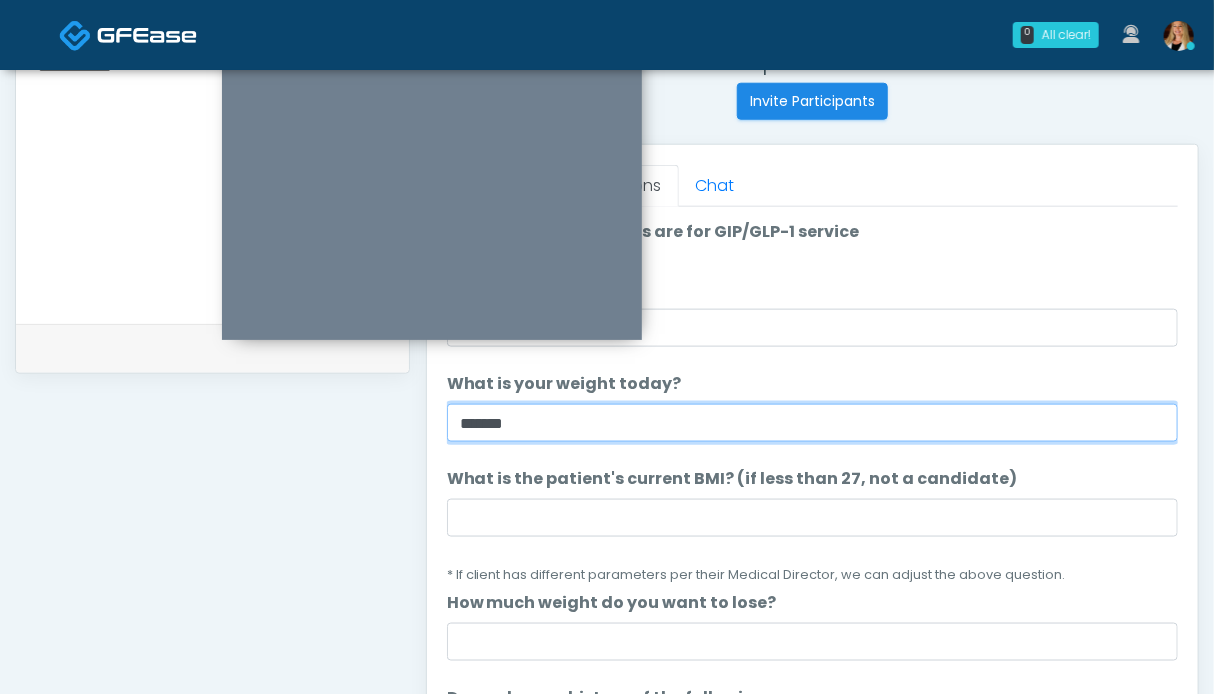 scroll, scrollTop: 899, scrollLeft: 0, axis: vertical 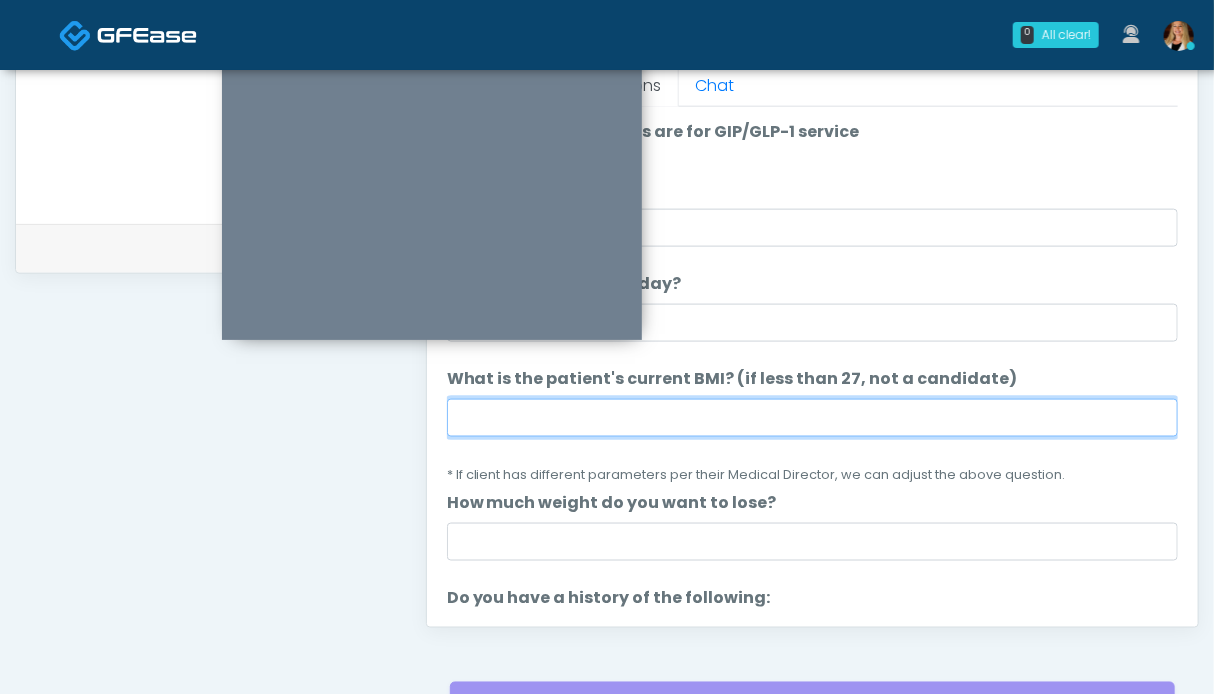 click on "What is the patient's current BMI? (if less than 27, not a candidate)" at bounding box center (812, 418) 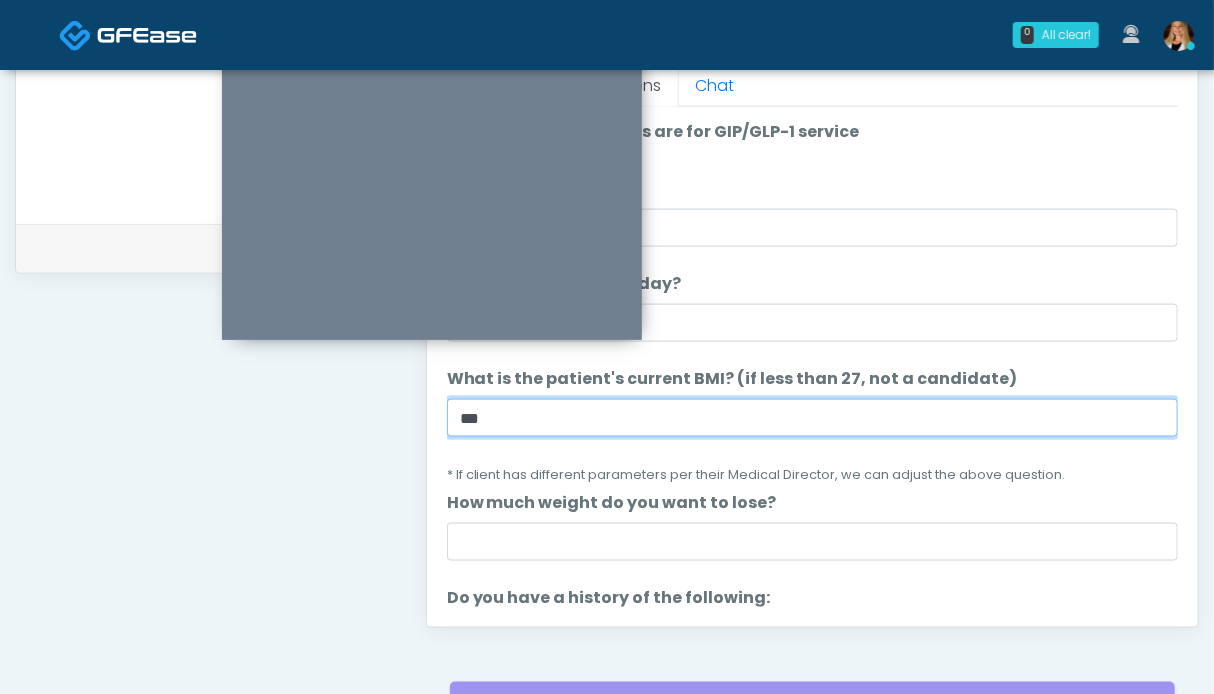 click on "***" at bounding box center [812, 418] 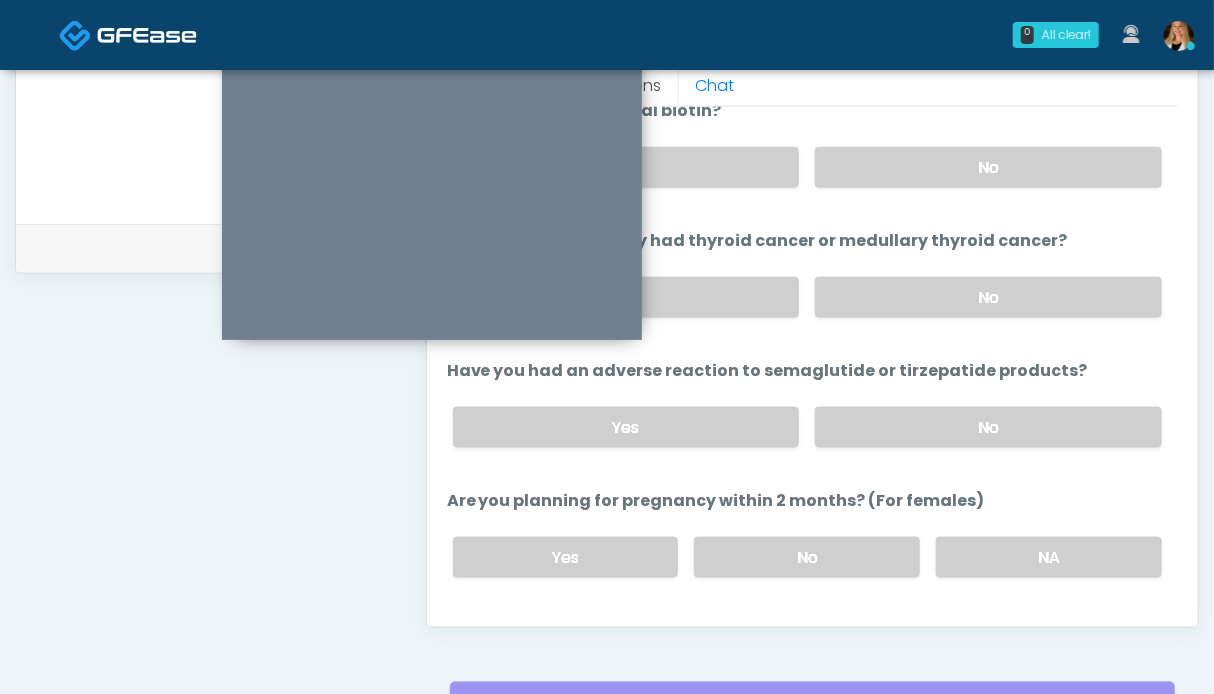 scroll, scrollTop: 1124, scrollLeft: 0, axis: vertical 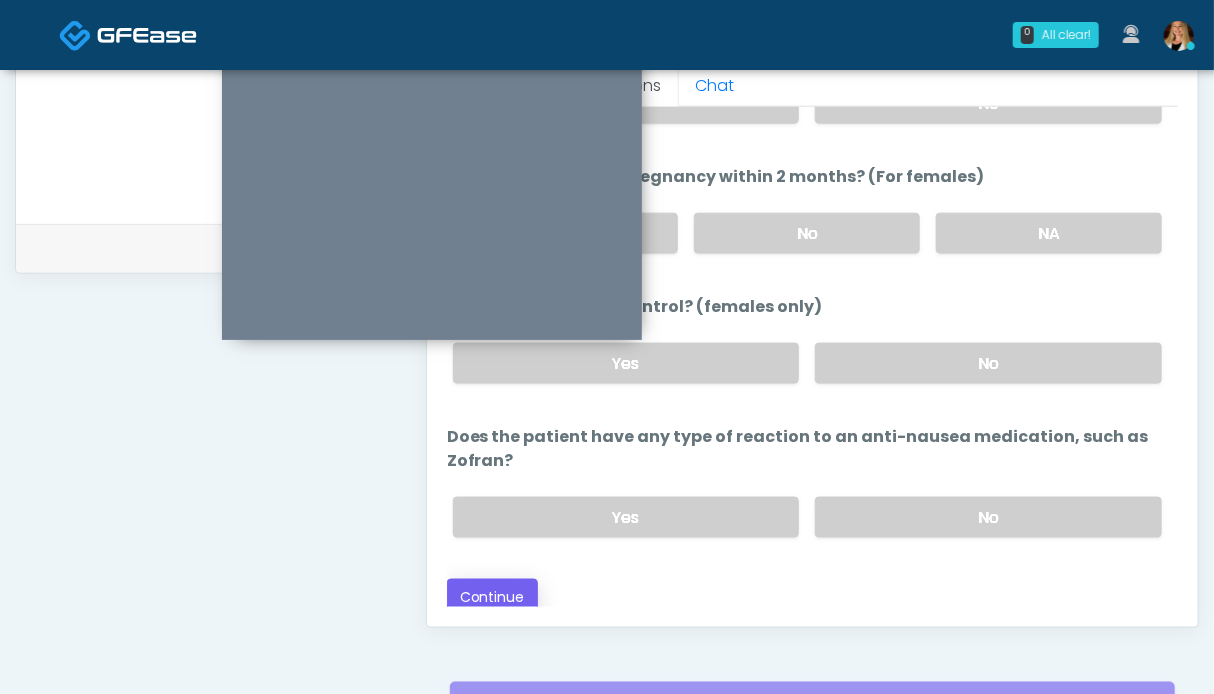 type on "****" 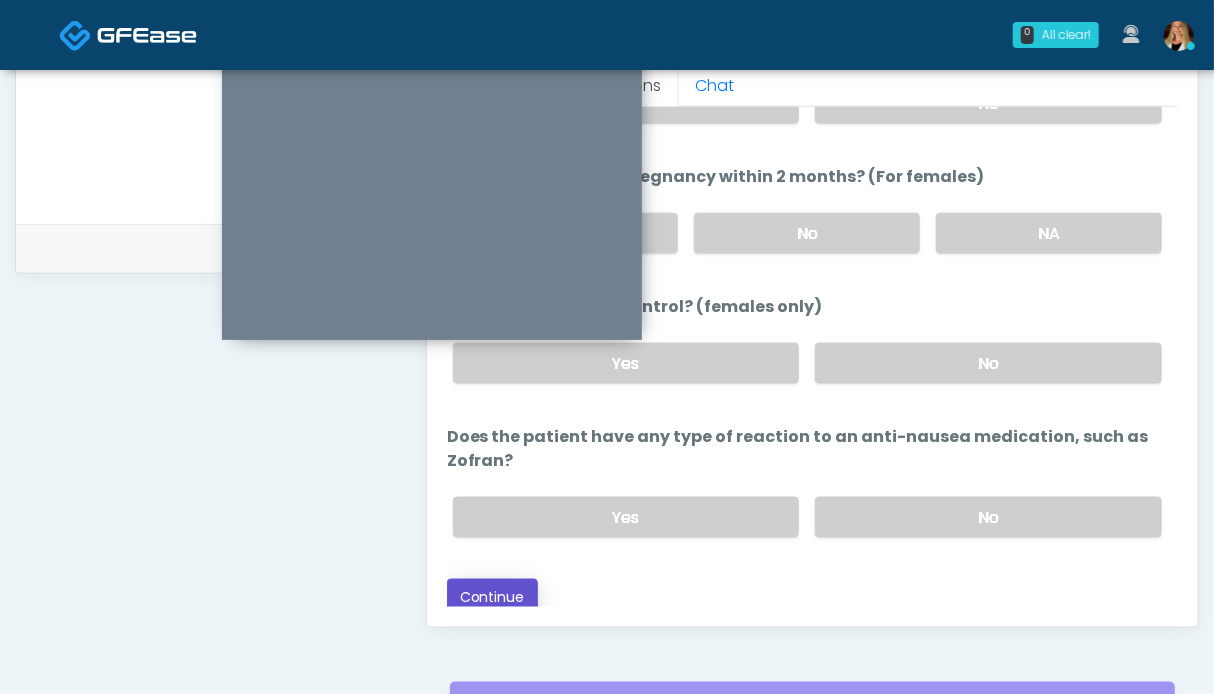 click on "Continue" at bounding box center [492, 597] 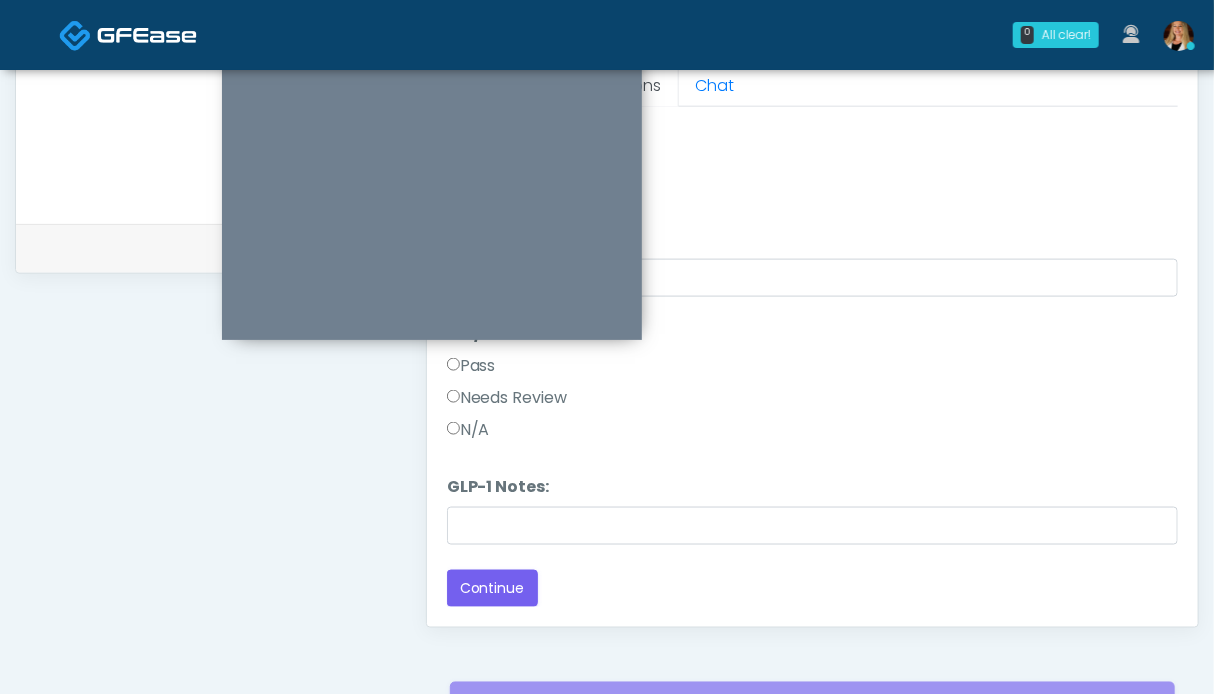 scroll, scrollTop: 1099, scrollLeft: 0, axis: vertical 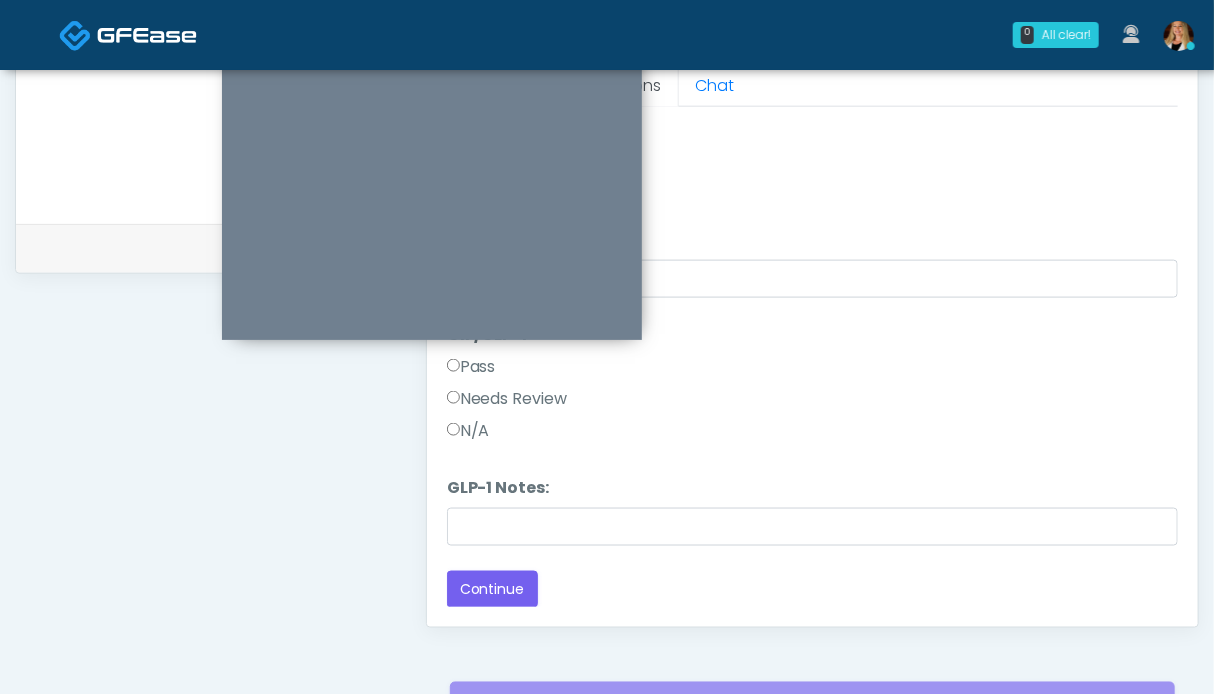 click on "Pass" at bounding box center (471, 367) 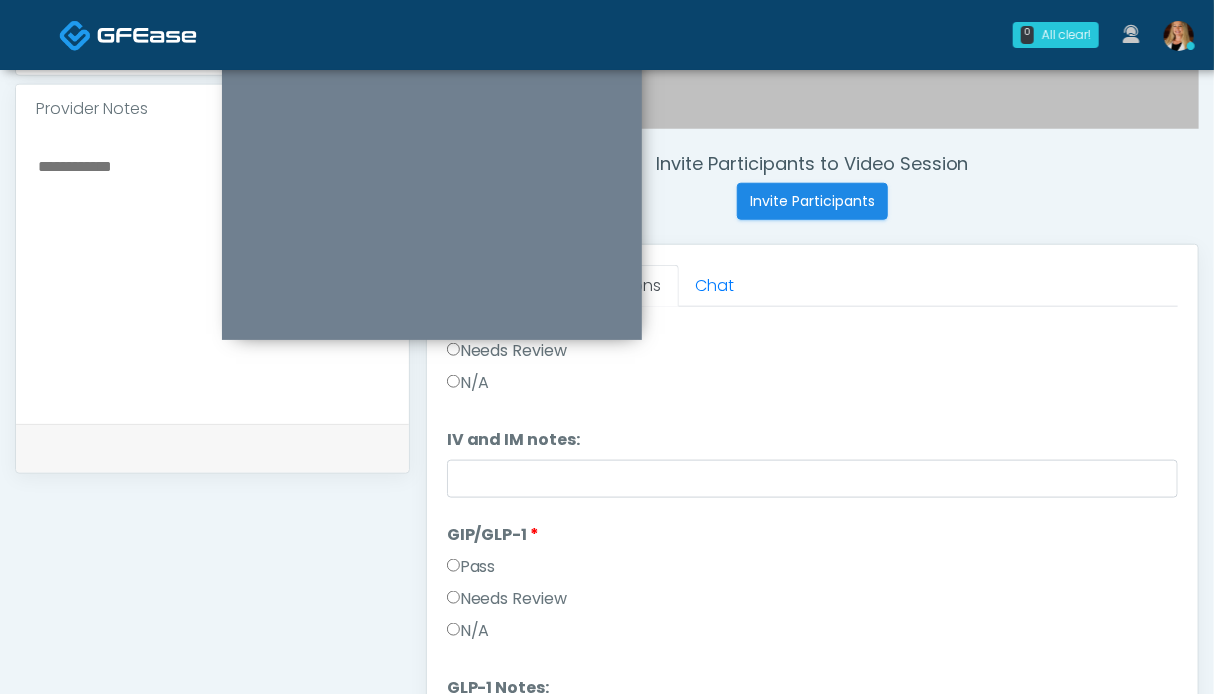 scroll, scrollTop: 0, scrollLeft: 0, axis: both 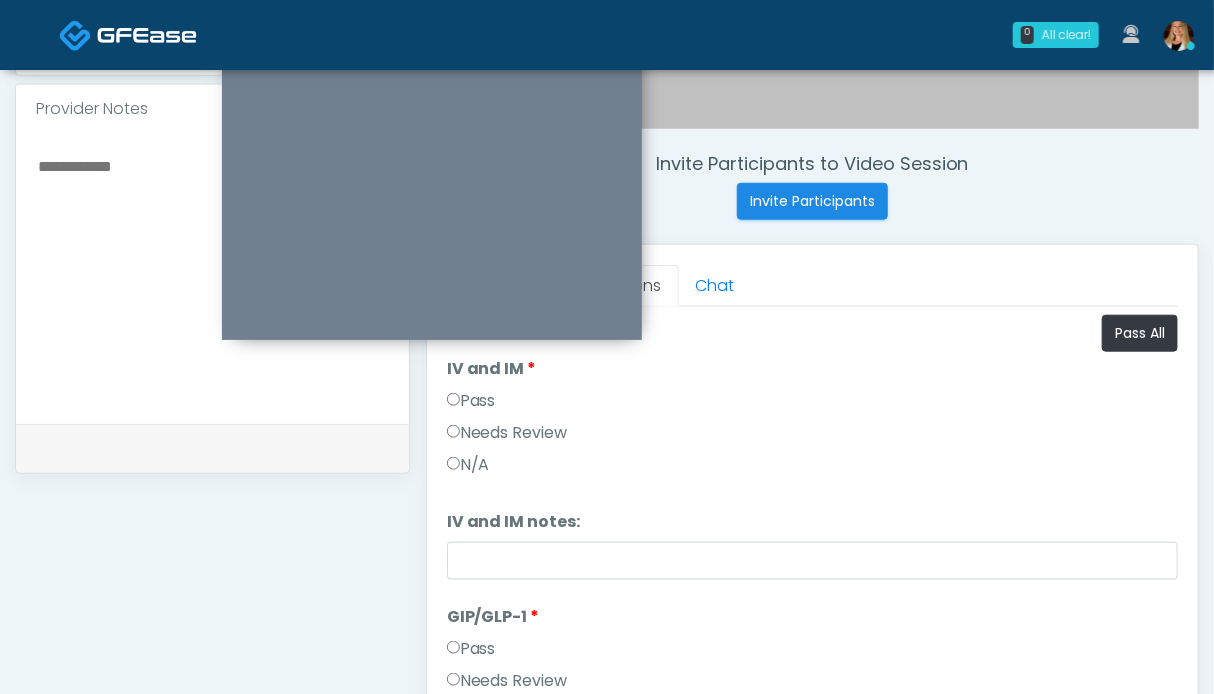 click on "Pass" at bounding box center [471, 401] 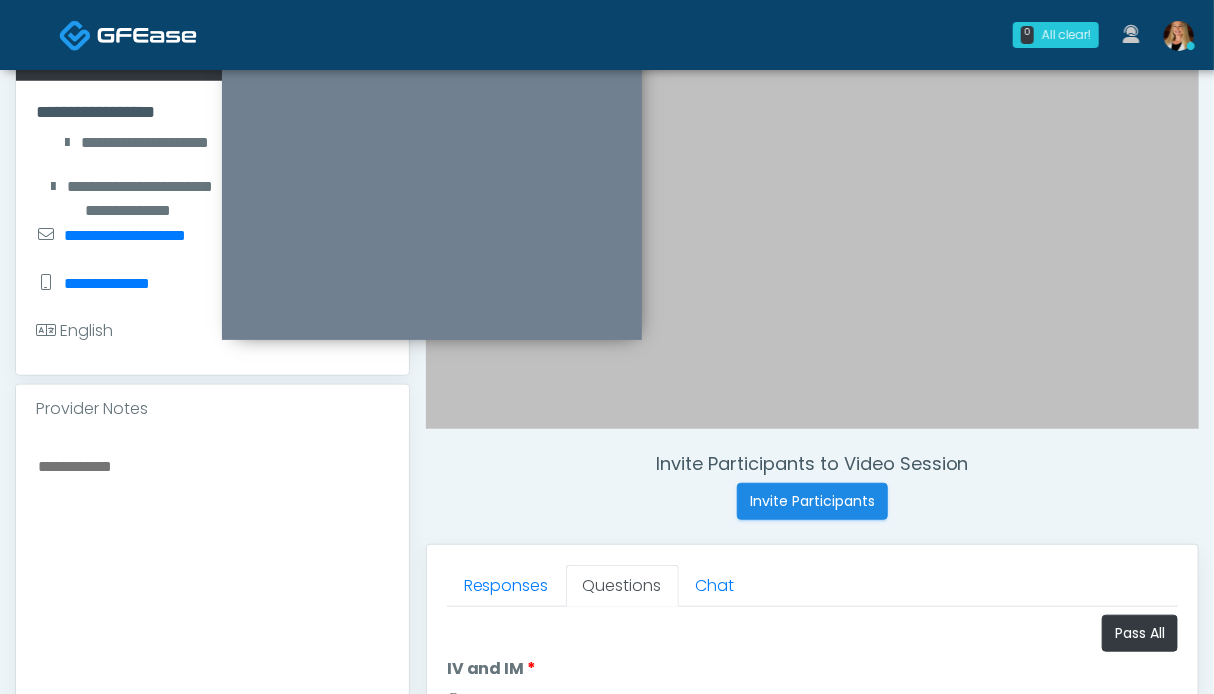 scroll, scrollTop: 799, scrollLeft: 0, axis: vertical 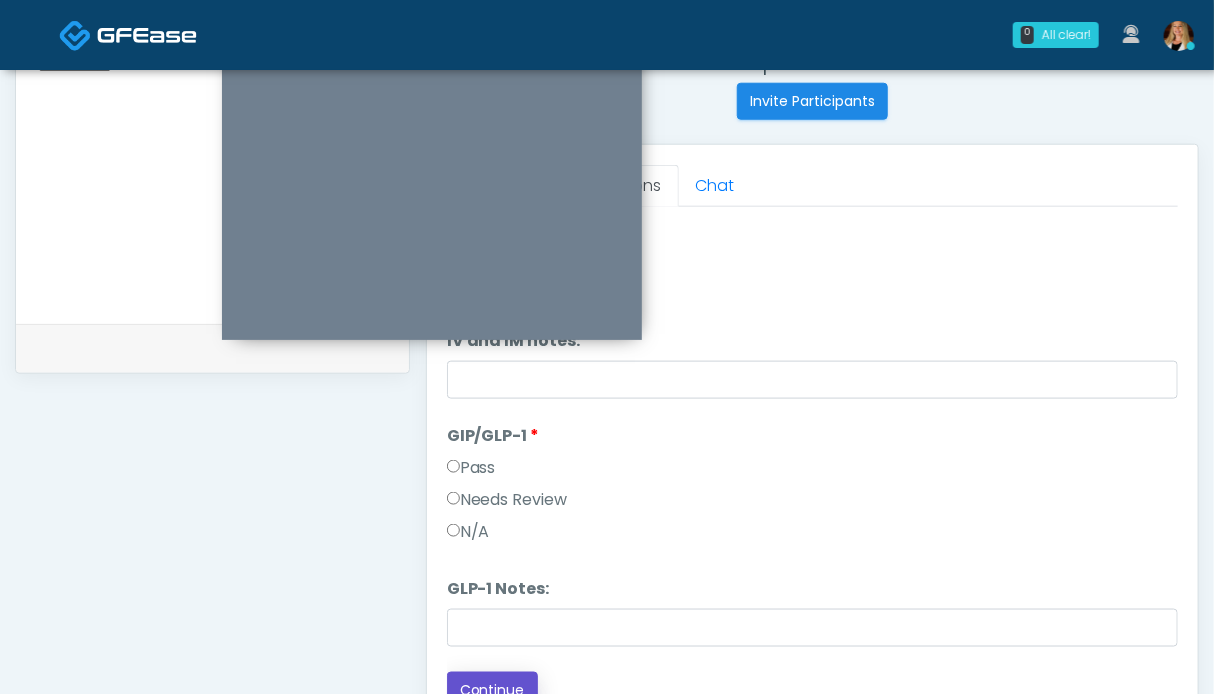 click on "Continue" at bounding box center (492, 690) 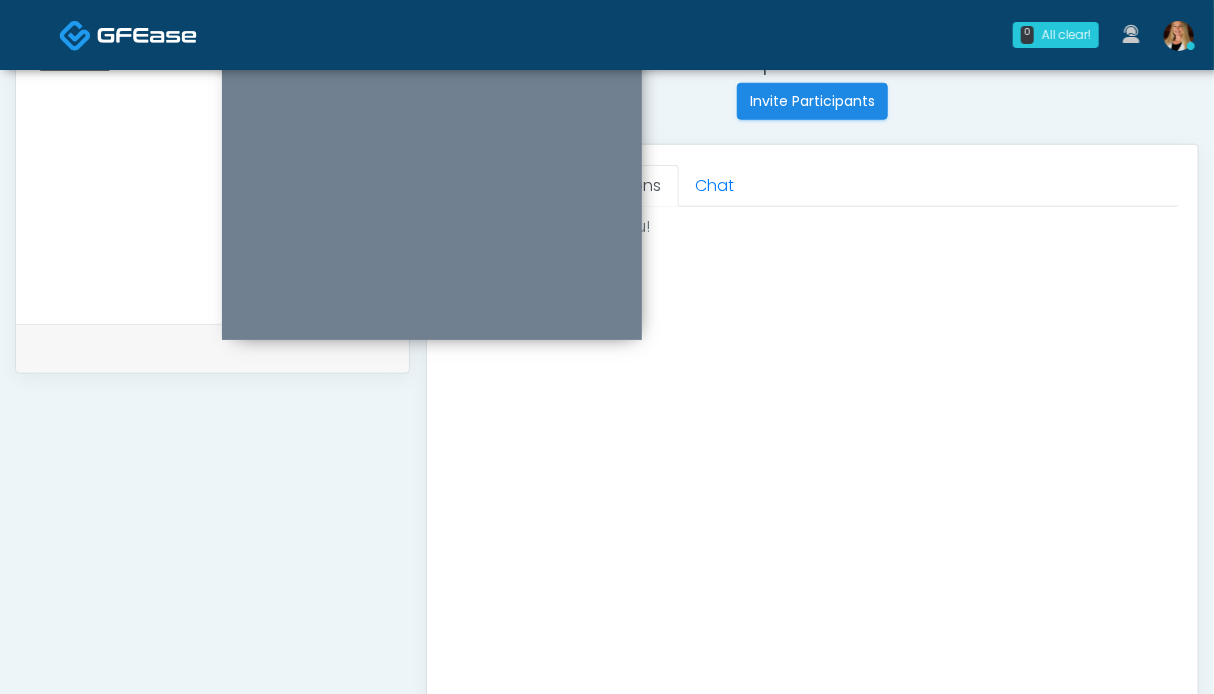 scroll, scrollTop: 0, scrollLeft: 0, axis: both 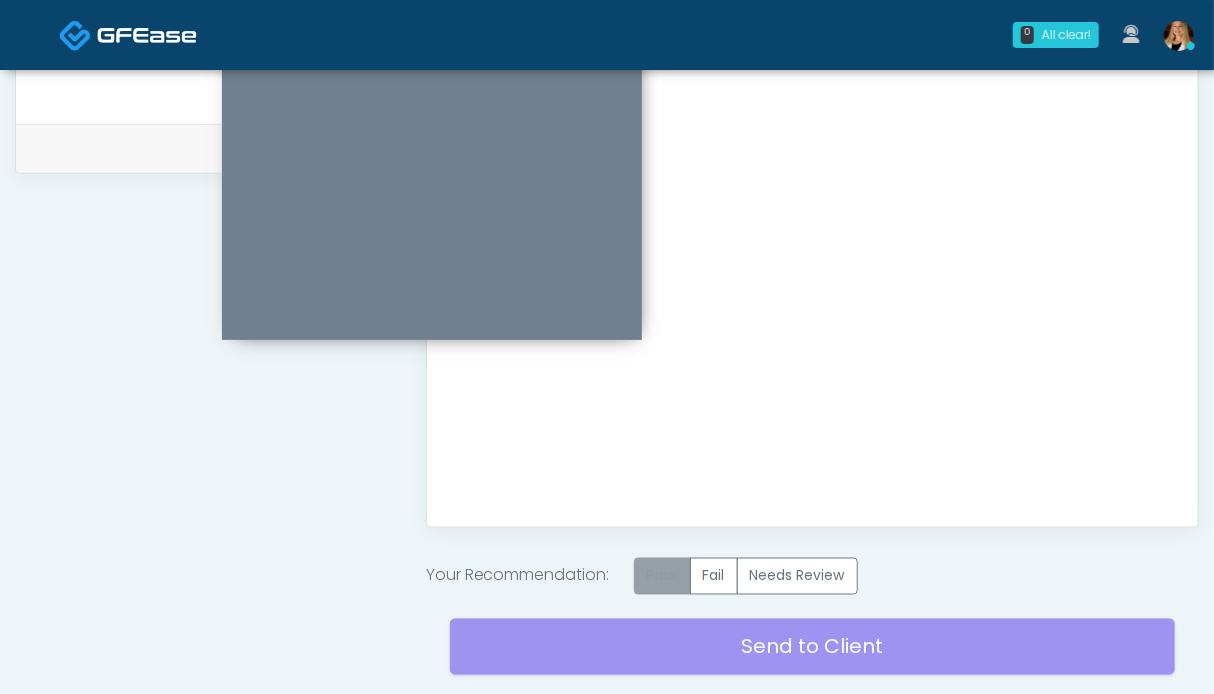 drag, startPoint x: 664, startPoint y: 575, endPoint x: 647, endPoint y: 570, distance: 17.720045 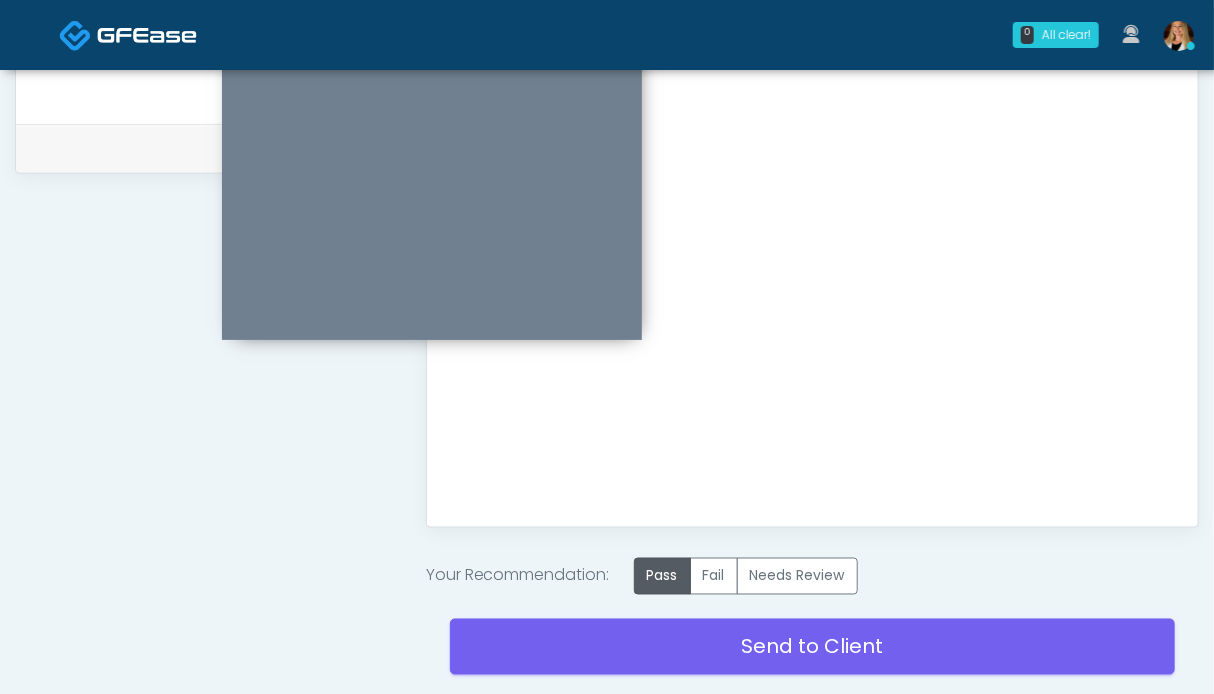 scroll, scrollTop: 1099, scrollLeft: 0, axis: vertical 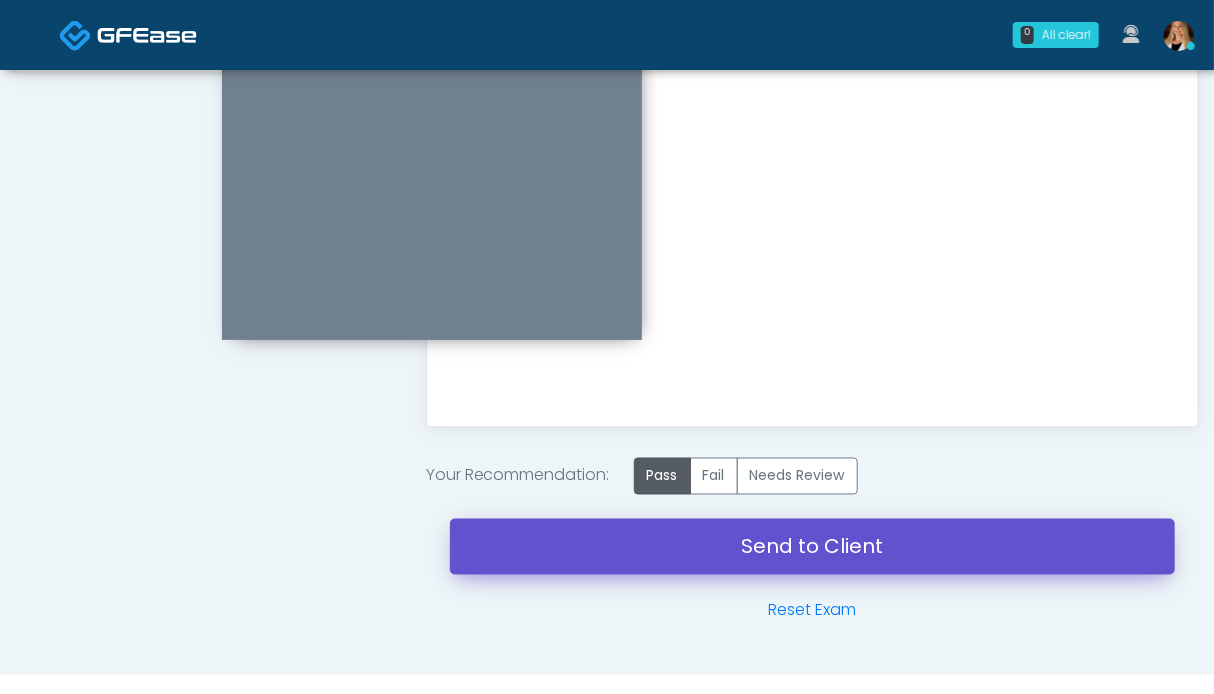 click on "Send to Client" at bounding box center (812, 547) 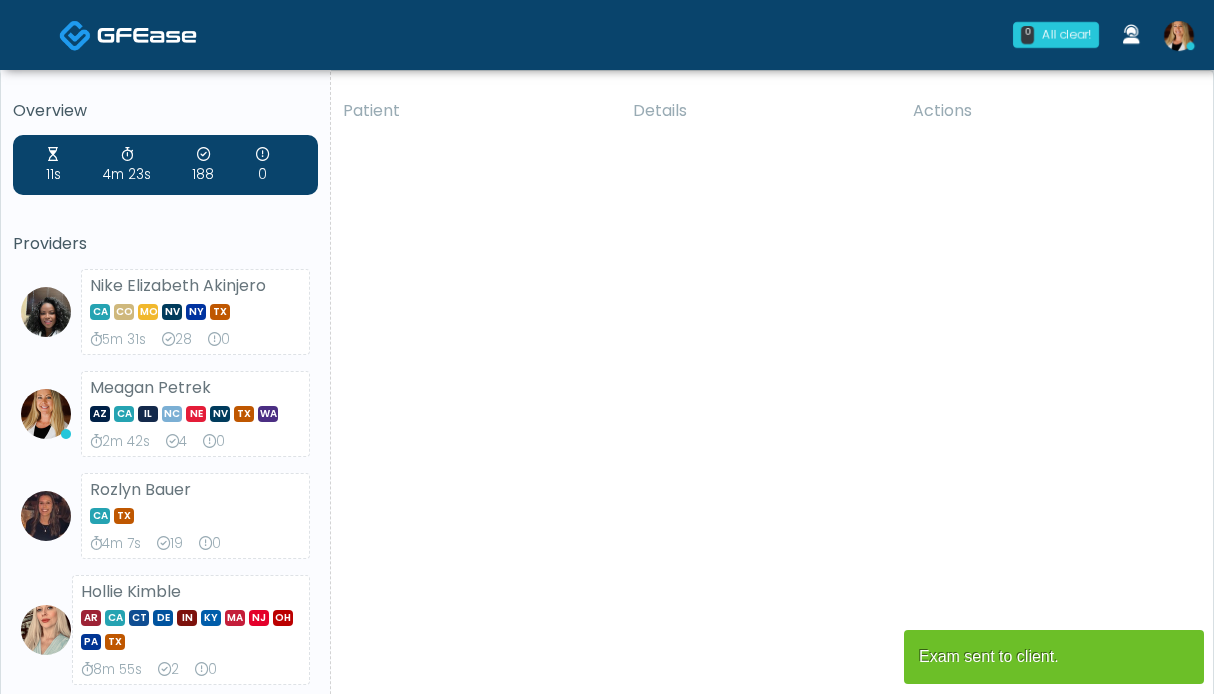 scroll, scrollTop: 0, scrollLeft: 0, axis: both 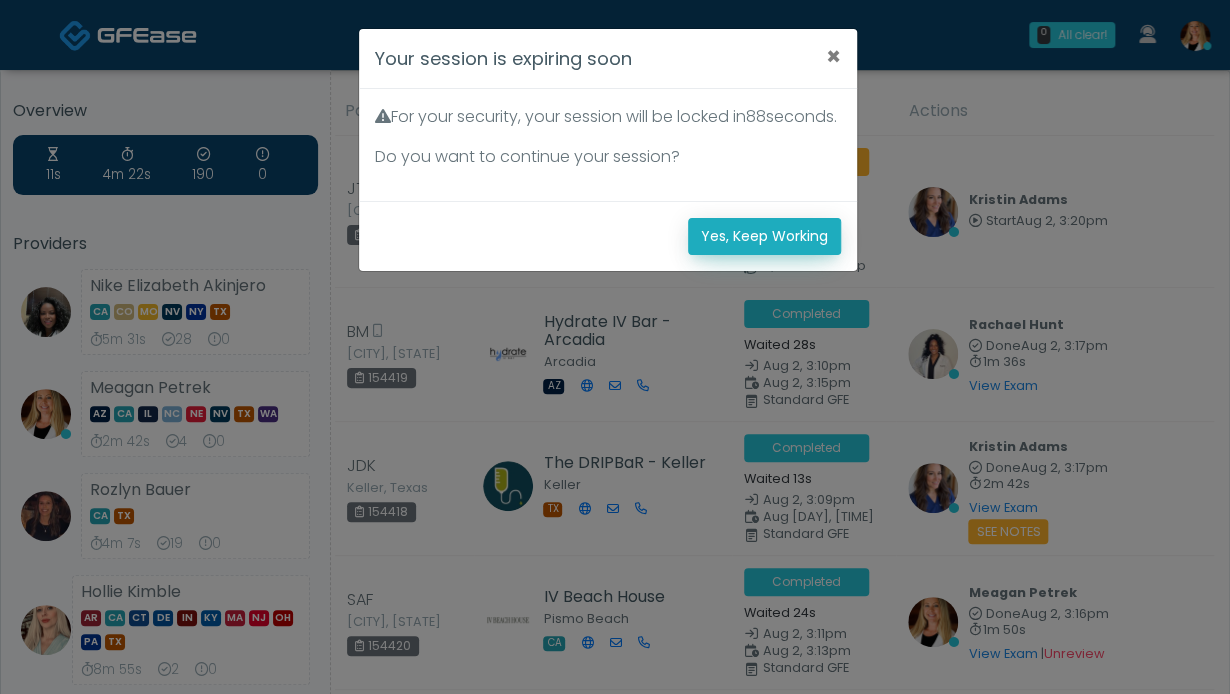 click on "Yes, Keep Working" at bounding box center [764, 236] 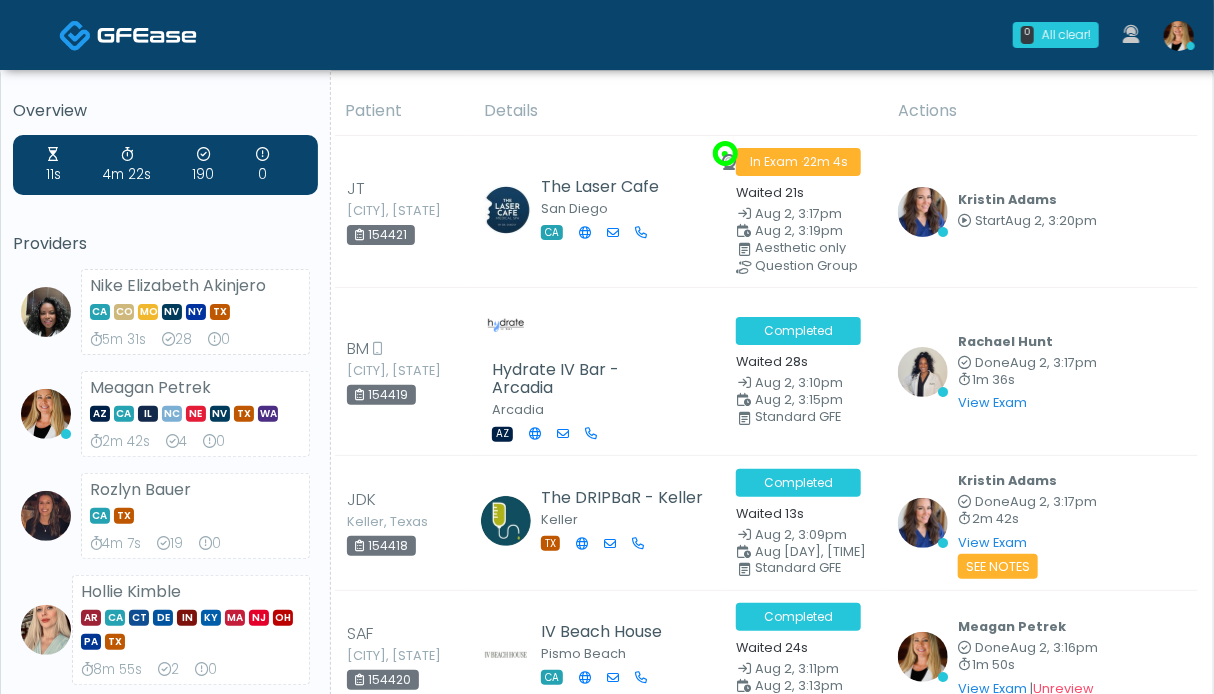 click at bounding box center [147, 35] 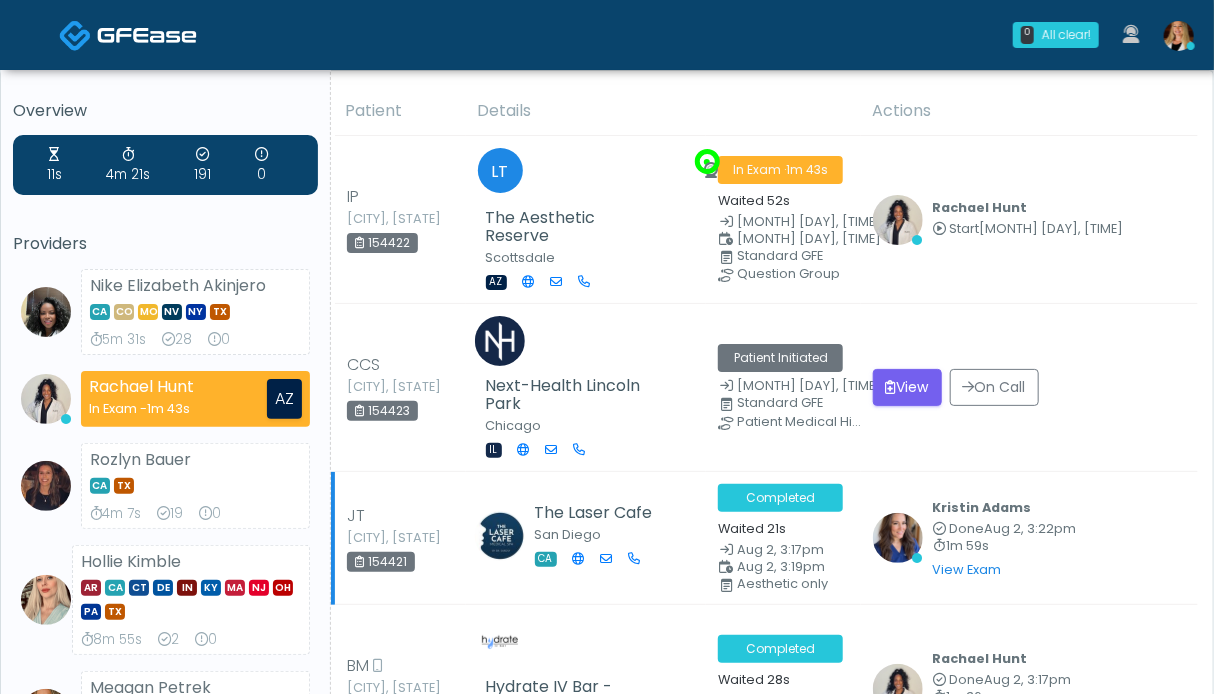 scroll, scrollTop: 200, scrollLeft: 0, axis: vertical 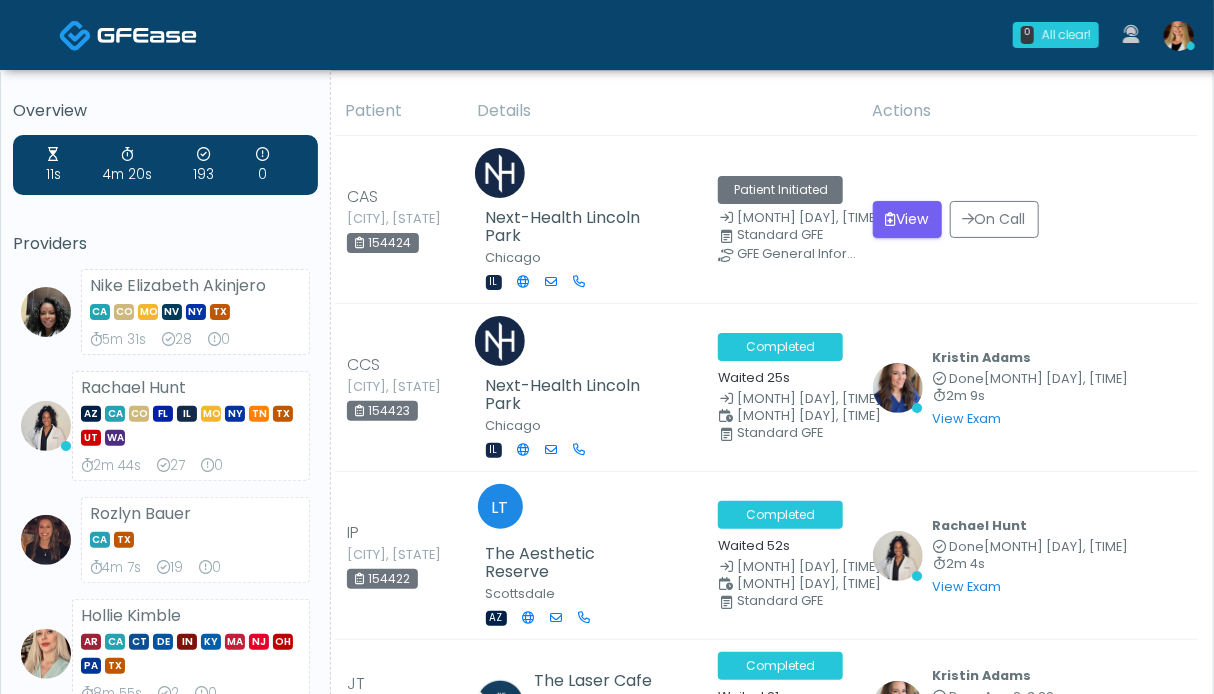 click at bounding box center [147, 34] 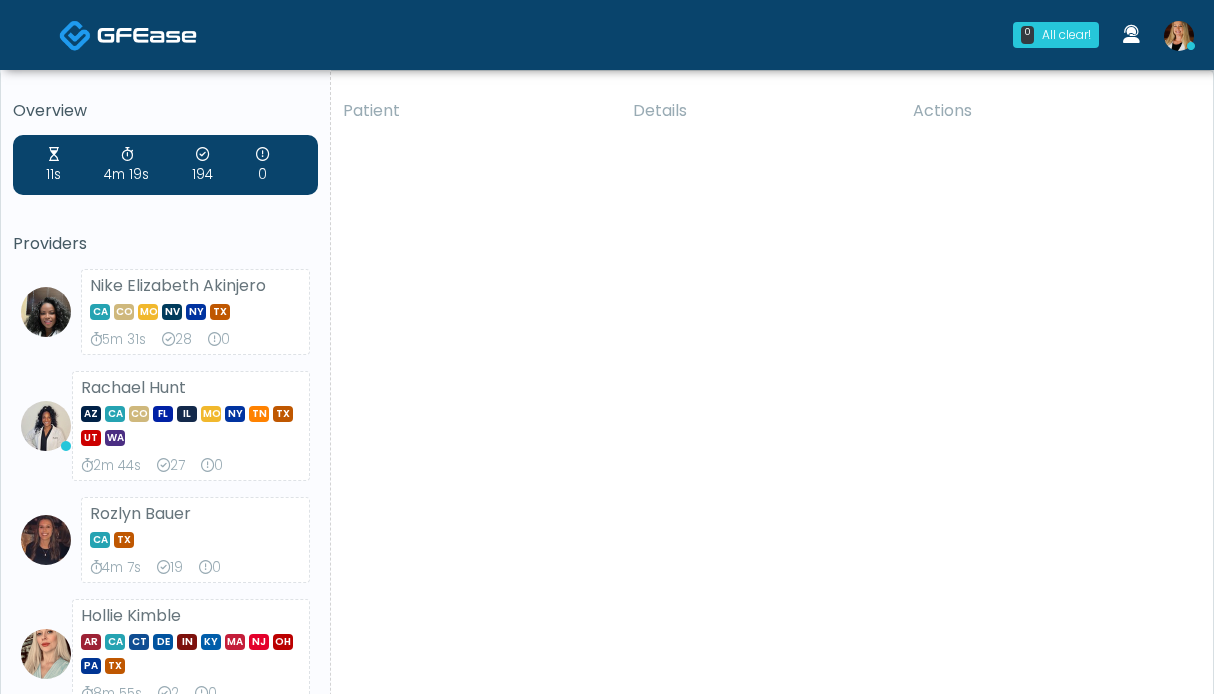 scroll, scrollTop: 0, scrollLeft: 0, axis: both 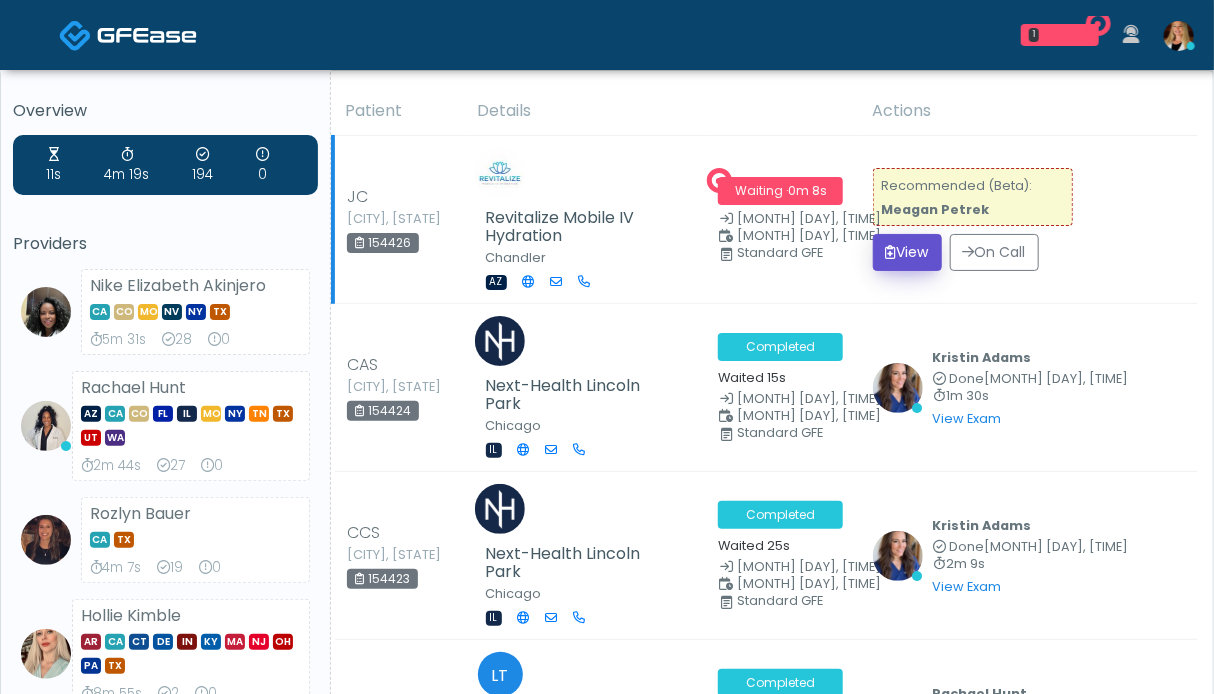 click on "View" at bounding box center (907, 252) 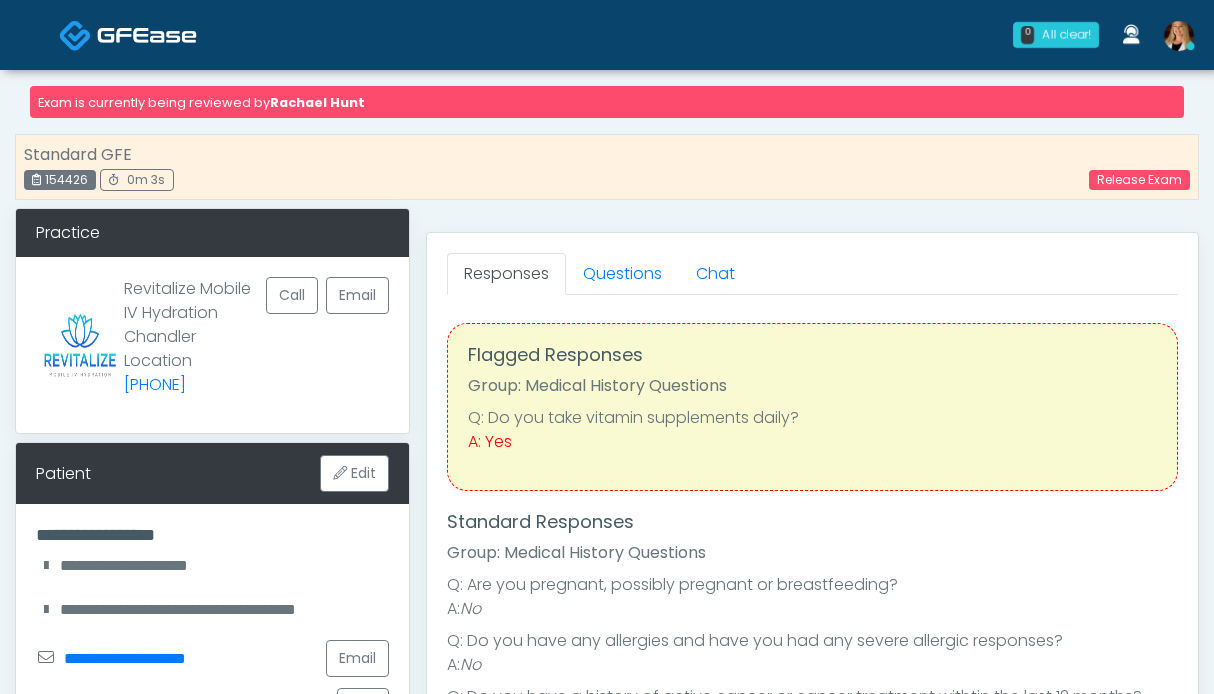 click at bounding box center (75, 35) 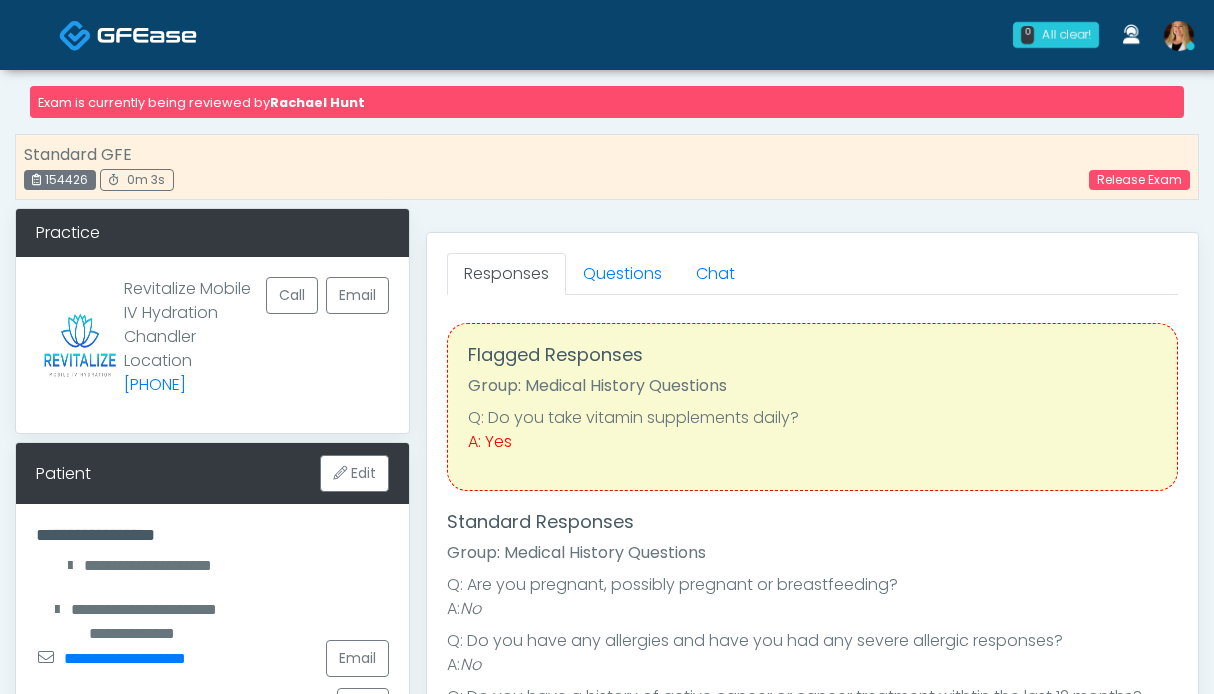 scroll, scrollTop: 0, scrollLeft: 0, axis: both 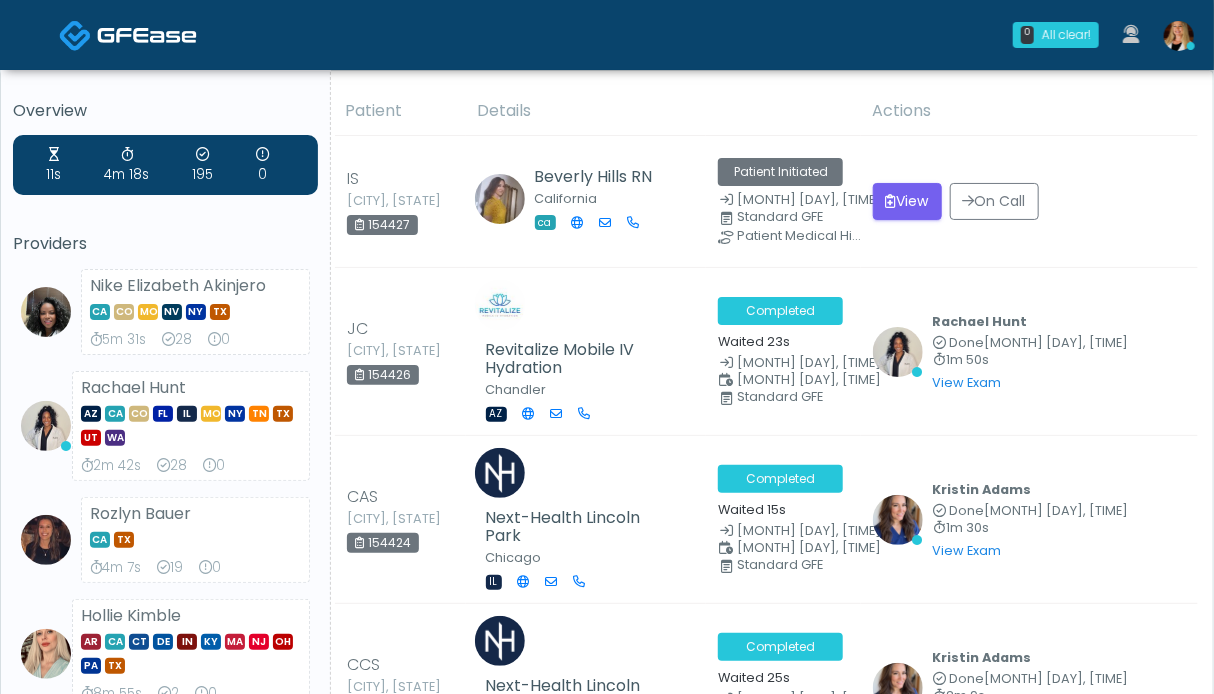 click at bounding box center (147, 35) 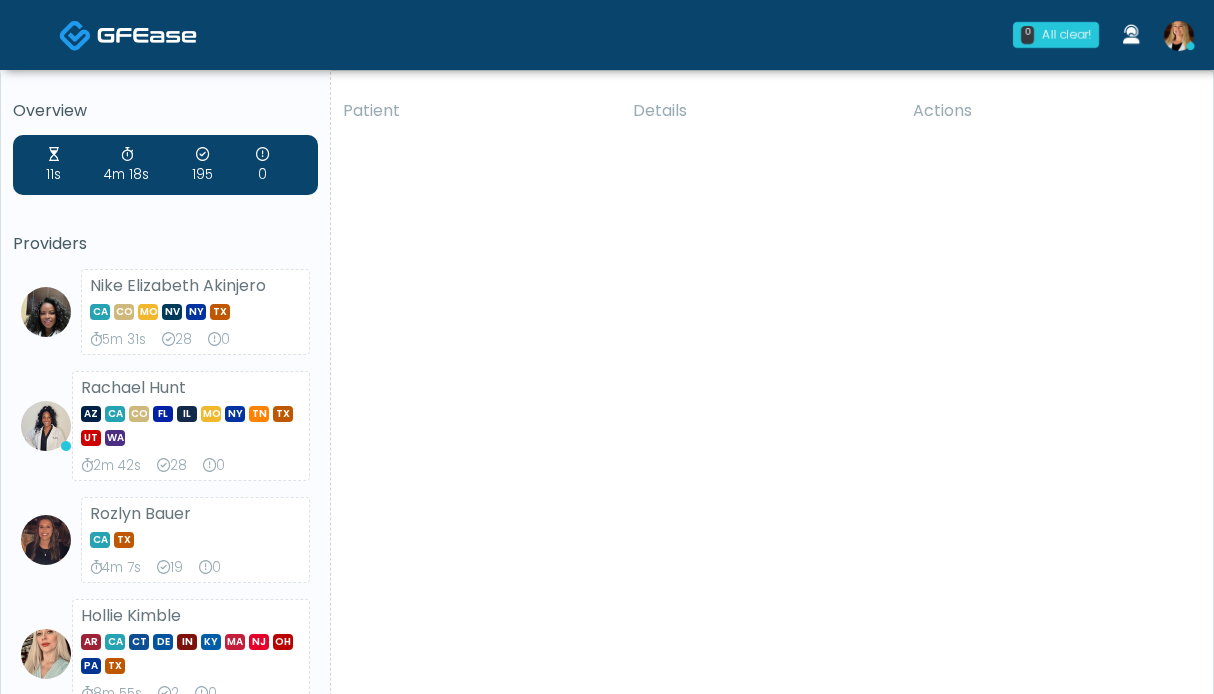 scroll, scrollTop: 0, scrollLeft: 0, axis: both 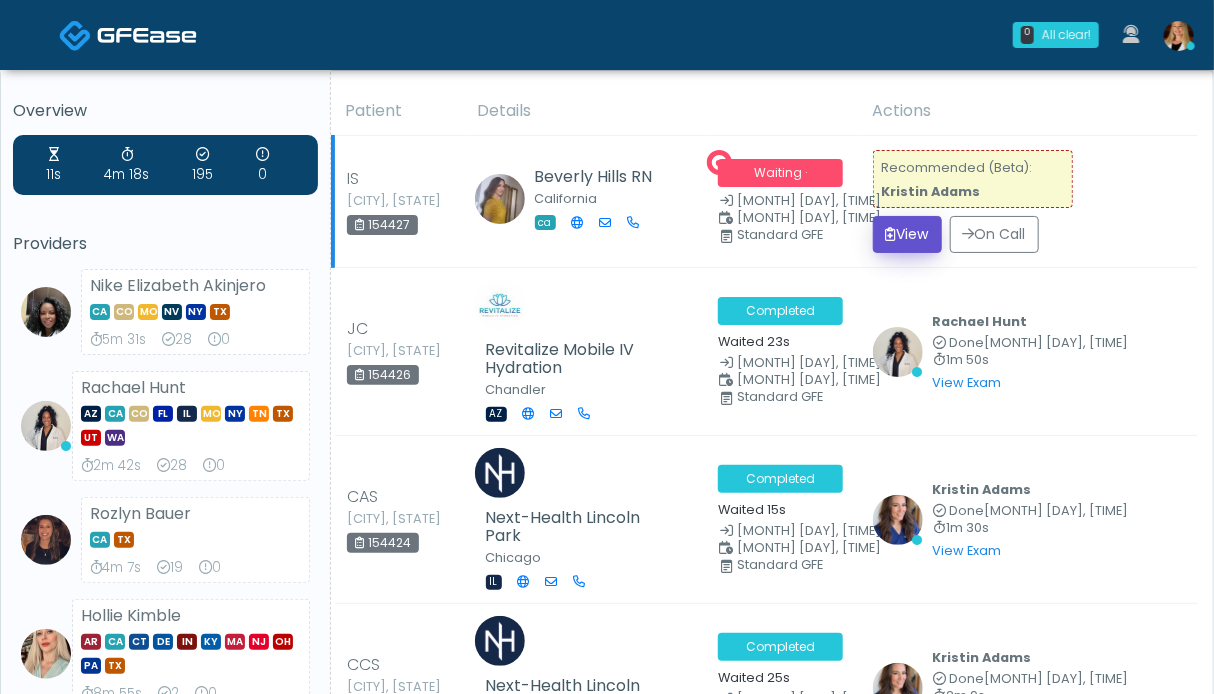 click on "View" at bounding box center [907, 234] 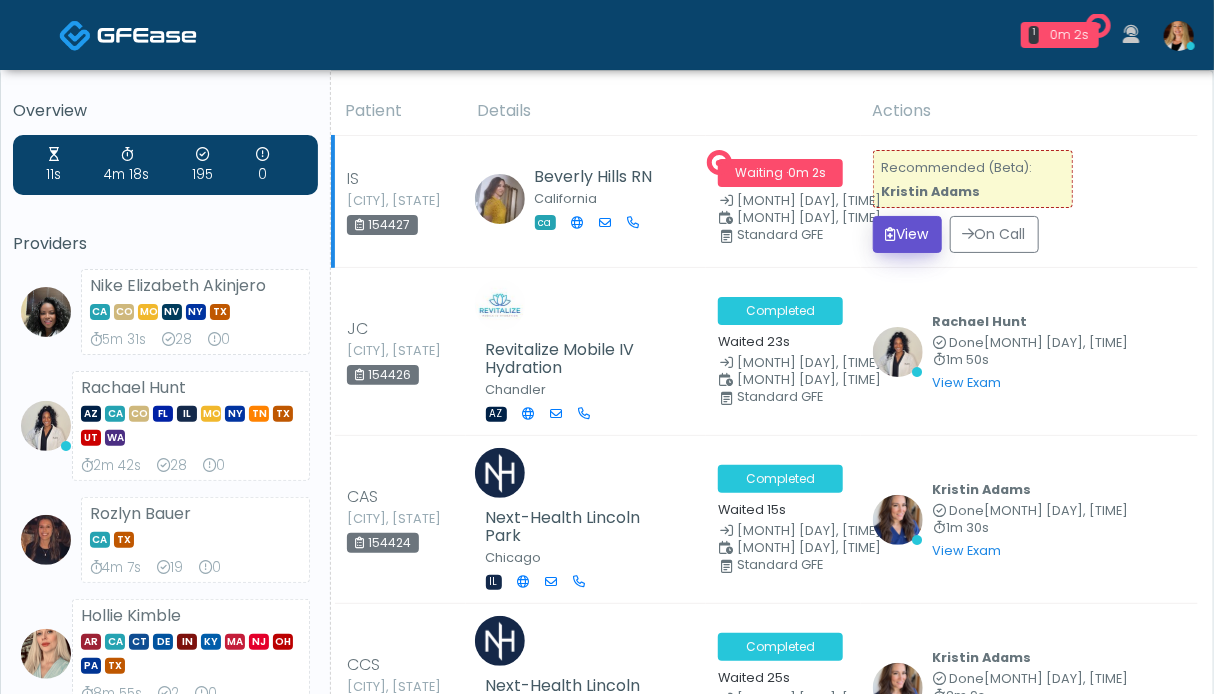 click on "View" at bounding box center [907, 234] 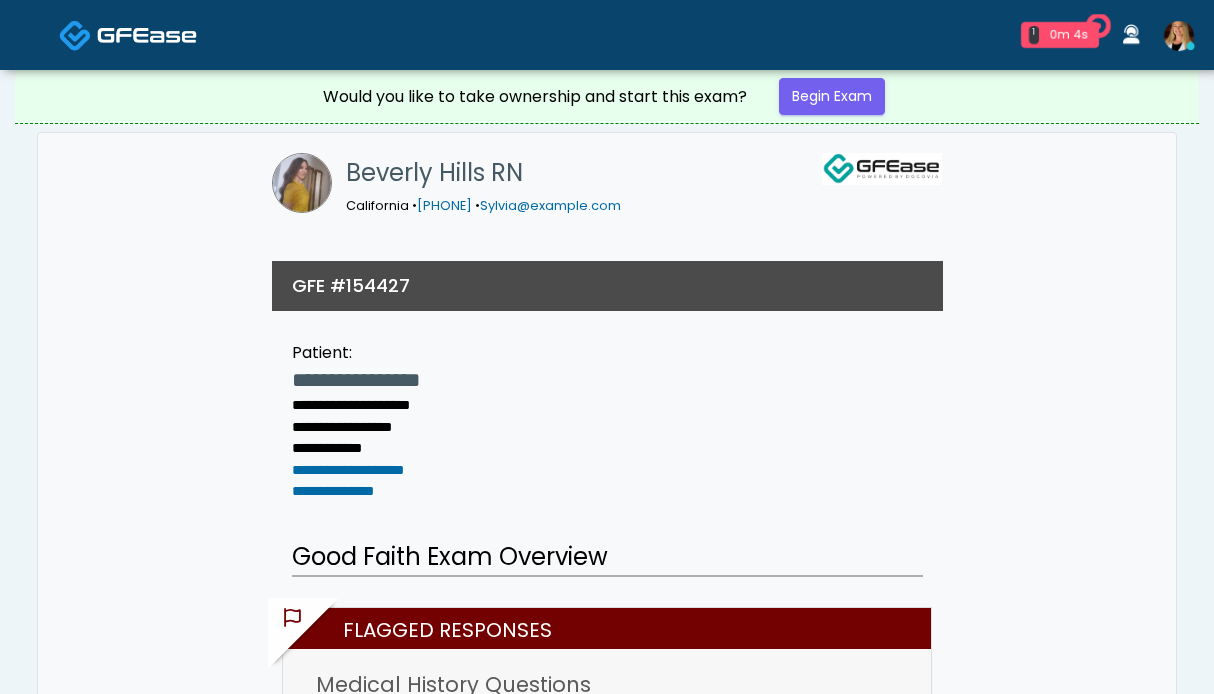 scroll, scrollTop: 0, scrollLeft: 0, axis: both 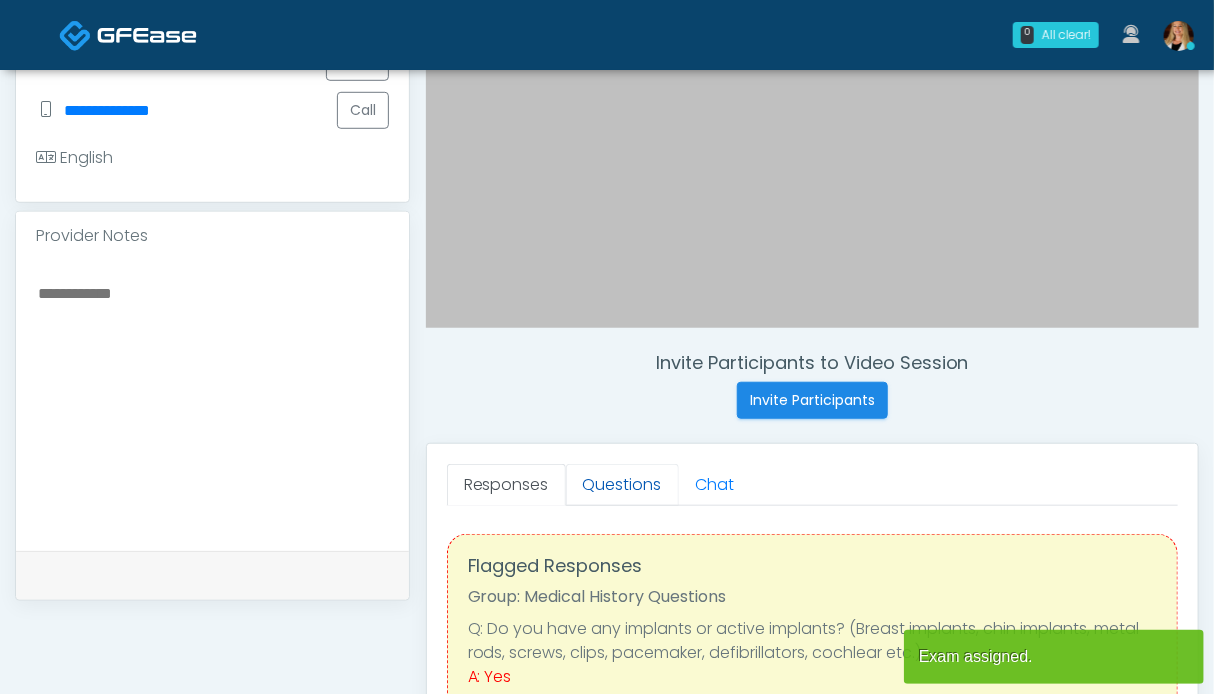 click on "Questions" at bounding box center [622, 485] 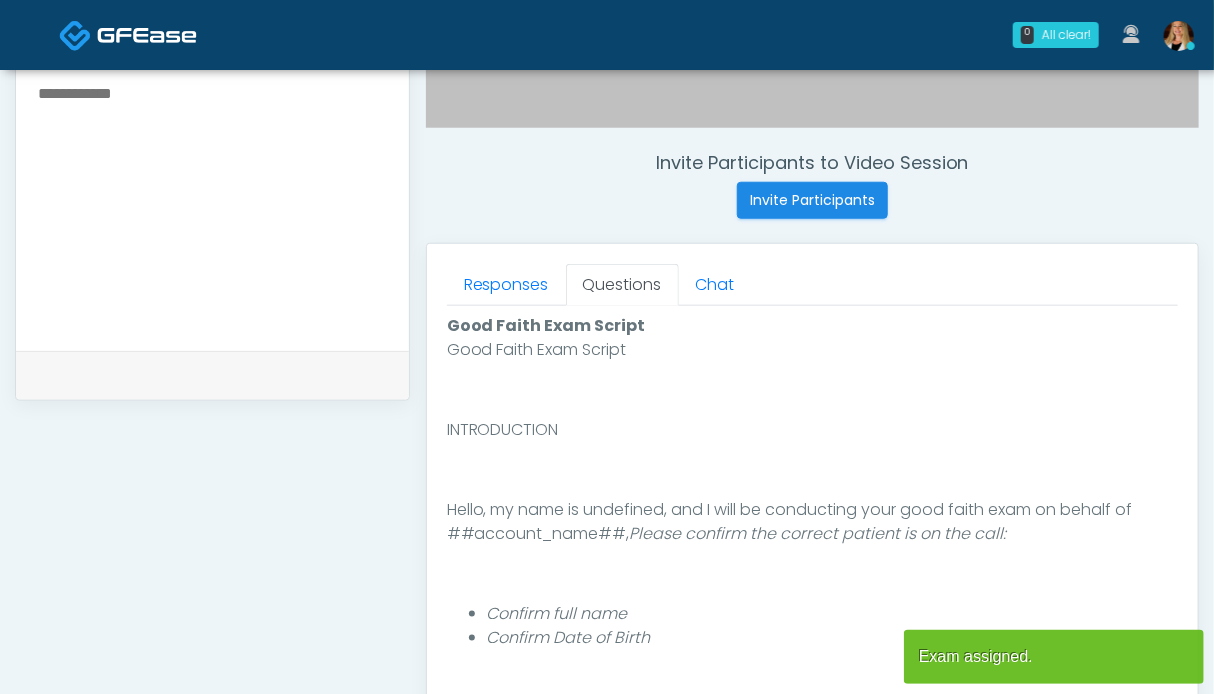 scroll, scrollTop: 900, scrollLeft: 0, axis: vertical 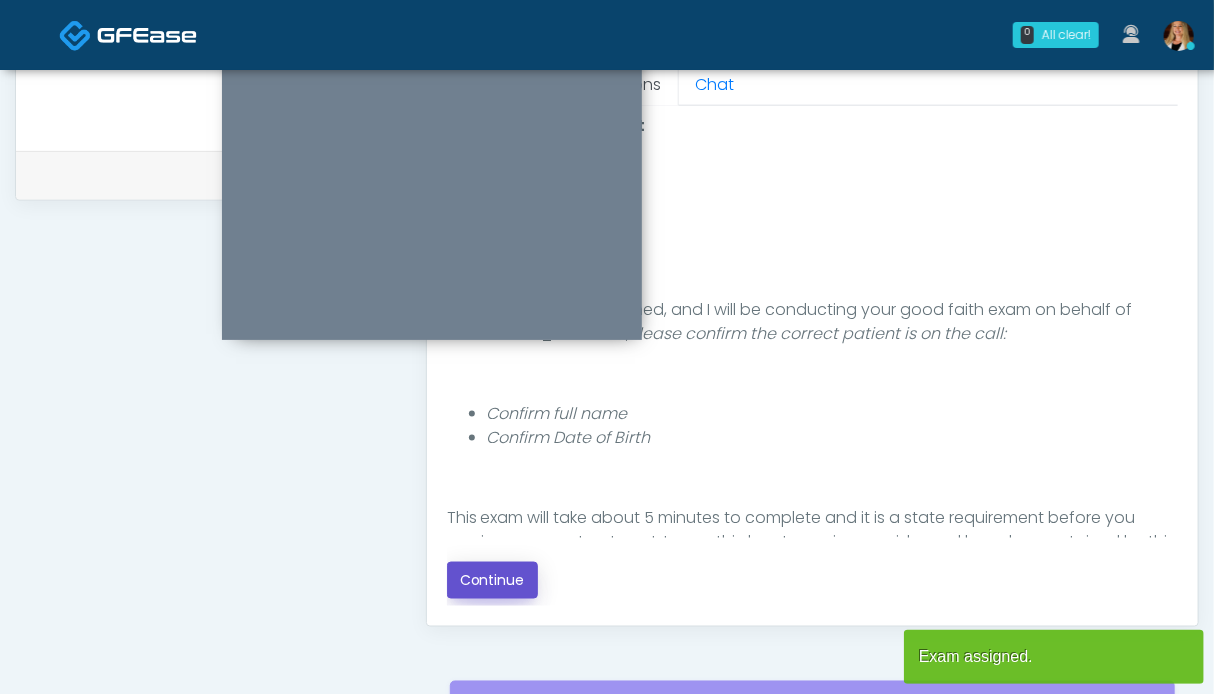 click on "Continue" at bounding box center (492, 580) 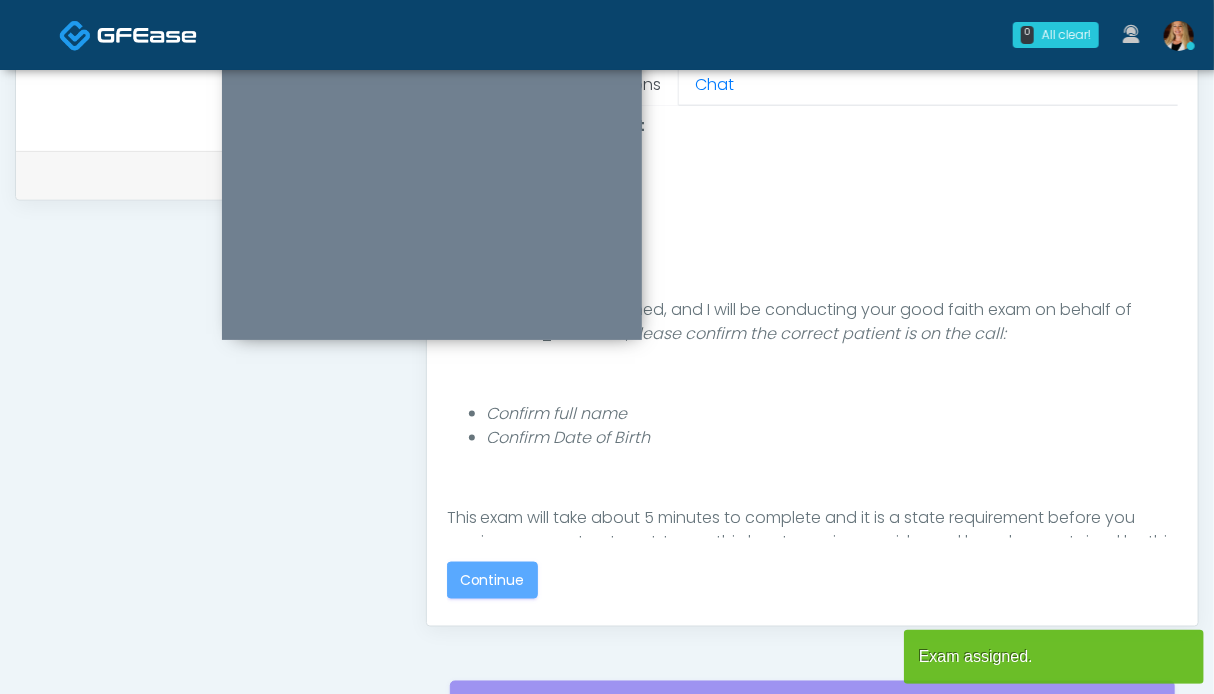 scroll, scrollTop: 1099, scrollLeft: 0, axis: vertical 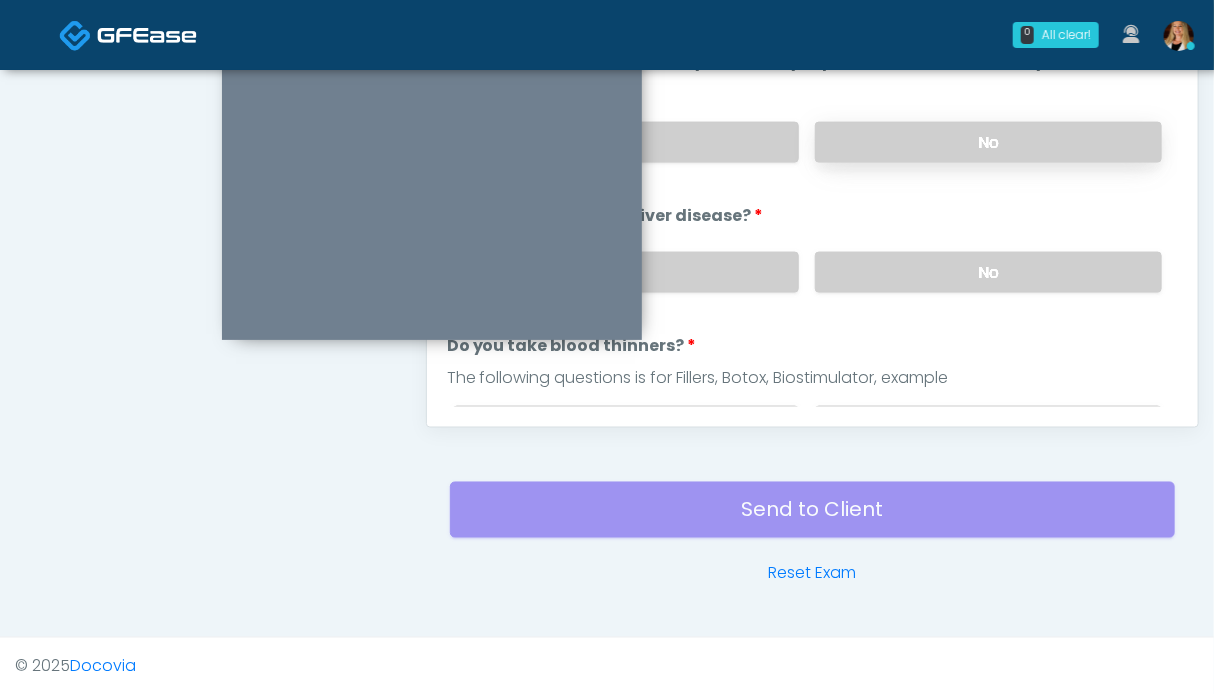 drag, startPoint x: 1040, startPoint y: 265, endPoint x: 973, endPoint y: 149, distance: 133.95895 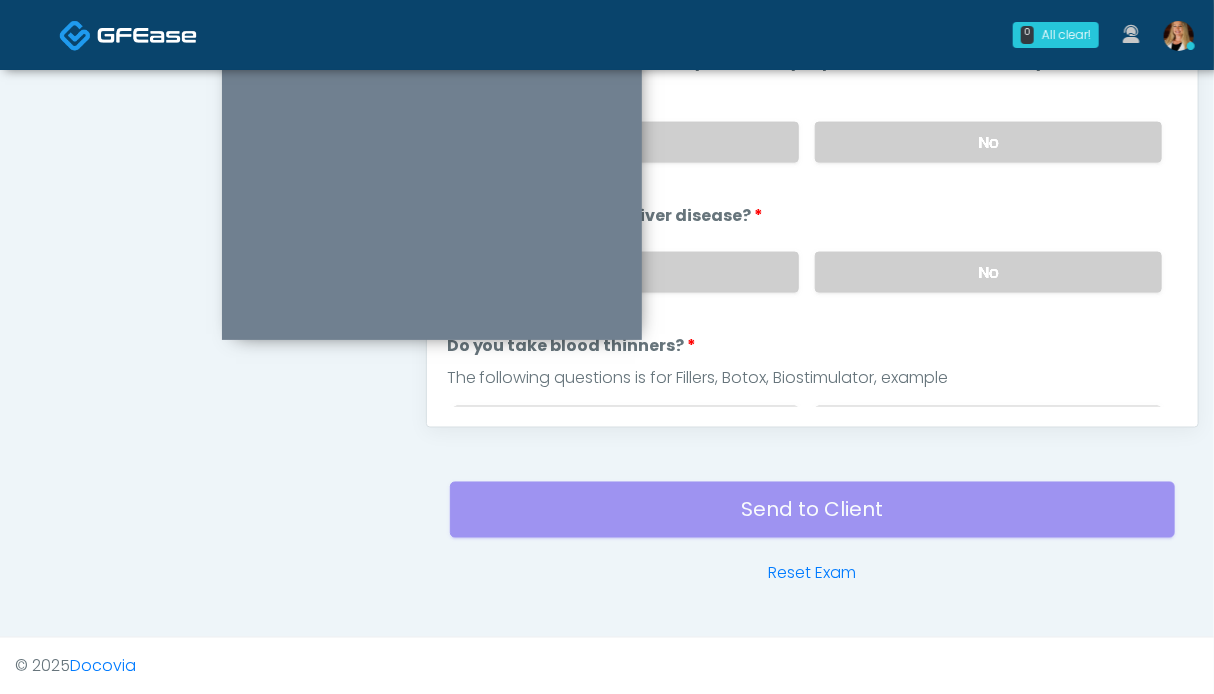 scroll, scrollTop: 899, scrollLeft: 0, axis: vertical 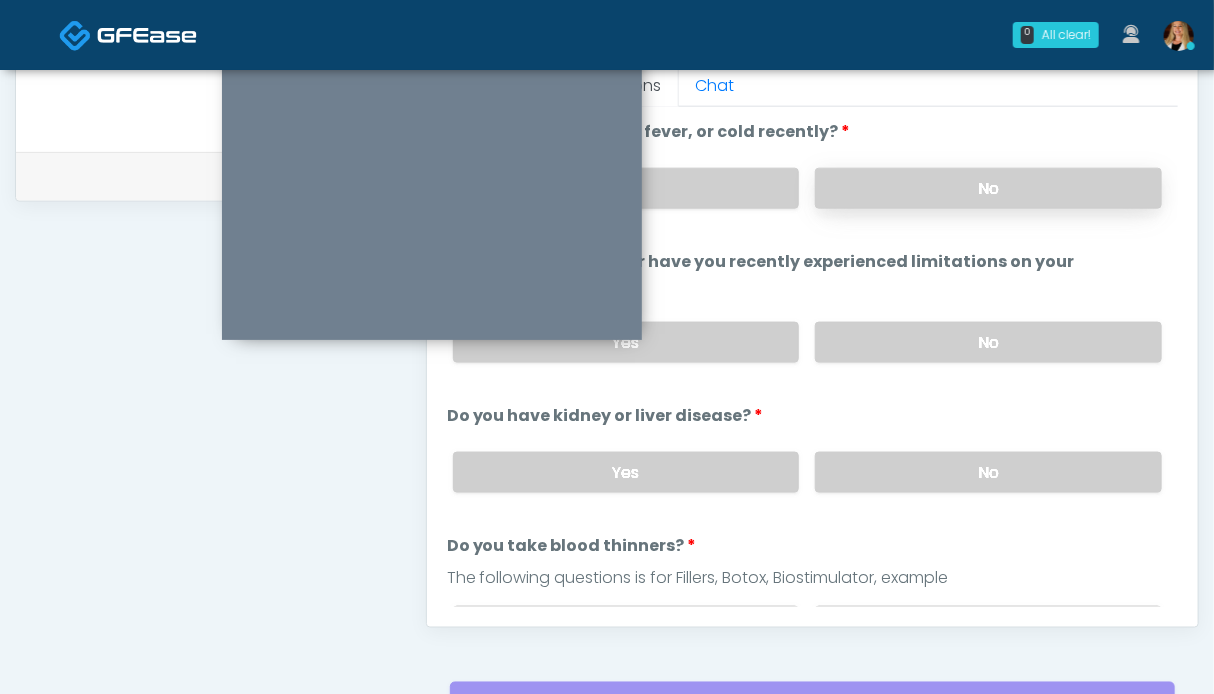 click on "No" at bounding box center [988, 188] 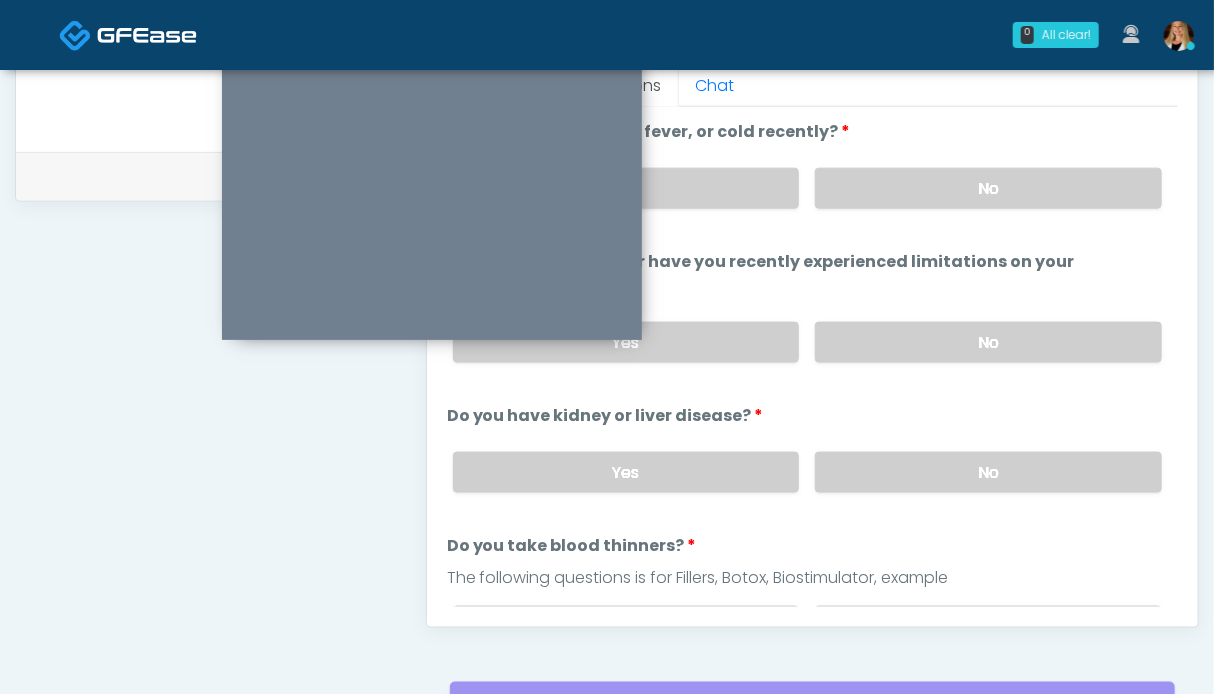 scroll, scrollTop: 1099, scrollLeft: 0, axis: vertical 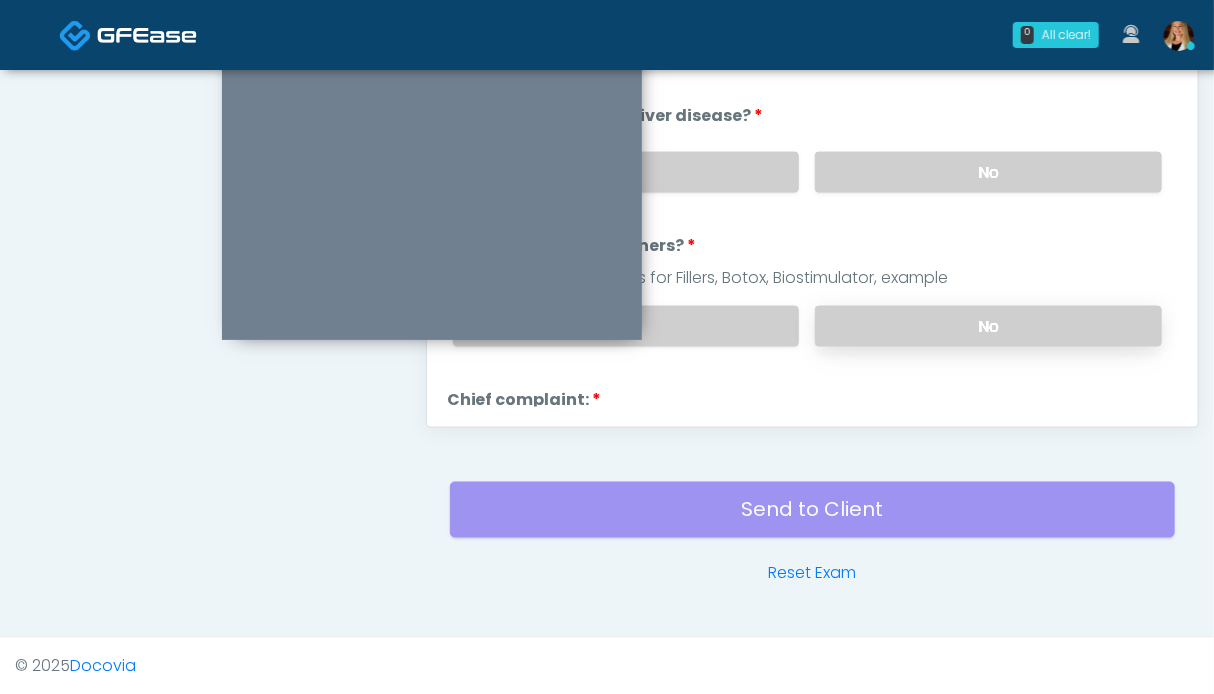 click on "No" at bounding box center [988, 326] 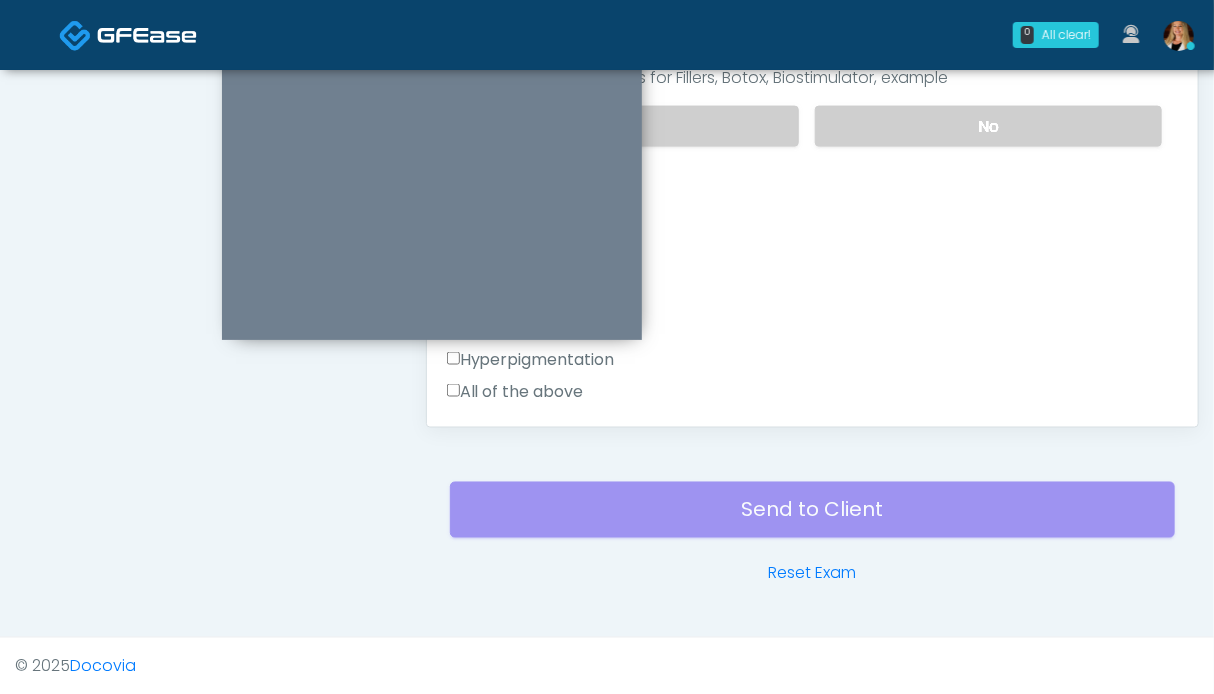 scroll, scrollTop: 899, scrollLeft: 0, axis: vertical 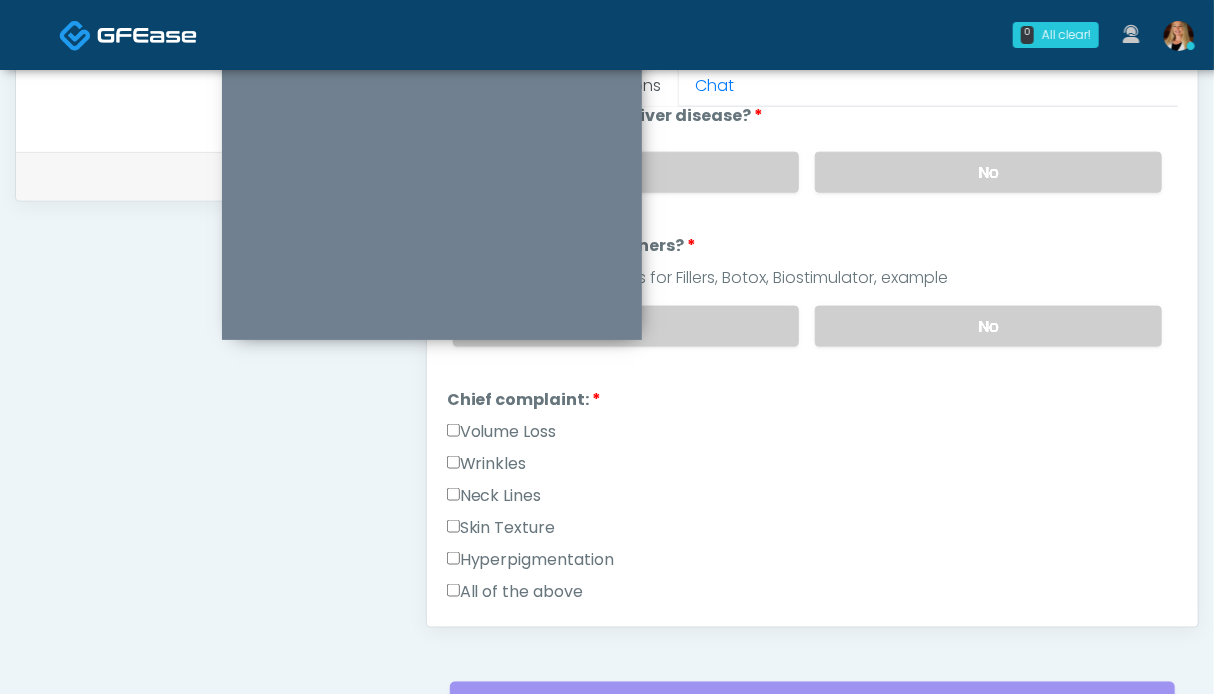 click on "All of the above" at bounding box center [515, 592] 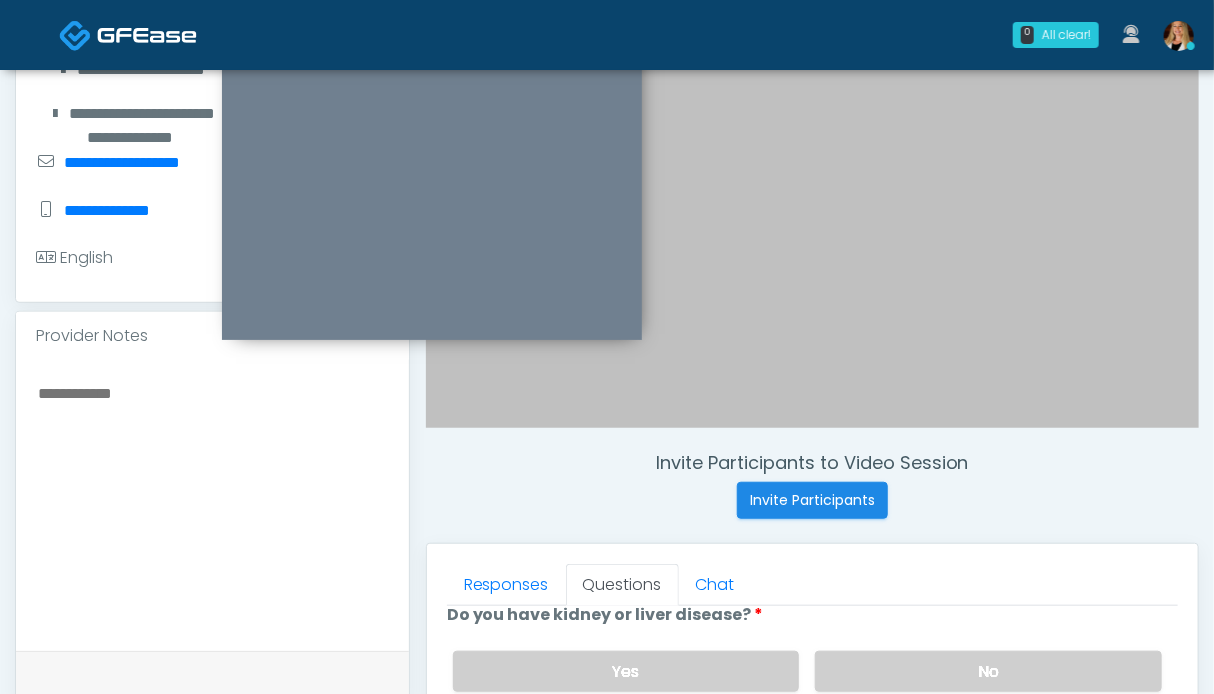 scroll, scrollTop: 700, scrollLeft: 0, axis: vertical 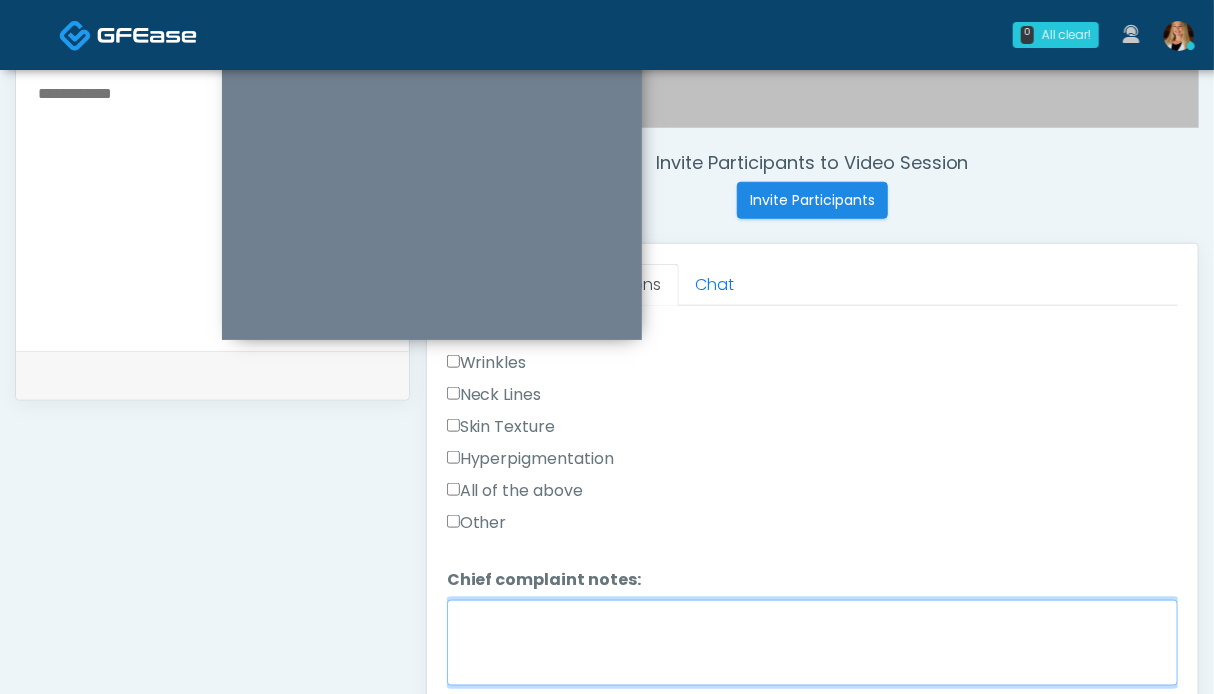 click on "Chief complaint notes:" at bounding box center (812, 643) 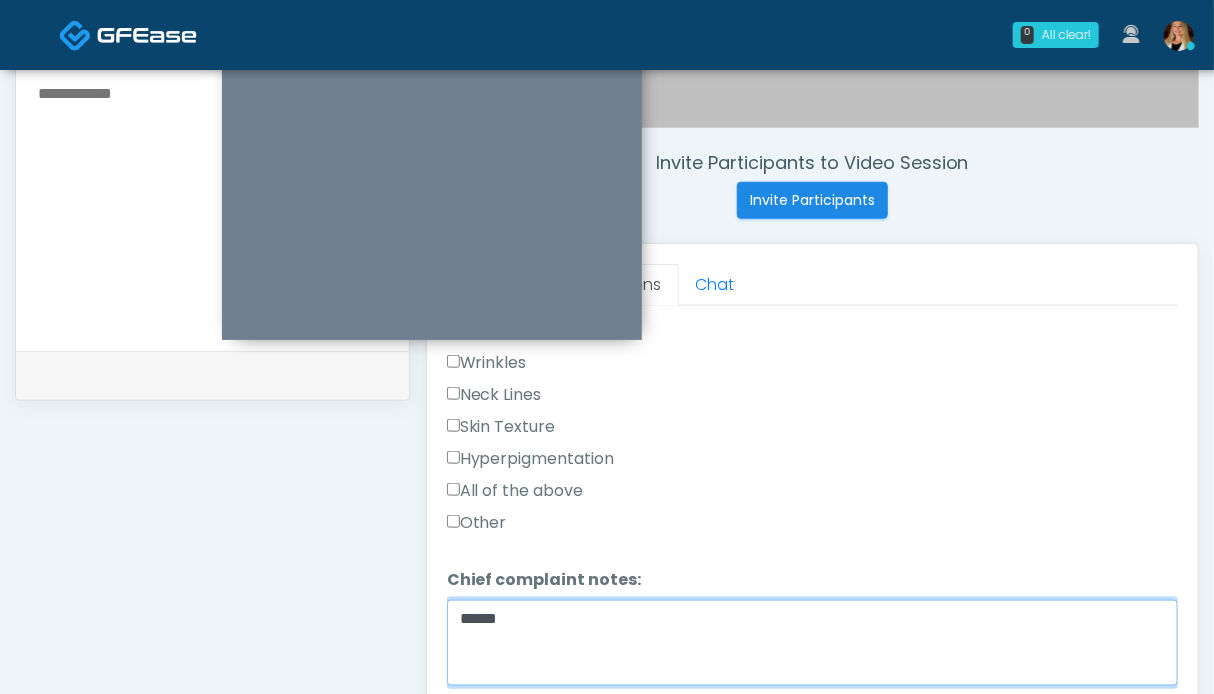 scroll, scrollTop: 900, scrollLeft: 0, axis: vertical 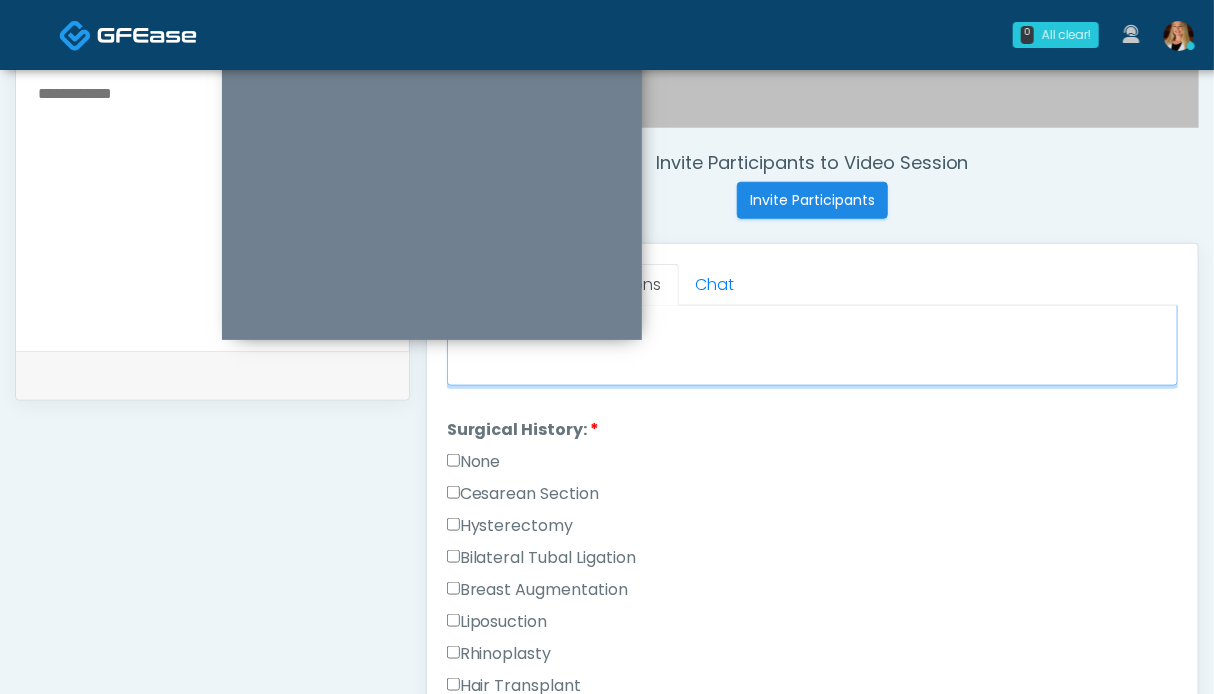 type on "*****" 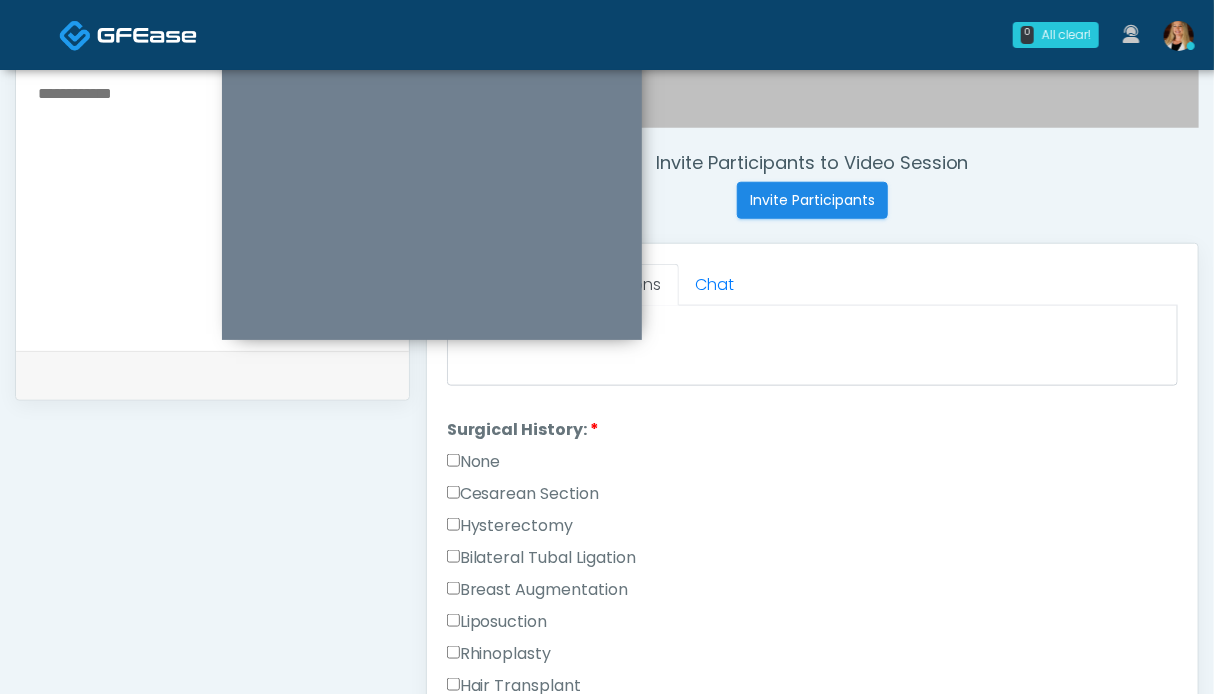 click on "None" at bounding box center [474, 462] 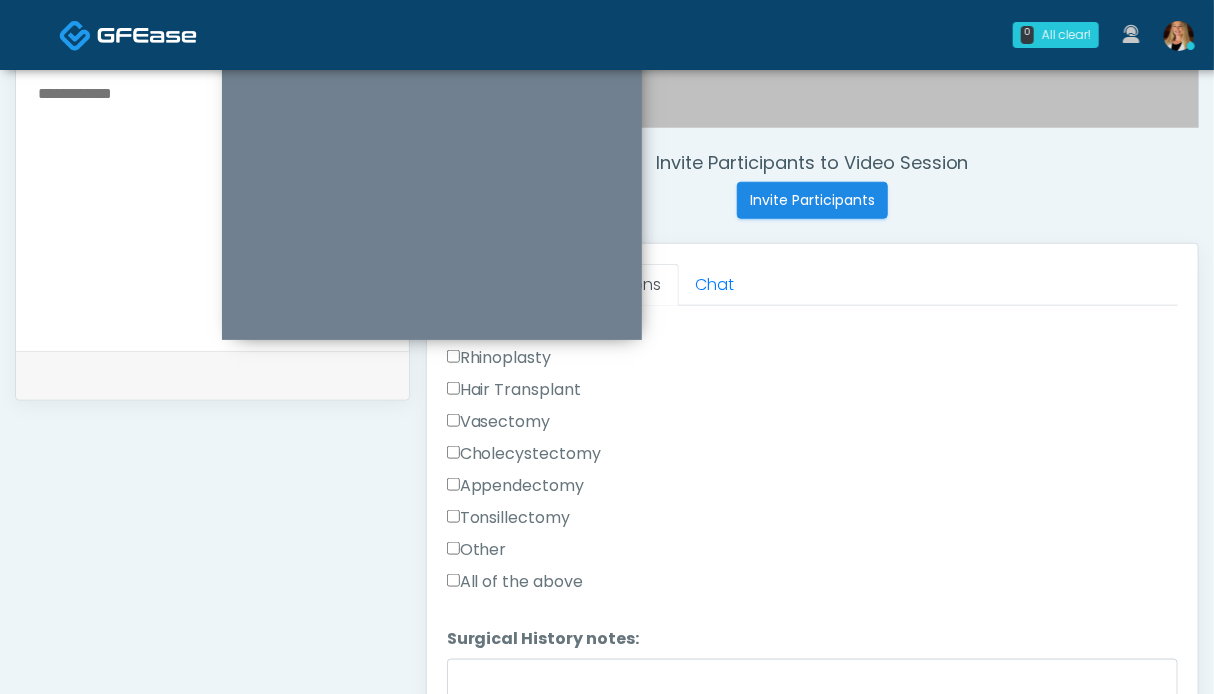 scroll, scrollTop: 900, scrollLeft: 0, axis: vertical 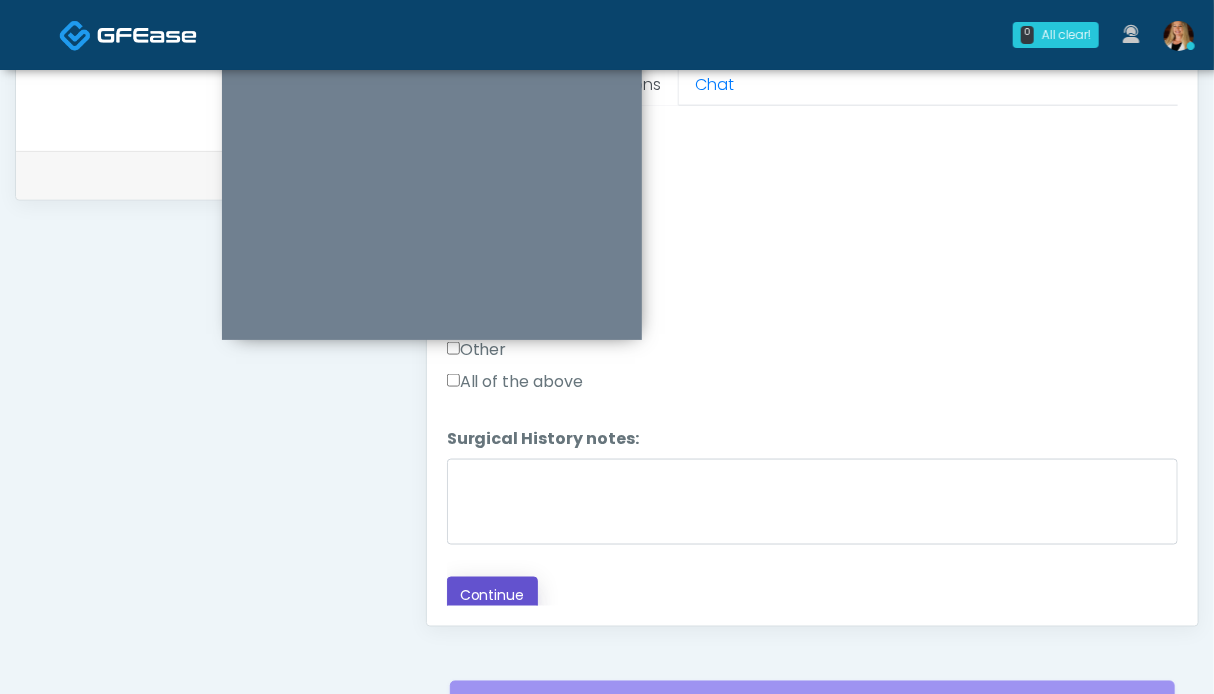 click on "Continue" at bounding box center [492, 595] 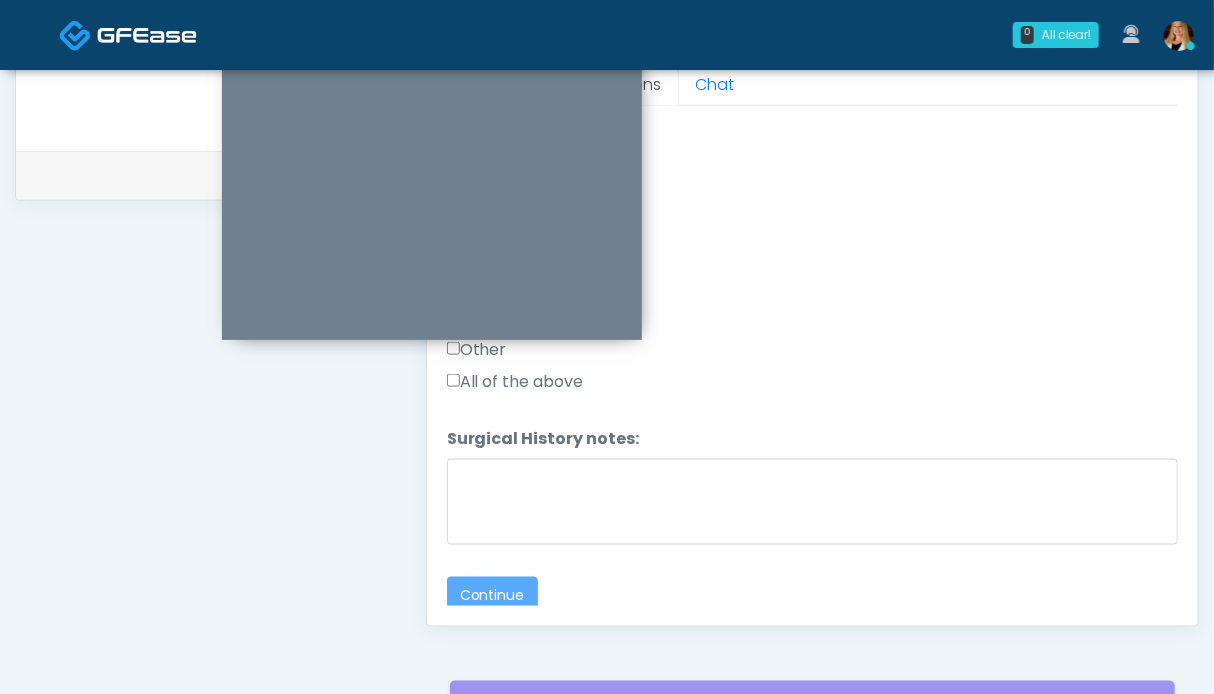 scroll, scrollTop: 1099, scrollLeft: 0, axis: vertical 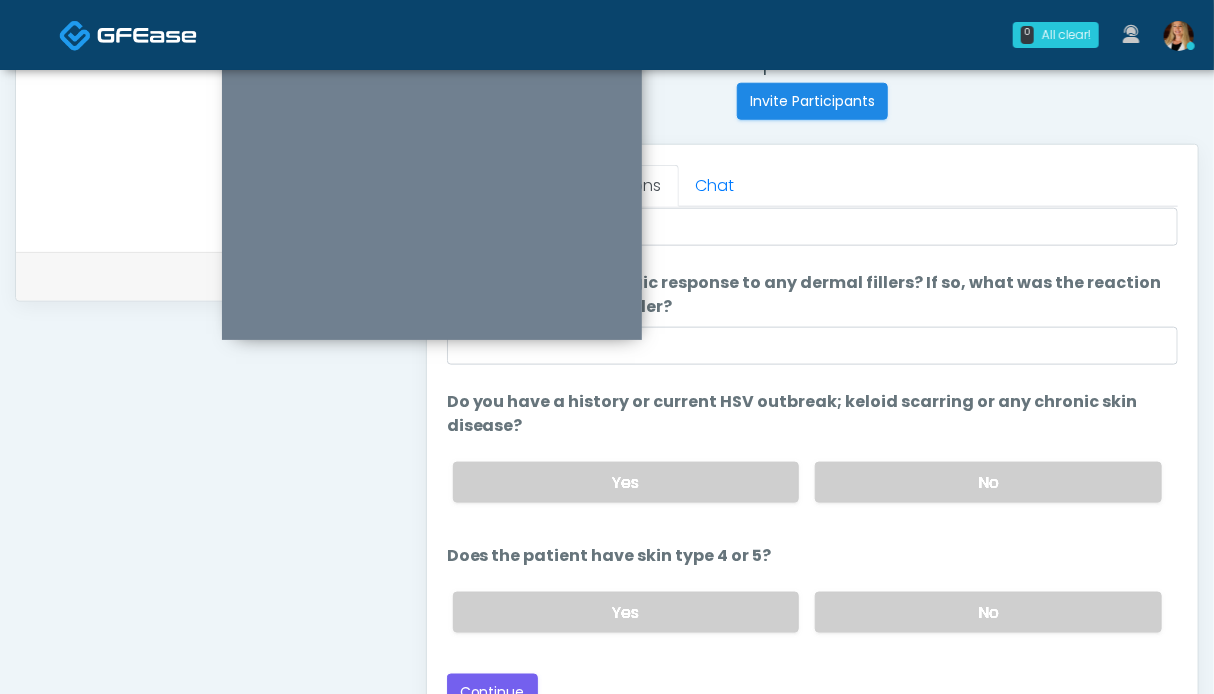 drag, startPoint x: 933, startPoint y: 604, endPoint x: 916, endPoint y: 507, distance: 98.478424 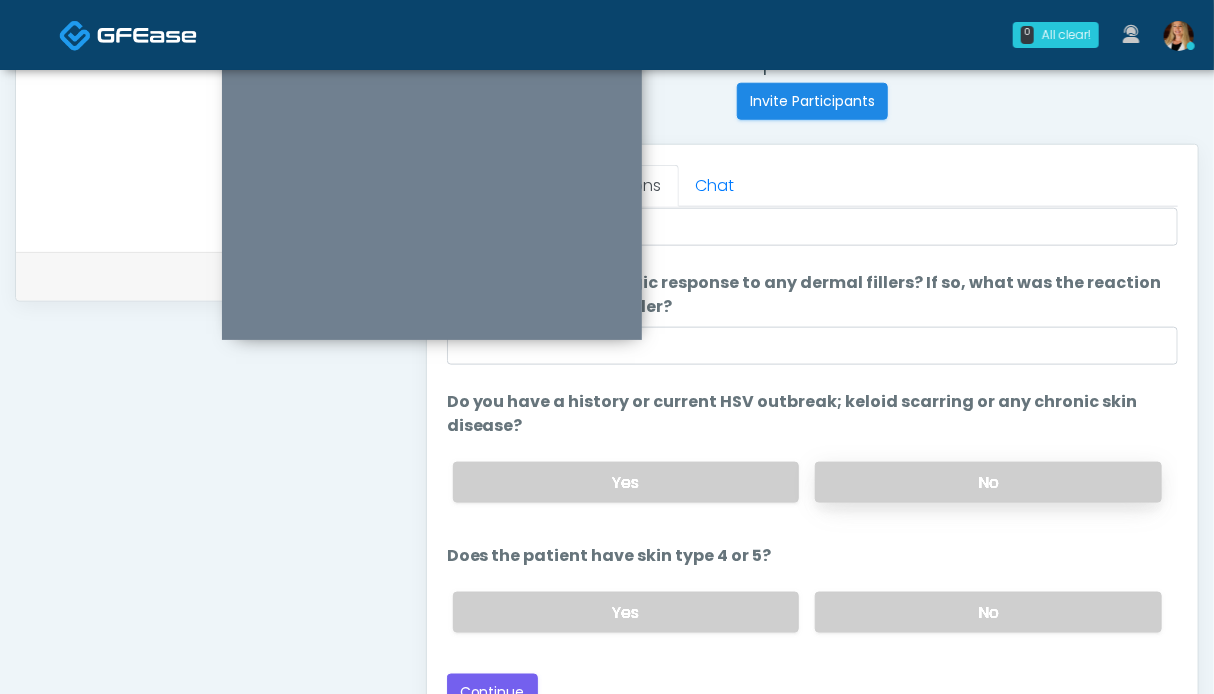click on "No" at bounding box center [988, 482] 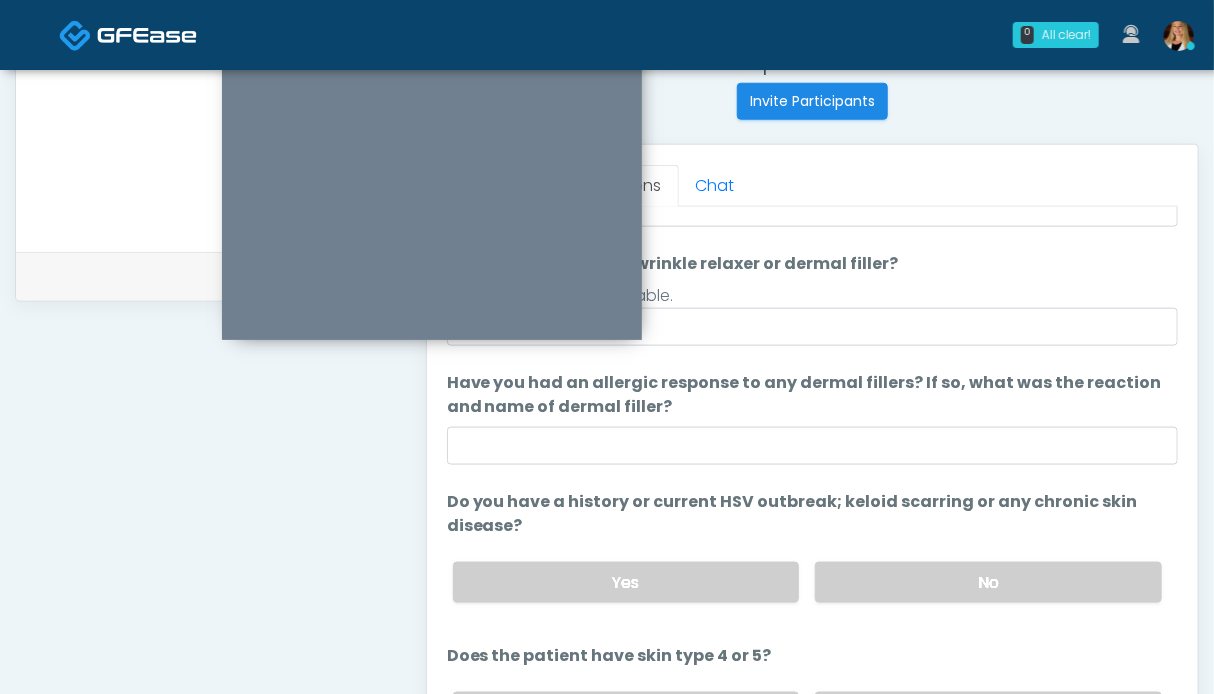 scroll, scrollTop: 220, scrollLeft: 0, axis: vertical 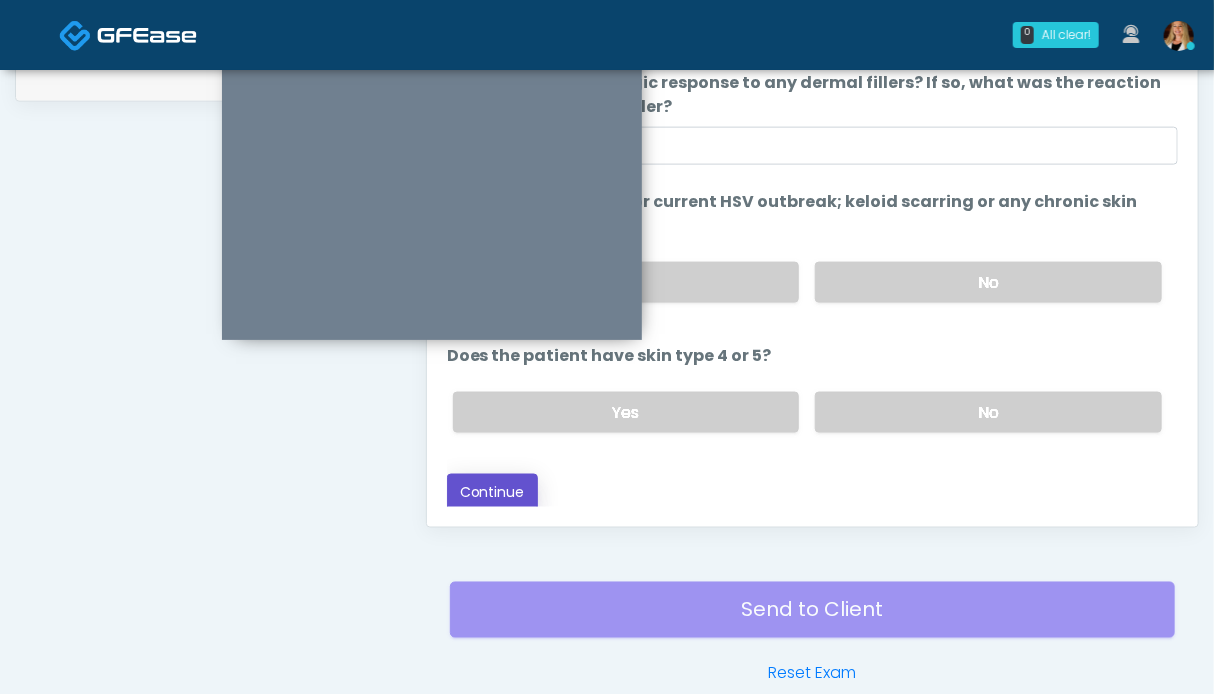 click on "Continue" at bounding box center [492, 492] 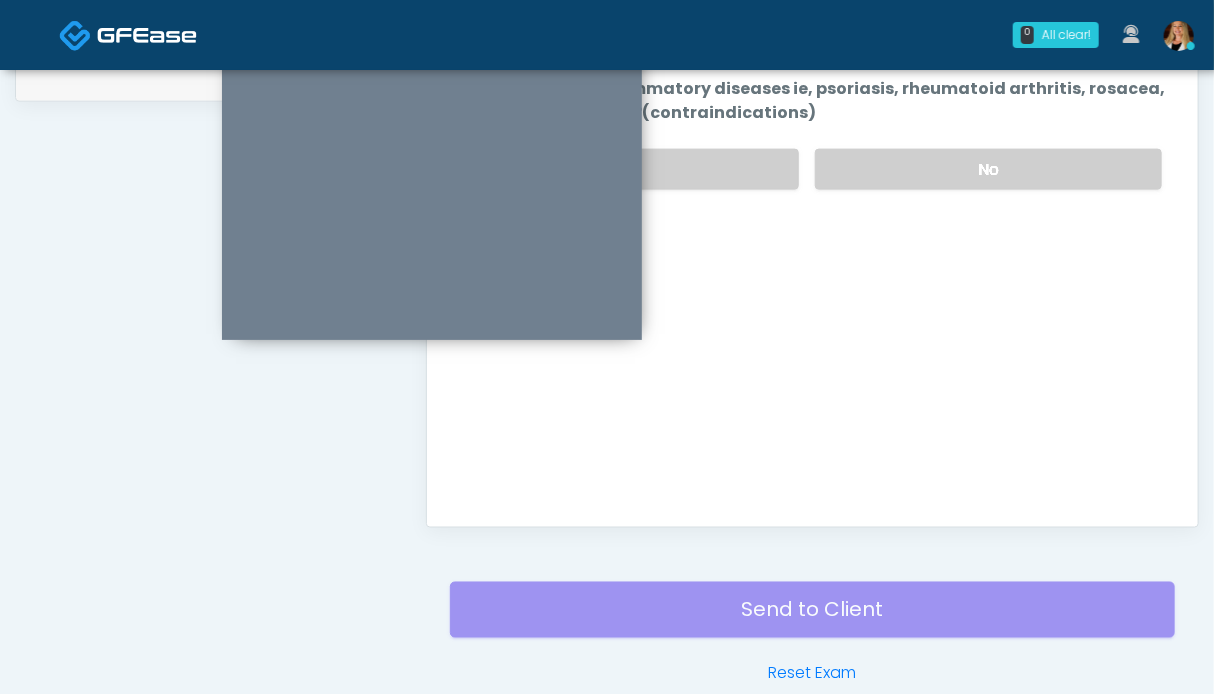 scroll, scrollTop: 1099, scrollLeft: 0, axis: vertical 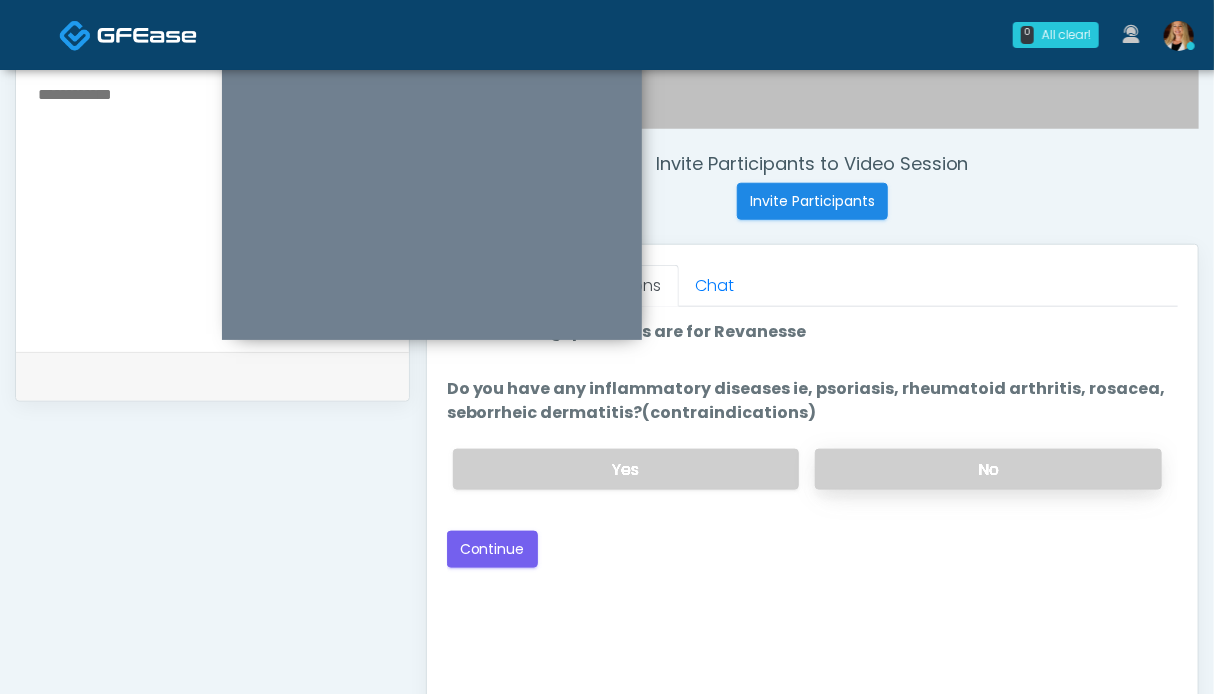 click on "No" at bounding box center (988, 469) 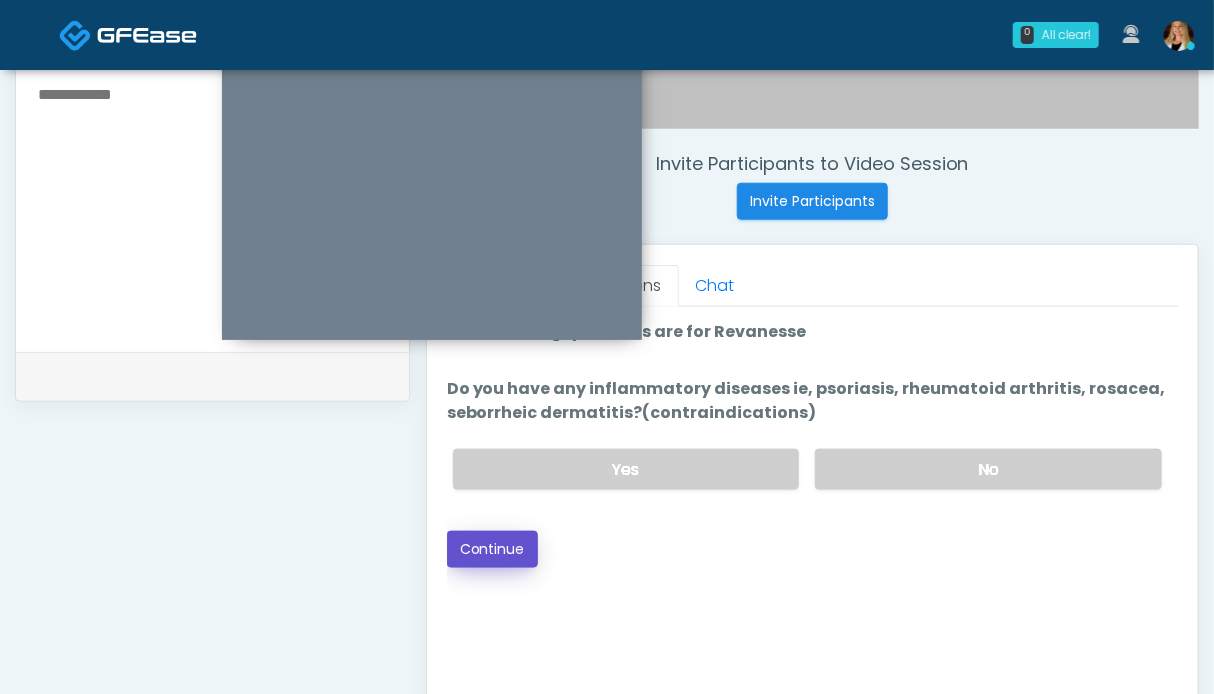 click on "Continue" at bounding box center (492, 549) 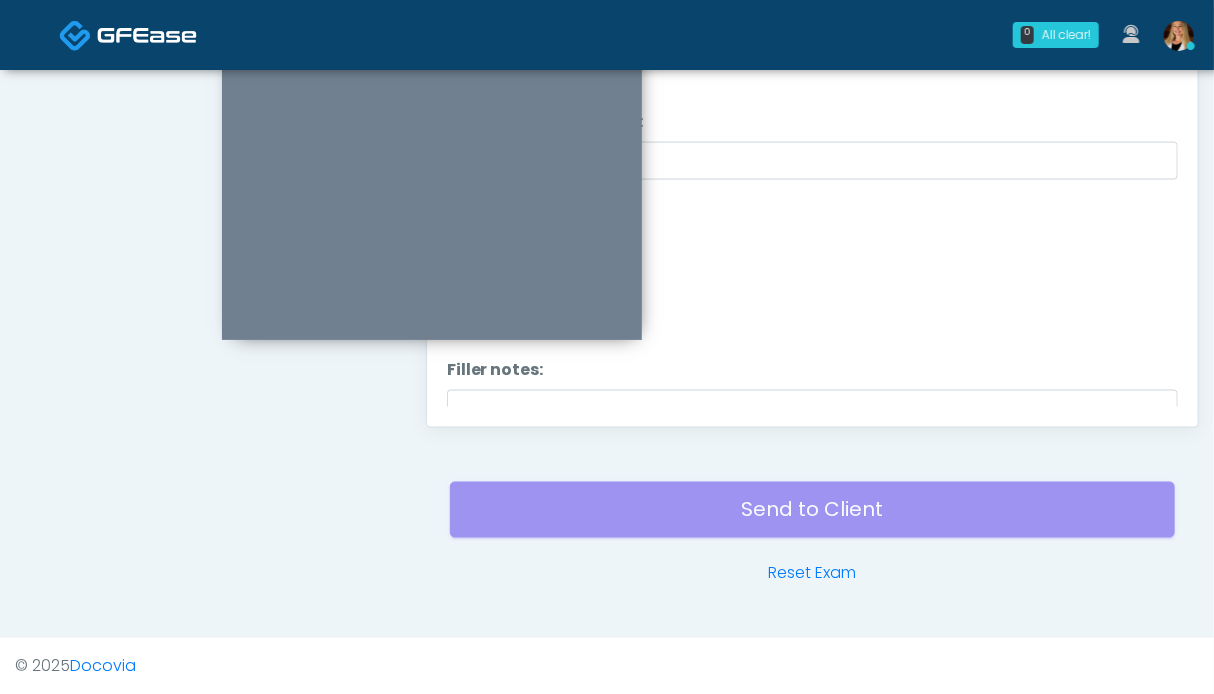 scroll, scrollTop: 899, scrollLeft: 0, axis: vertical 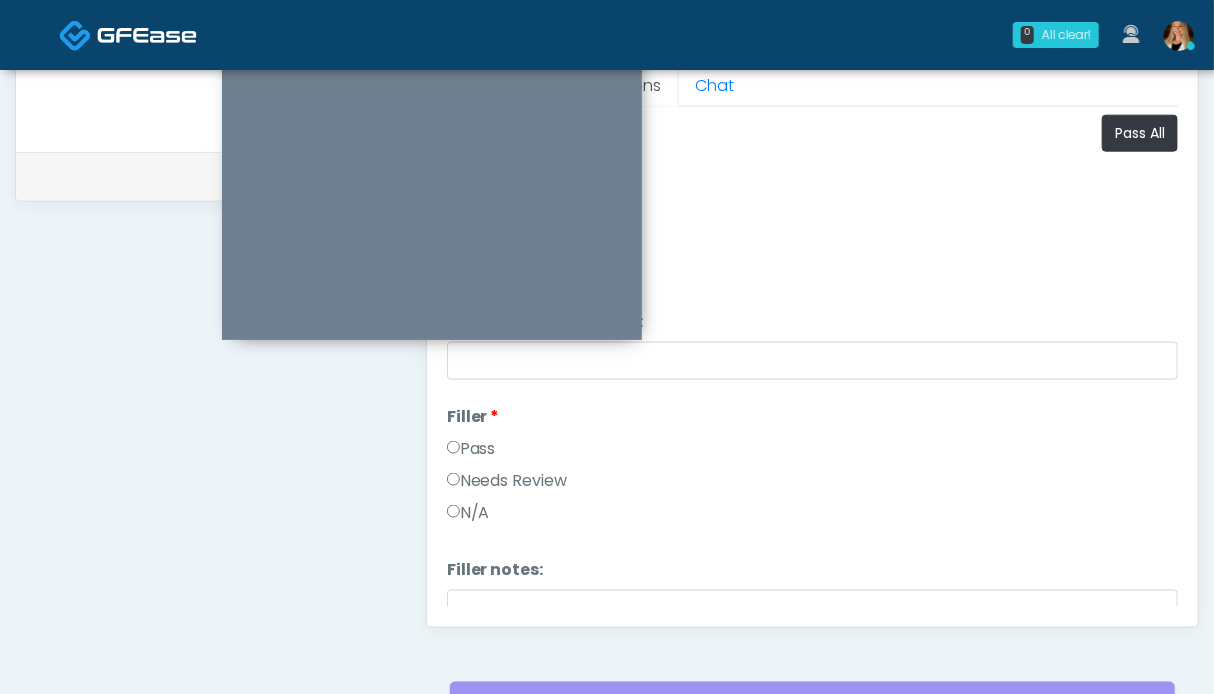click on "Pass" at bounding box center (471, 449) 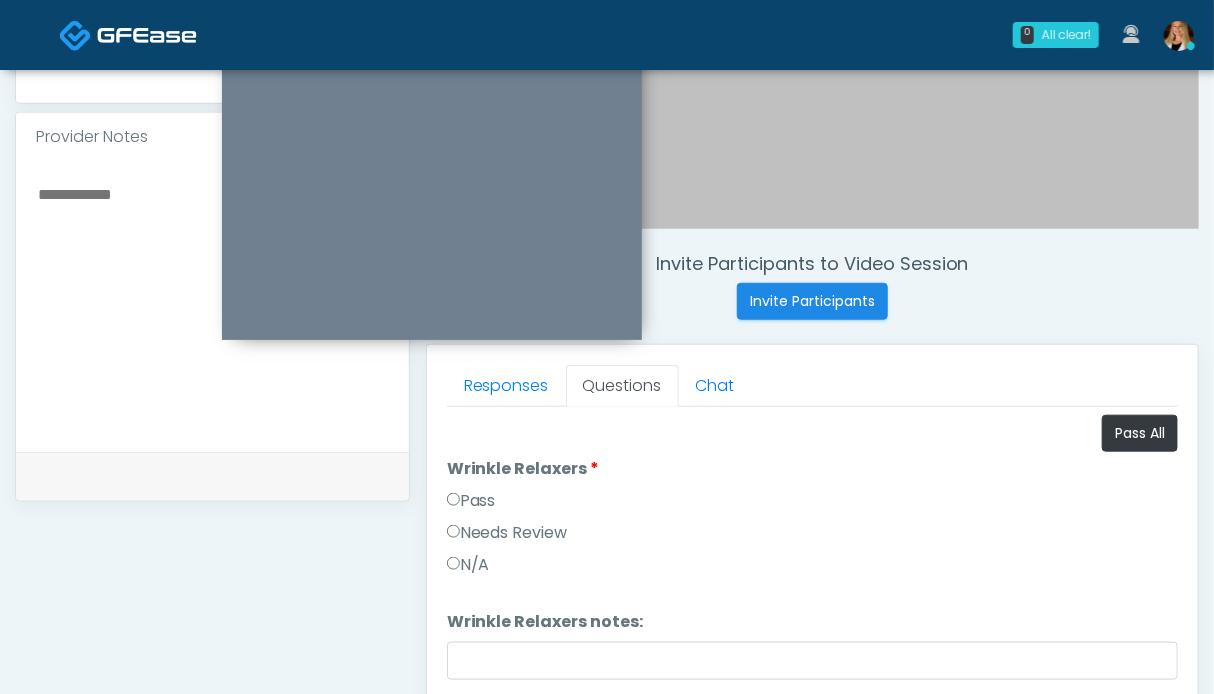 drag, startPoint x: 486, startPoint y: 493, endPoint x: 386, endPoint y: 491, distance: 100.02 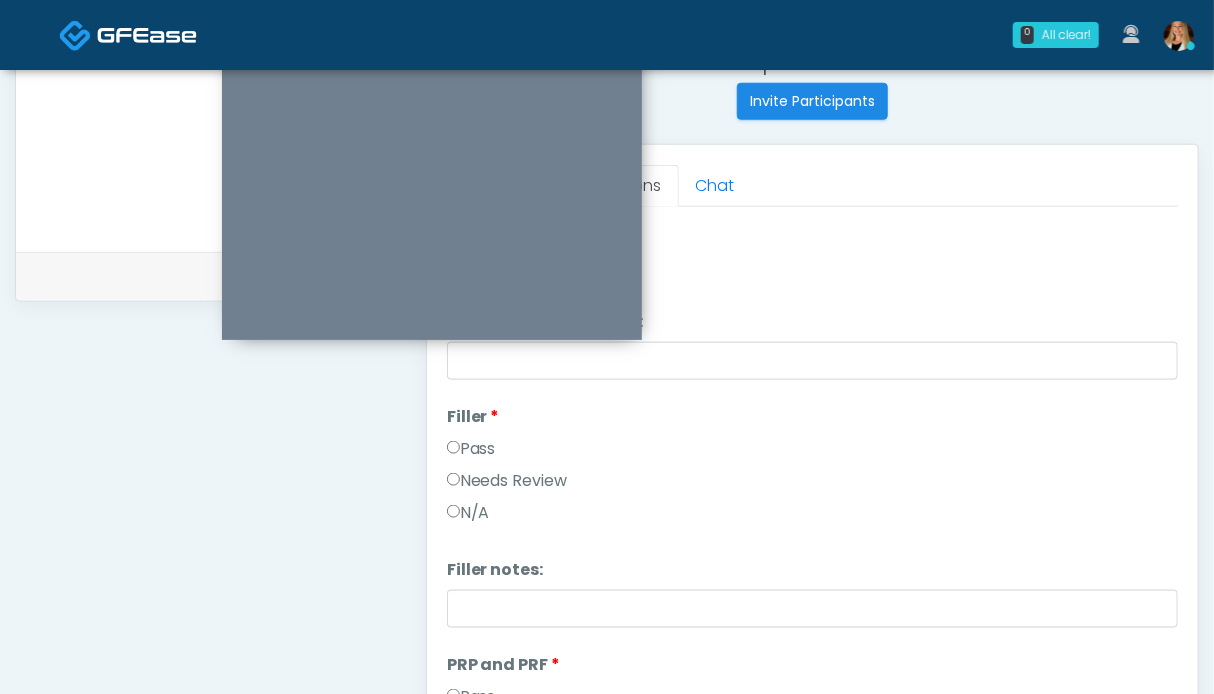 scroll, scrollTop: 300, scrollLeft: 0, axis: vertical 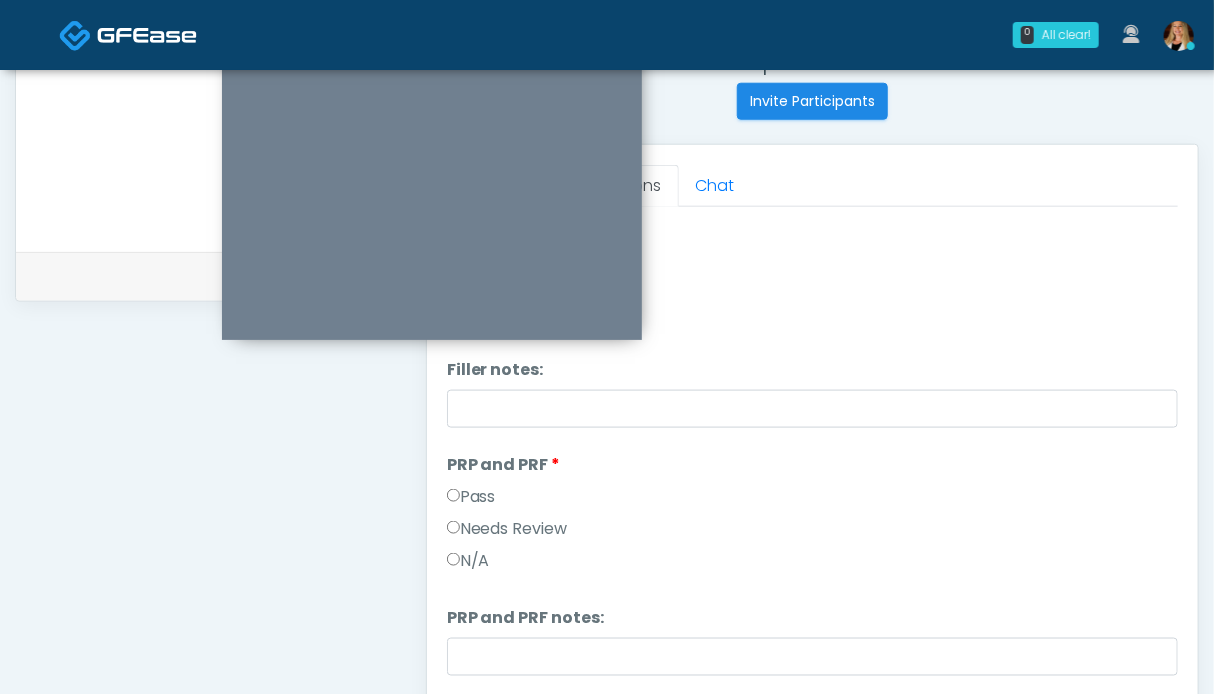 click on "Pass" at bounding box center (471, 497) 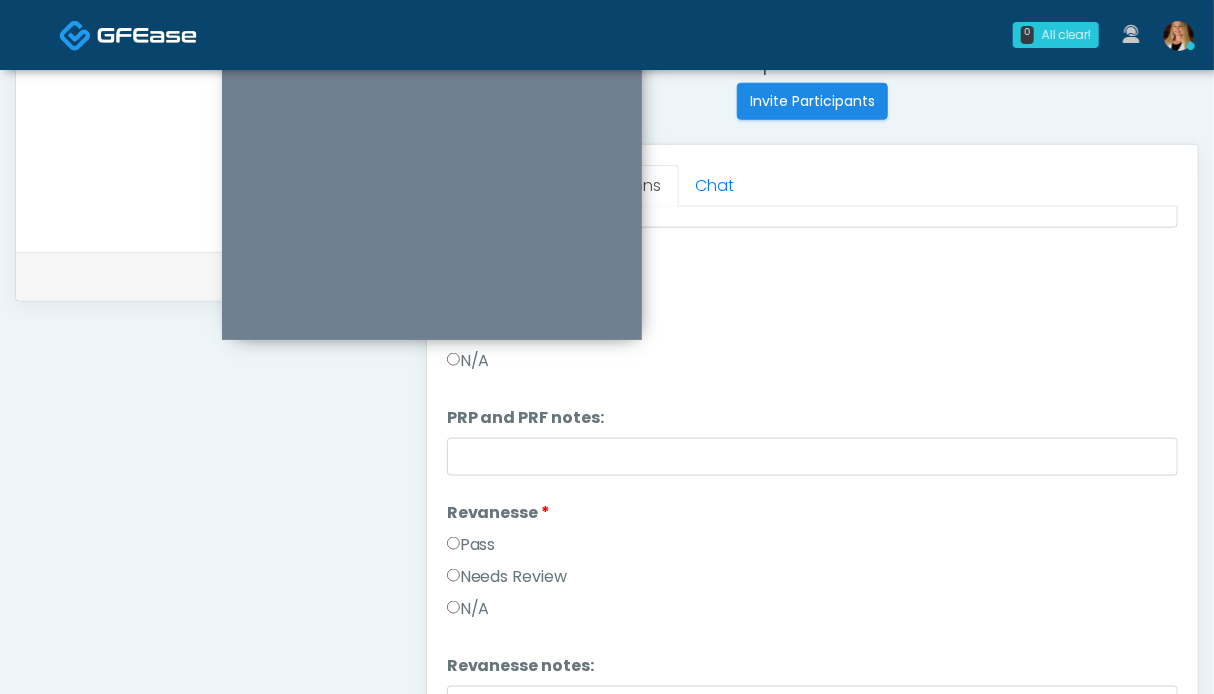 scroll 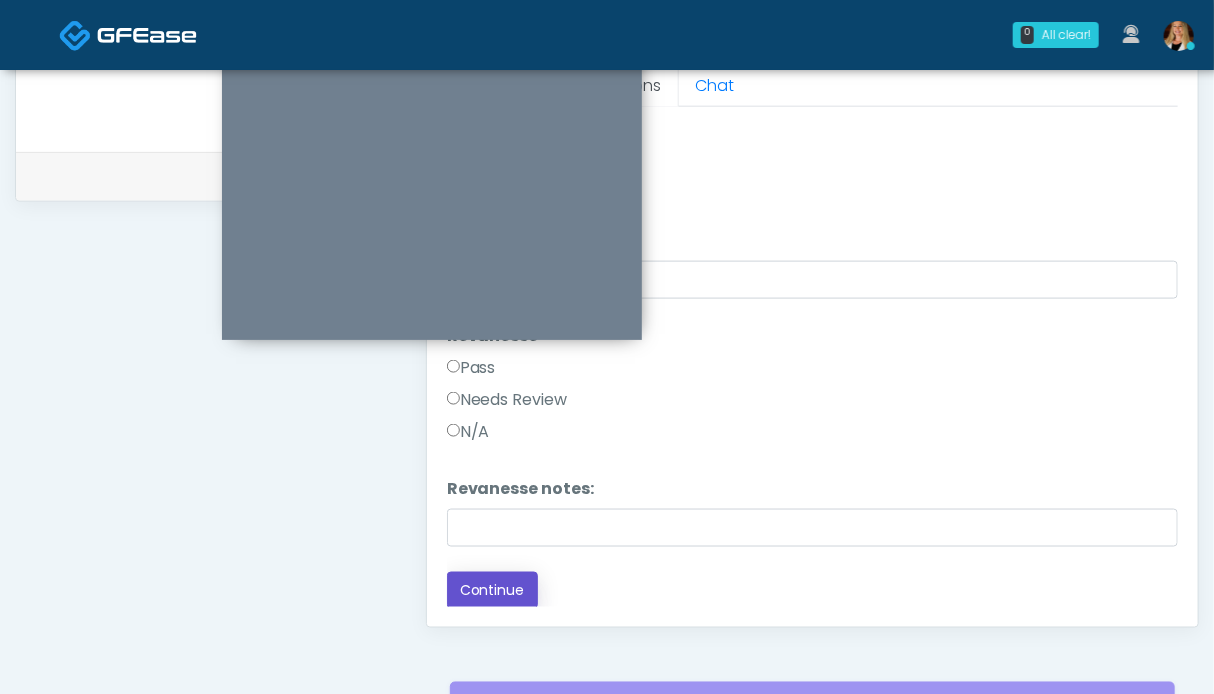 click on "Continue" at bounding box center [492, 590] 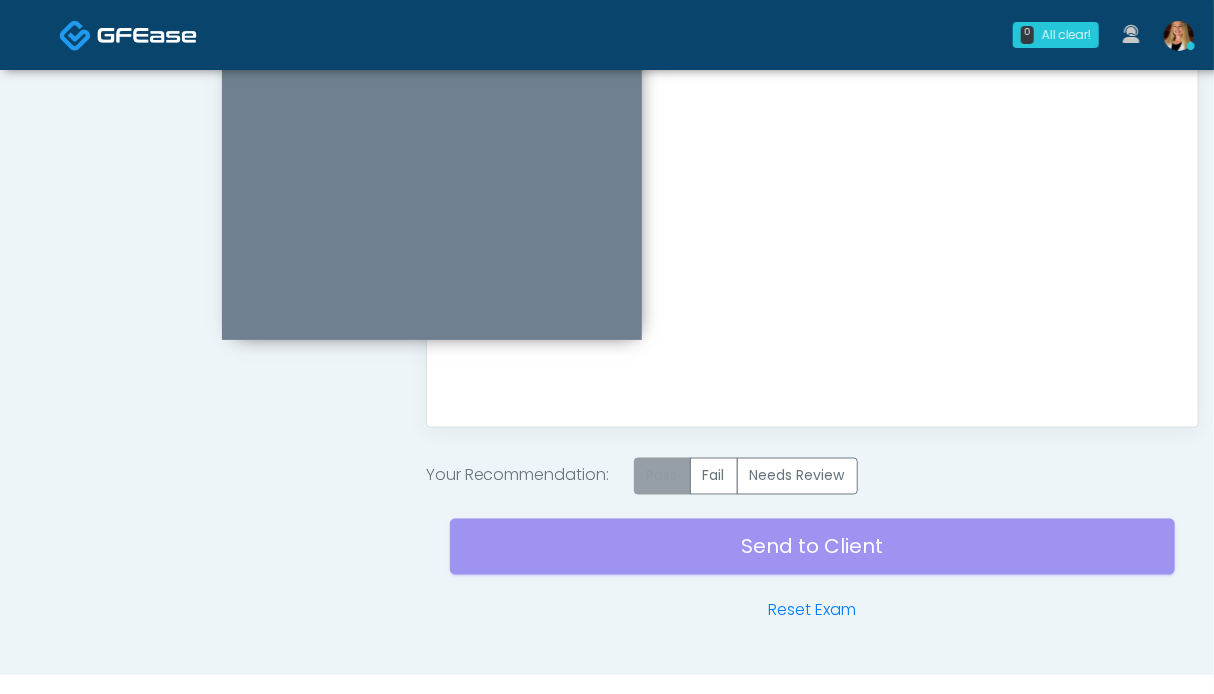 click on "Pass" at bounding box center [662, 476] 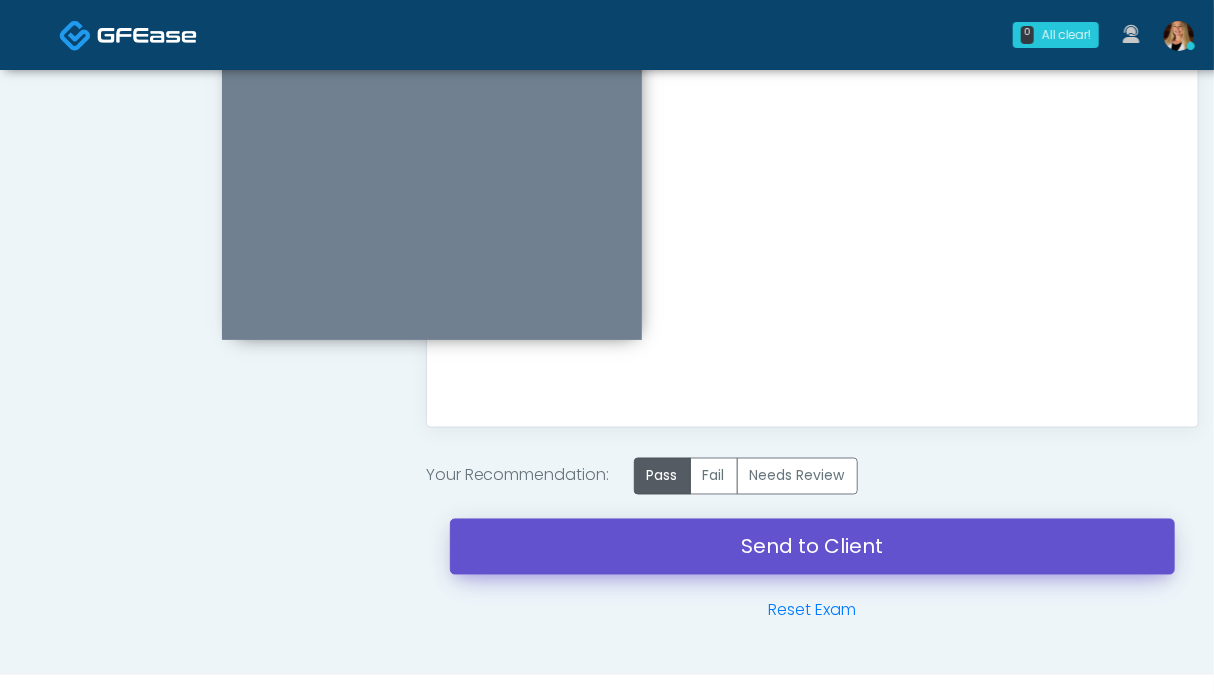 click on "Send to Client" at bounding box center (812, 547) 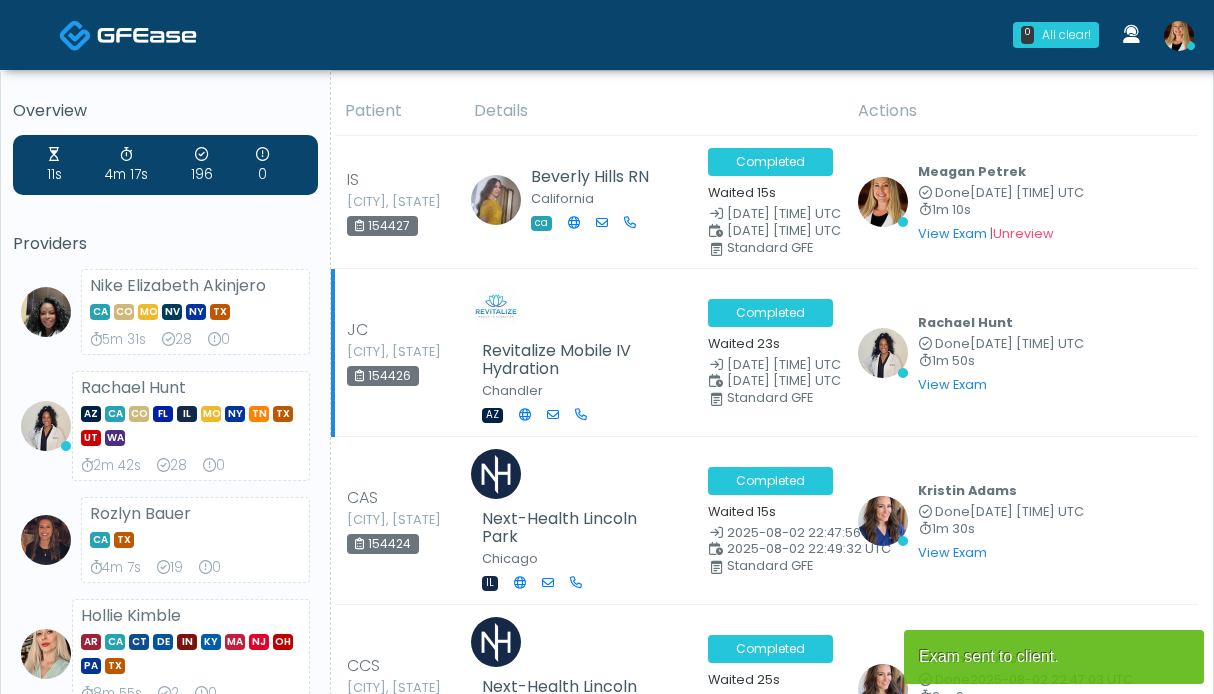 scroll, scrollTop: 0, scrollLeft: 0, axis: both 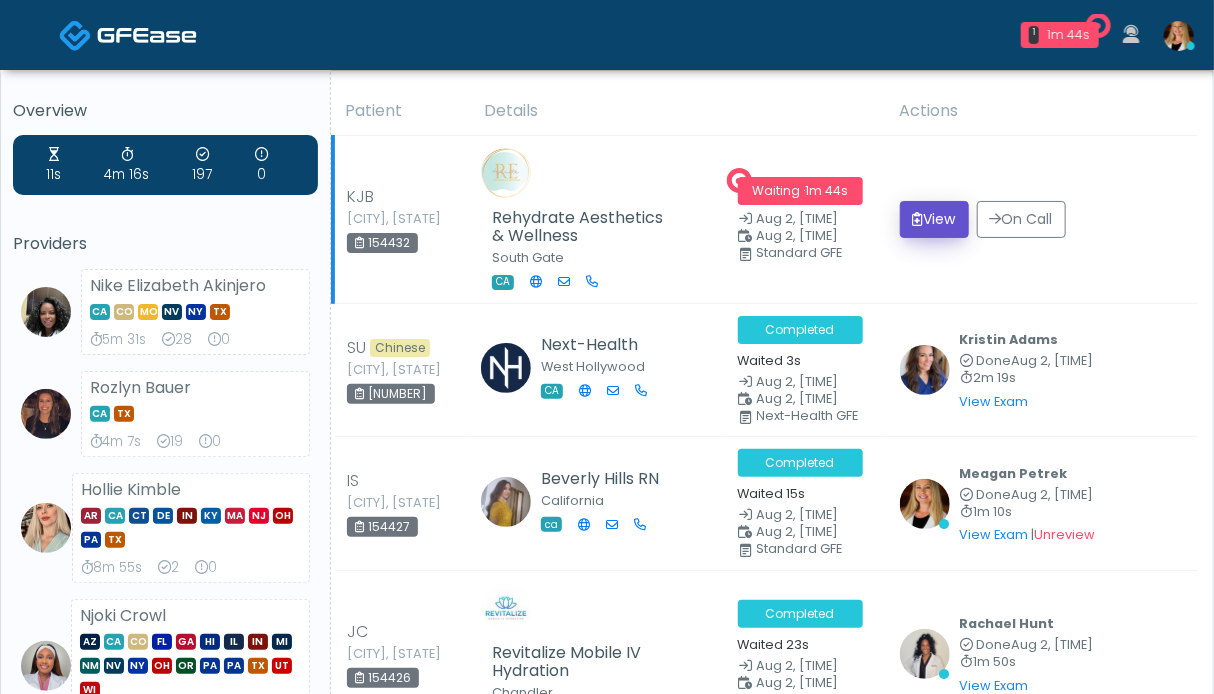 click on "View" at bounding box center (934, 219) 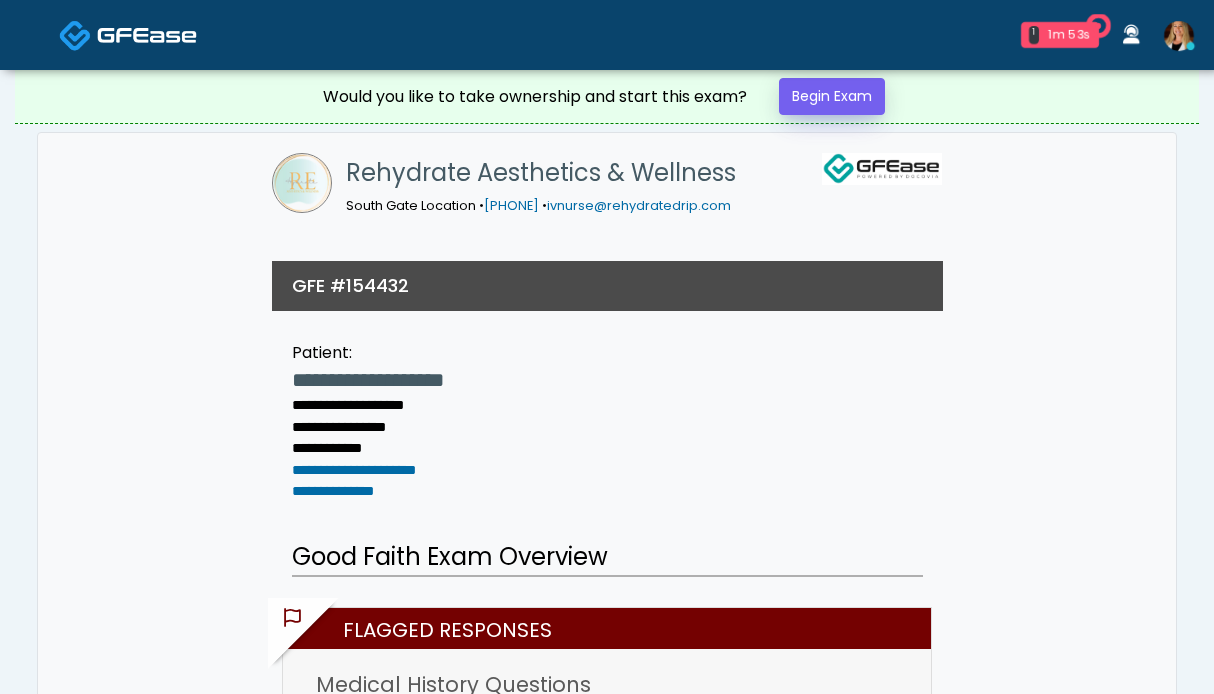 scroll, scrollTop: 0, scrollLeft: 0, axis: both 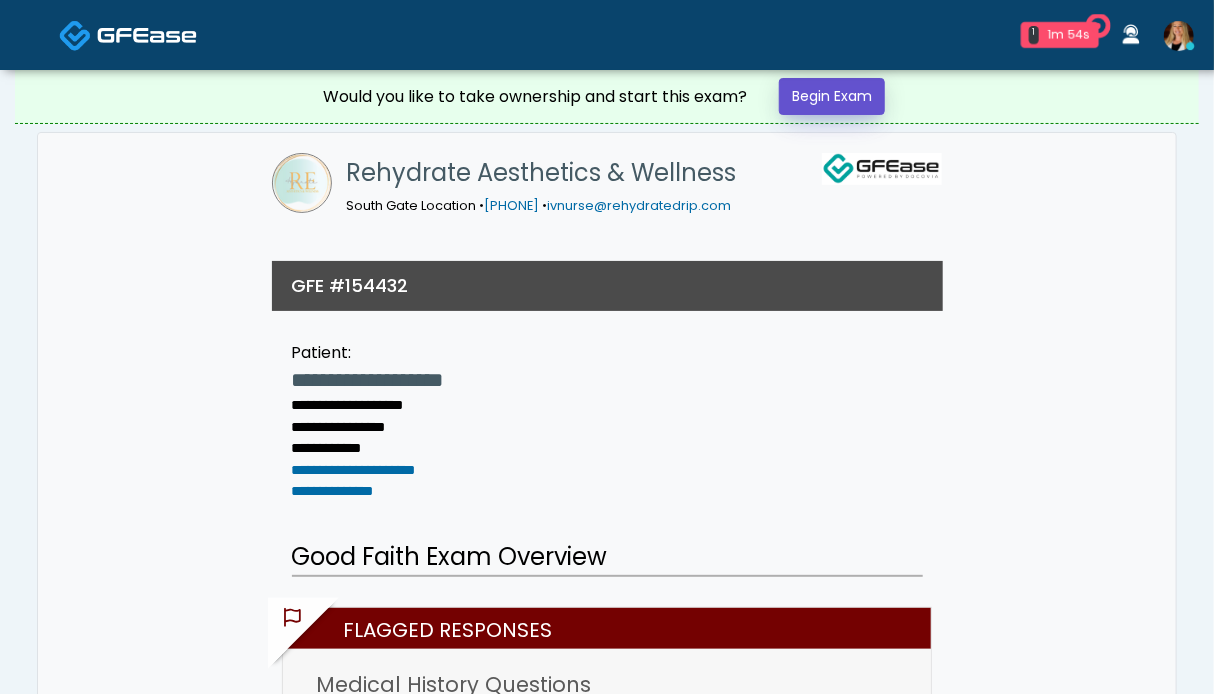 click on "Begin Exam" at bounding box center [832, 96] 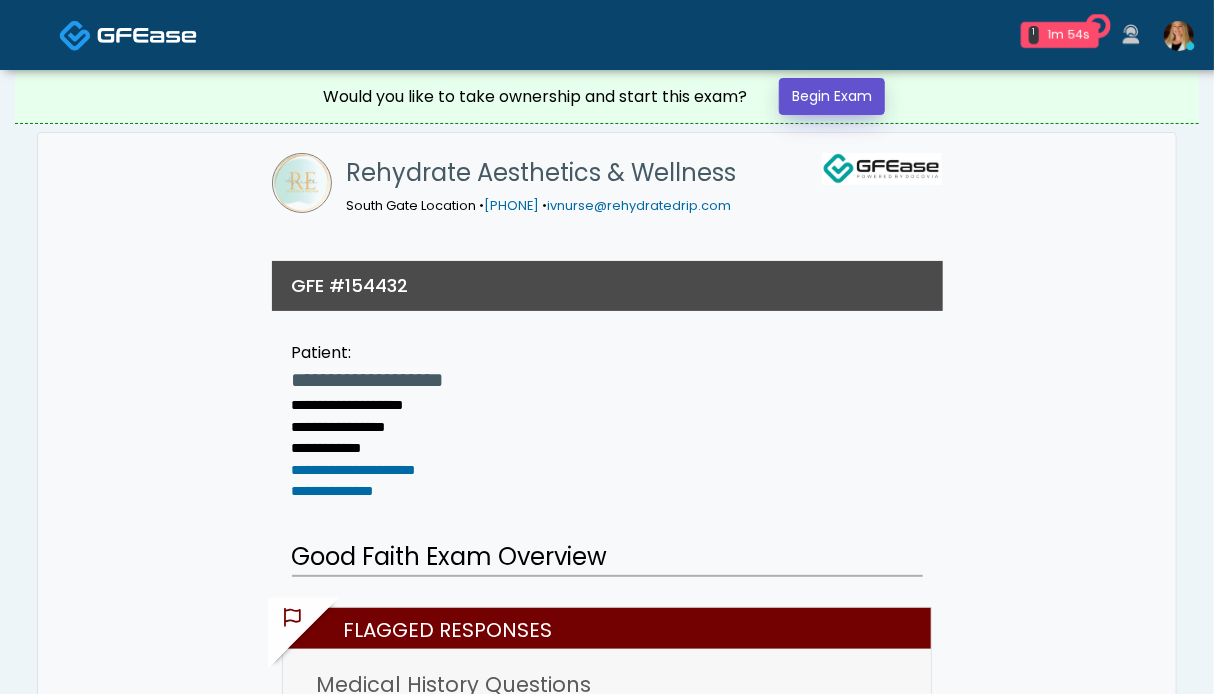 scroll, scrollTop: 0, scrollLeft: 0, axis: both 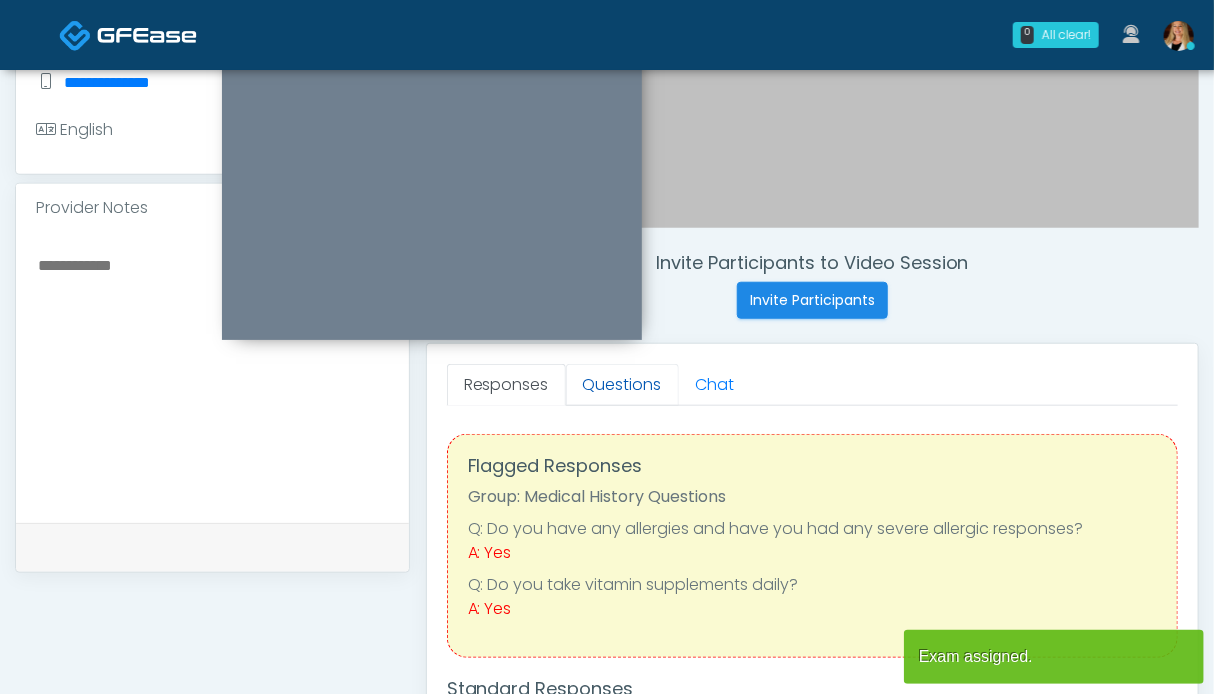 click on "Questions" at bounding box center [622, 385] 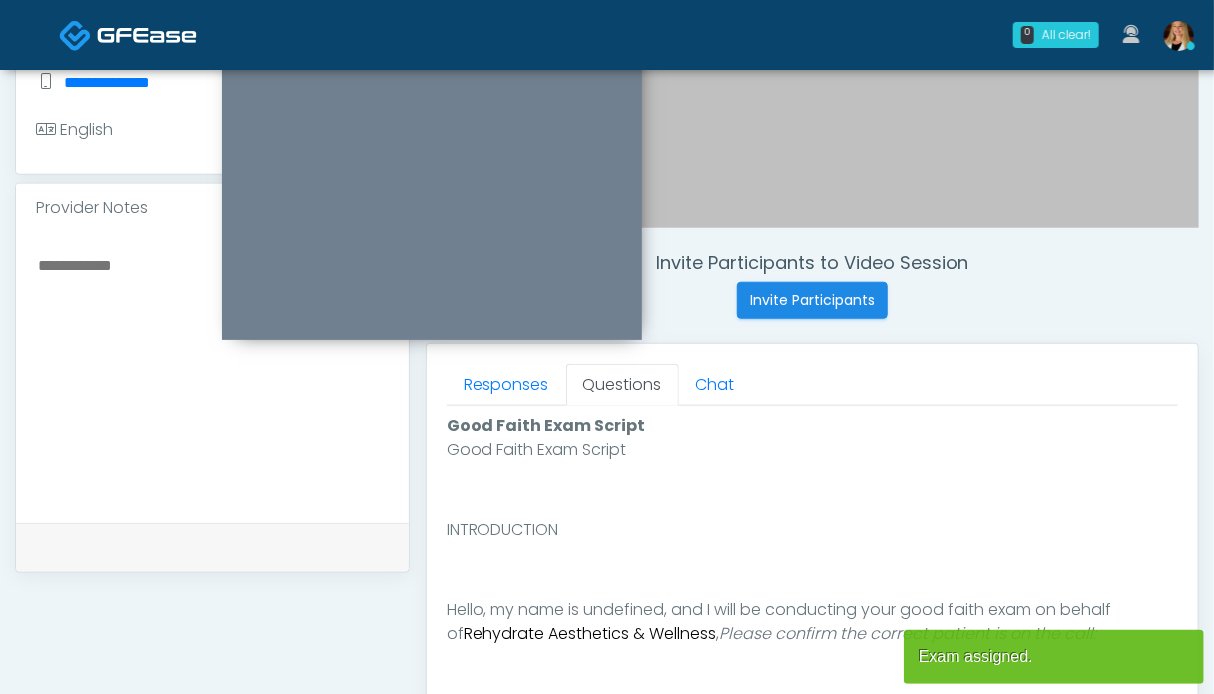 scroll, scrollTop: 1099, scrollLeft: 0, axis: vertical 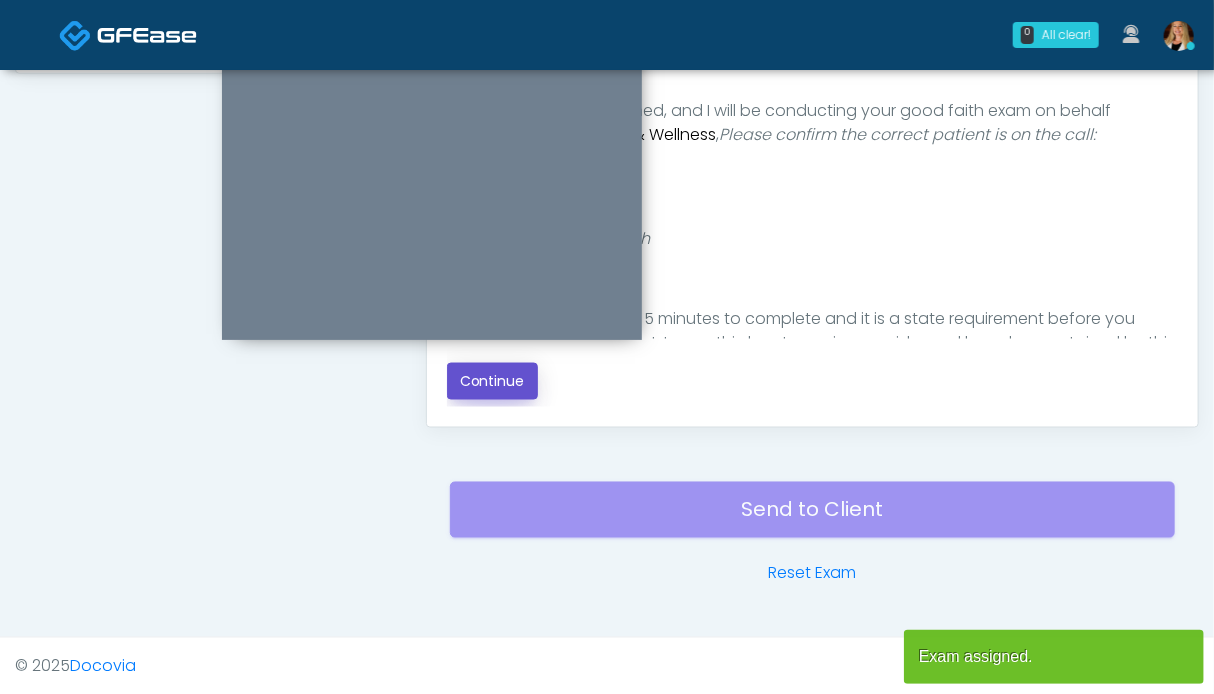 click on "Continue" at bounding box center [492, 381] 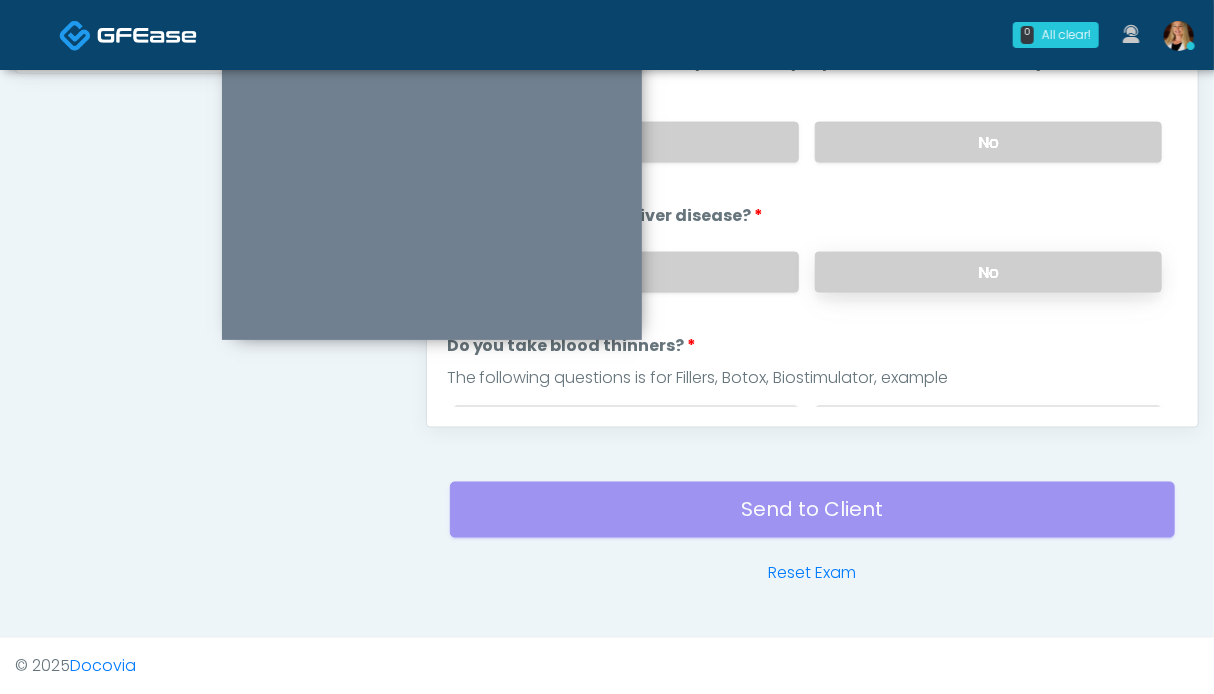click on "No" at bounding box center [988, 272] 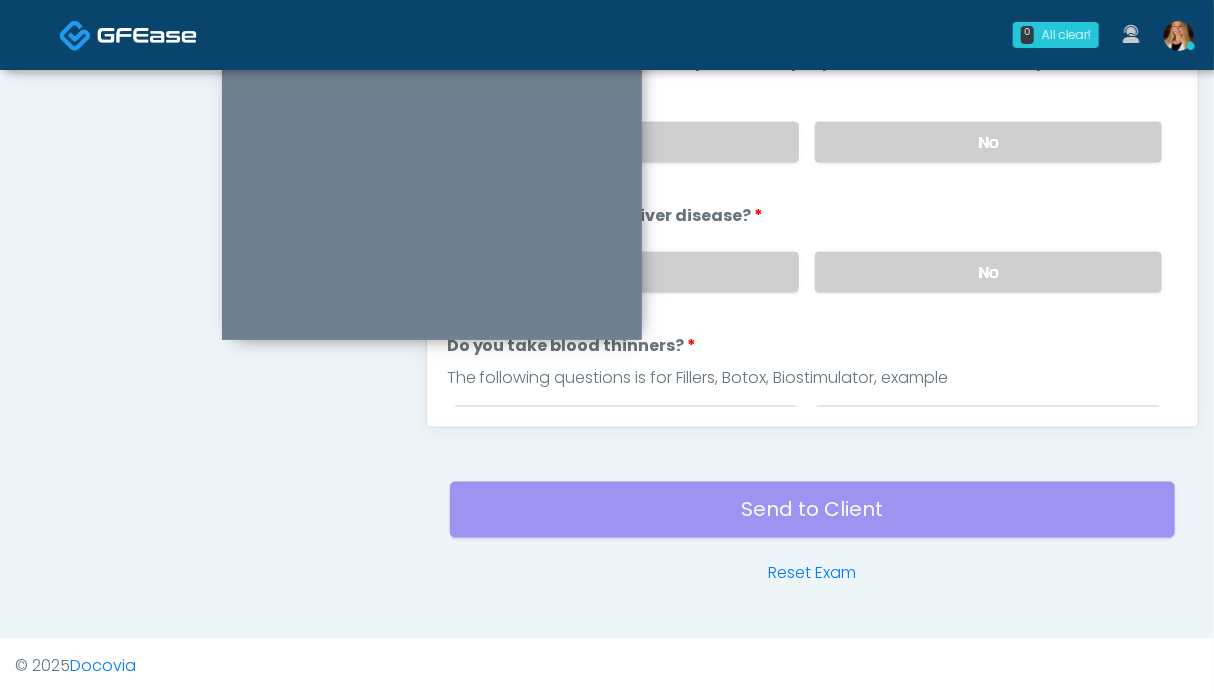 drag, startPoint x: 948, startPoint y: 141, endPoint x: 621, endPoint y: 262, distance: 348.66888 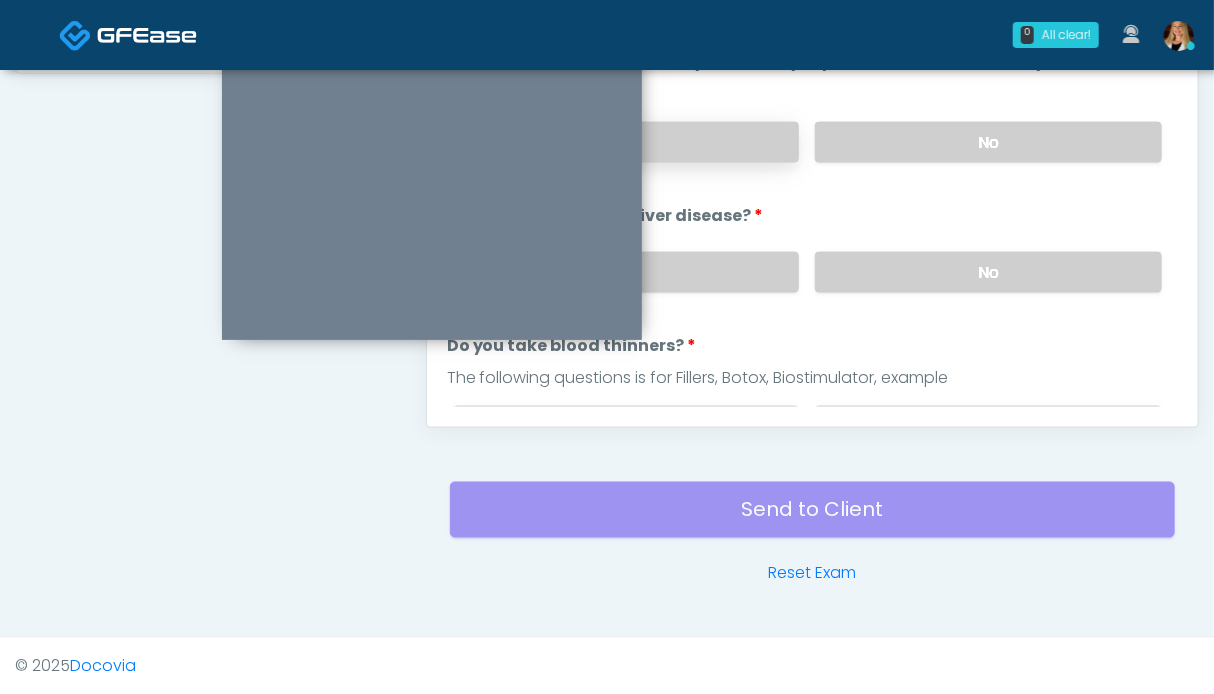 scroll, scrollTop: 799, scrollLeft: 0, axis: vertical 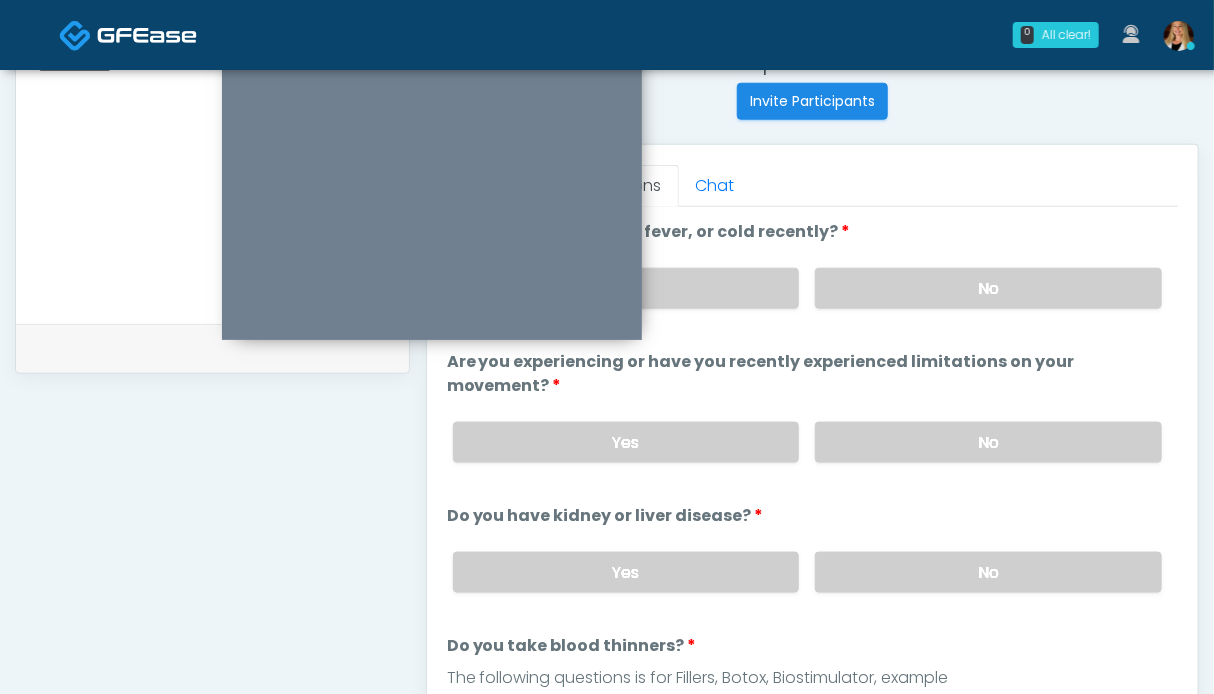drag, startPoint x: 998, startPoint y: 289, endPoint x: 502, endPoint y: 366, distance: 501.94122 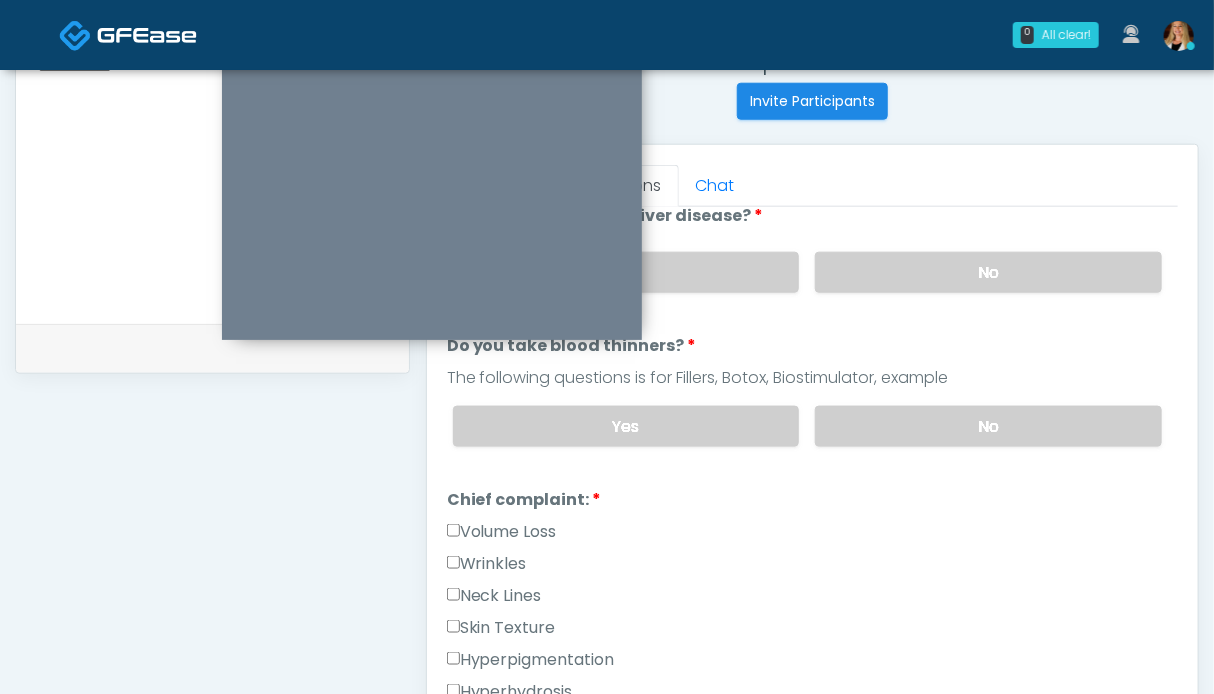 drag, startPoint x: 1017, startPoint y: 414, endPoint x: 761, endPoint y: 385, distance: 257.63733 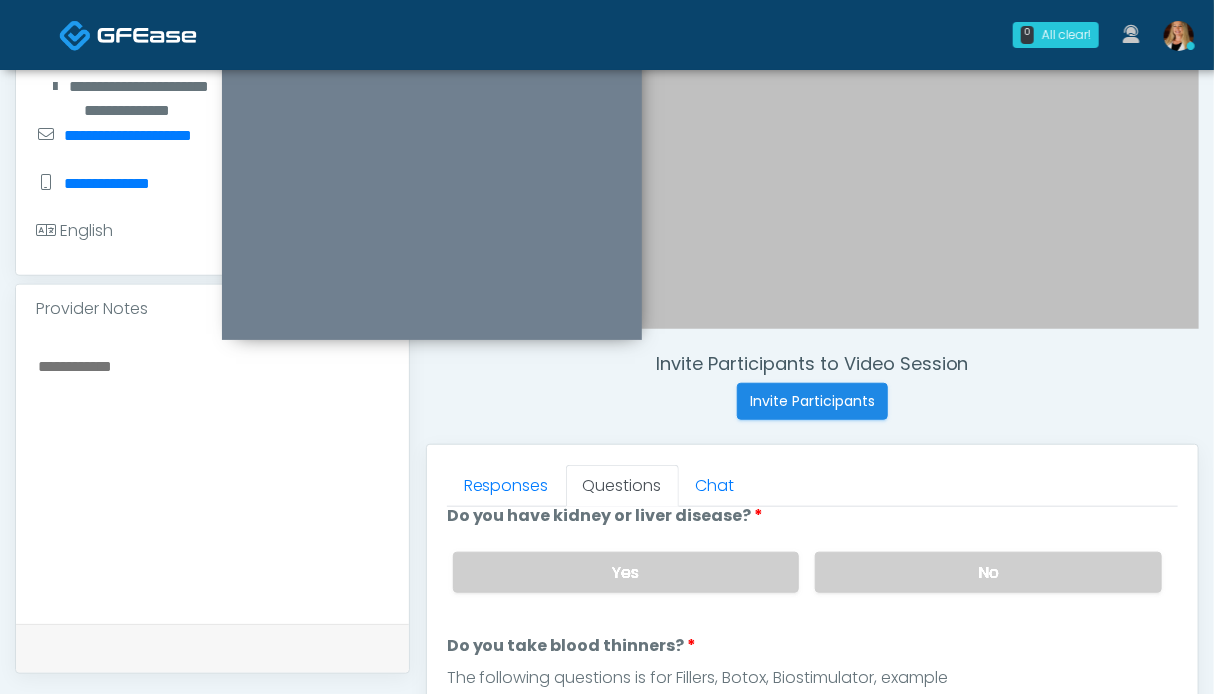 scroll, scrollTop: 799, scrollLeft: 0, axis: vertical 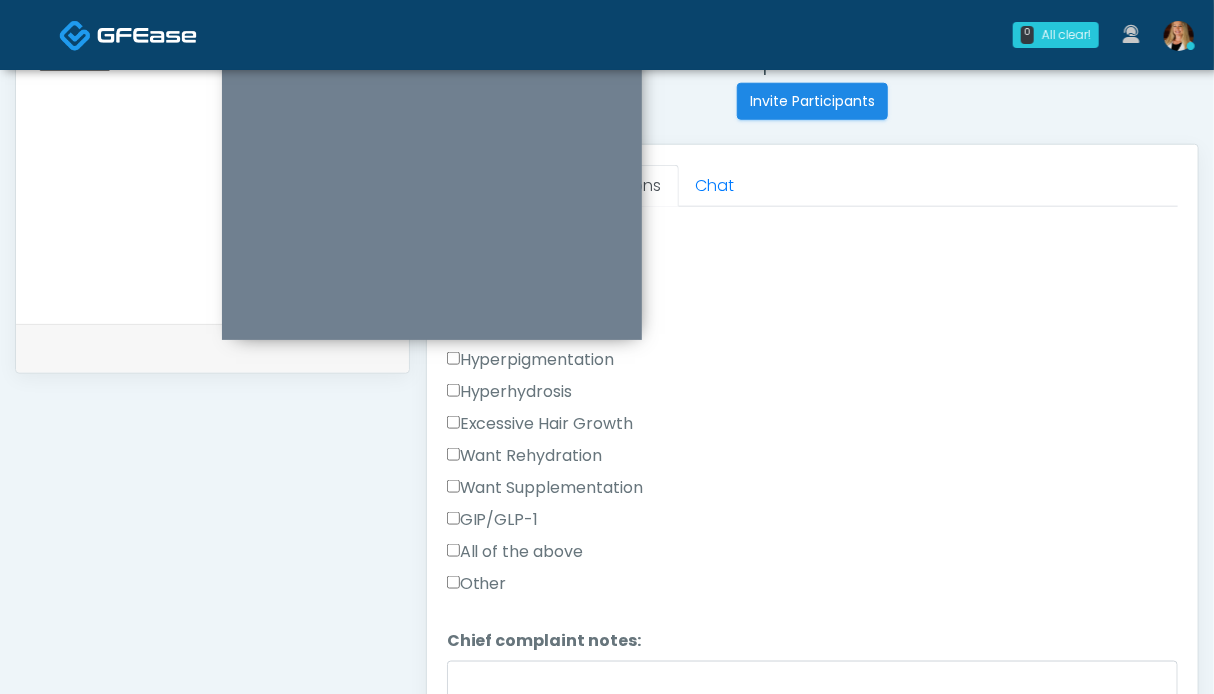 click on "Want Rehydration" at bounding box center (525, 456) 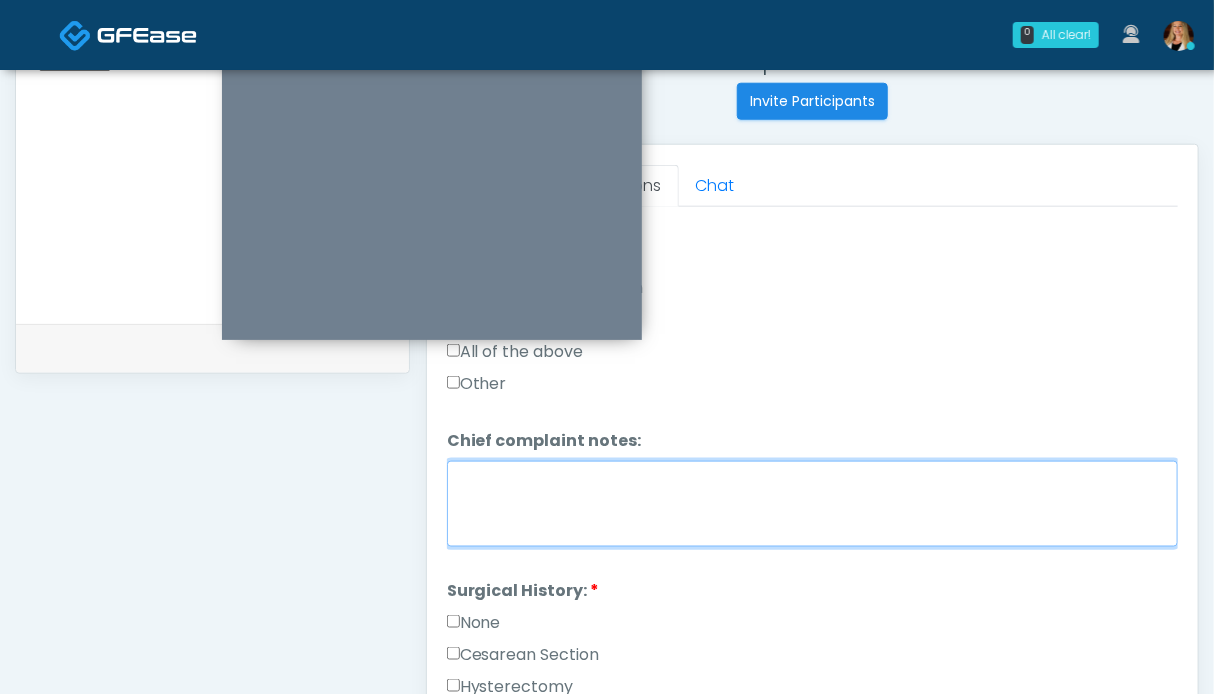 click on "Chief complaint notes:" at bounding box center [812, 504] 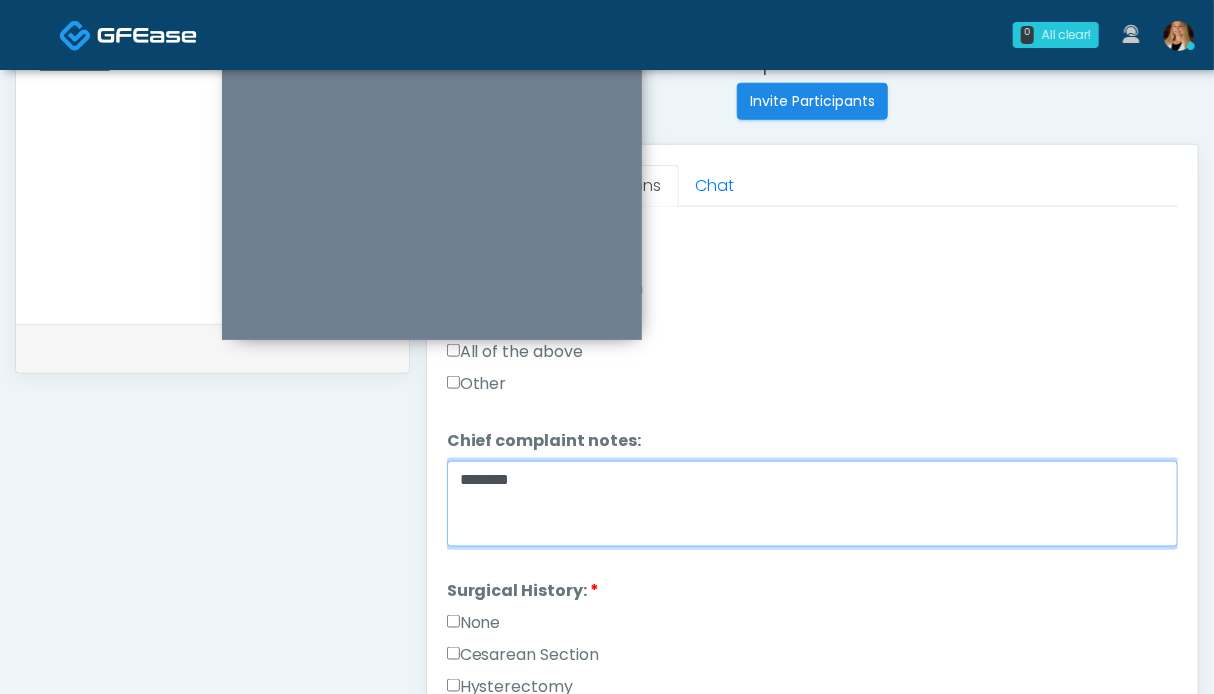 type on "*******" 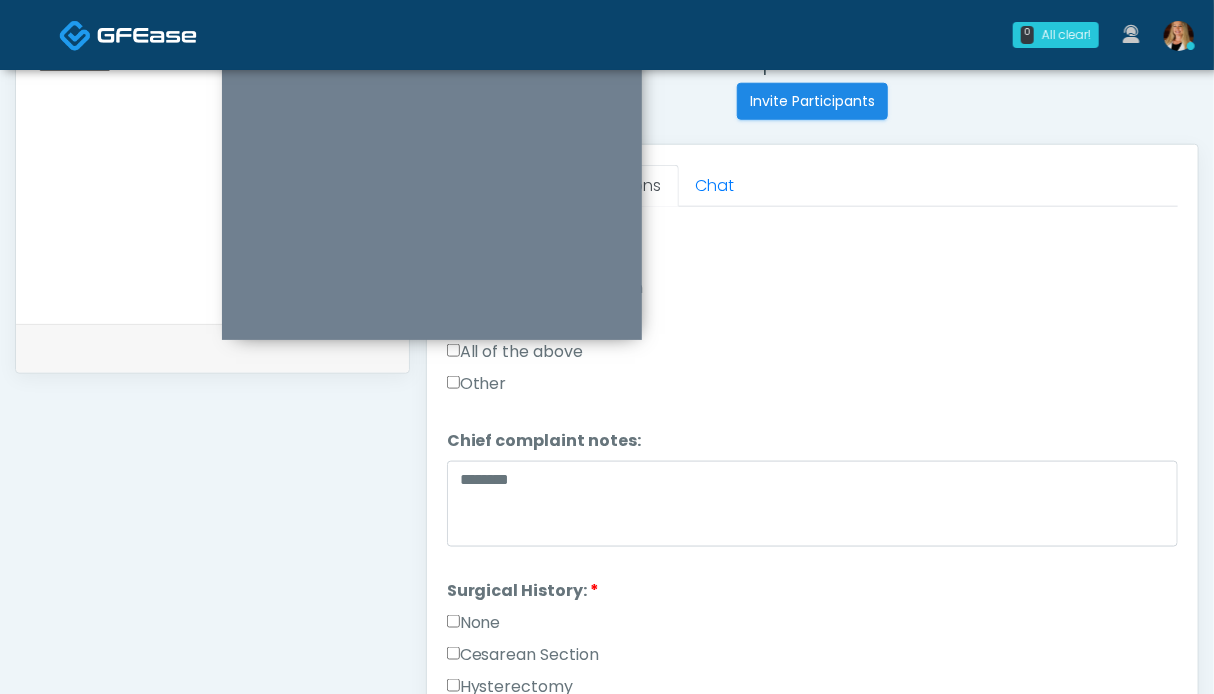 click on "None" at bounding box center (474, 623) 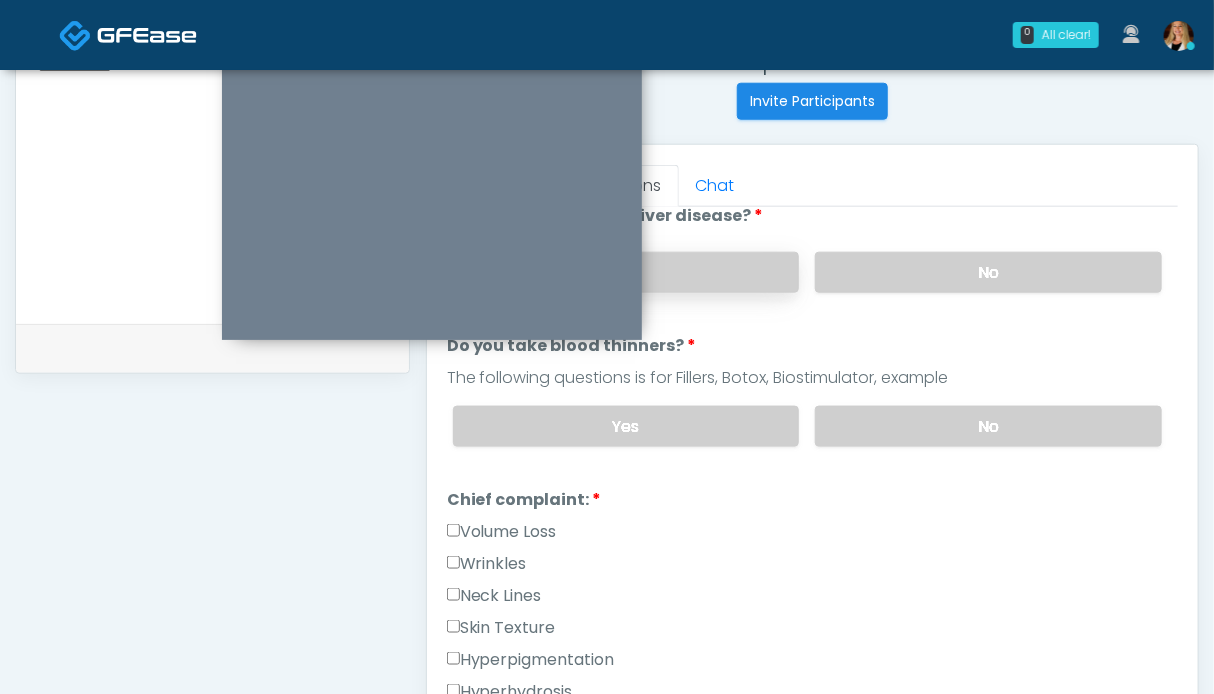 scroll, scrollTop: 200, scrollLeft: 0, axis: vertical 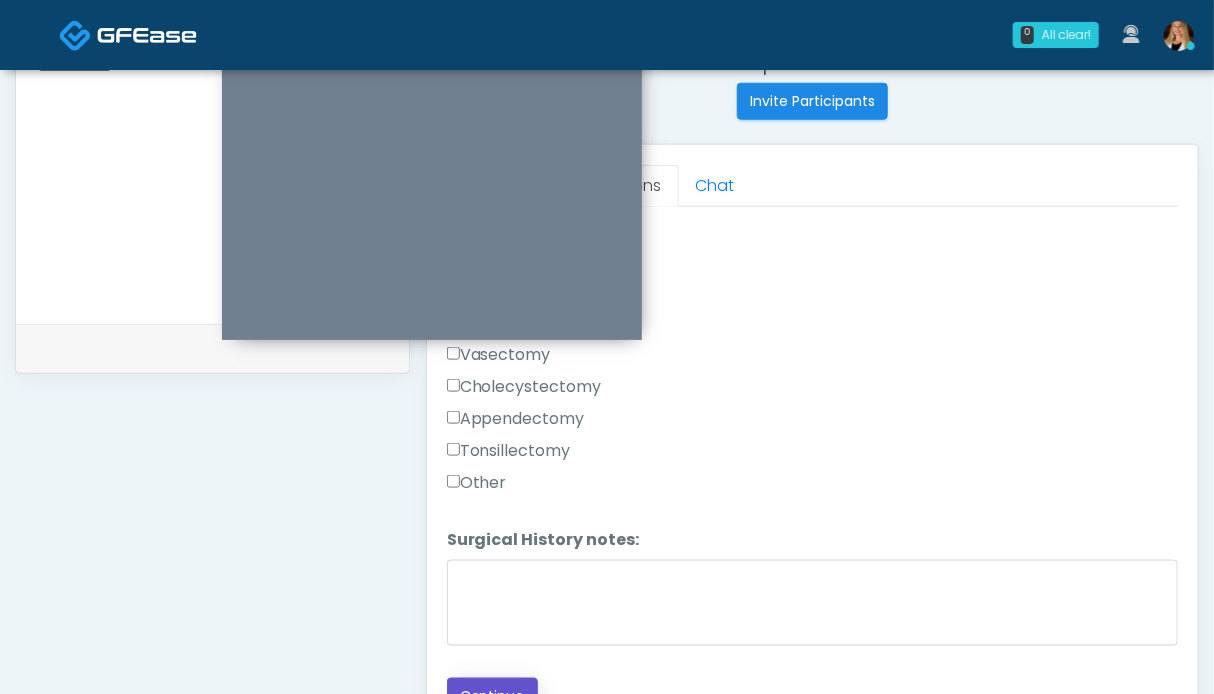 click on "Continue" at bounding box center (492, 696) 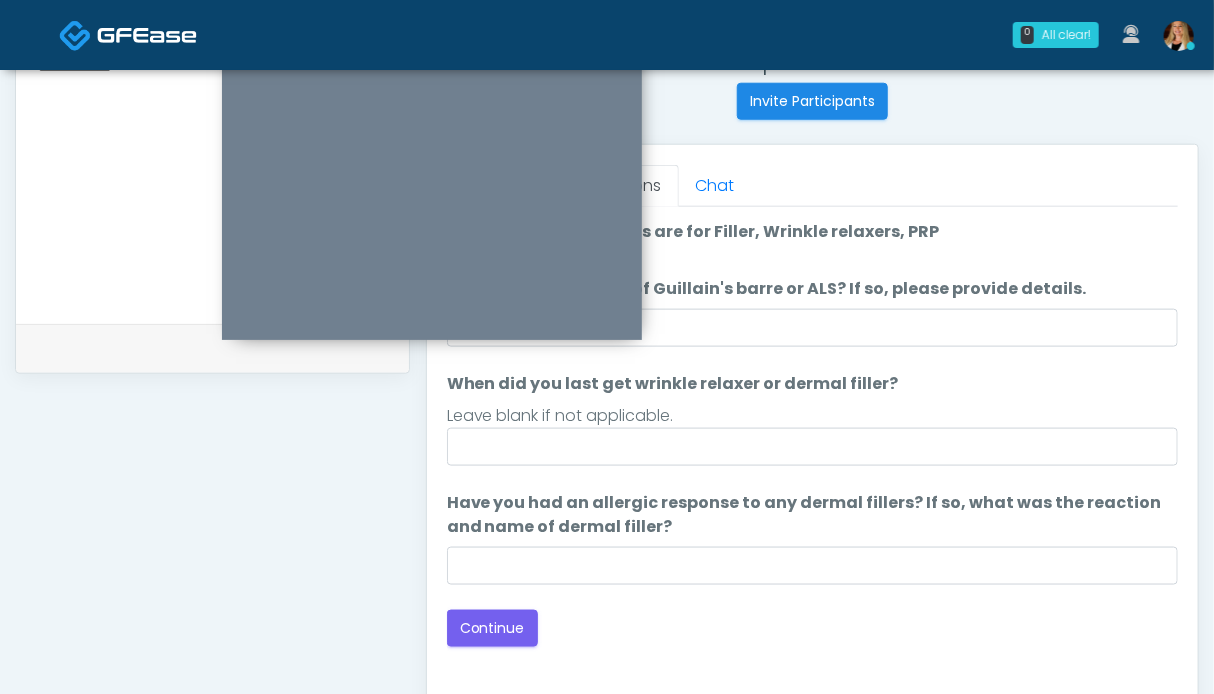 scroll, scrollTop: 1099, scrollLeft: 0, axis: vertical 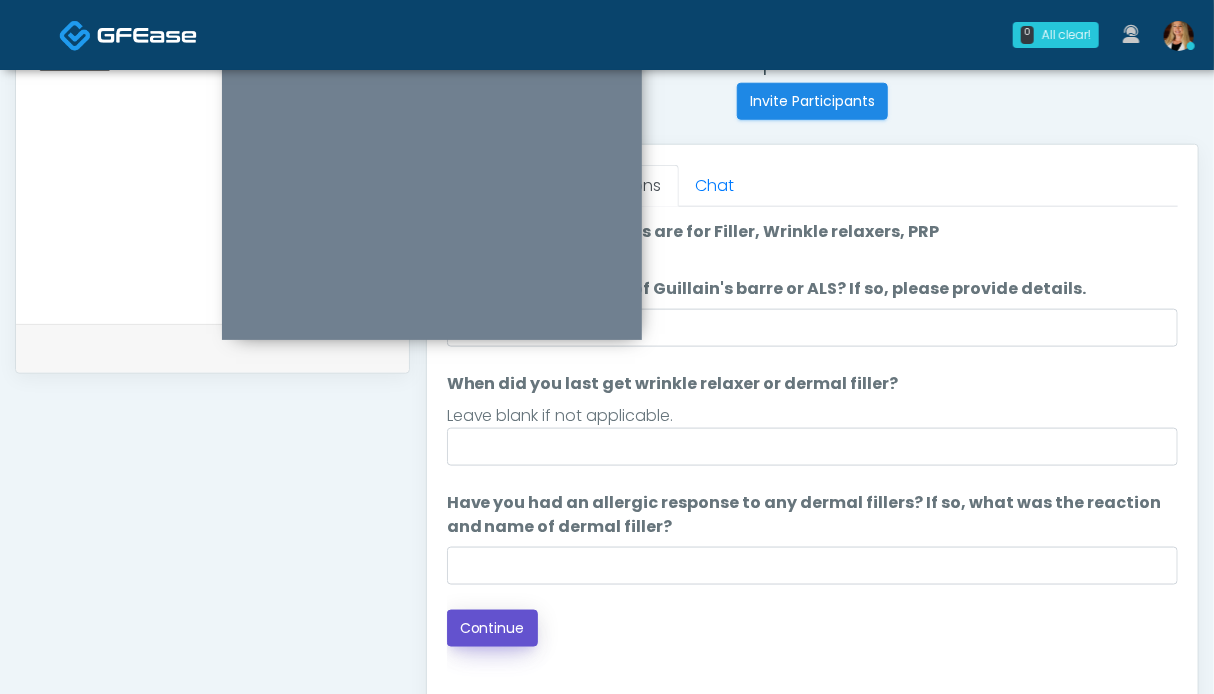 click on "Continue" at bounding box center [492, 628] 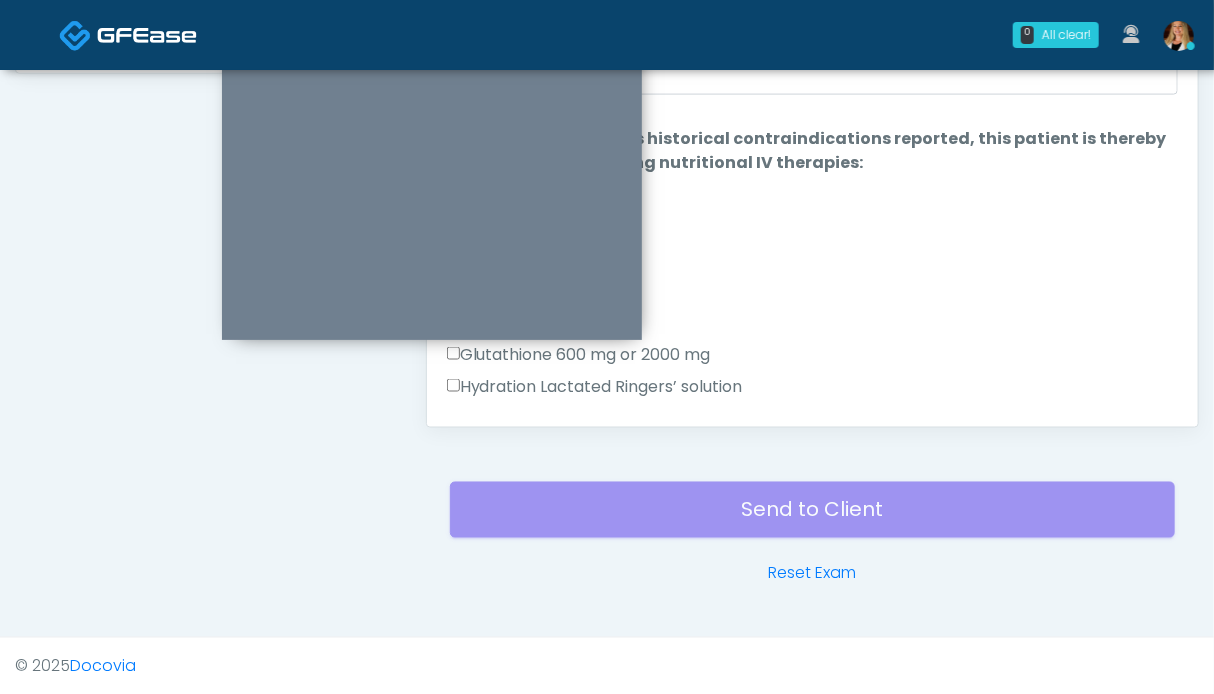 scroll, scrollTop: 899, scrollLeft: 0, axis: vertical 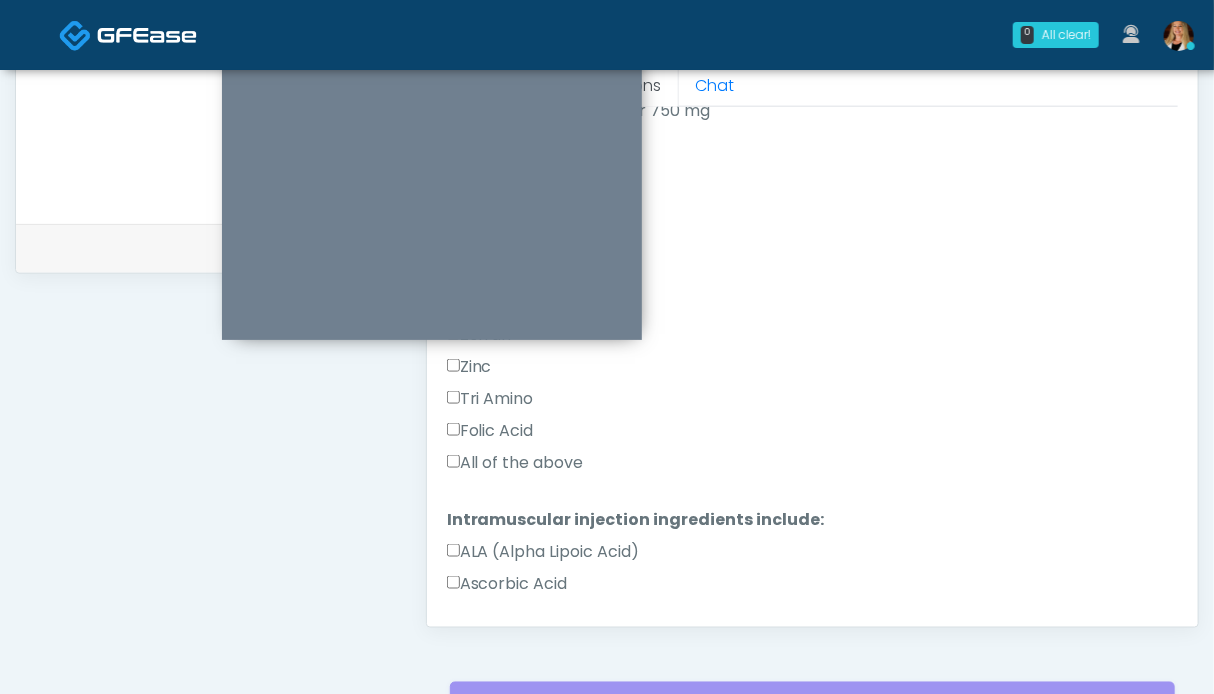 click on "All of the above" at bounding box center (515, 463) 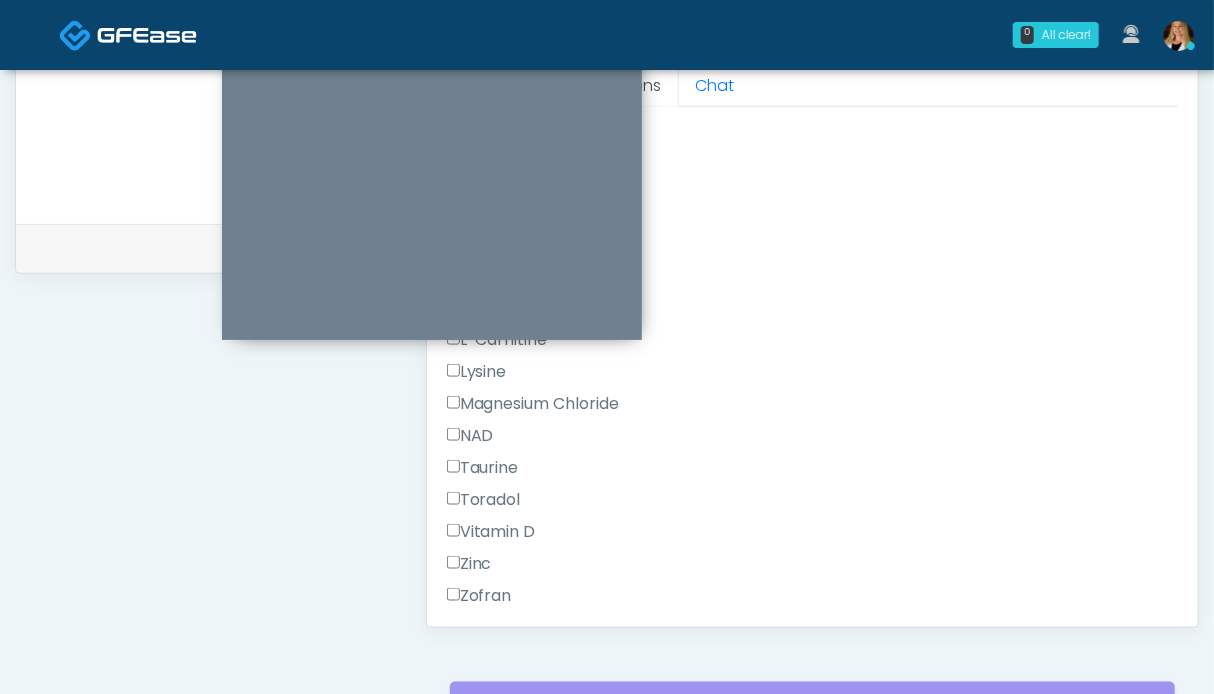 scroll, scrollTop: 1365, scrollLeft: 0, axis: vertical 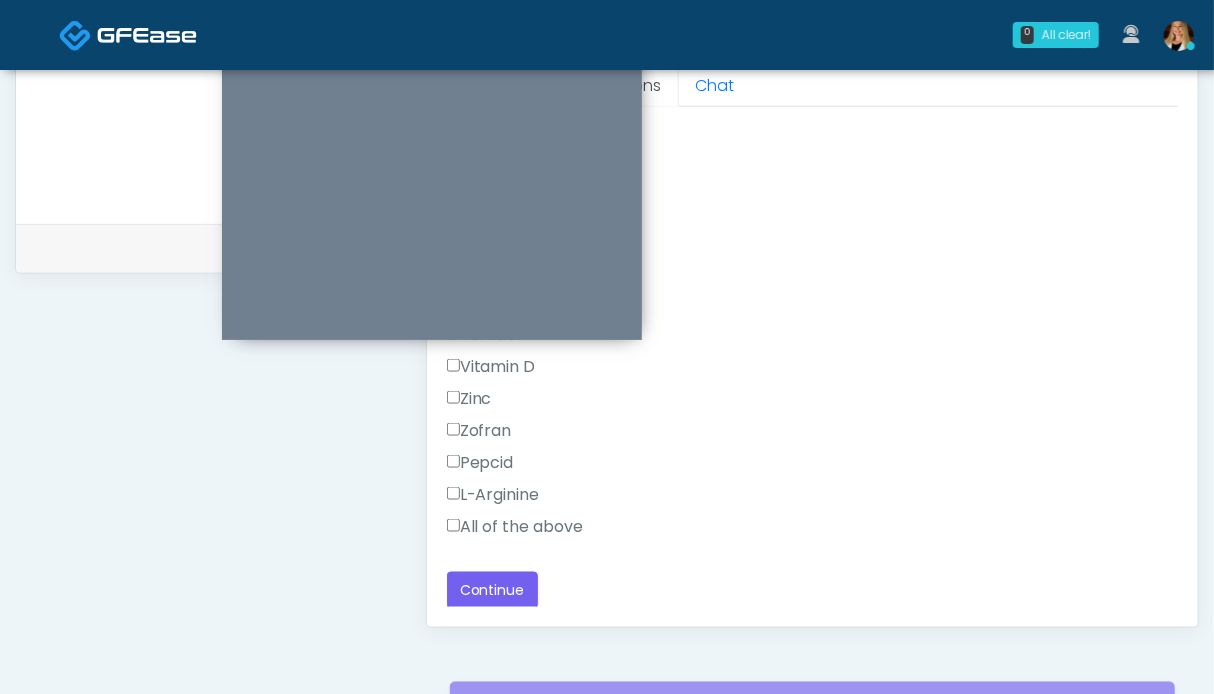 click on "All of the above" at bounding box center [515, 527] 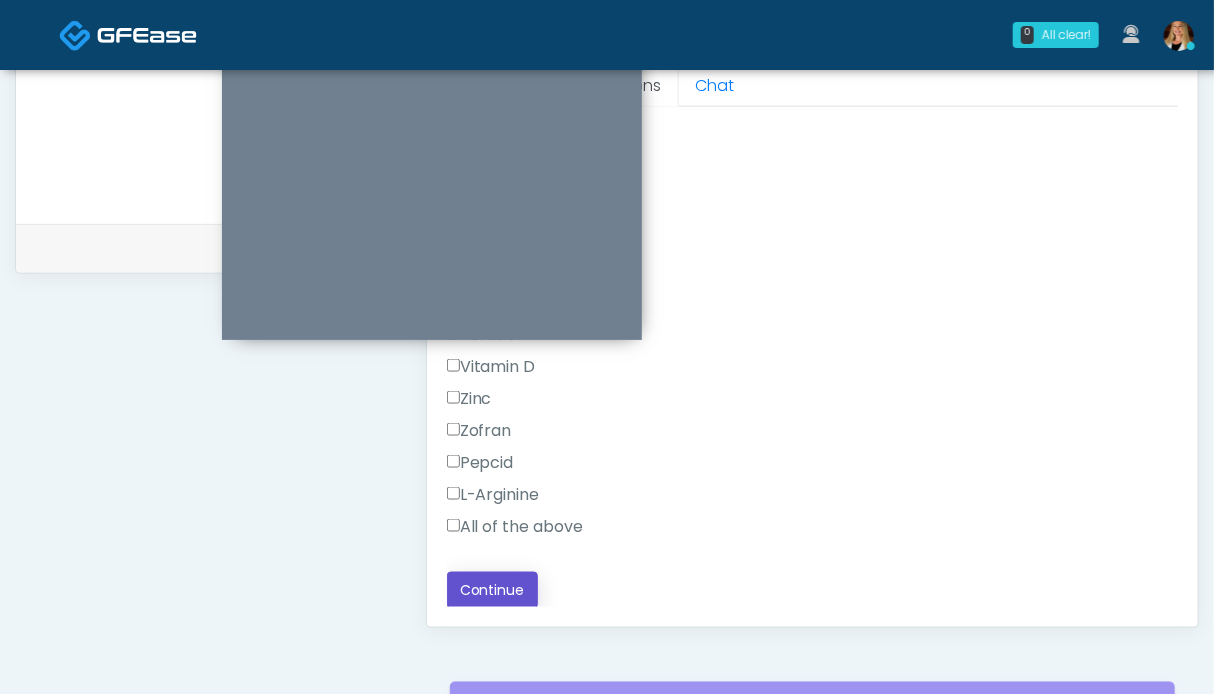 click on "Continue" at bounding box center (492, 590) 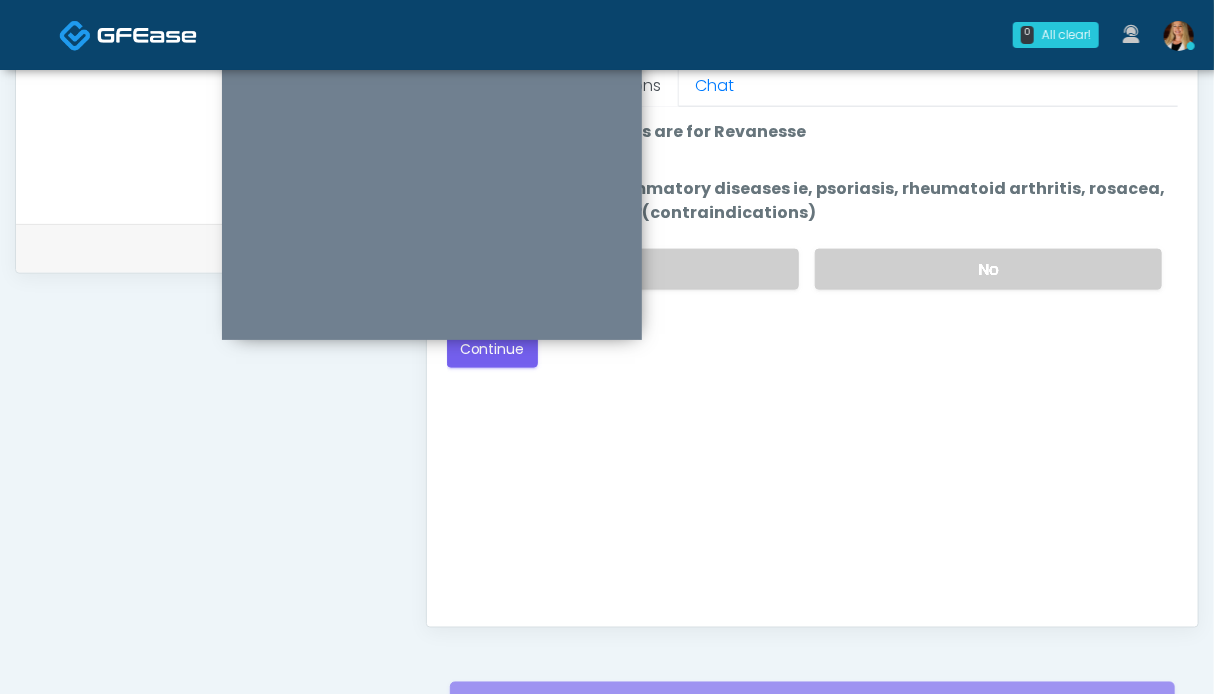 scroll, scrollTop: 1099, scrollLeft: 0, axis: vertical 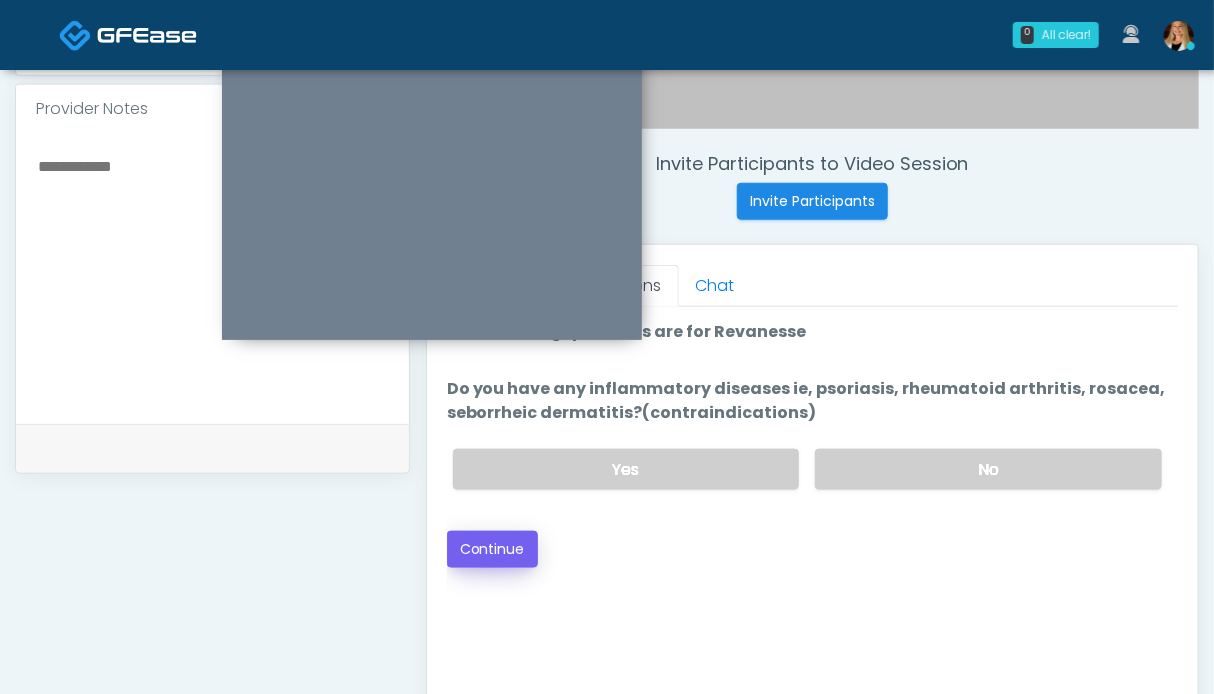 drag, startPoint x: 978, startPoint y: 473, endPoint x: 477, endPoint y: 527, distance: 503.90176 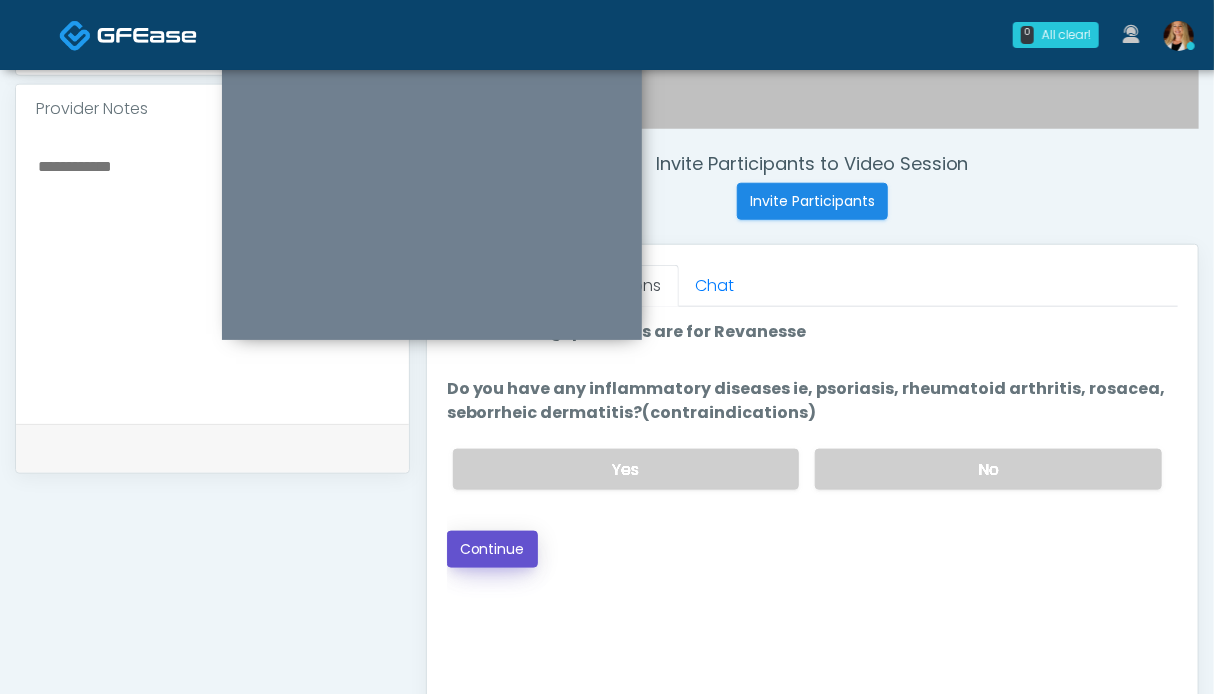 click on "Continue" at bounding box center [492, 549] 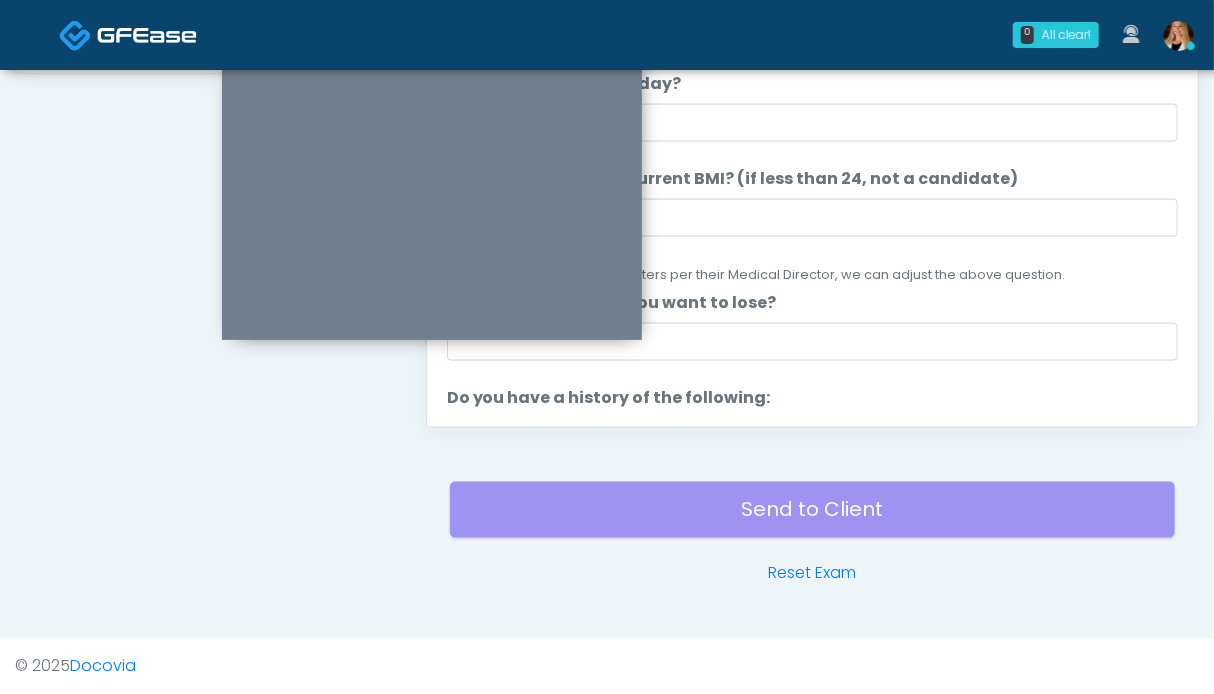 scroll, scrollTop: 799, scrollLeft: 0, axis: vertical 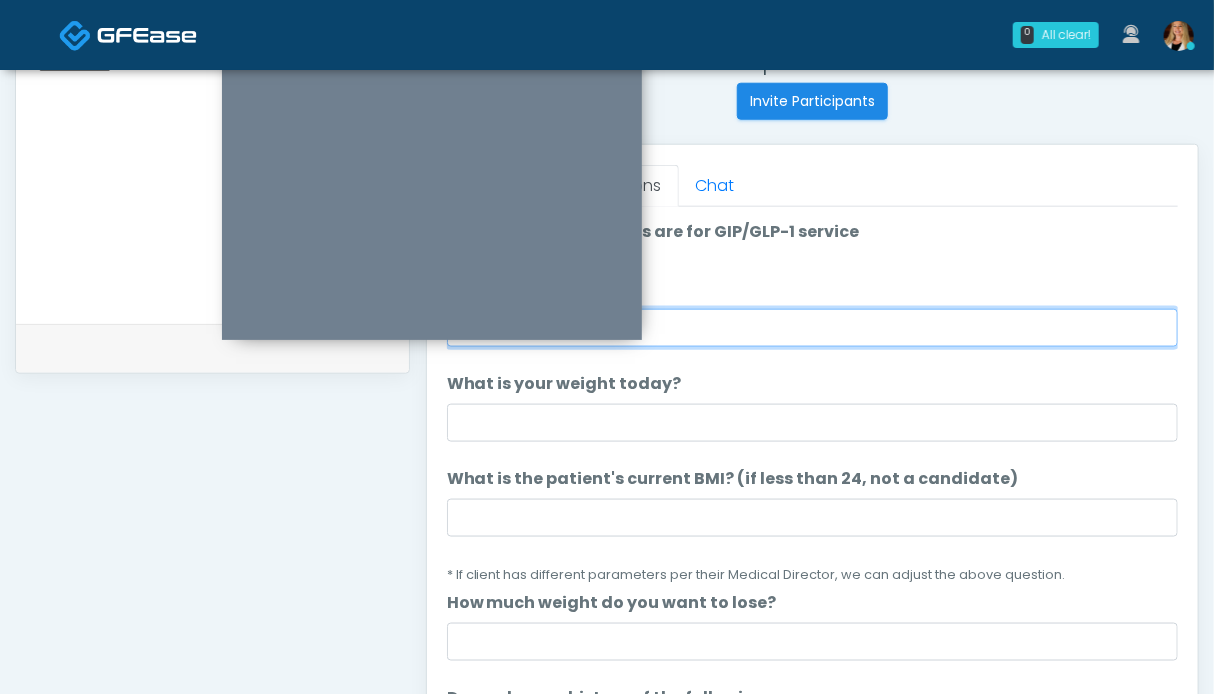 click on "What is your height?" at bounding box center [812, 328] 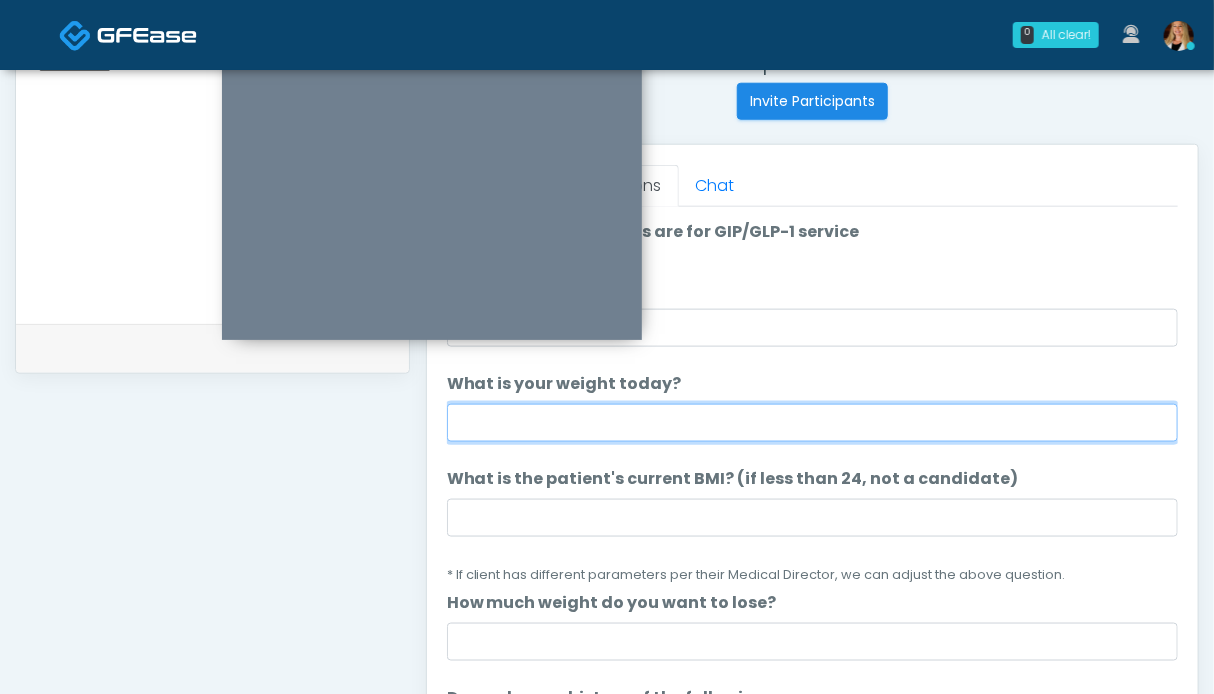 click on "What is your weight today?" at bounding box center (812, 423) 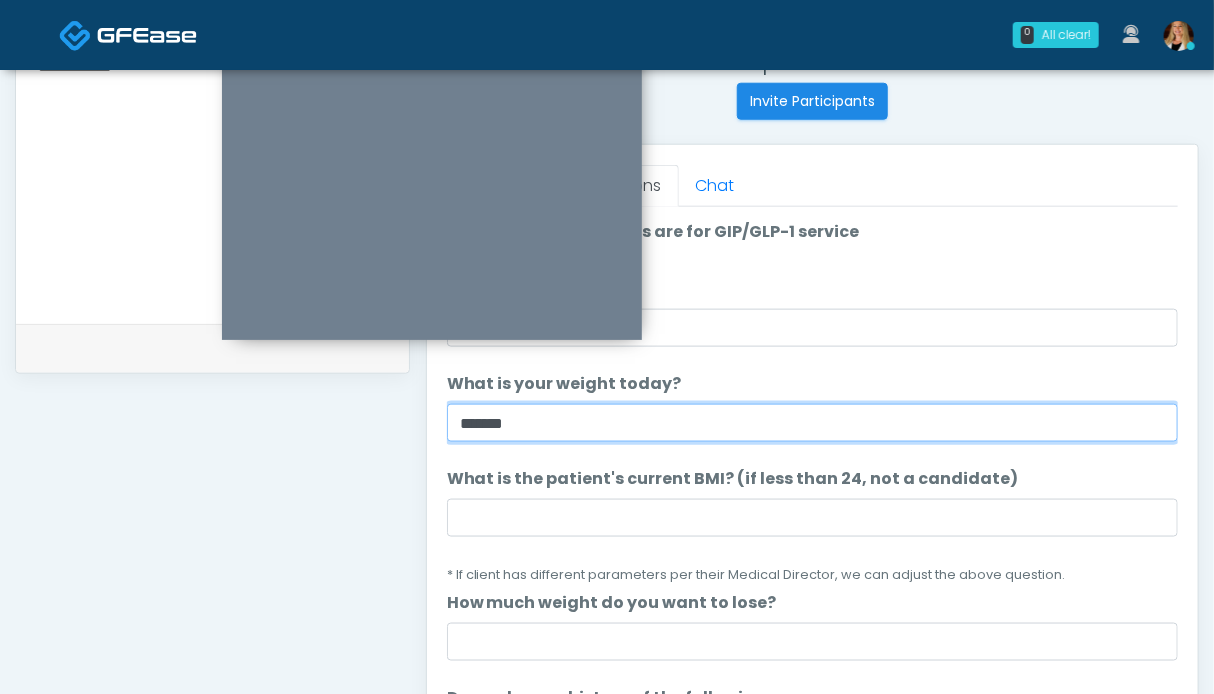 scroll, scrollTop: 599, scrollLeft: 0, axis: vertical 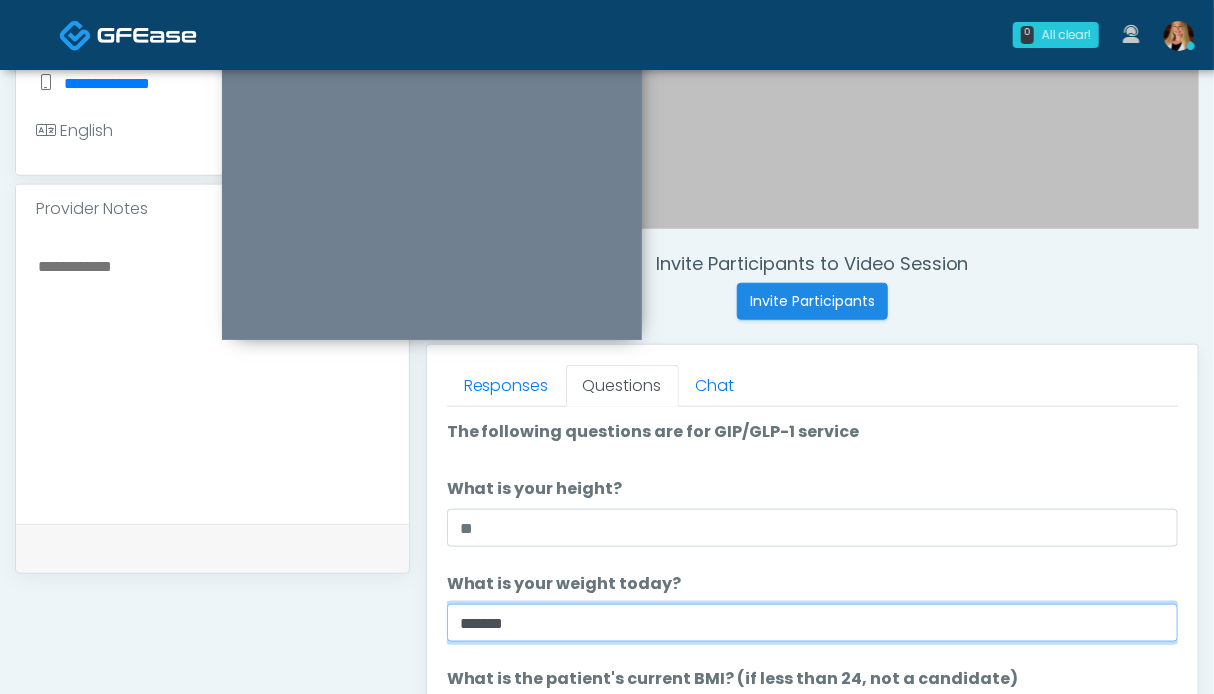 type on "******" 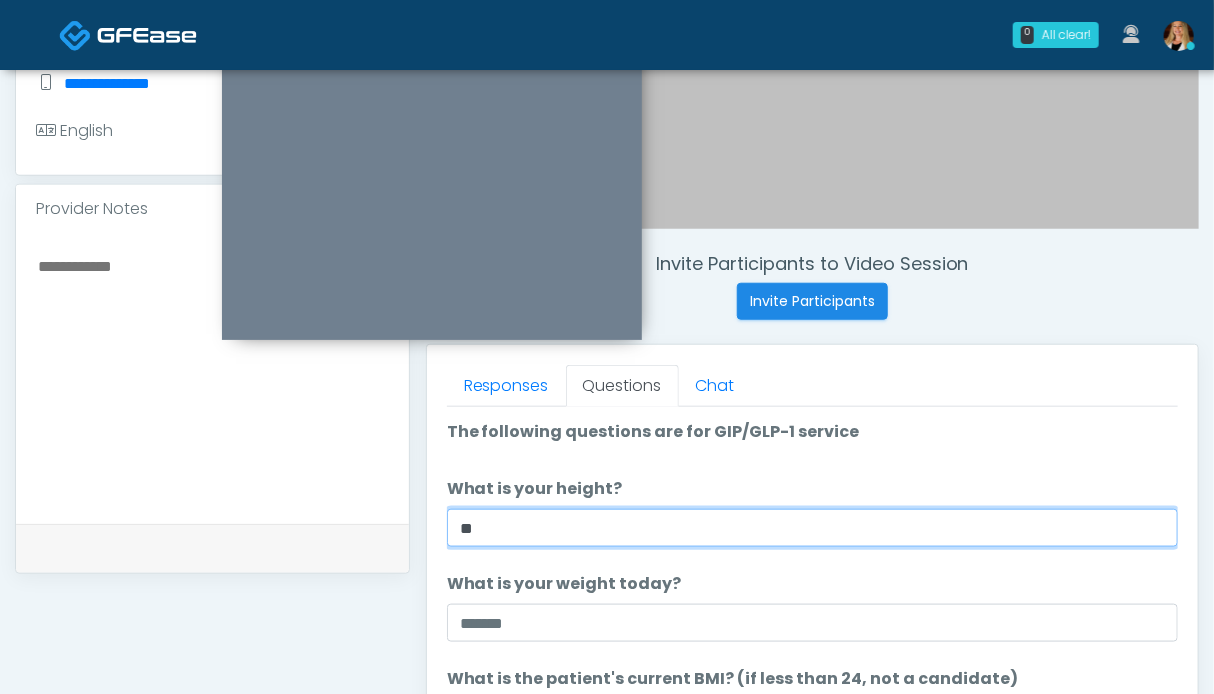 click on "**" at bounding box center (812, 528) 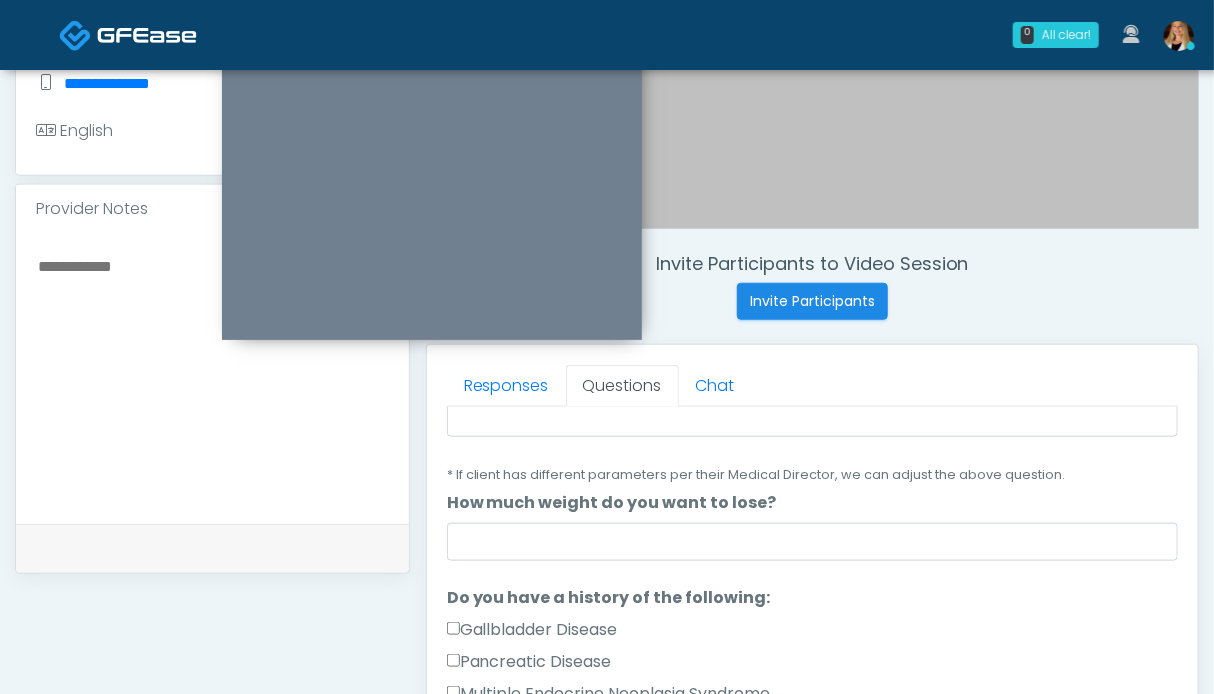 scroll, scrollTop: 500, scrollLeft: 0, axis: vertical 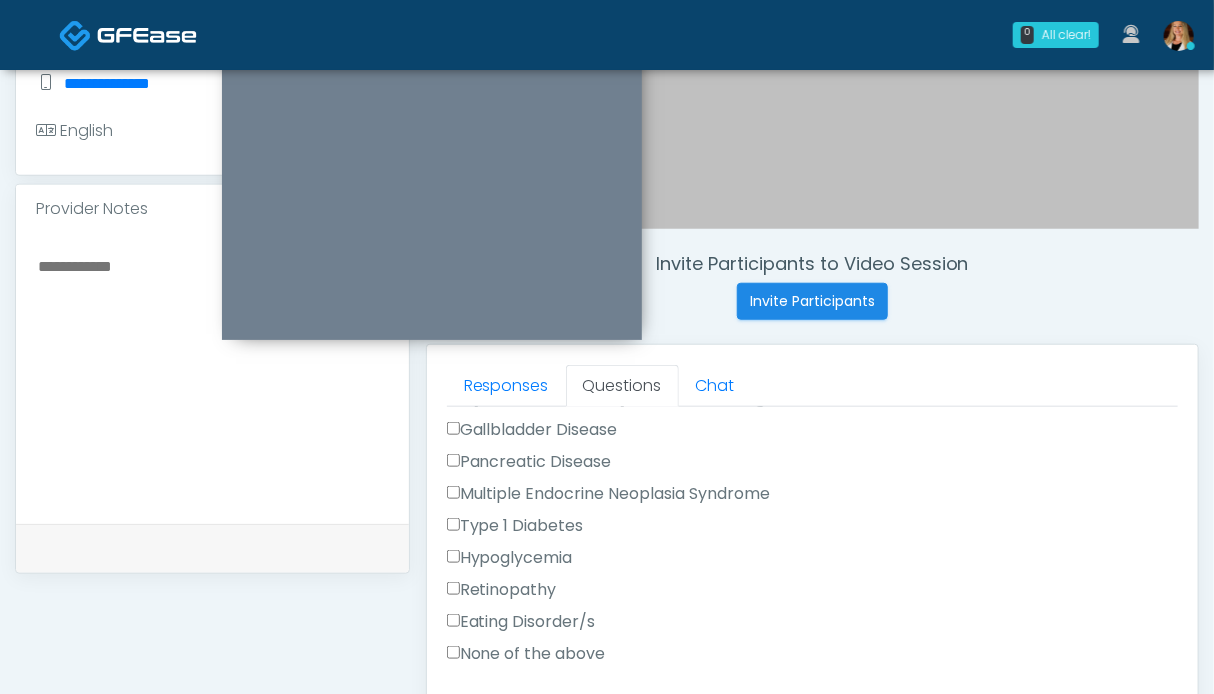 type on "****" 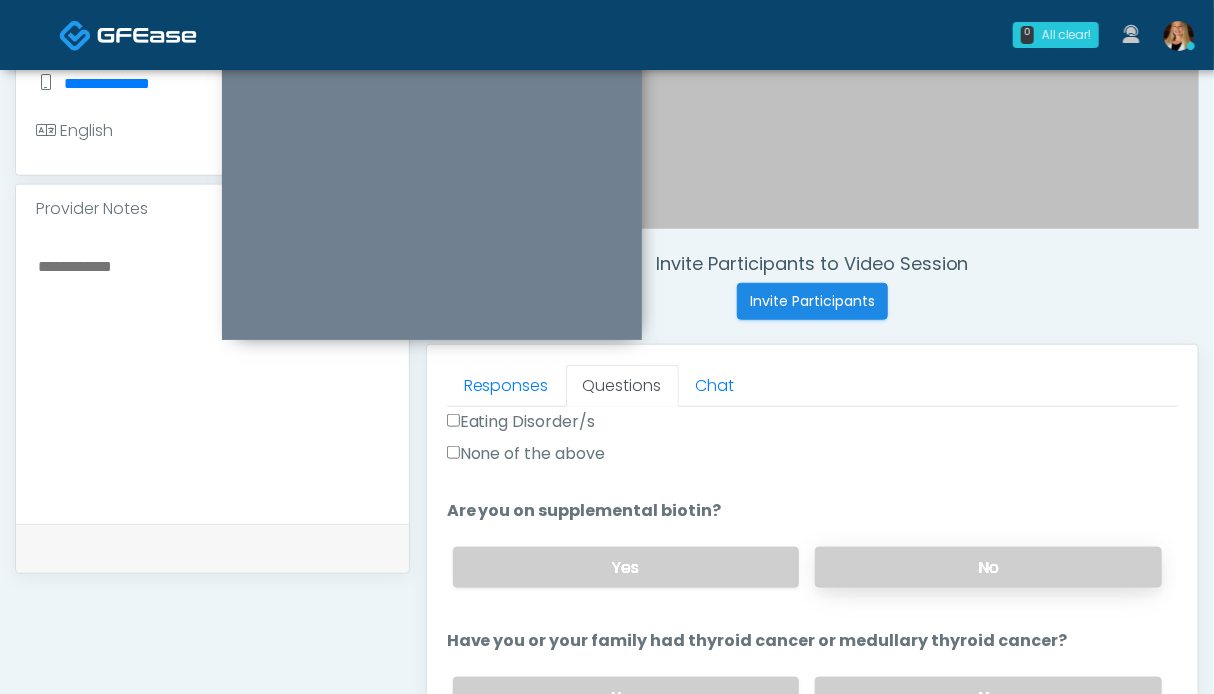 click on "No" at bounding box center (988, 567) 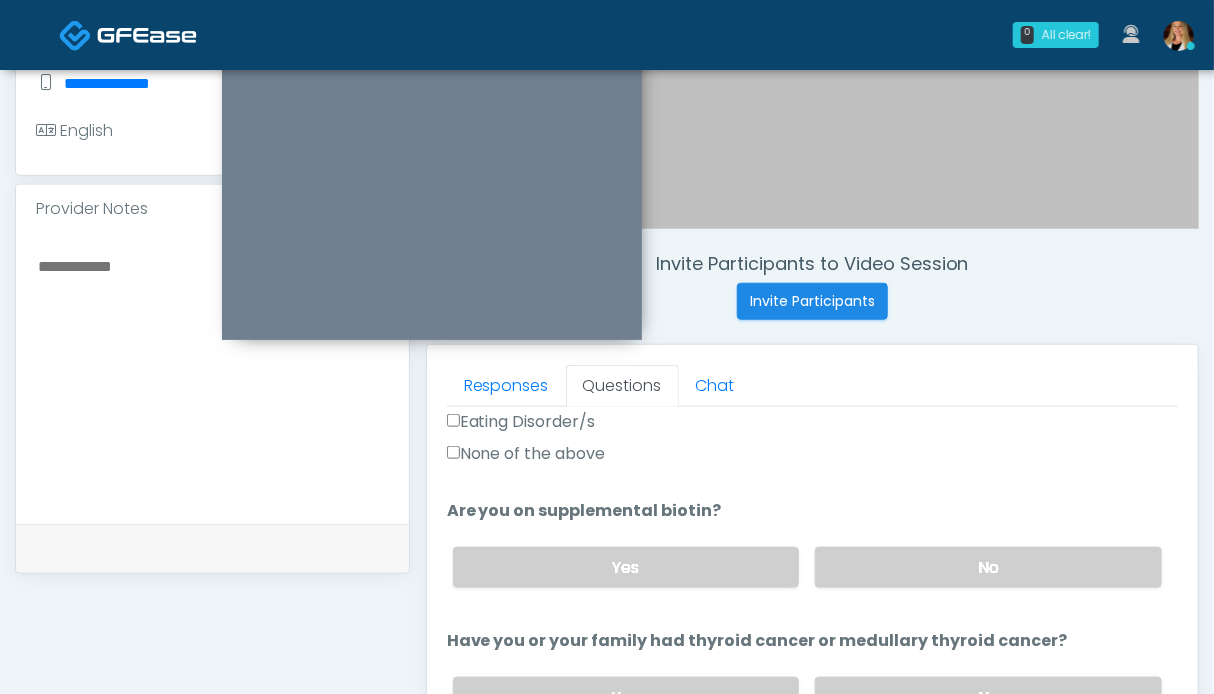 scroll, scrollTop: 900, scrollLeft: 0, axis: vertical 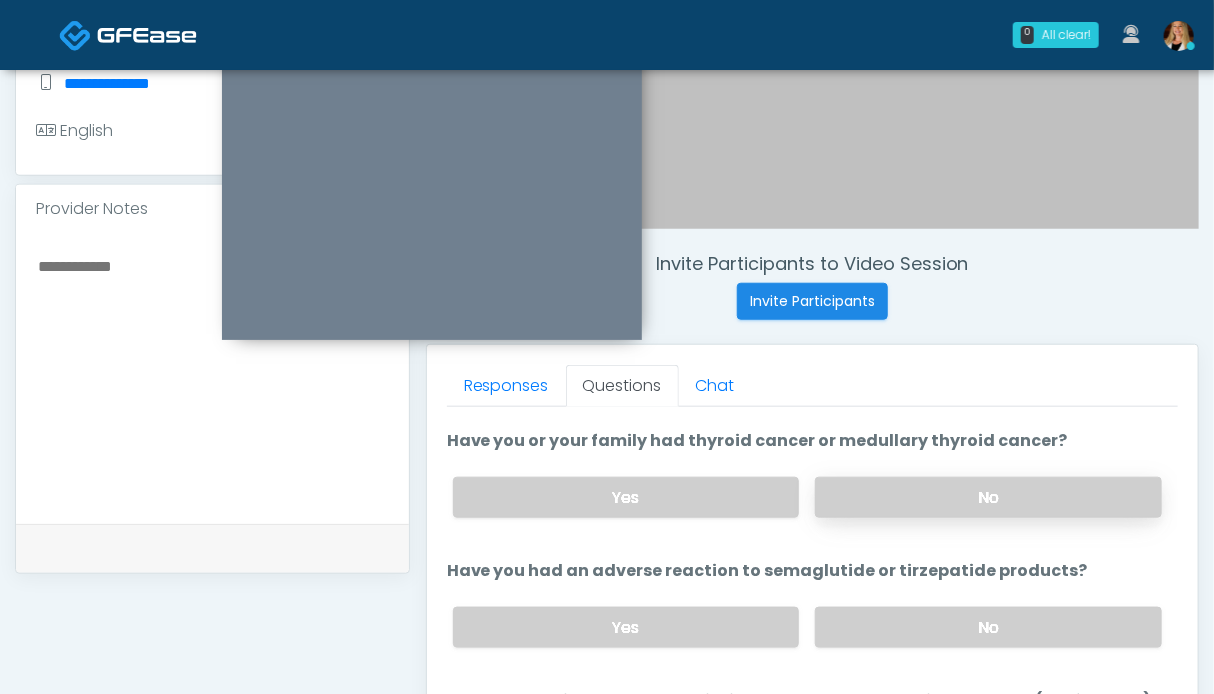 click on "No" at bounding box center [988, 497] 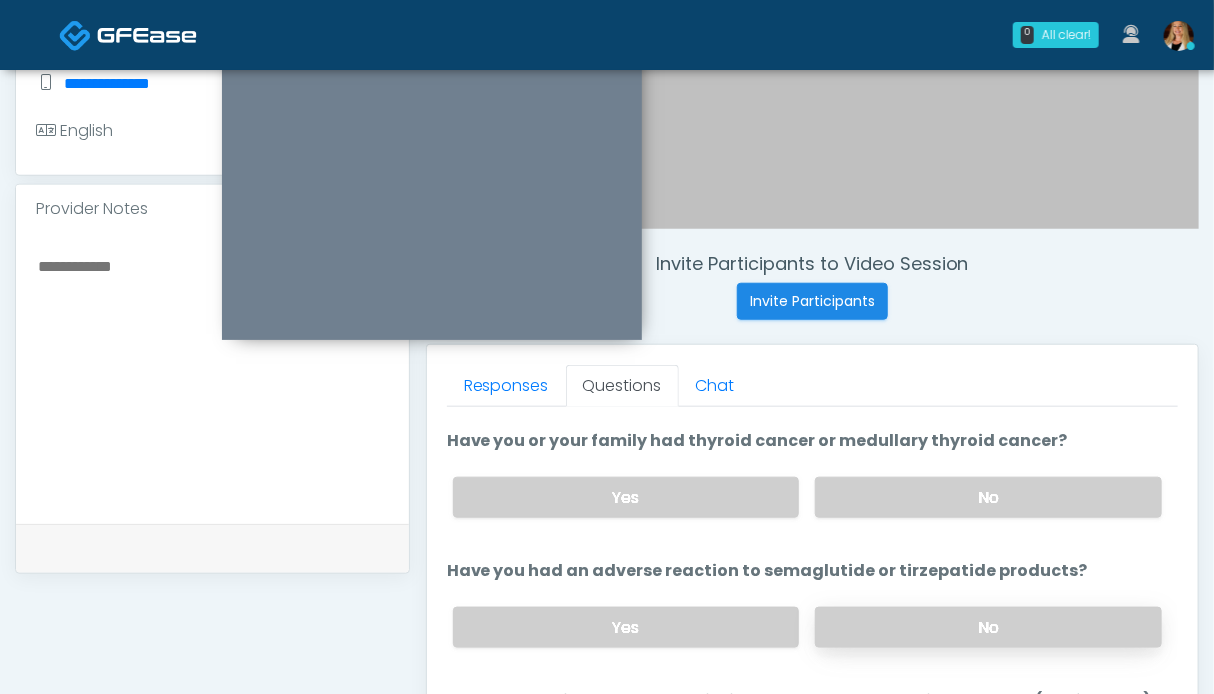 click on "No" at bounding box center [988, 627] 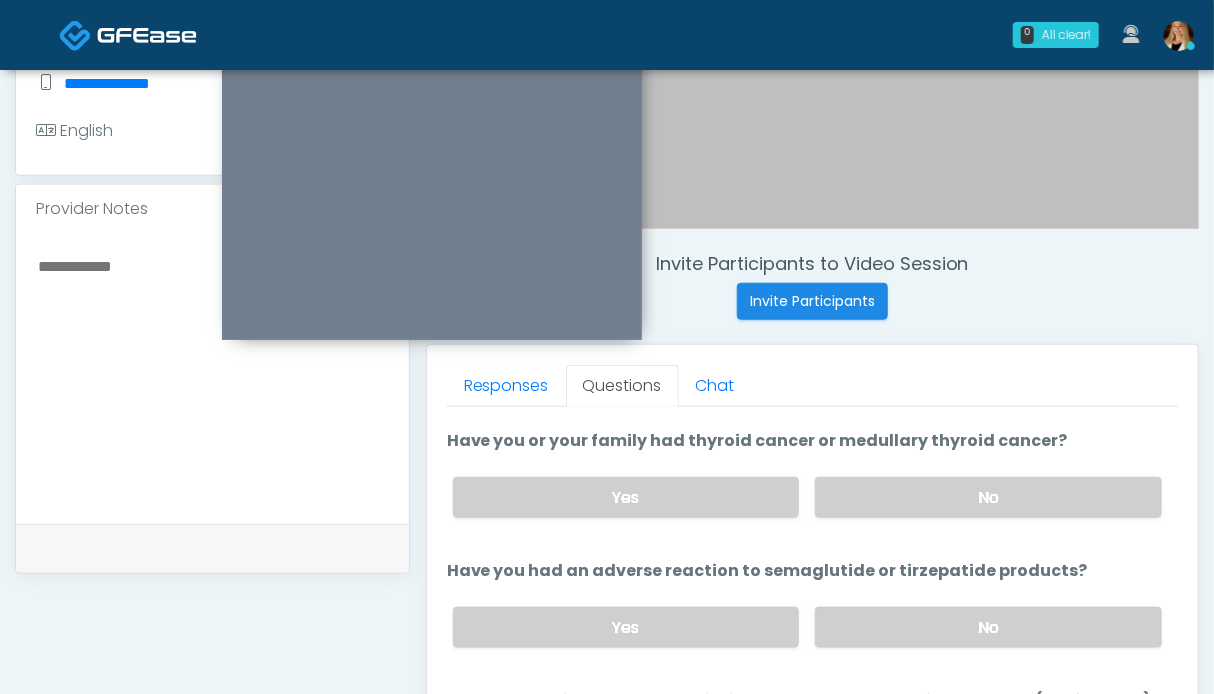 scroll, scrollTop: 1100, scrollLeft: 0, axis: vertical 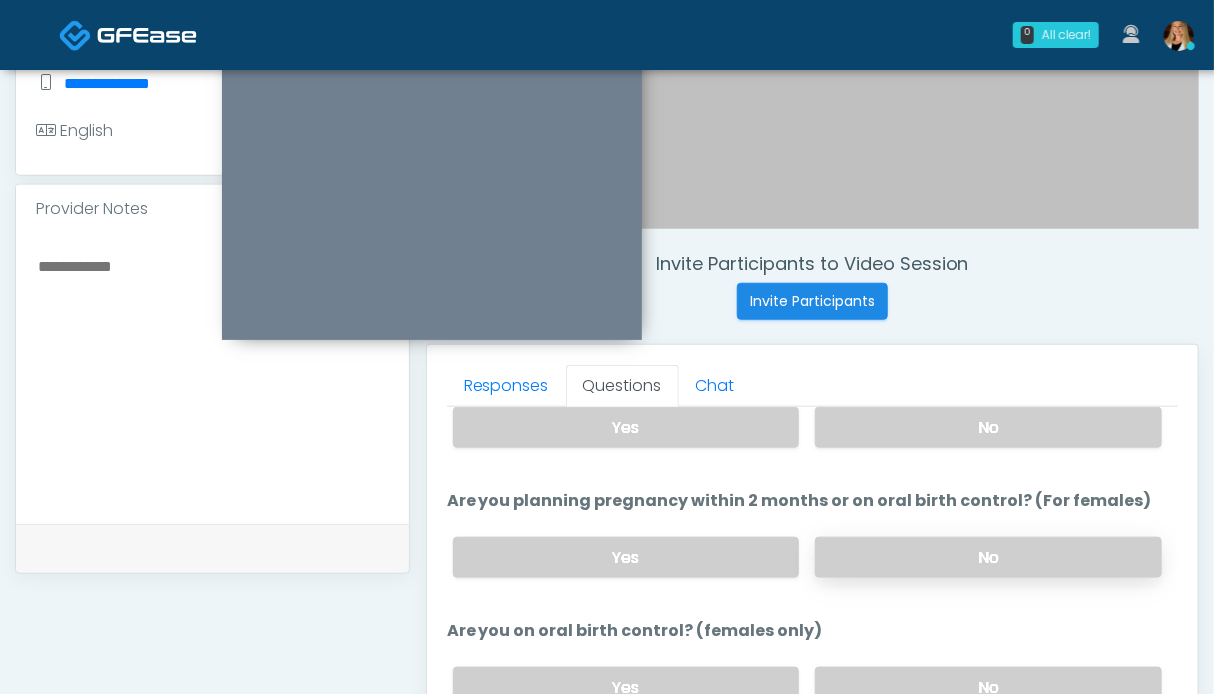 click on "No" at bounding box center (988, 557) 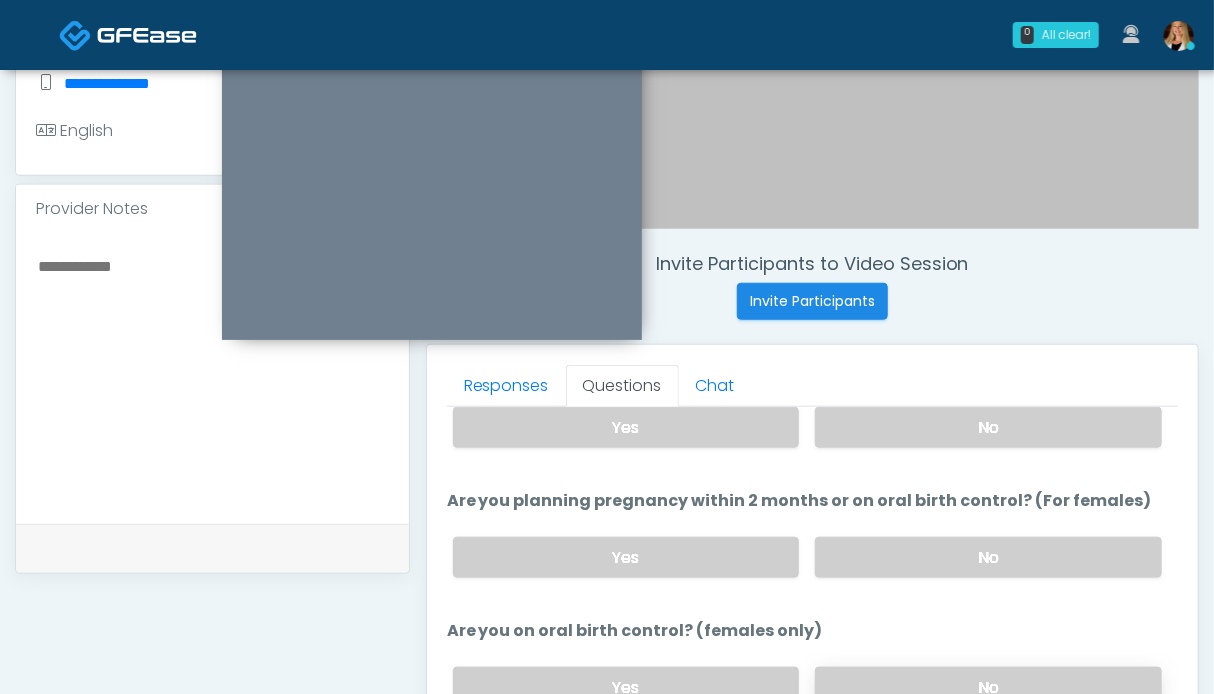 click on "No" at bounding box center [988, 687] 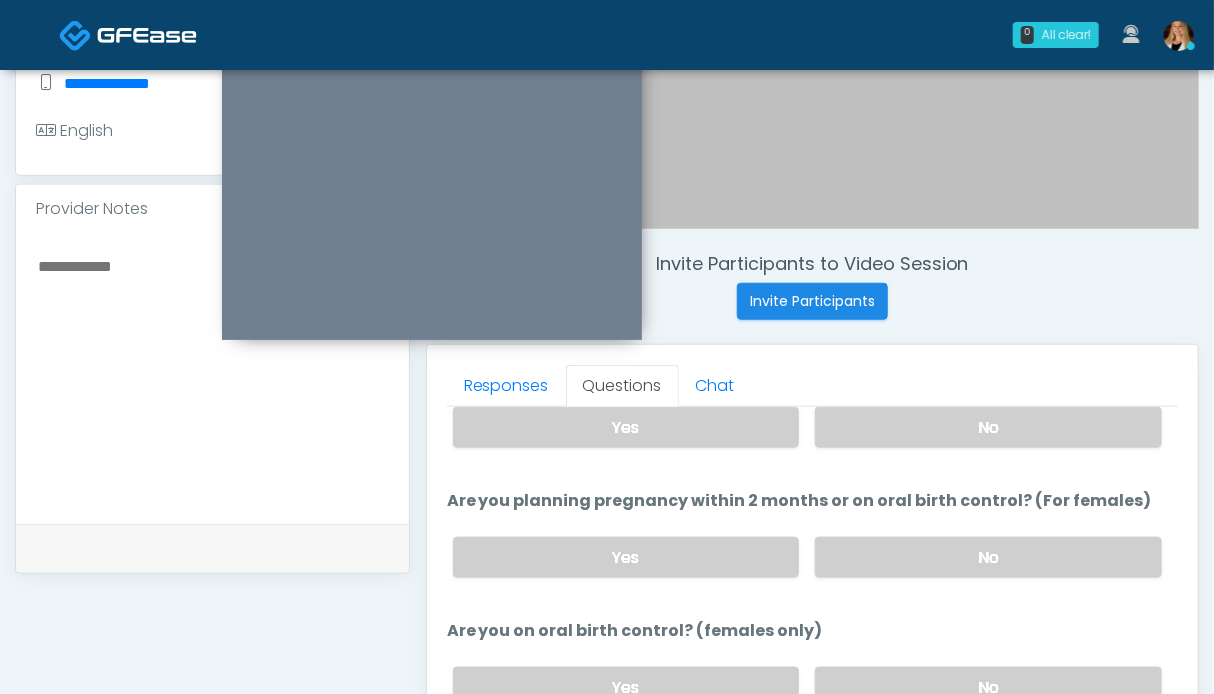 scroll, scrollTop: 1124, scrollLeft: 0, axis: vertical 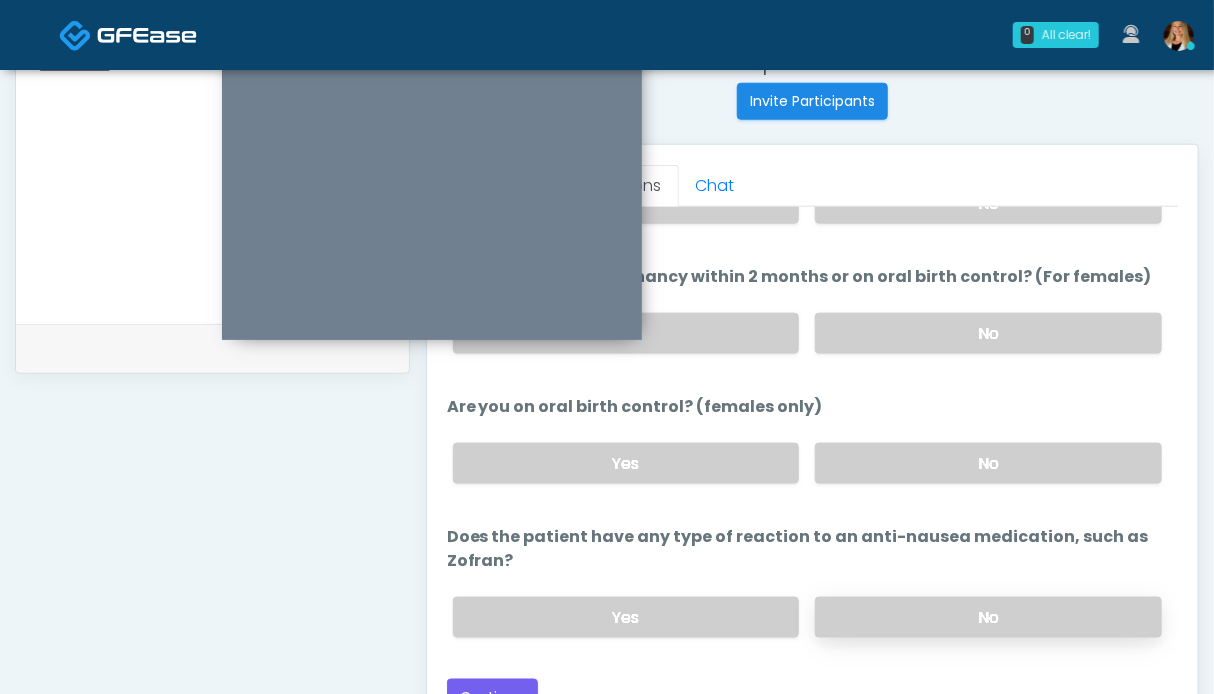 click on "No" at bounding box center [988, 617] 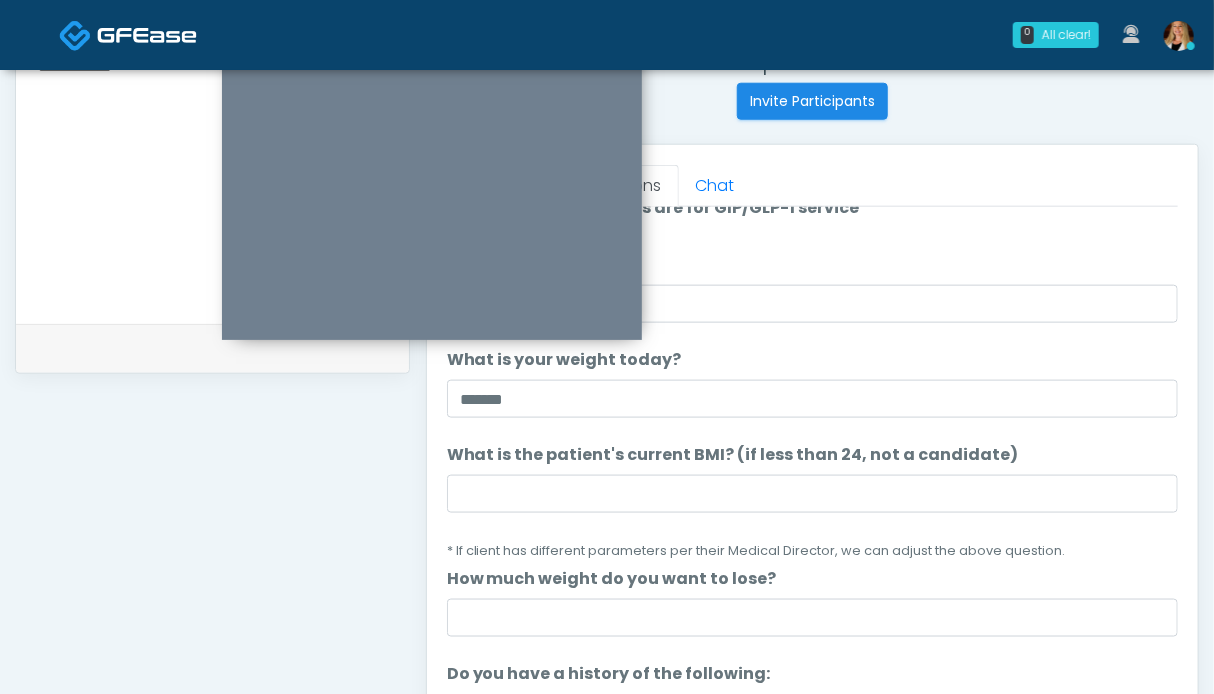 scroll, scrollTop: 0, scrollLeft: 0, axis: both 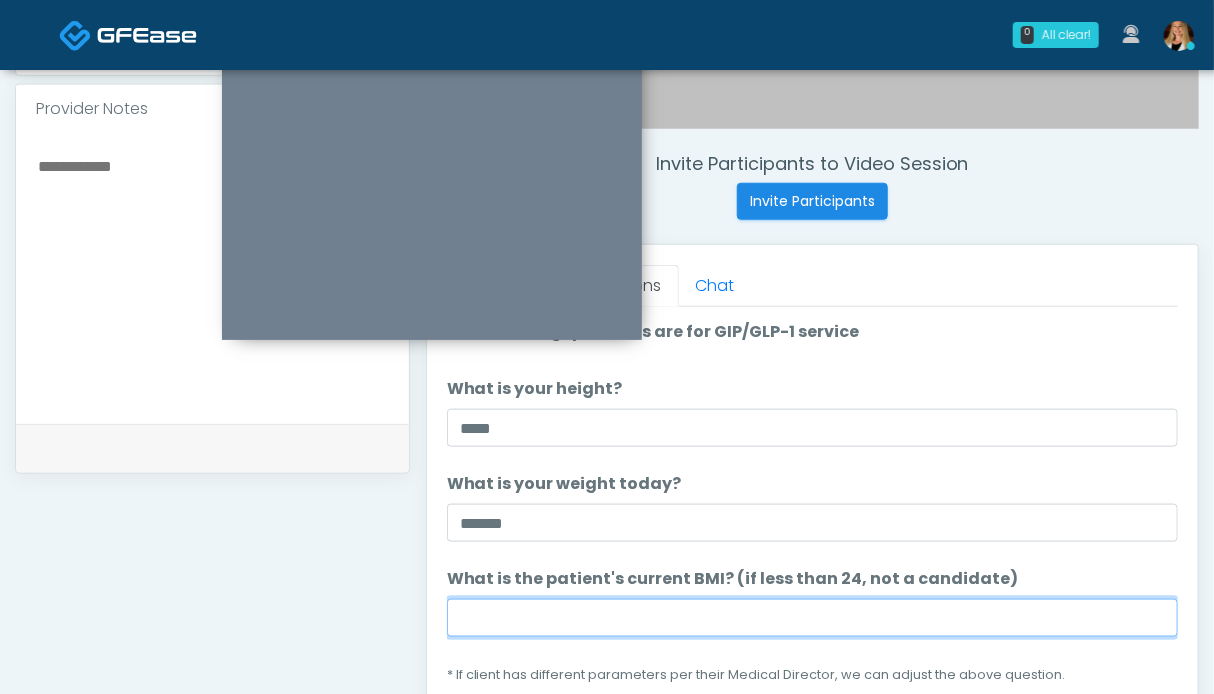 click on "What is the patient's current BMI? (if less than 24, not a candidate)" at bounding box center (812, 618) 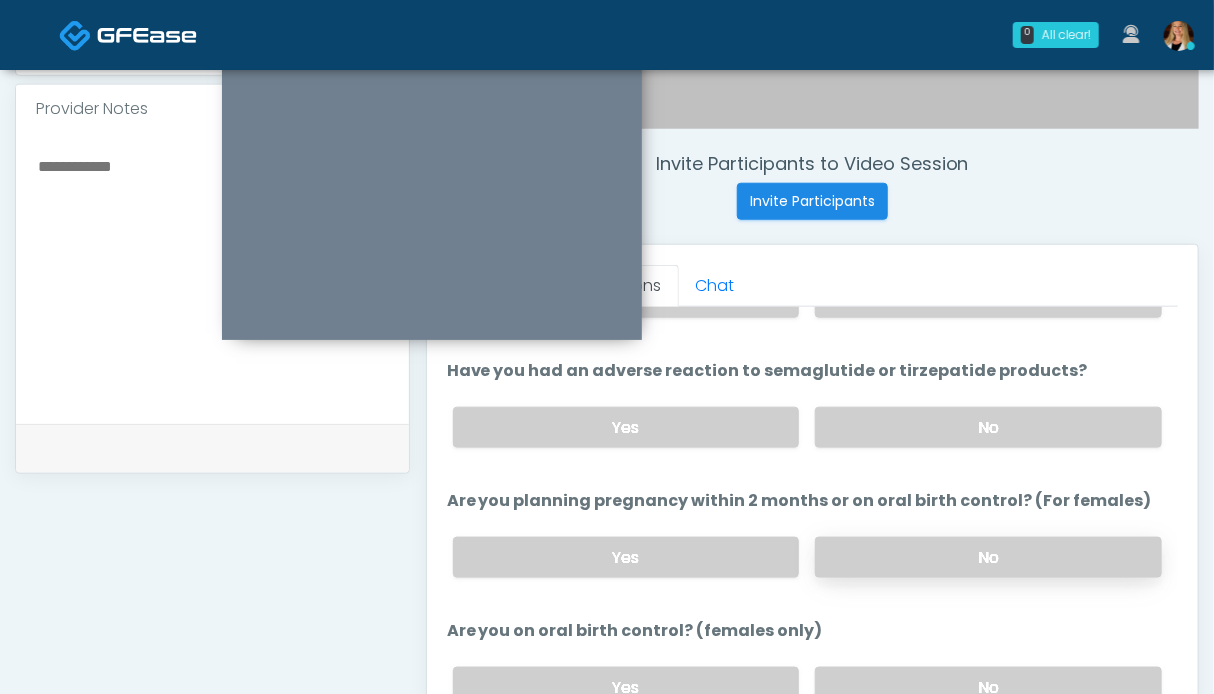 scroll, scrollTop: 1124, scrollLeft: 0, axis: vertical 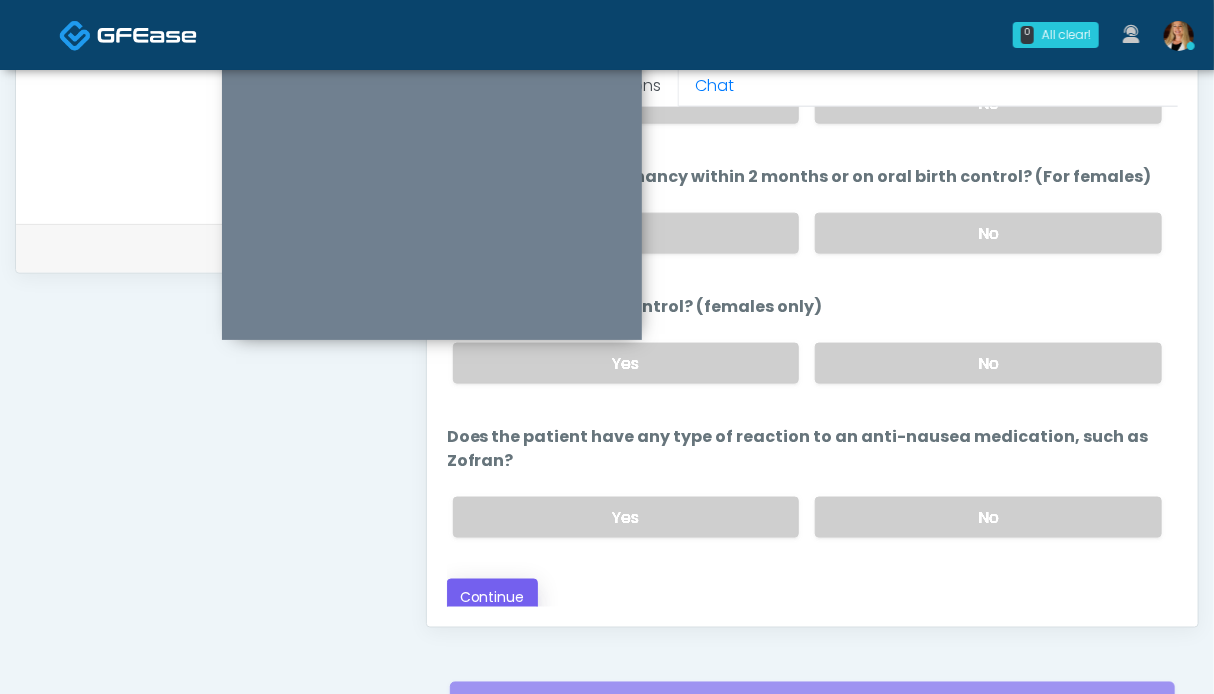 type on "****" 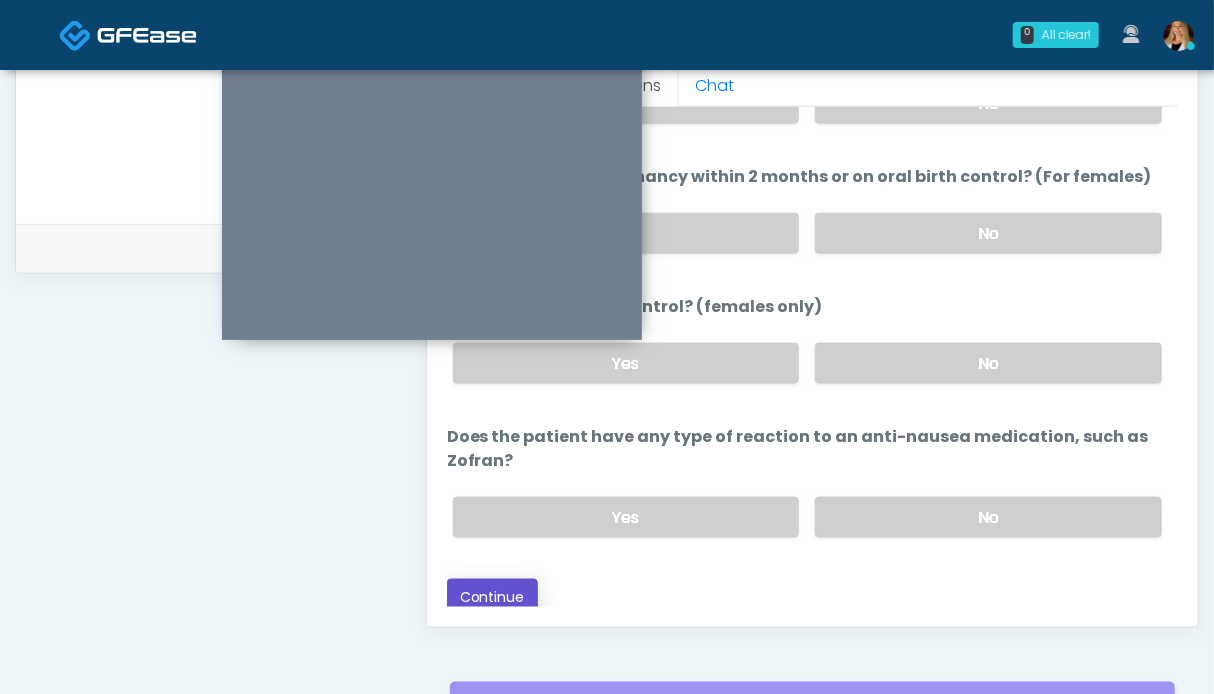 click on "Continue" at bounding box center (492, 597) 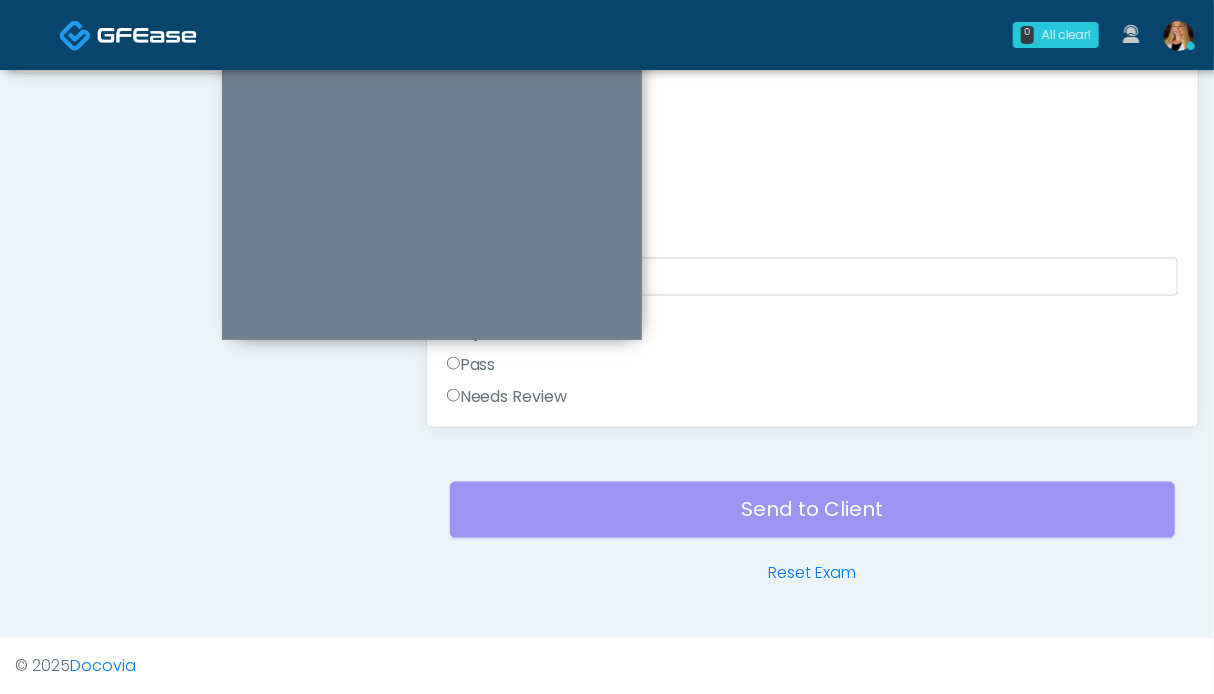 scroll, scrollTop: 999, scrollLeft: 0, axis: vertical 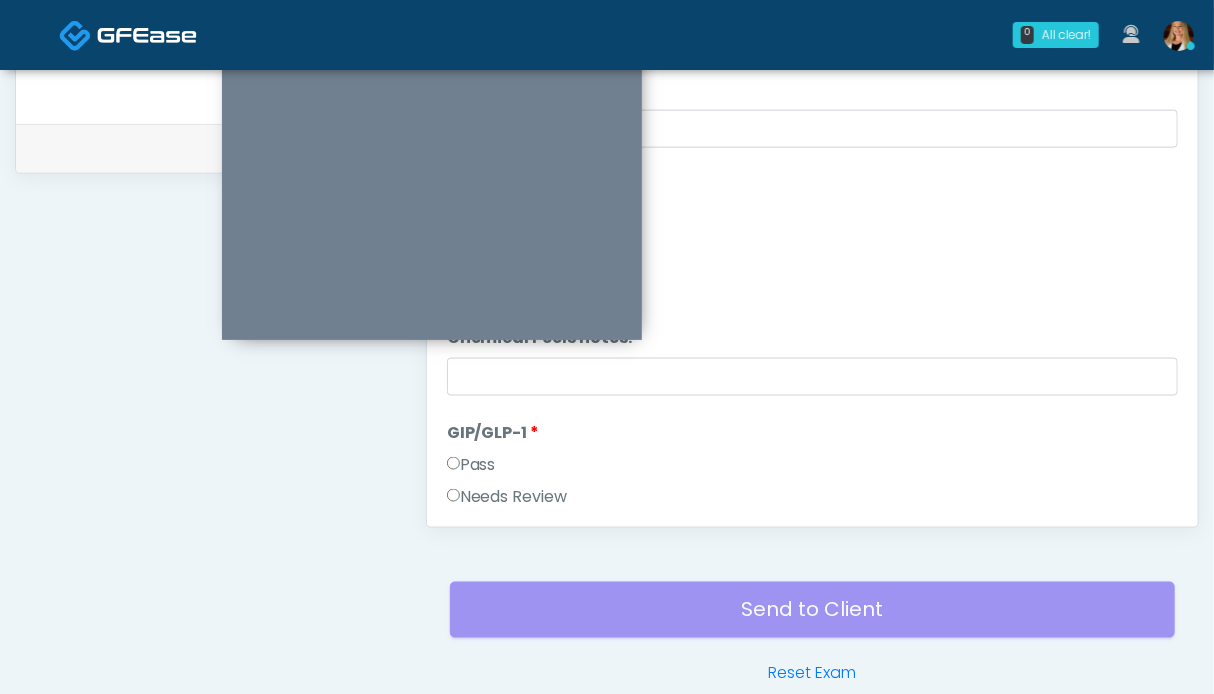 drag, startPoint x: 459, startPoint y: 454, endPoint x: 401, endPoint y: 484, distance: 65.29931 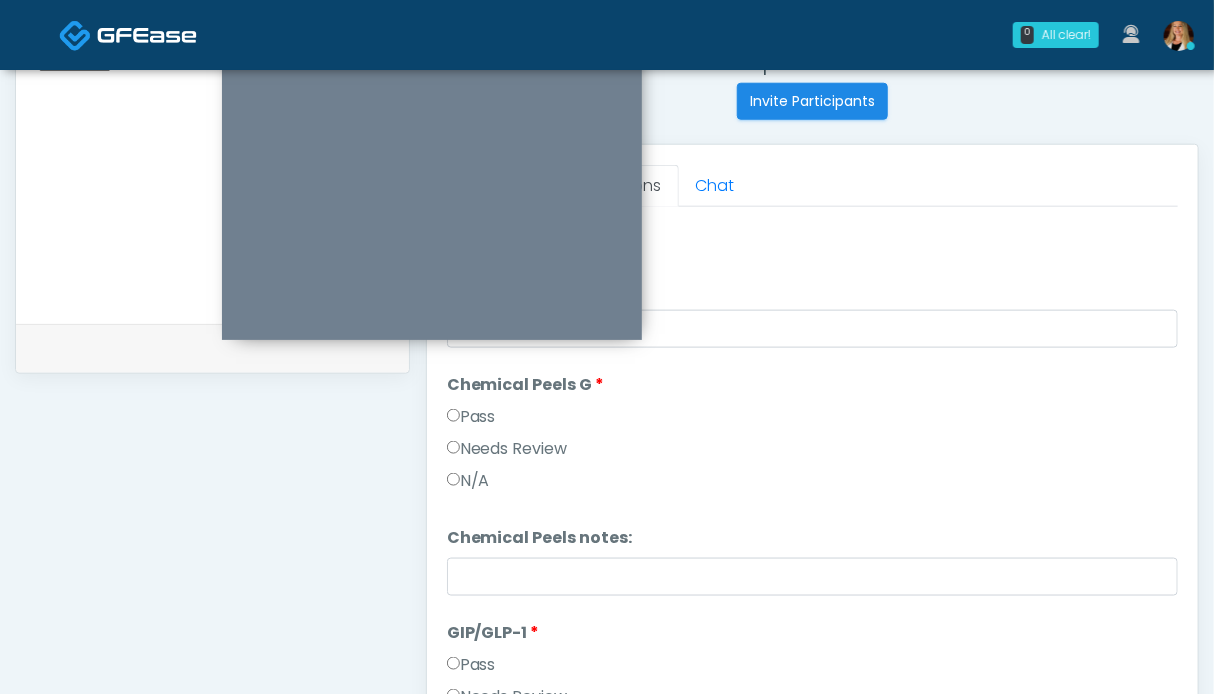 click on "Pass" at bounding box center (471, 417) 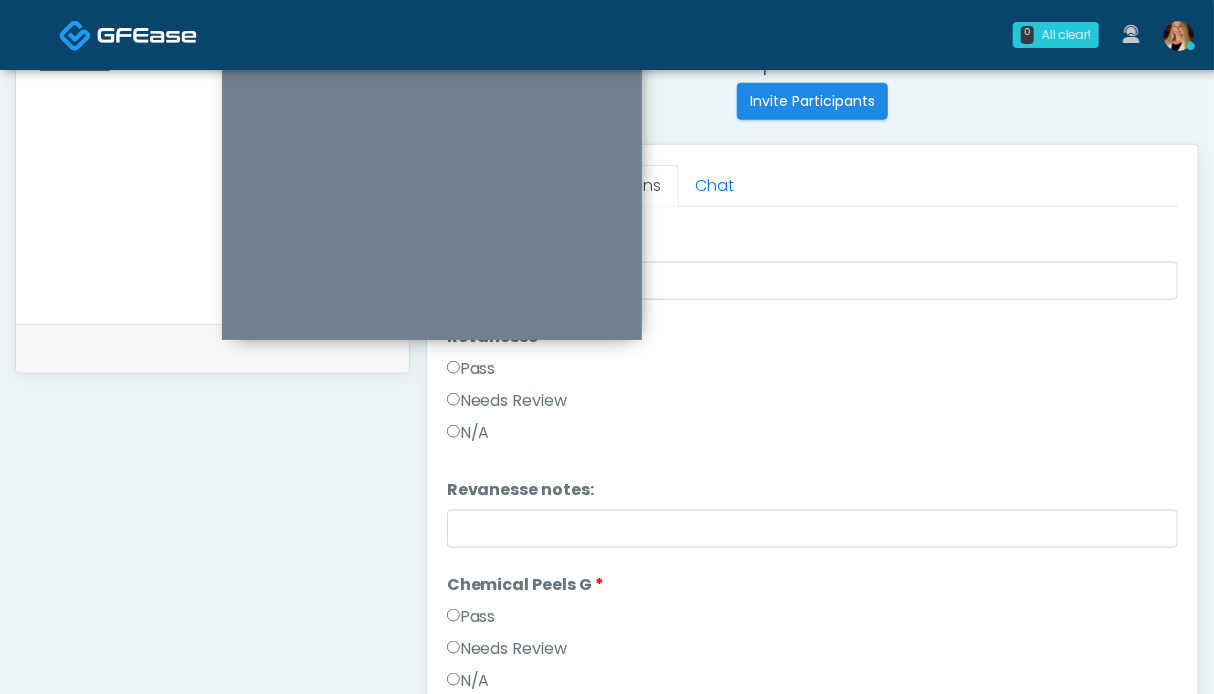 click on "Pass" at bounding box center (471, 369) 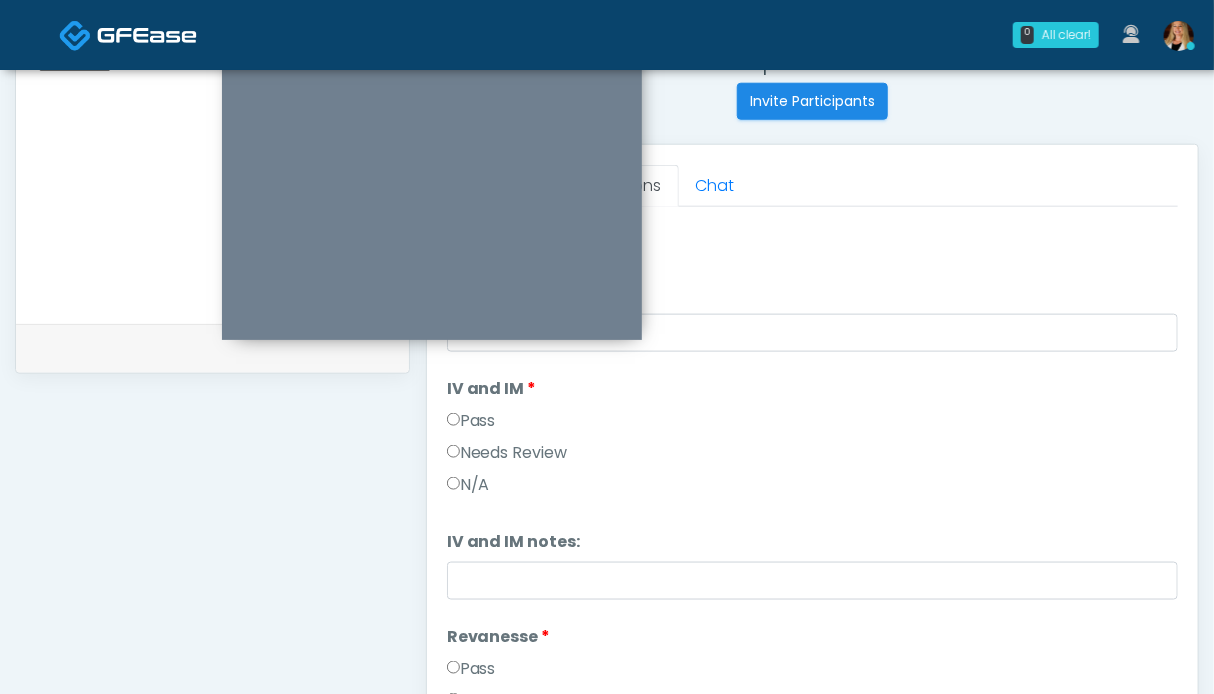 click on "Pass" at bounding box center [471, 421] 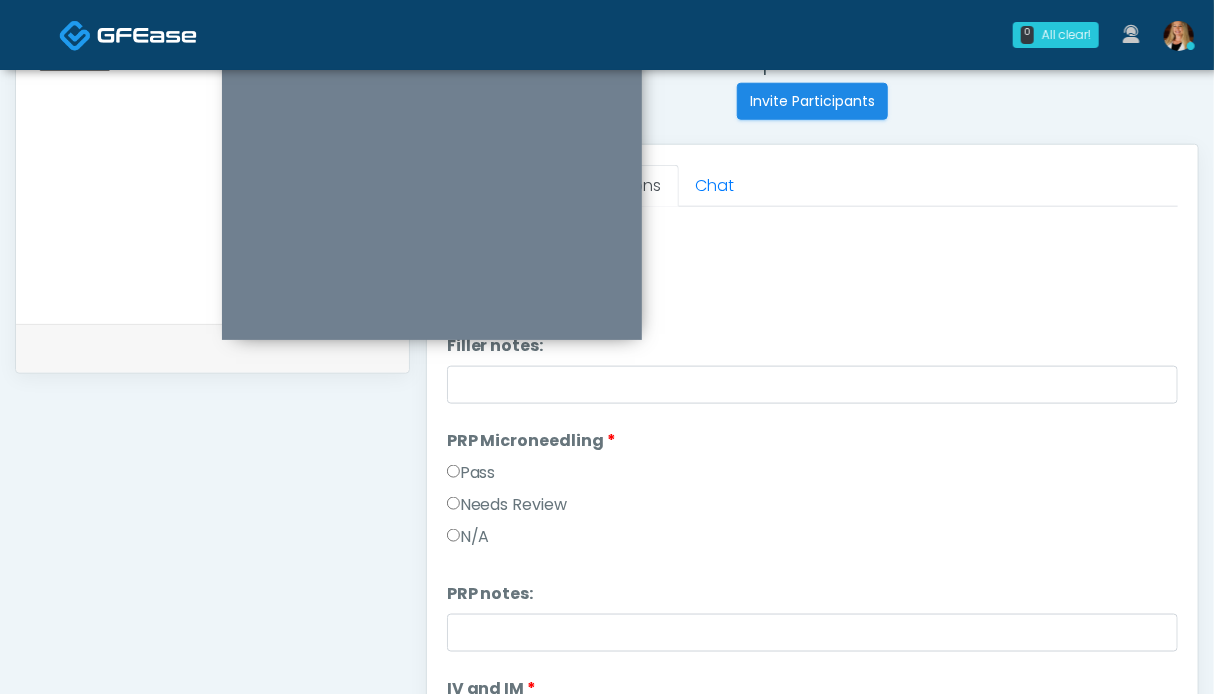 click on "Pass" at bounding box center [471, 473] 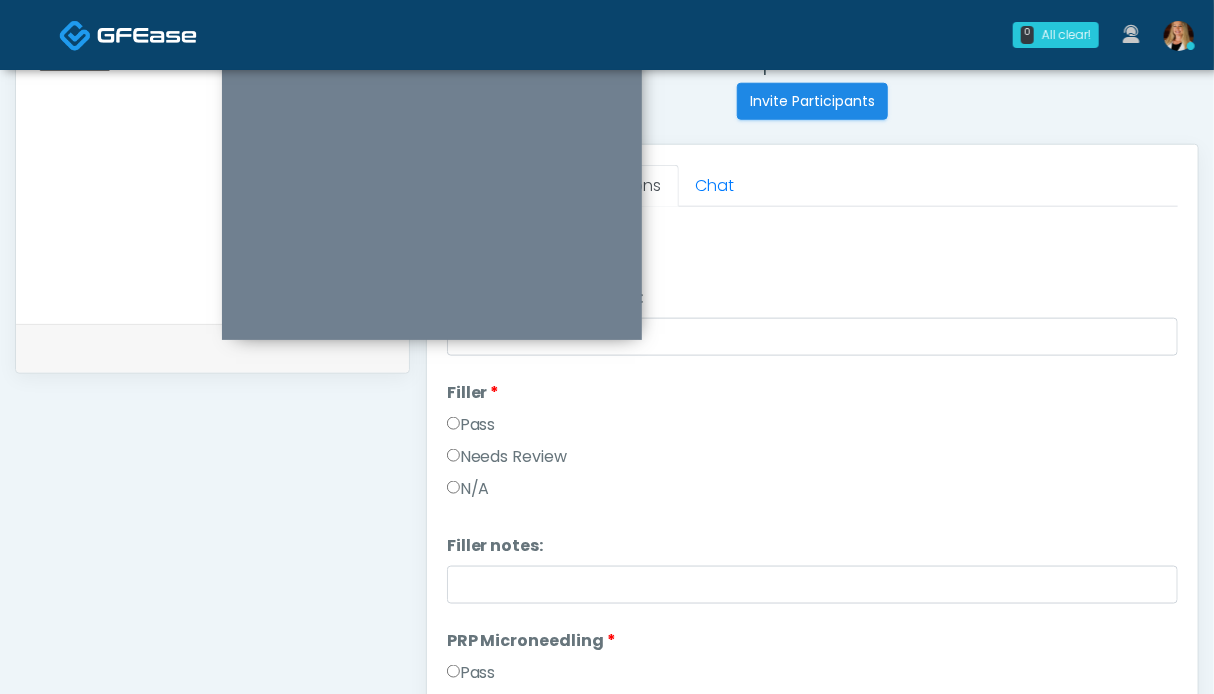 click on "Pass" at bounding box center (471, 425) 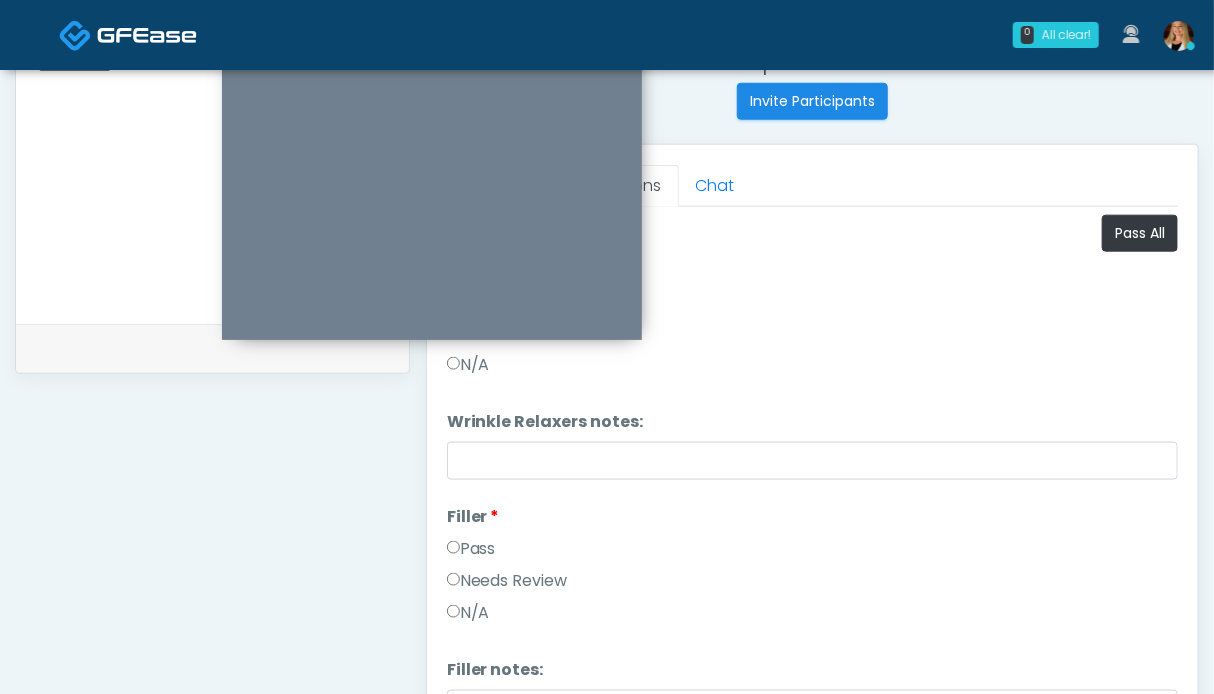 scroll, scrollTop: 599, scrollLeft: 0, axis: vertical 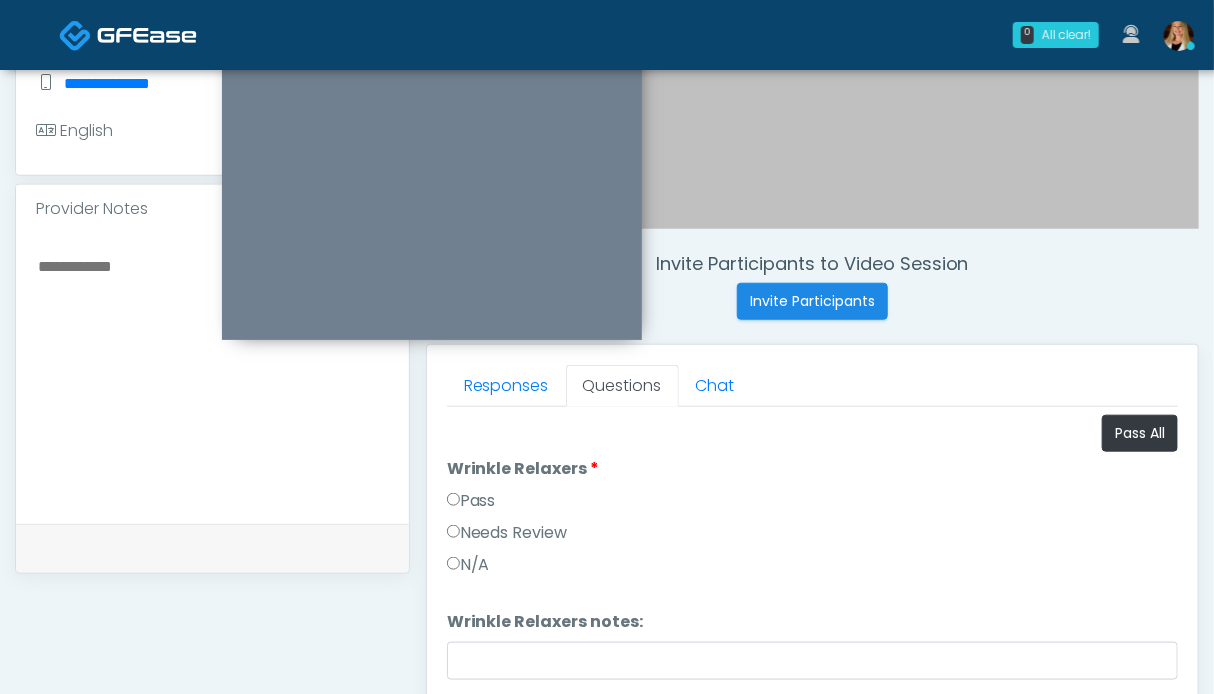 click on "Pass" at bounding box center (471, 501) 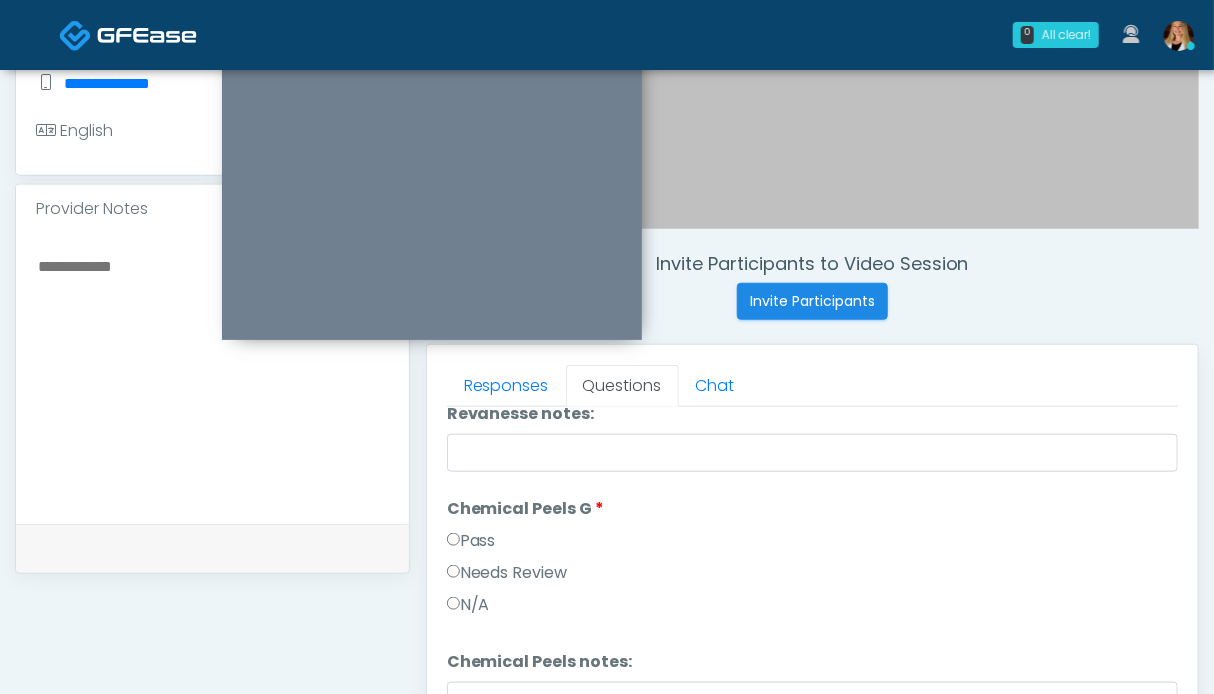 scroll, scrollTop: 1321, scrollLeft: 0, axis: vertical 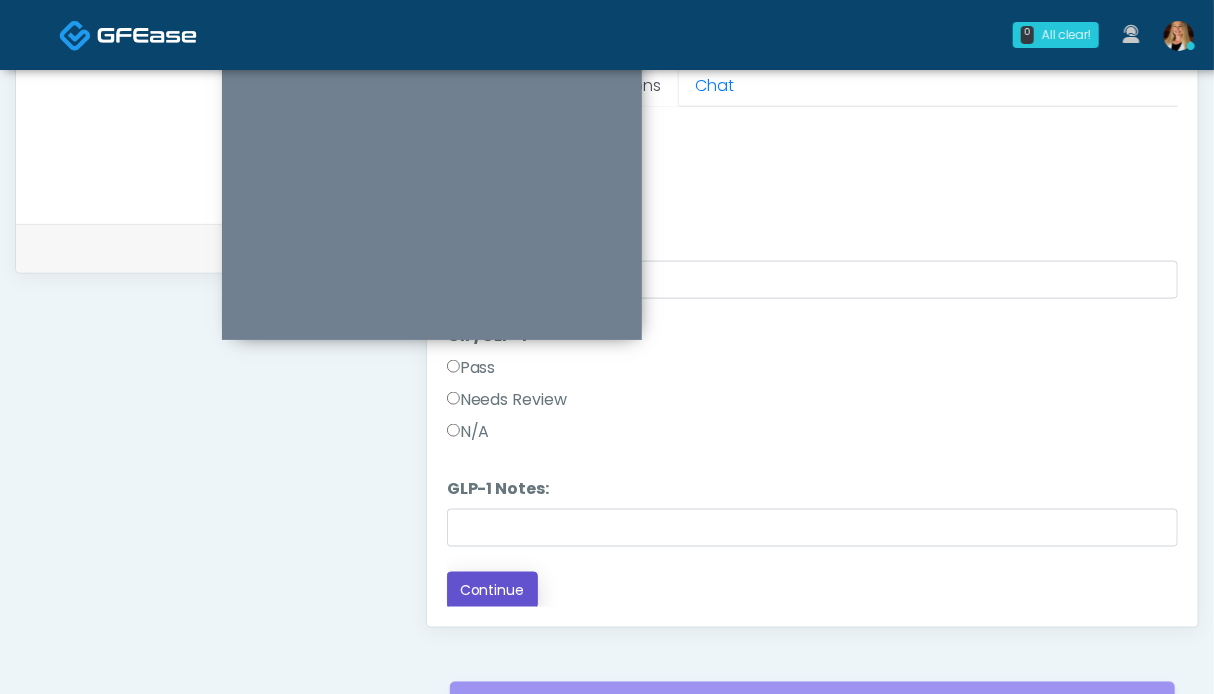 click on "Continue" at bounding box center [492, 590] 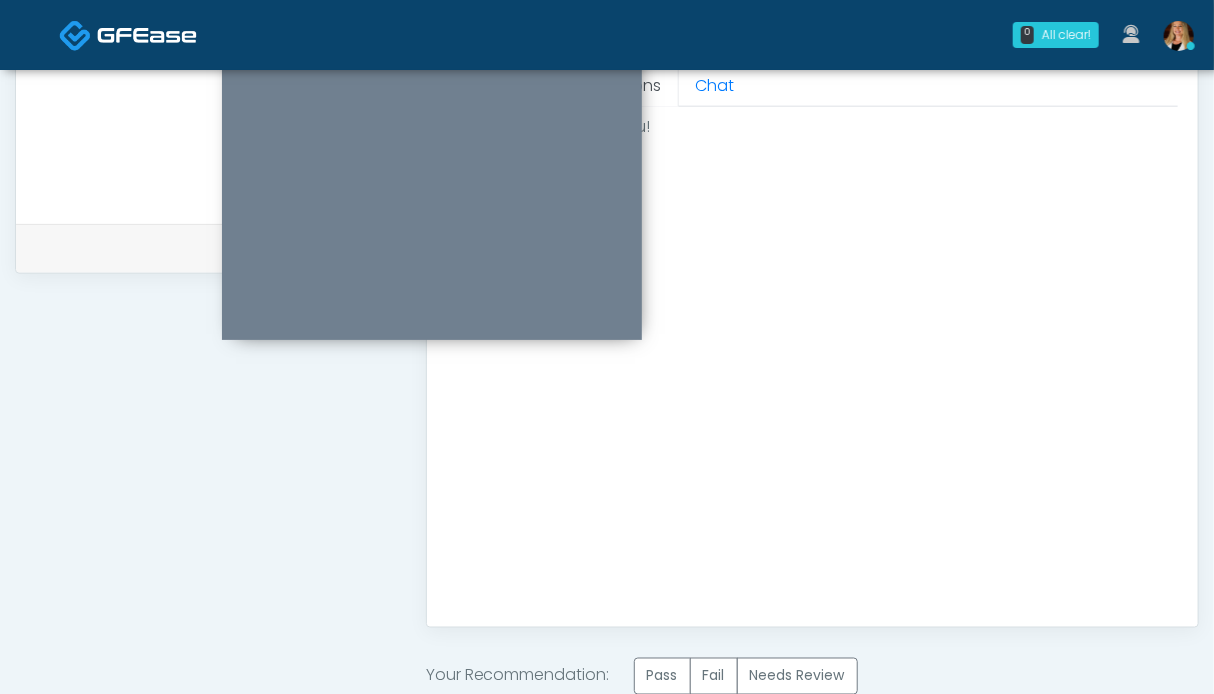 scroll, scrollTop: 0, scrollLeft: 0, axis: both 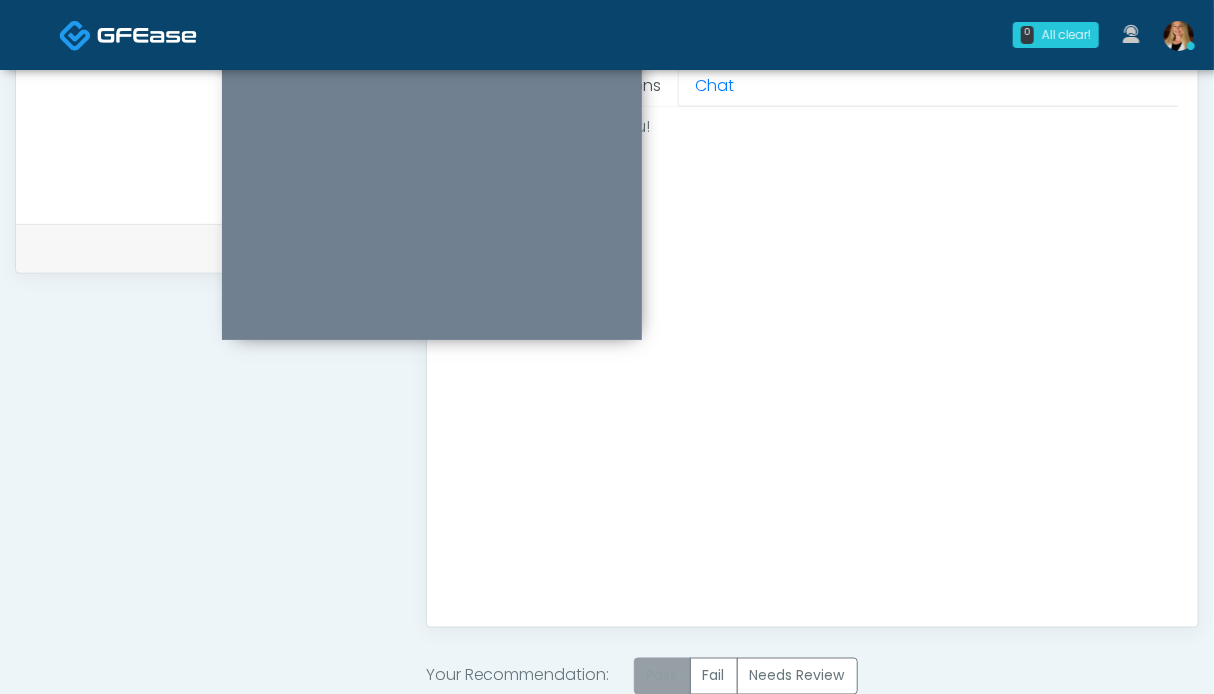 click on "Pass" at bounding box center (662, 676) 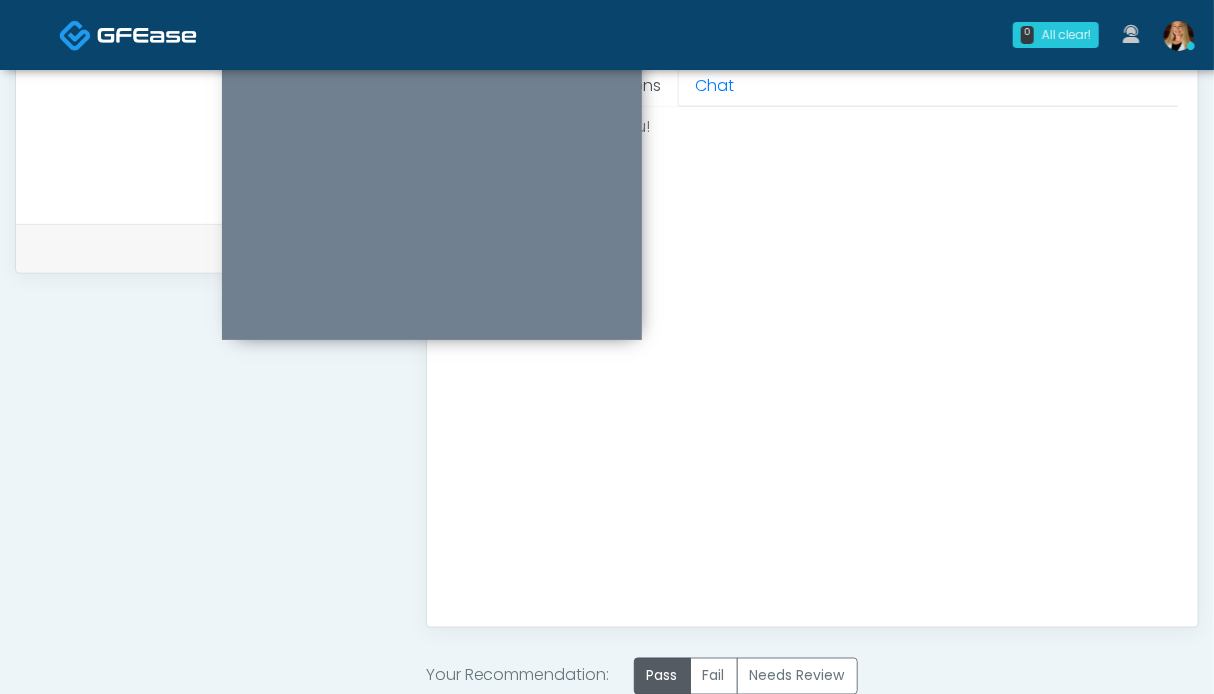 scroll, scrollTop: 1099, scrollLeft: 0, axis: vertical 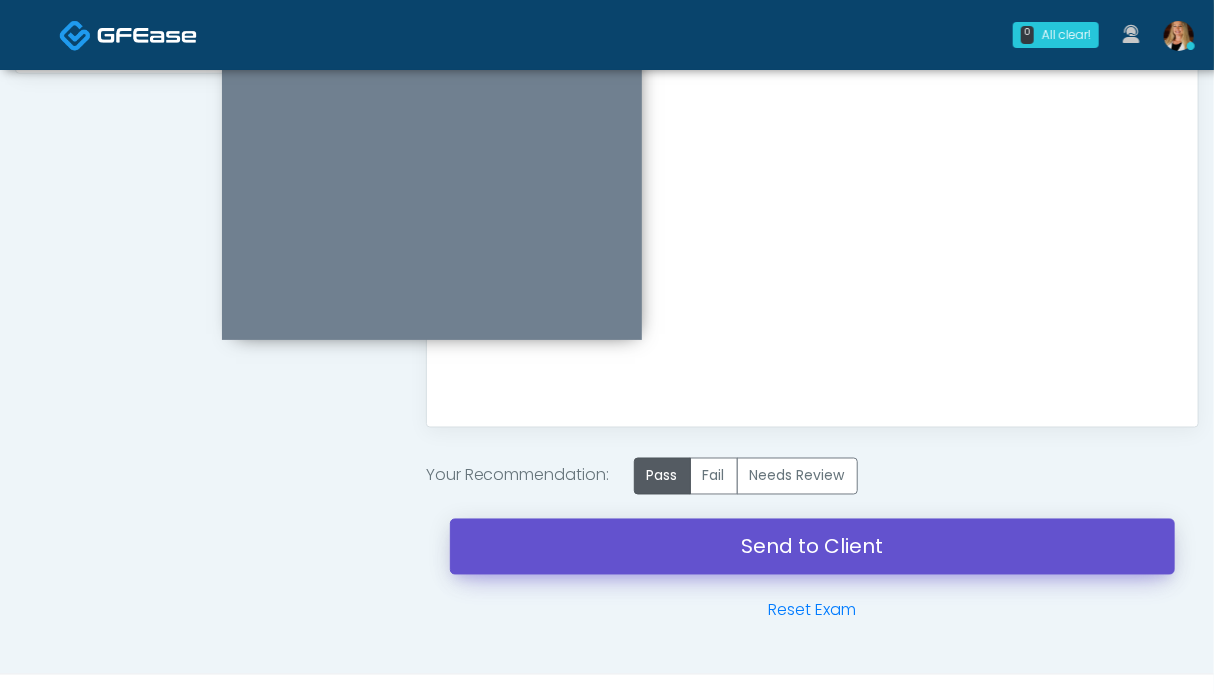 click on "Send to Client" at bounding box center (812, 547) 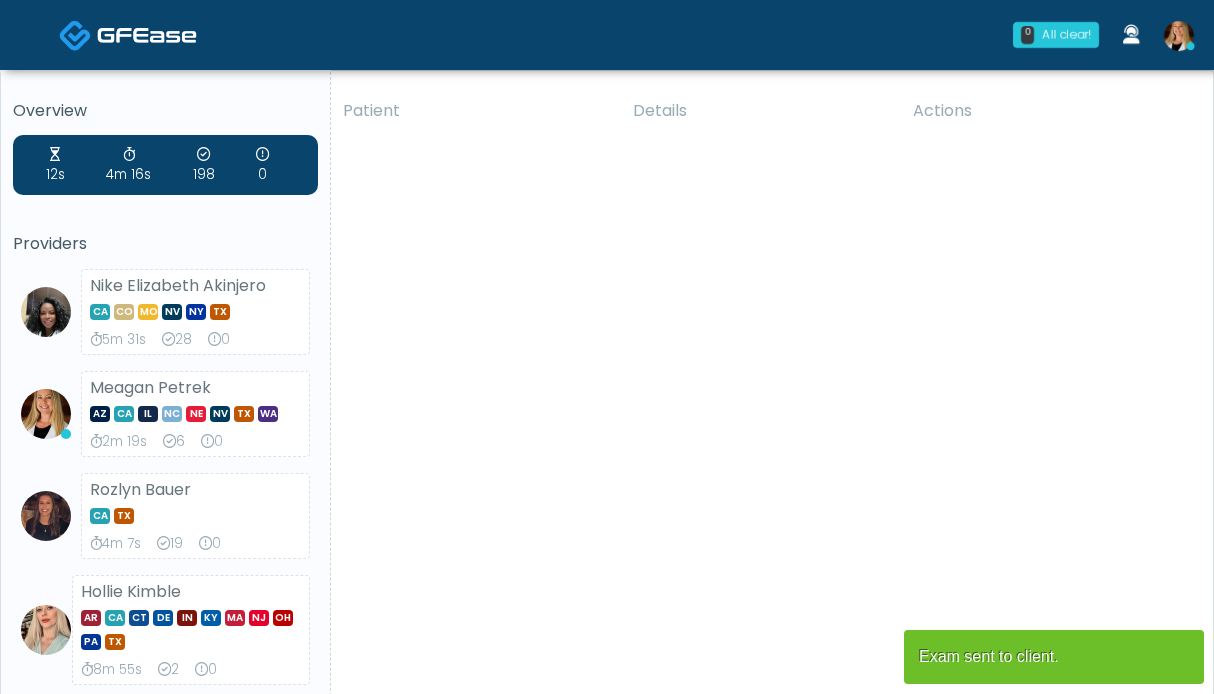 scroll, scrollTop: 0, scrollLeft: 0, axis: both 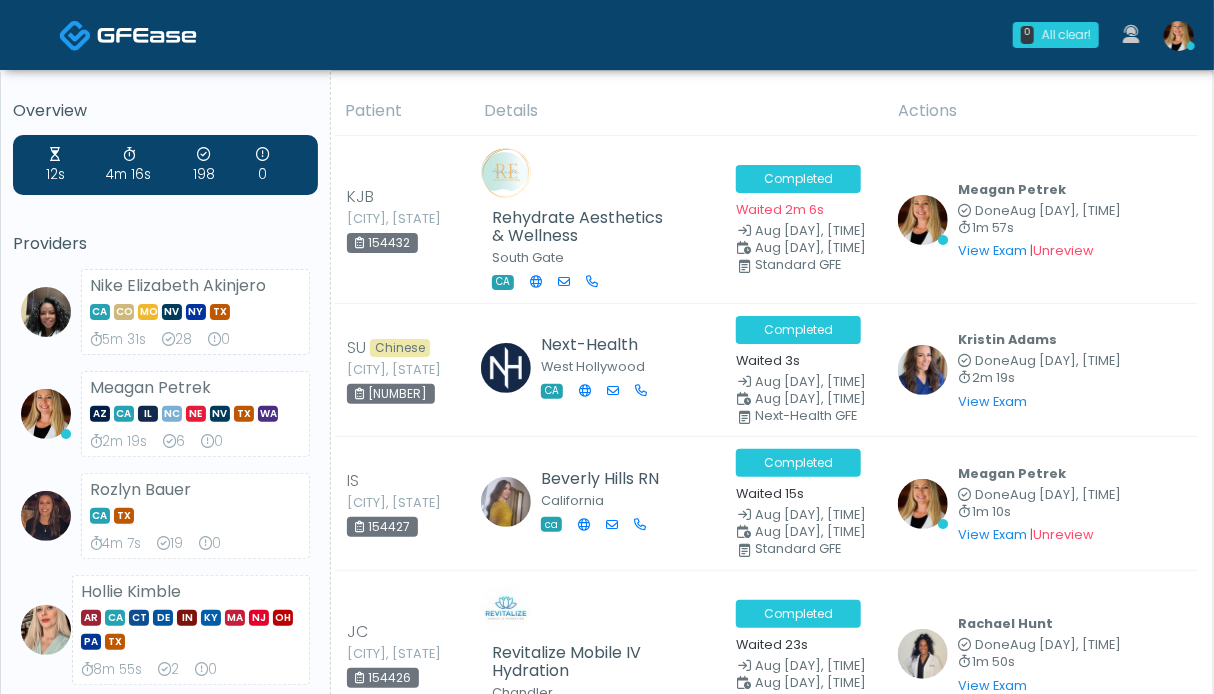 click at bounding box center [147, 35] 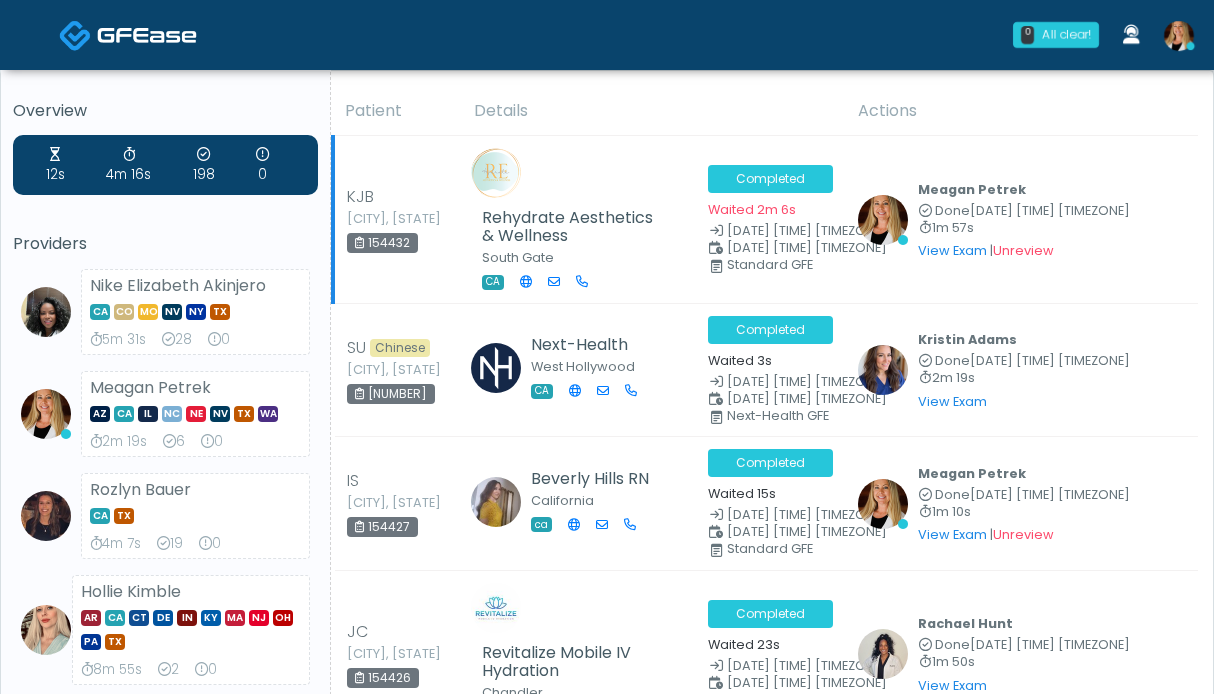 scroll, scrollTop: 0, scrollLeft: 0, axis: both 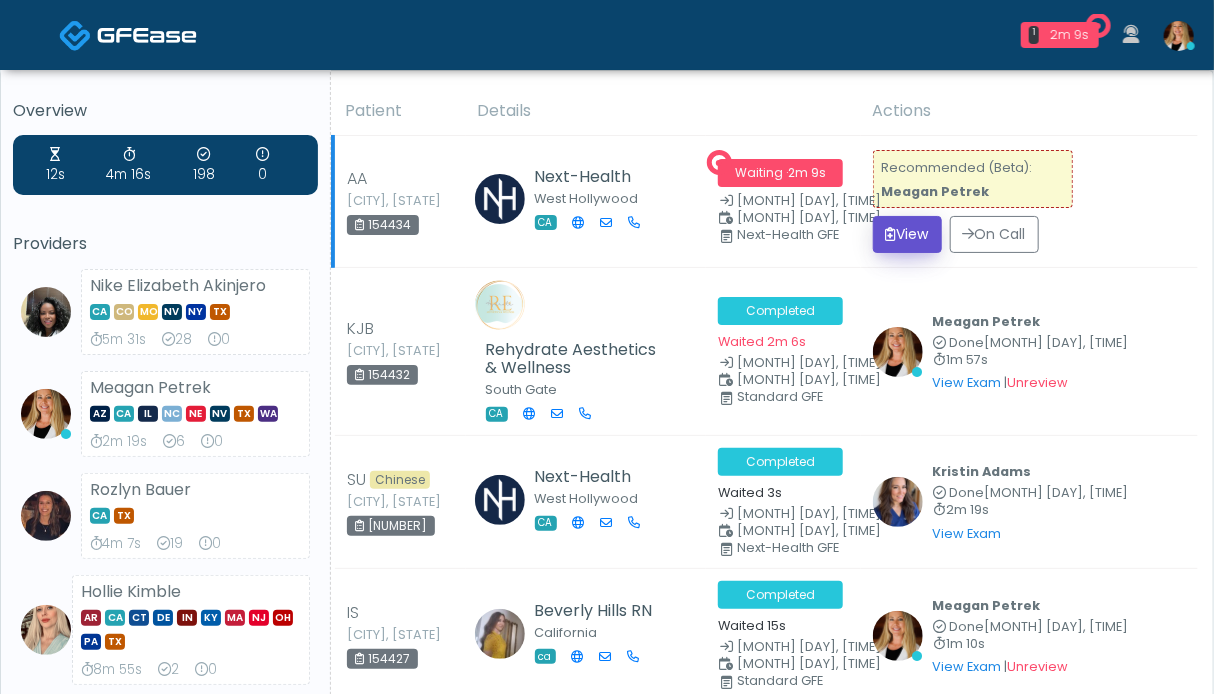click on "View" at bounding box center (907, 234) 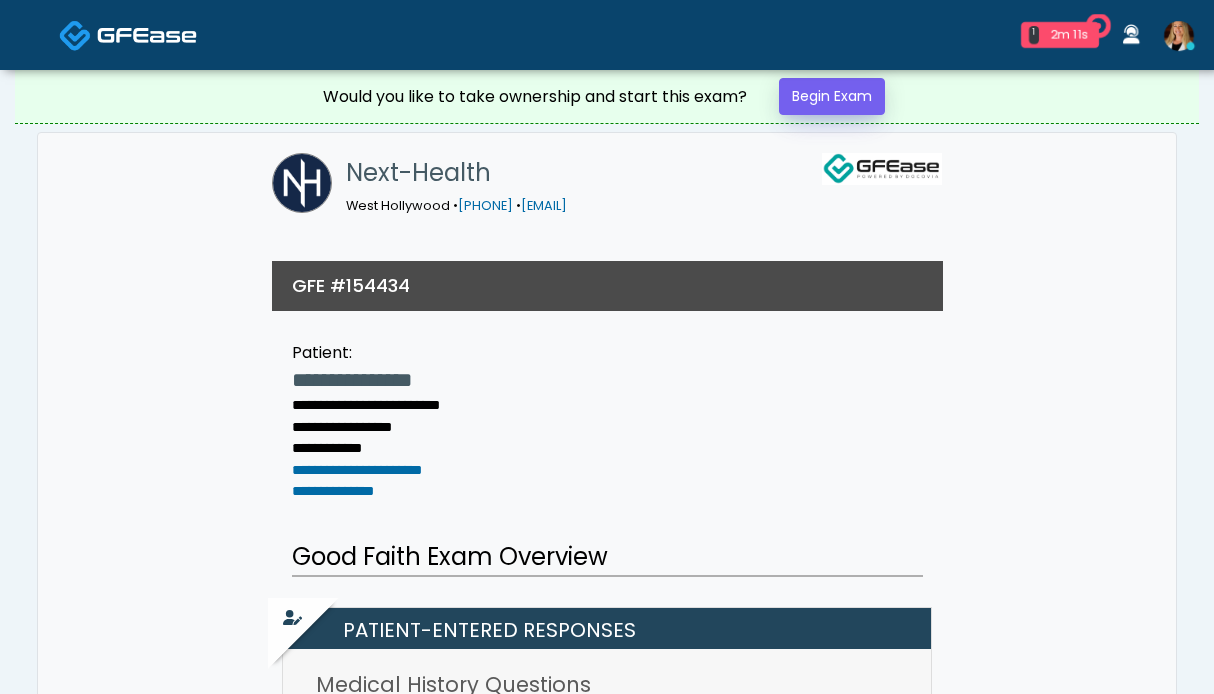 scroll, scrollTop: 0, scrollLeft: 0, axis: both 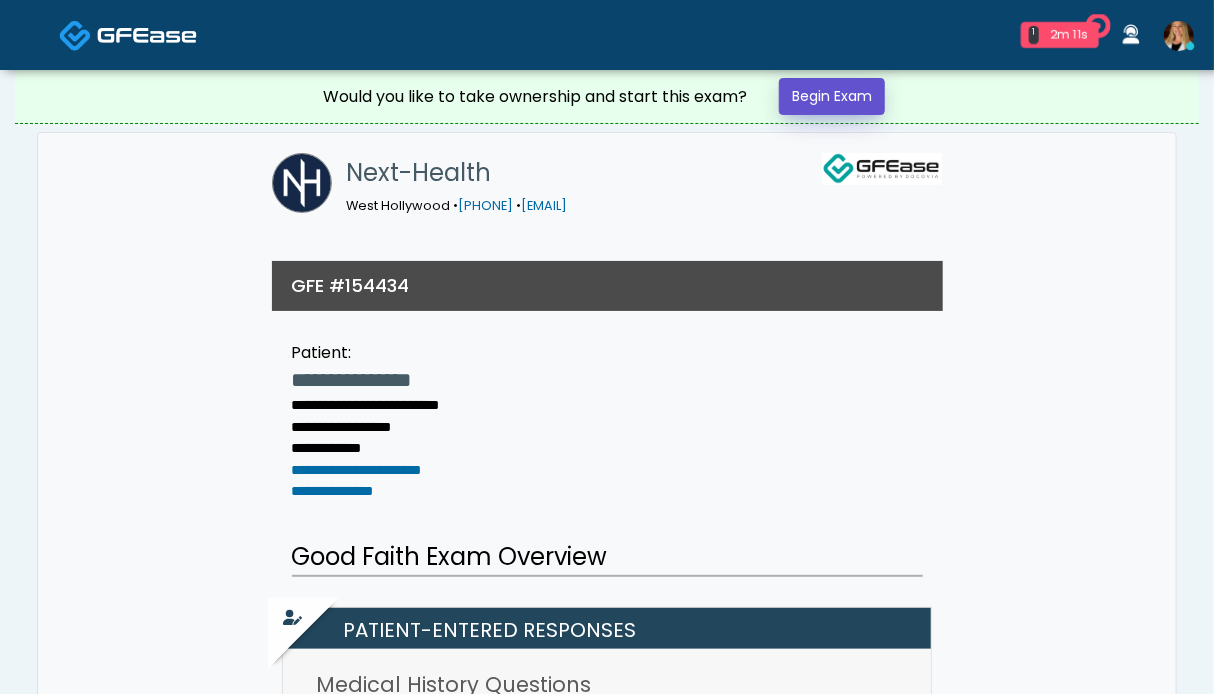 click on "Begin Exam" at bounding box center (832, 96) 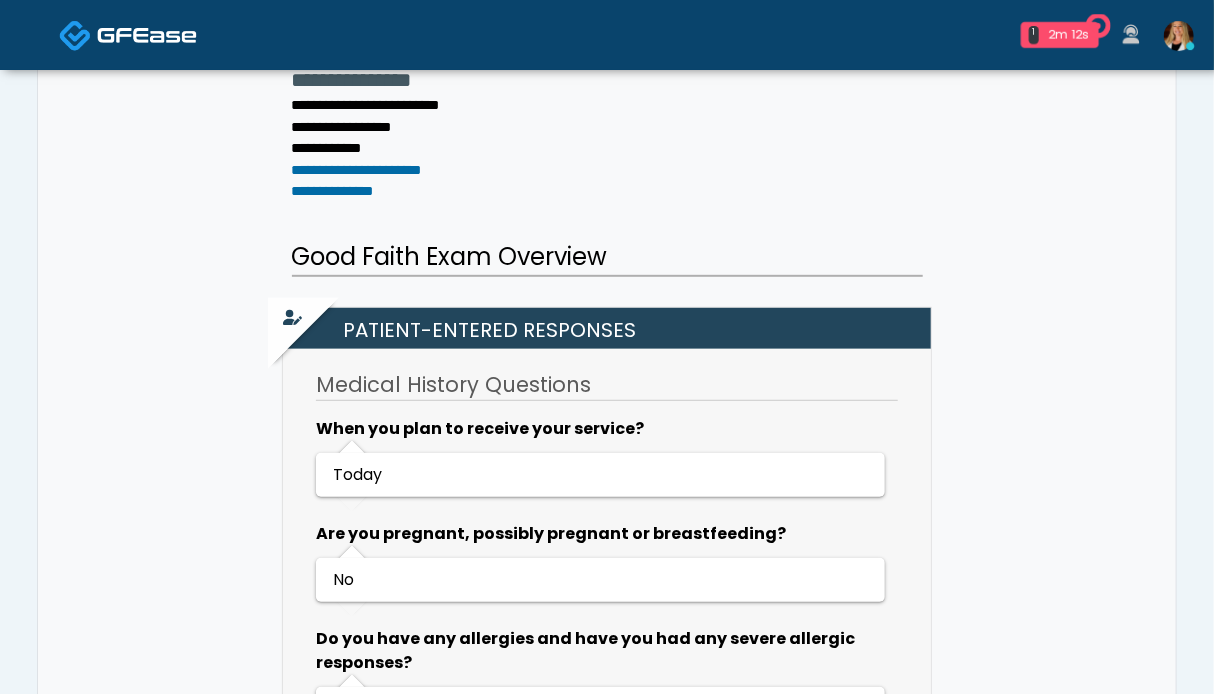 scroll, scrollTop: 500, scrollLeft: 0, axis: vertical 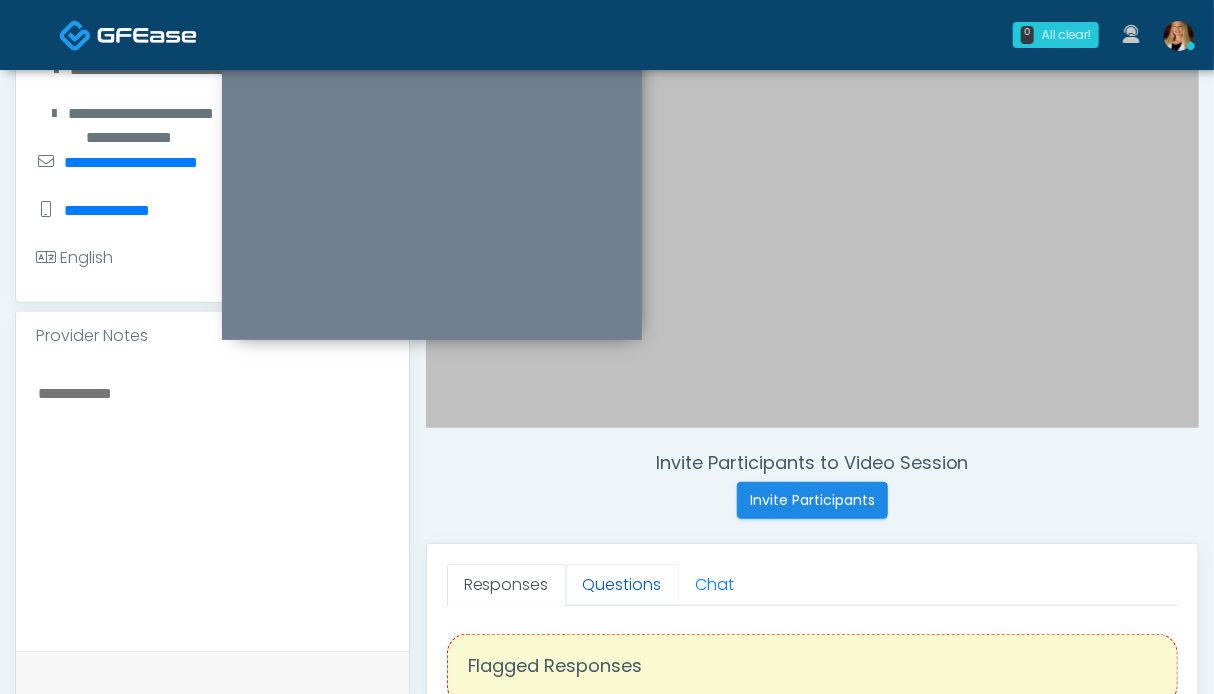 click on "Questions" at bounding box center (622, 585) 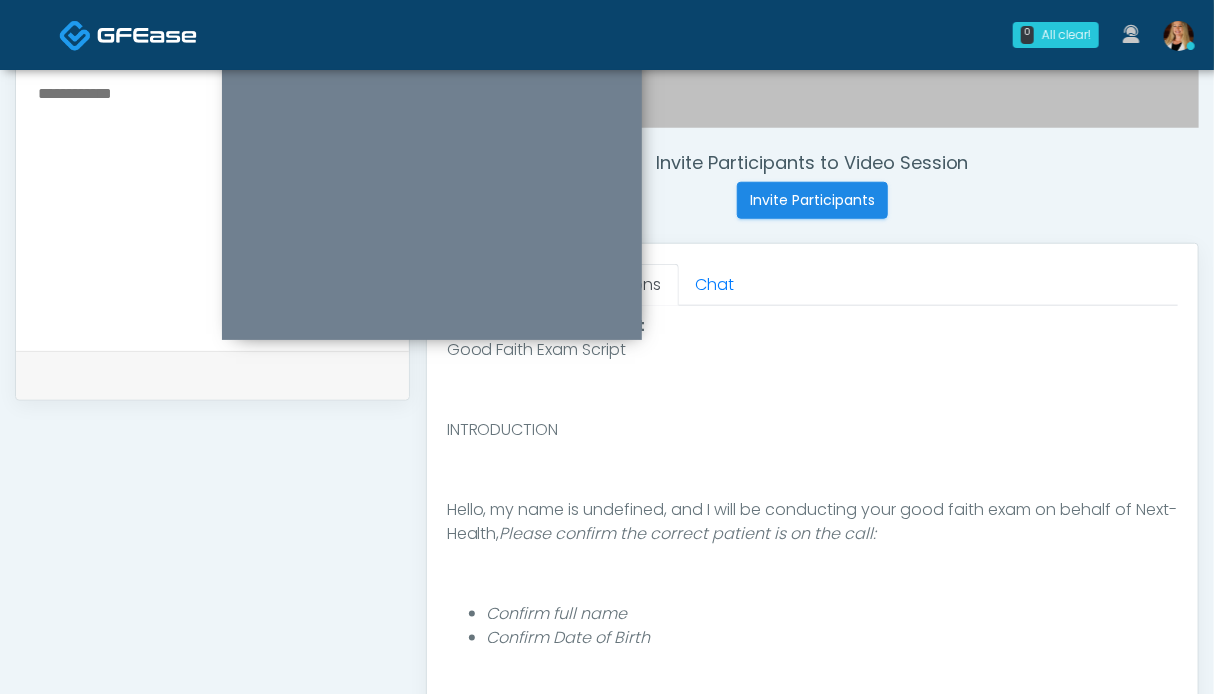 scroll, scrollTop: 900, scrollLeft: 0, axis: vertical 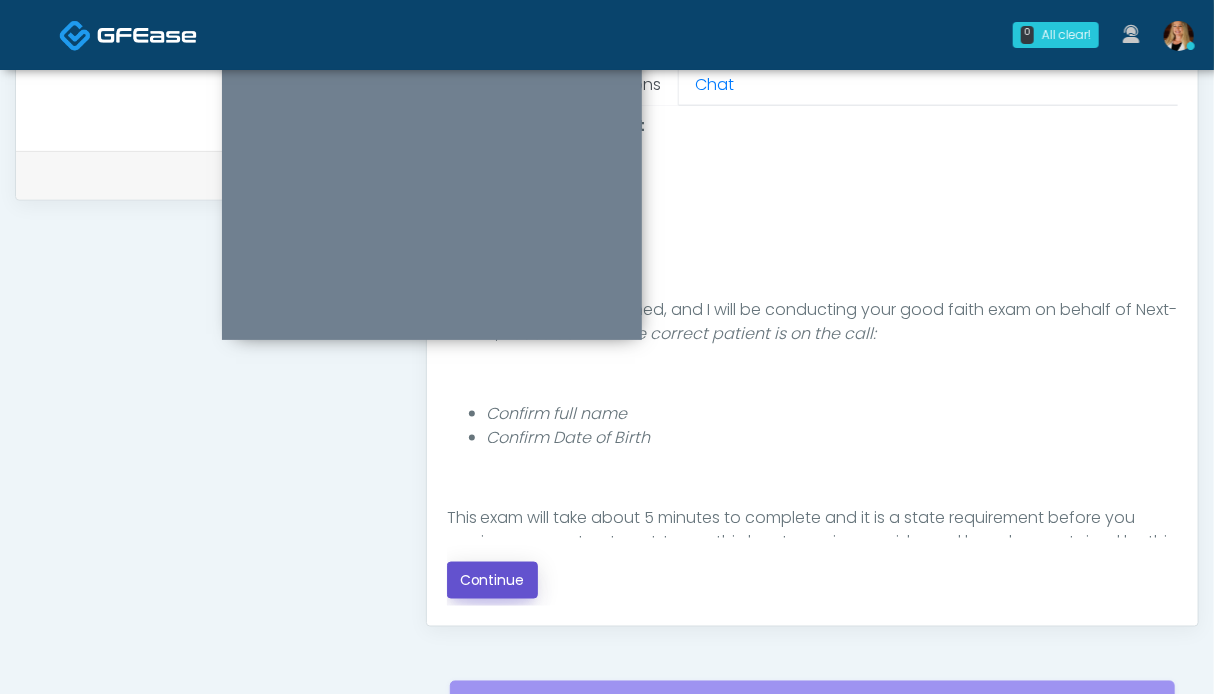 click on "Continue" at bounding box center [492, 580] 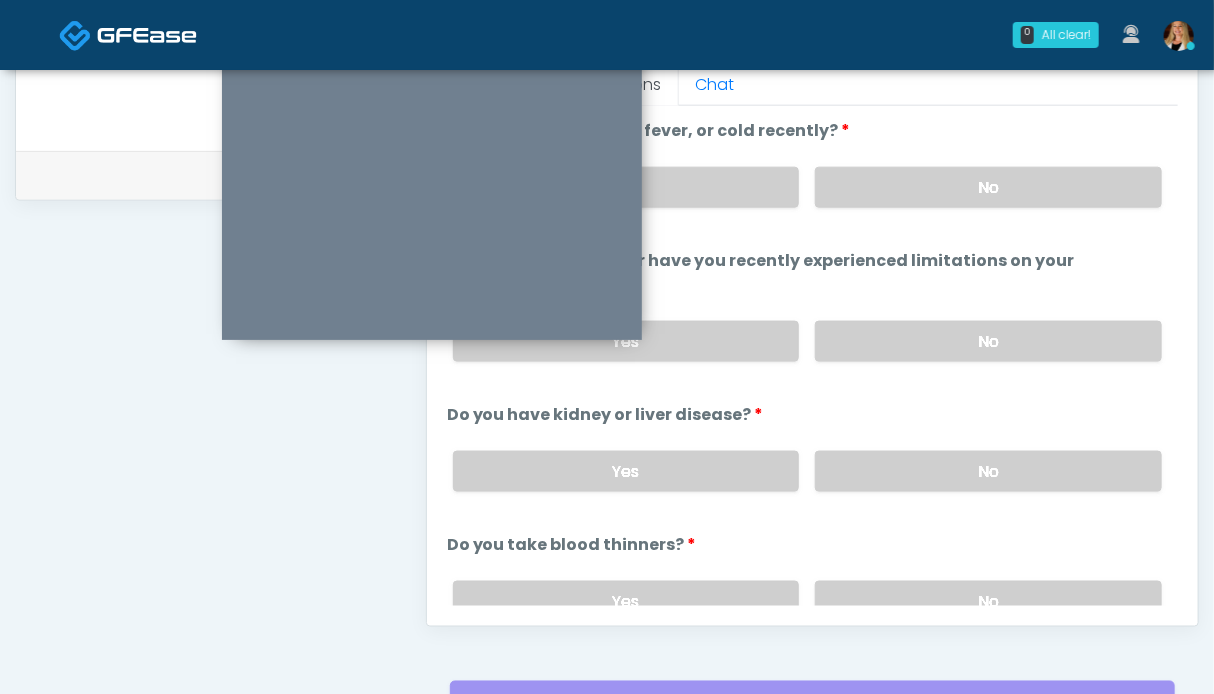 scroll, scrollTop: 1099, scrollLeft: 0, axis: vertical 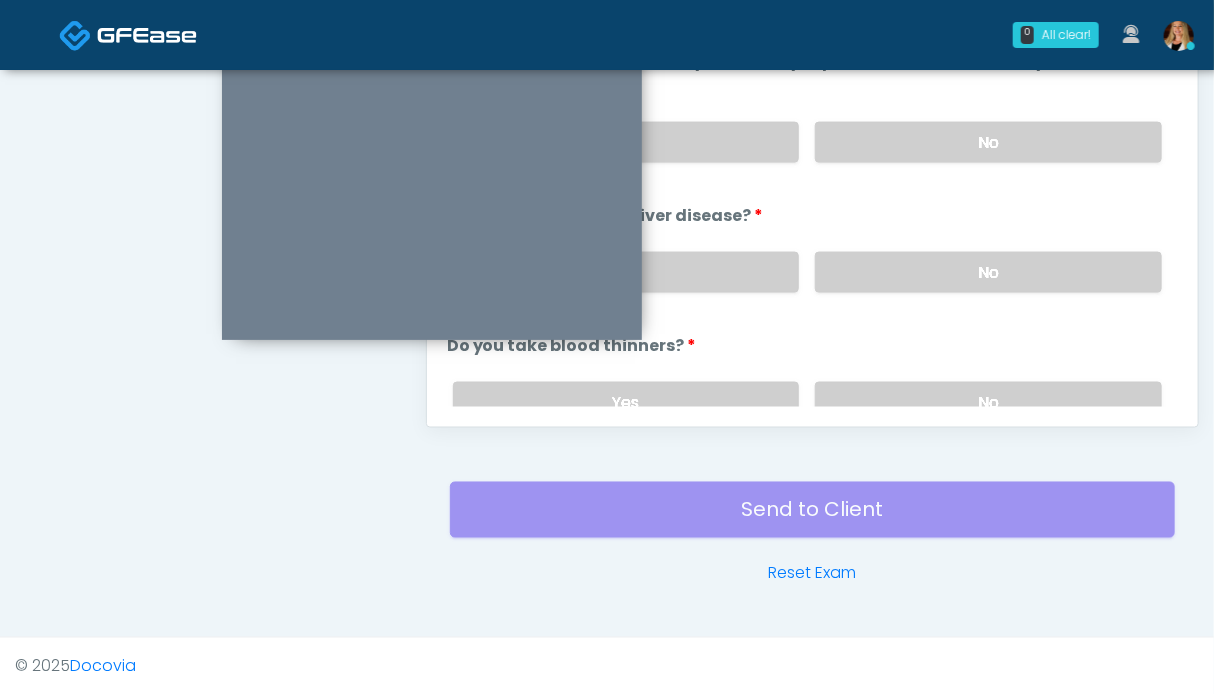drag, startPoint x: 941, startPoint y: 389, endPoint x: 938, endPoint y: 295, distance: 94.04786 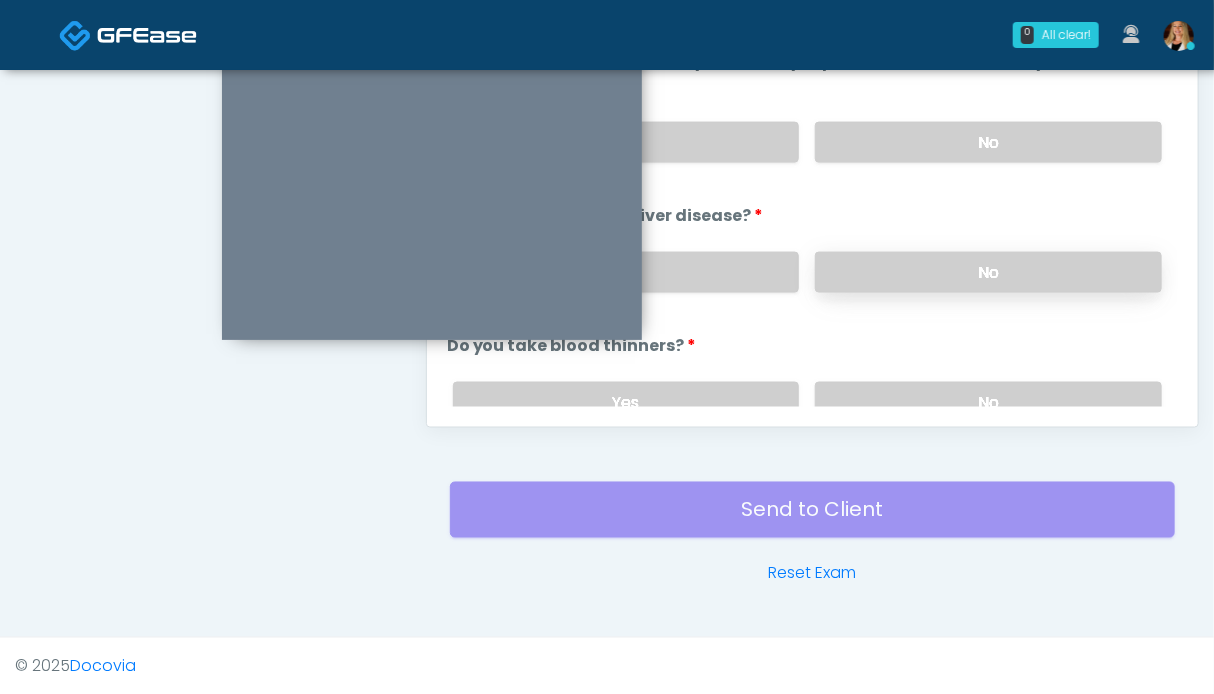 click on "No" at bounding box center (988, 272) 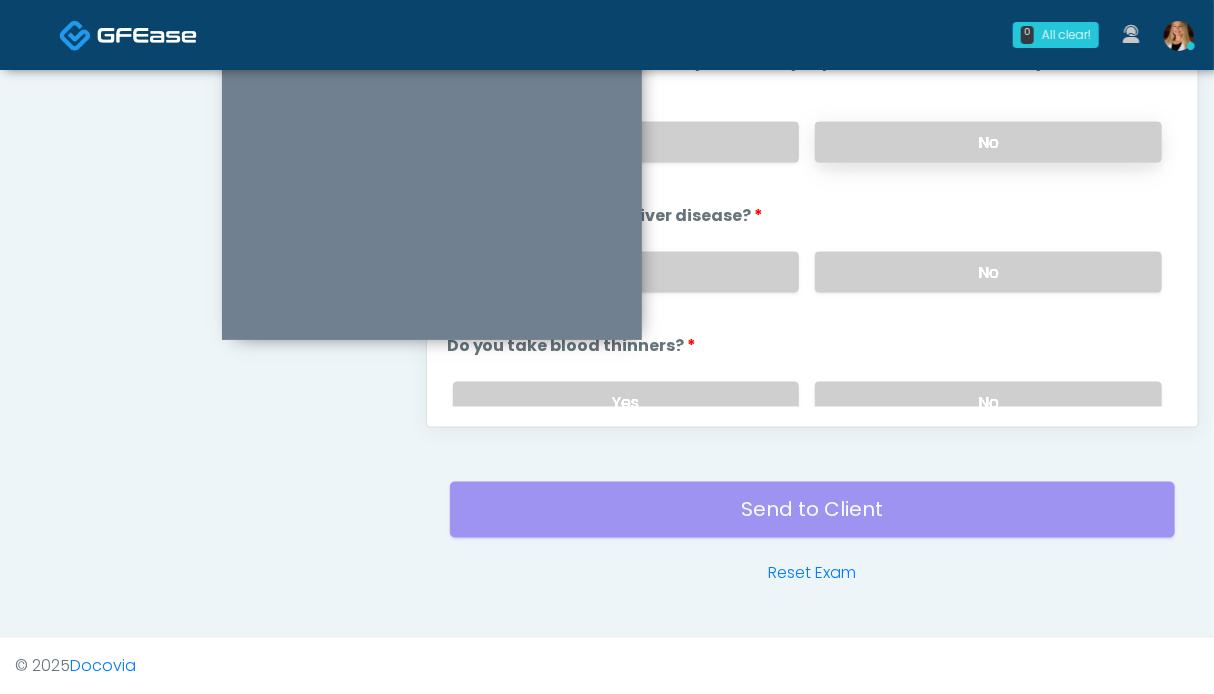 click on "No" at bounding box center (988, 142) 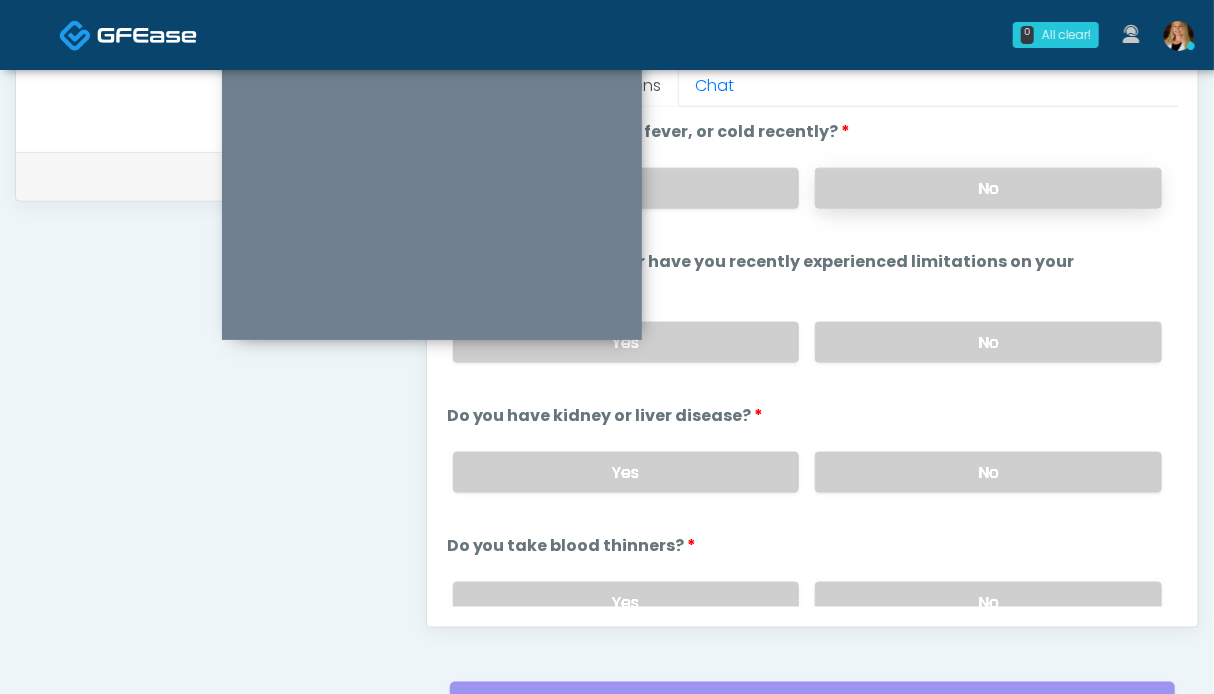 click on "No" at bounding box center (988, 188) 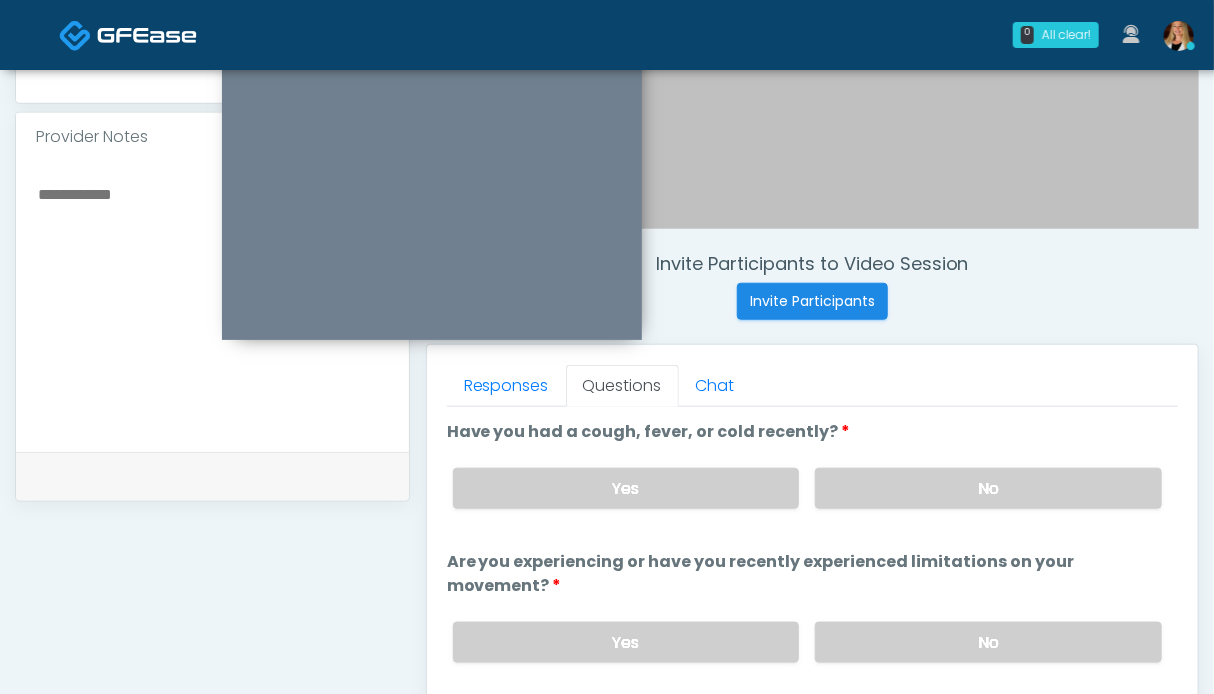 scroll, scrollTop: 899, scrollLeft: 0, axis: vertical 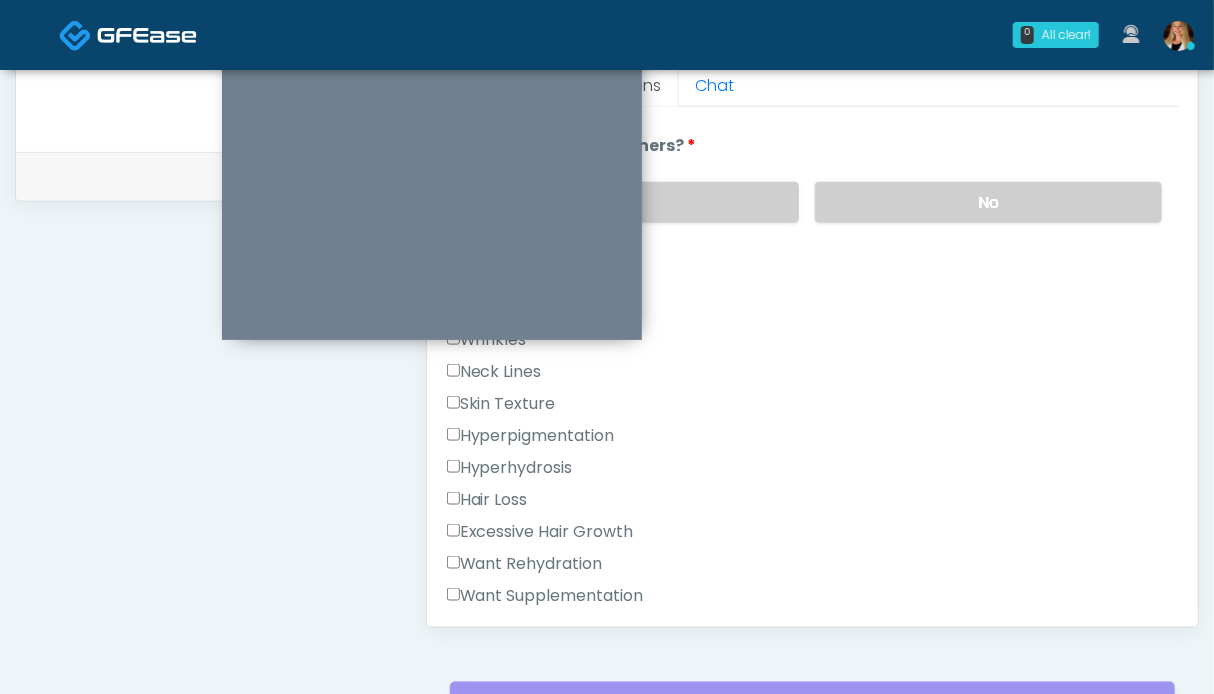 click on "Want Rehydration" at bounding box center [525, 564] 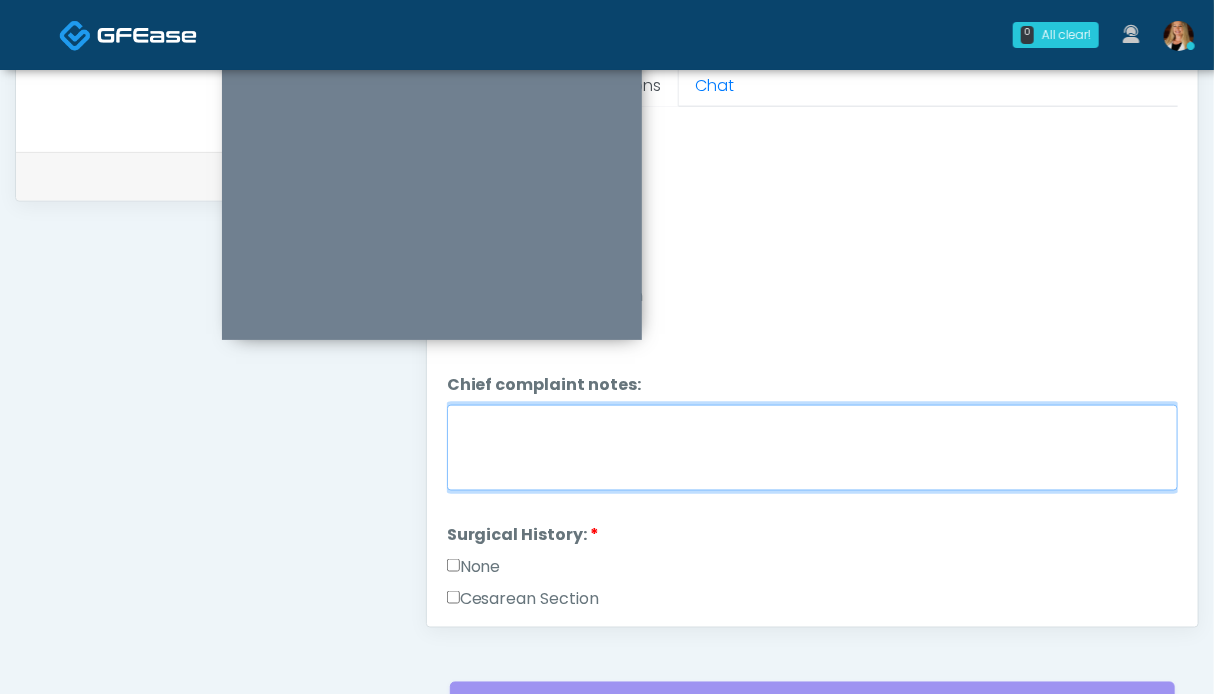 click on "Chief complaint notes:" at bounding box center (812, 448) 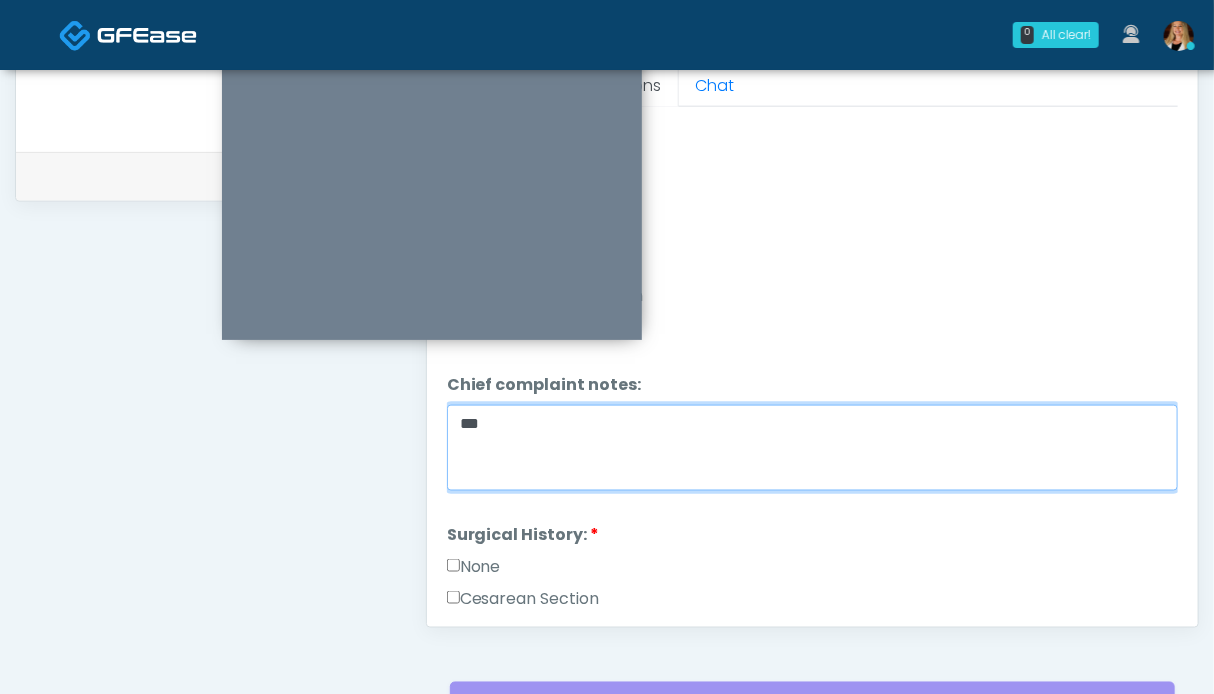type on "**" 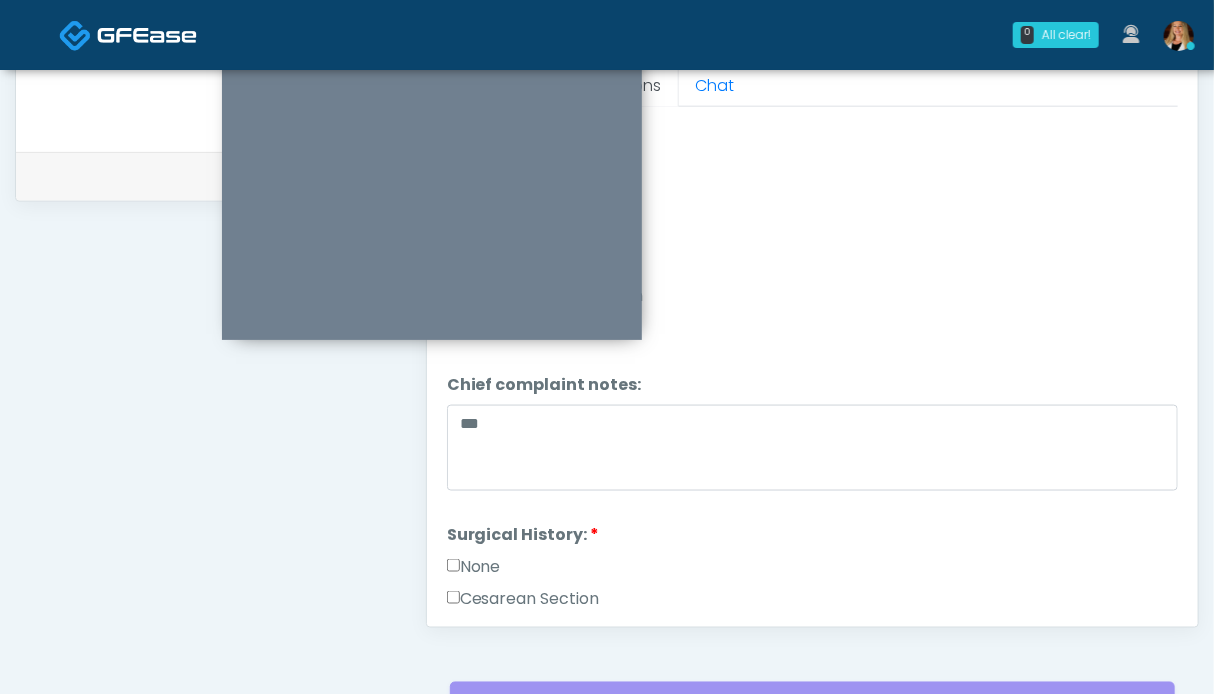 click on "None" at bounding box center [474, 567] 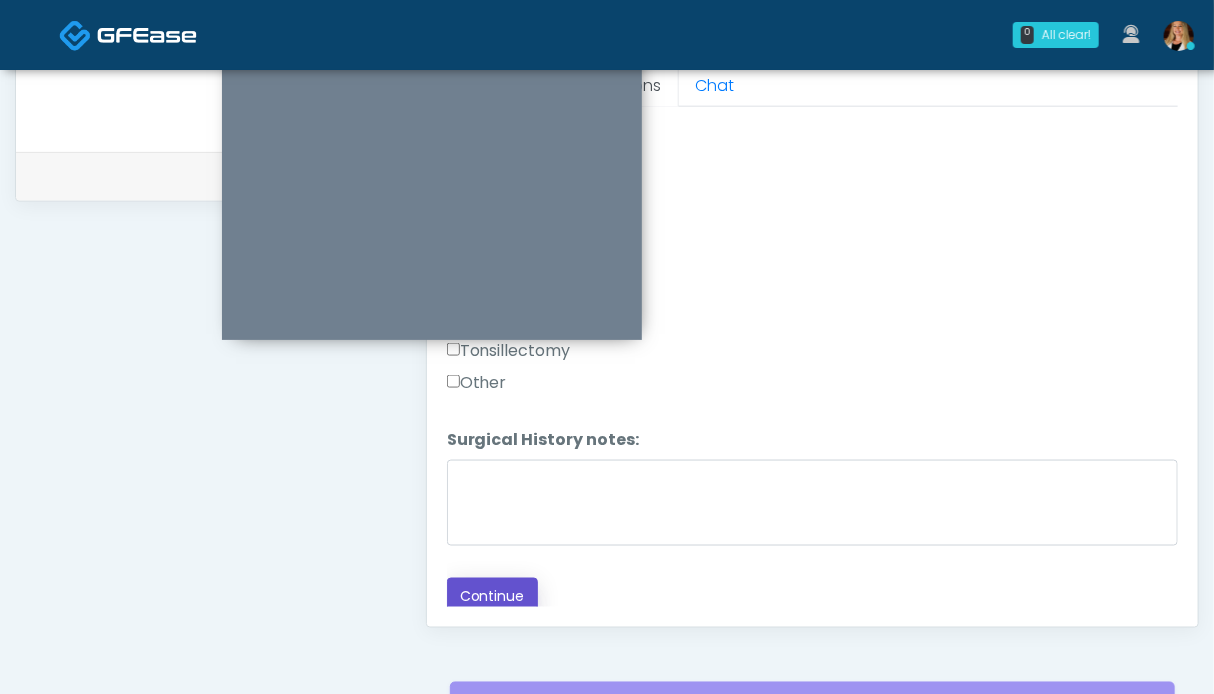 click on "Continue" at bounding box center (492, 596) 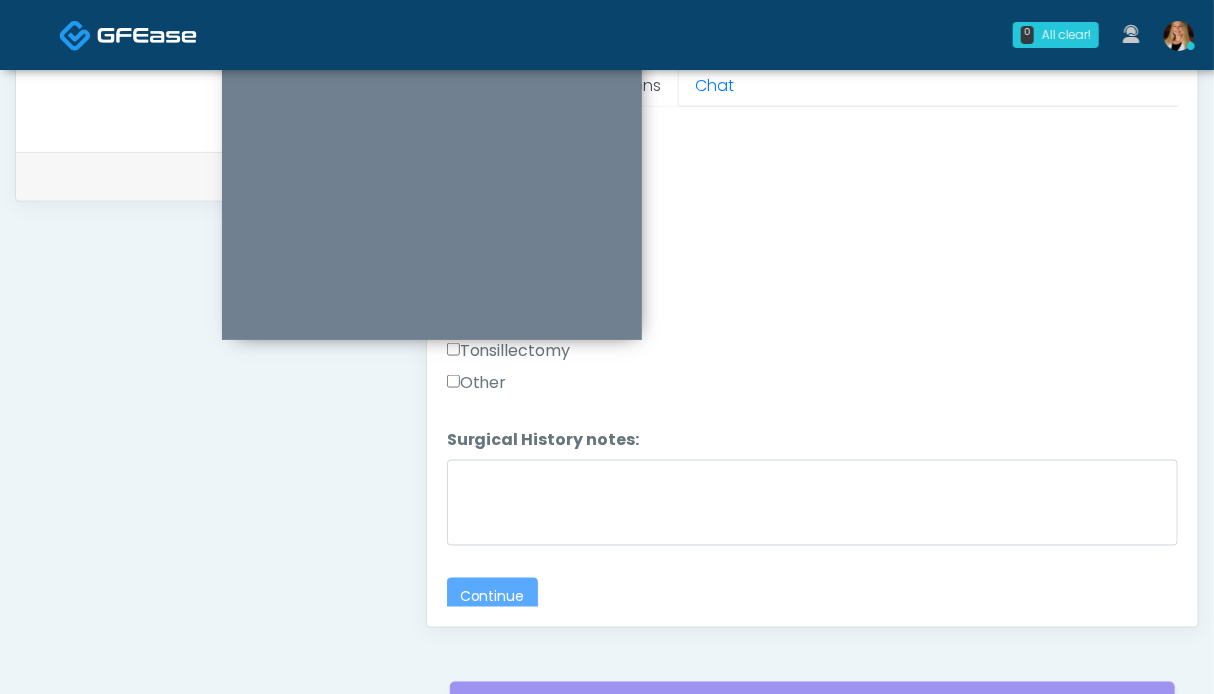 scroll, scrollTop: 1099, scrollLeft: 0, axis: vertical 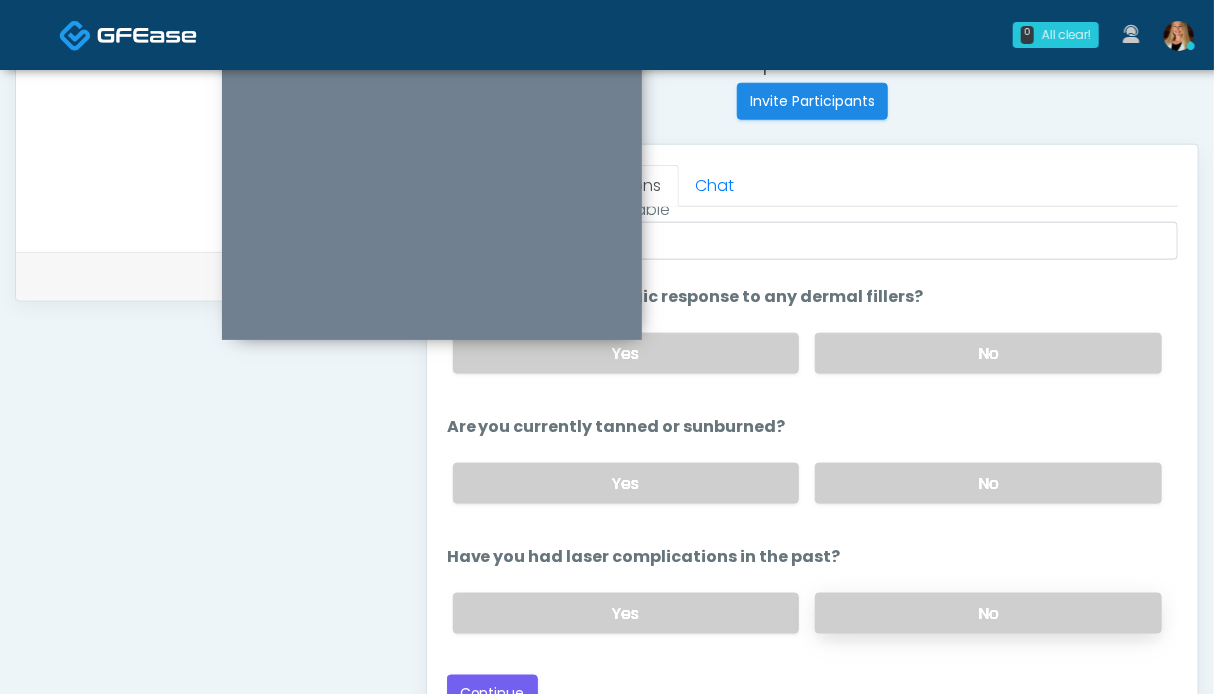 click on "No" at bounding box center (988, 613) 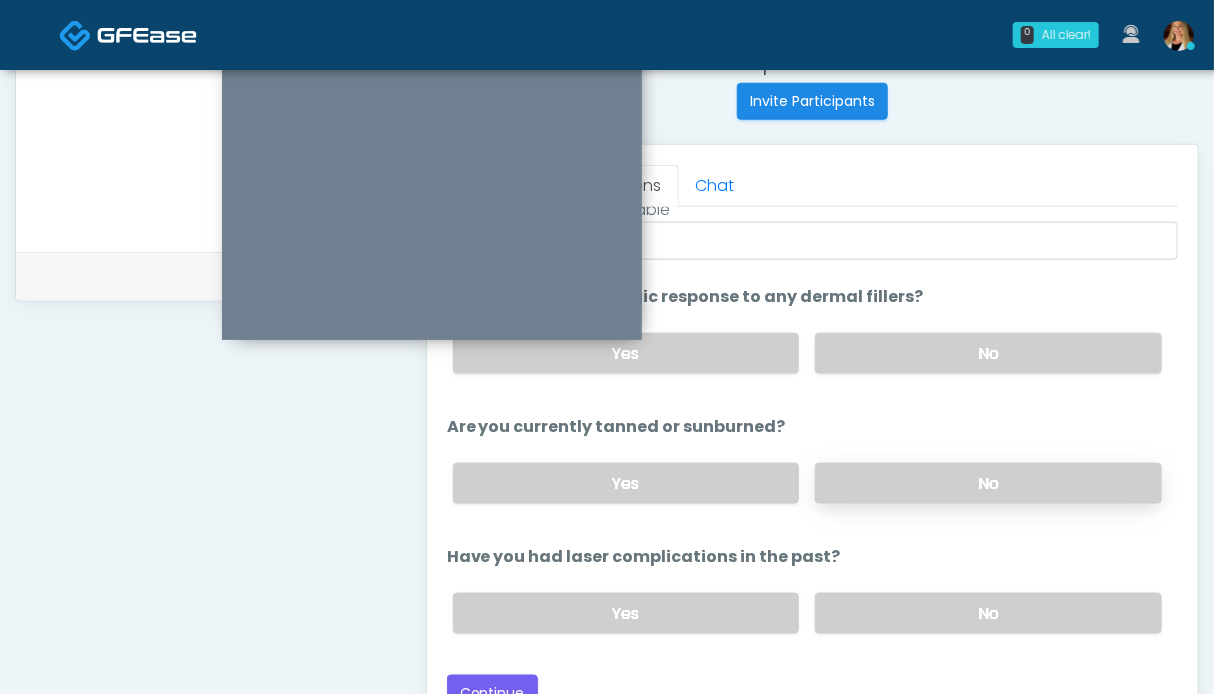 click on "No" at bounding box center [988, 483] 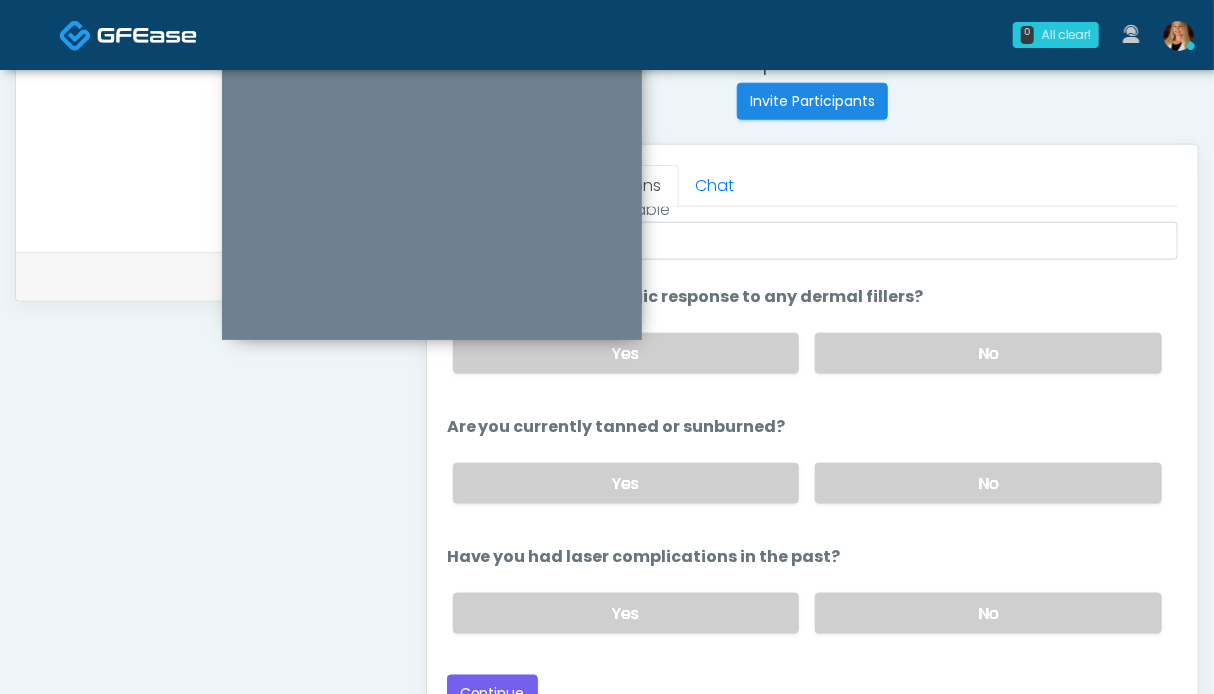 drag, startPoint x: 974, startPoint y: 363, endPoint x: 921, endPoint y: 377, distance: 54.81788 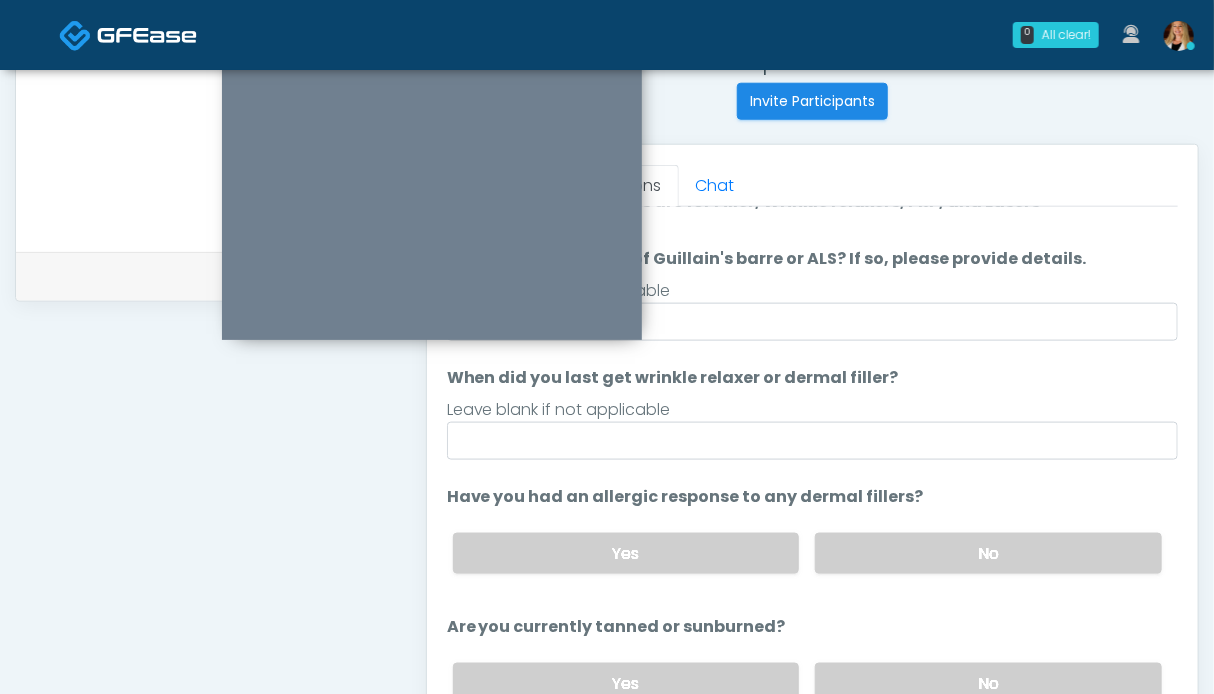 scroll, scrollTop: 0, scrollLeft: 0, axis: both 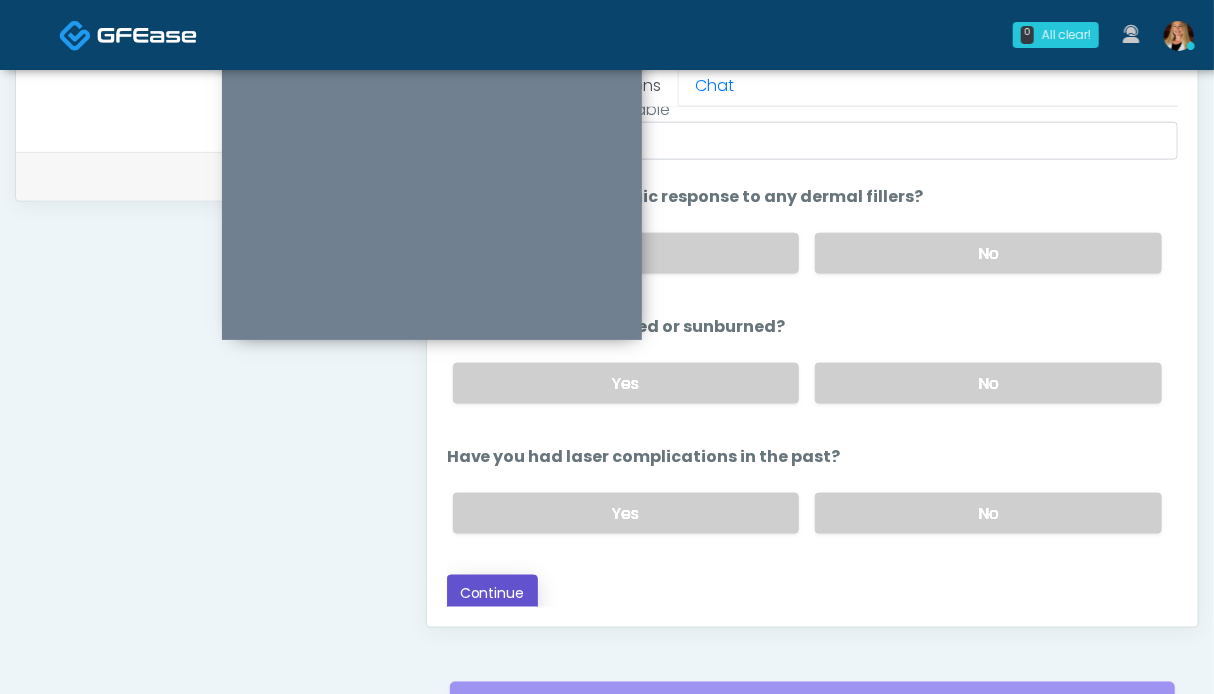 click on "Continue" at bounding box center (492, 593) 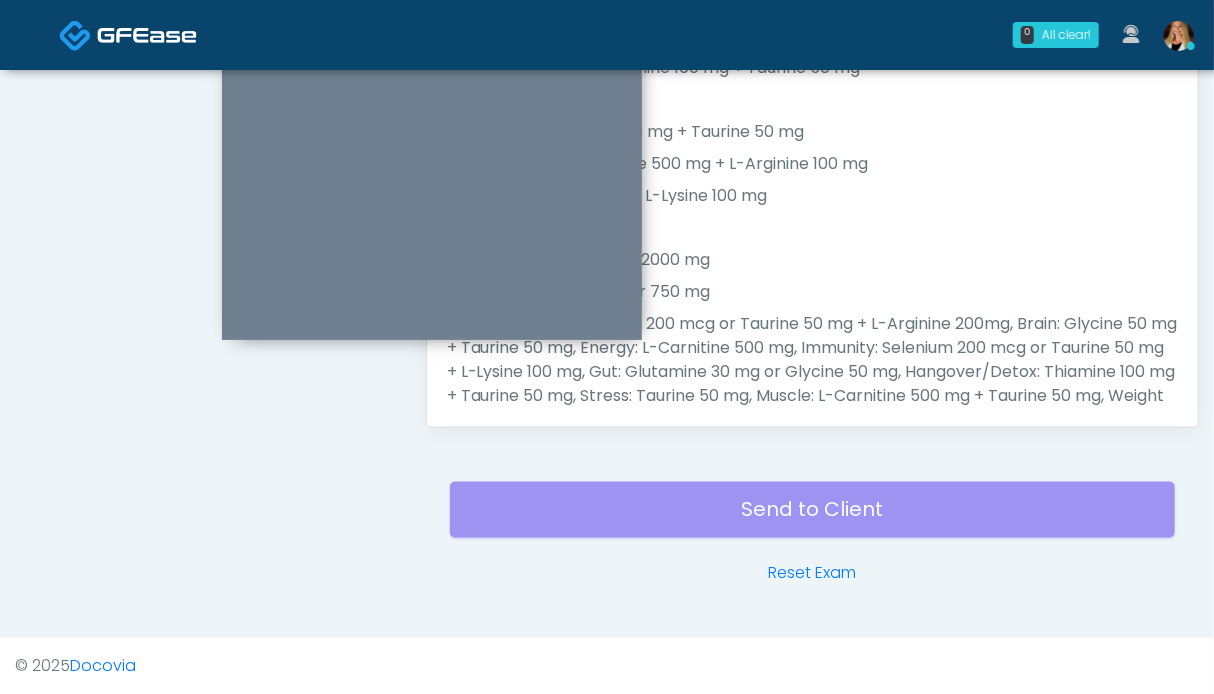 scroll, scrollTop: 899, scrollLeft: 0, axis: vertical 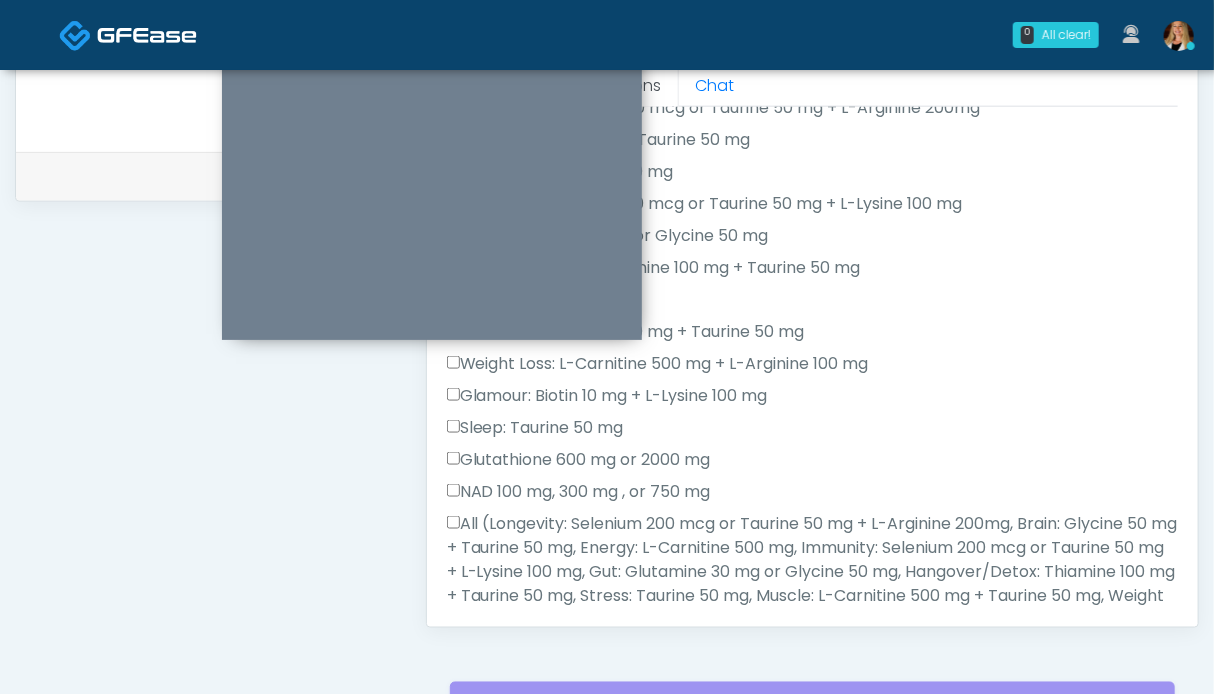 click on "All (Longevity: Selenium 200 mcg or Taurine 50 mg + L-Arginine 200mg, Brain: Glycine 50 mg + Taurine 50 mg, Energy: L-Carnitine 500 mg, Immunity: Selenium 200 mcg or Taurine 50 mg + L-Lysine 100 mg, Gut: Glutamine 30 mg or Glycine 50 mg, Hangover/Detox: Thiamine 100 mg + Taurine 50 mg, Stress: Taurine 50 mg, Muscle: L-Carnitine 500 mg + Taurine 50 mg, Weight Loss: L-Carnitine 500 mg + L-Arginine 100 mg, Glamour: Biotin 10 mg + L-Lysine 100 mg, Sleep: Taurine 50 mg Glutathione 600 mg or 2000 mg NAD 100 mg, 300 mg , or 750 mg)" at bounding box center [812, 584] 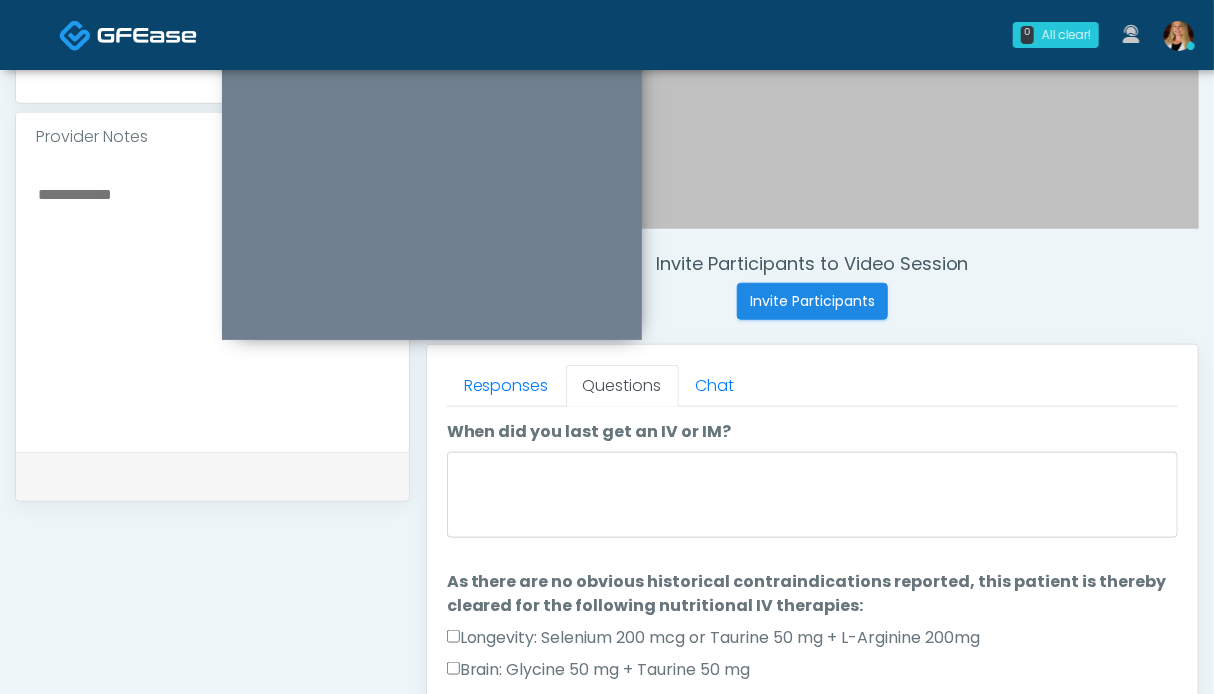 scroll, scrollTop: 899, scrollLeft: 0, axis: vertical 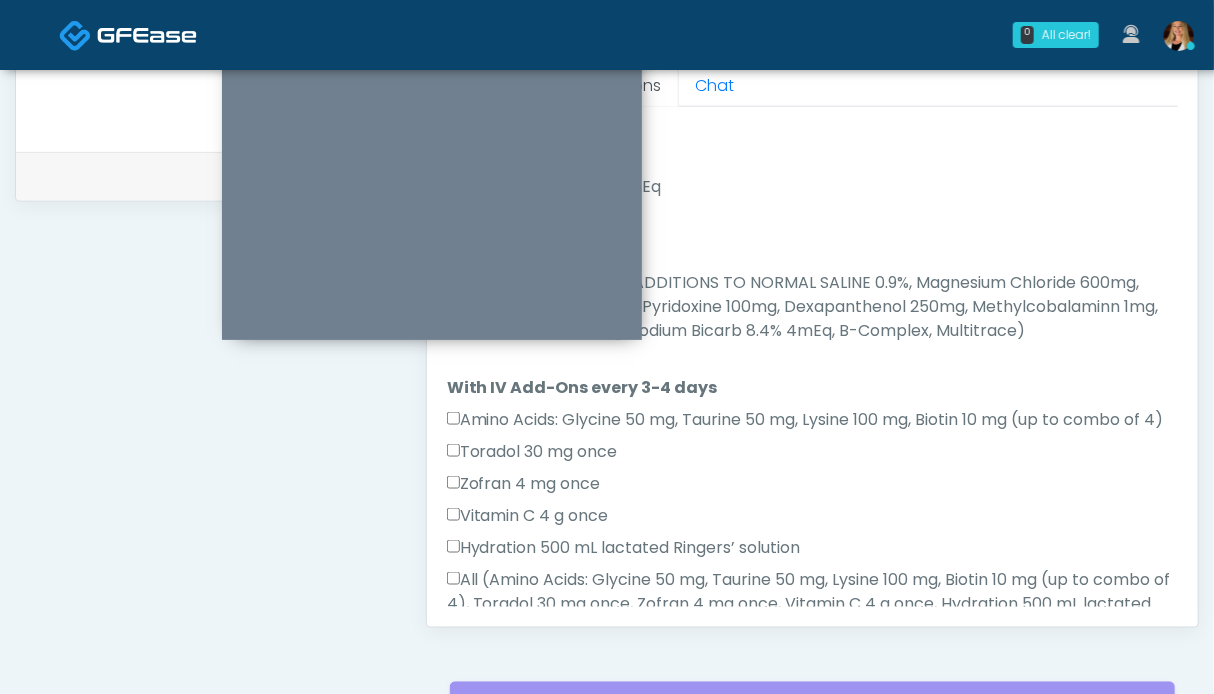 click on "All (IV SOLUTION BASE ADDITIONS TO NORMAL SALINE 0.9%, Magnesium Chloride 600mg, Calcium Chloride 100mg, Pyridoxine 100mg, Dexapanthenol 250mg, Methylcobalaminn 1mg, Ascorbic Acid 2000mg, Sodium Bicarb 8.4% 4mEq, B-Complex, Multitrace)" at bounding box center [812, 307] 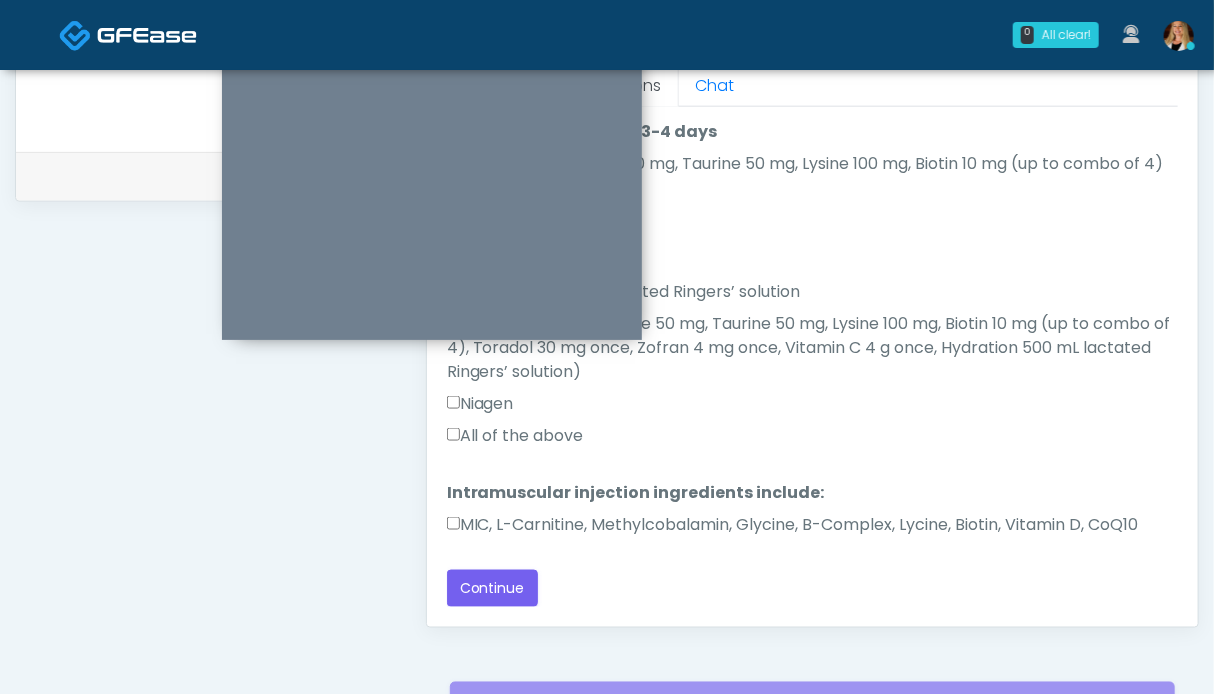 scroll, scrollTop: 1302, scrollLeft: 0, axis: vertical 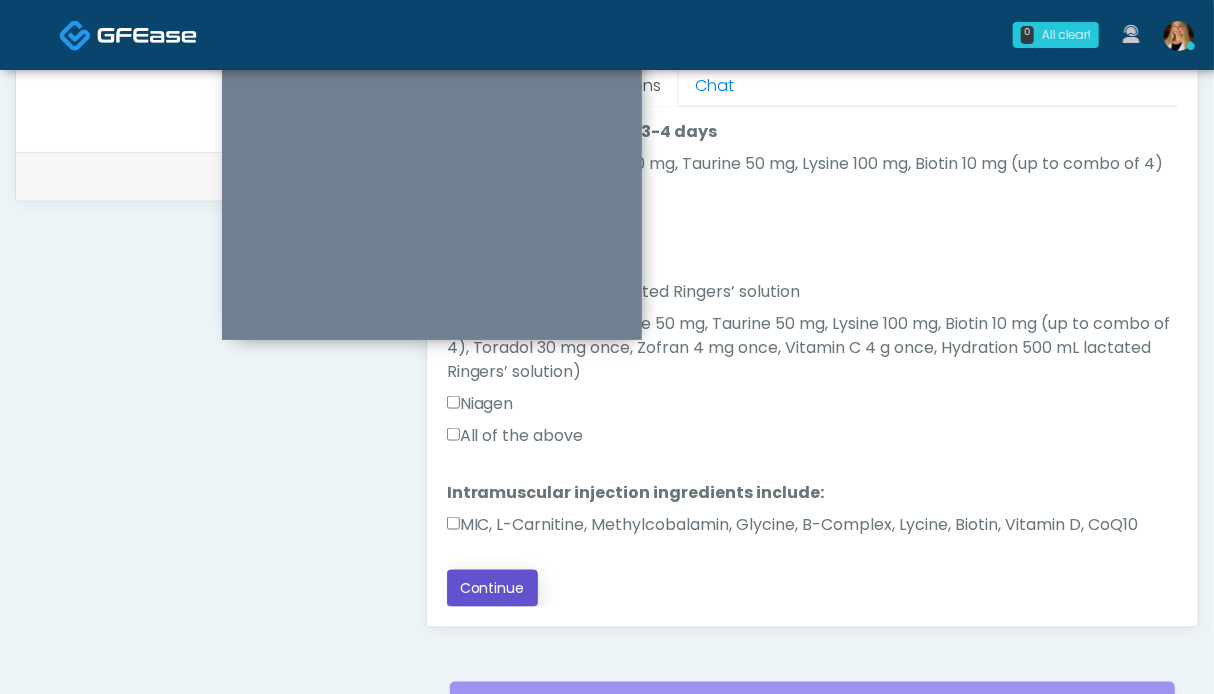 click on "Continue" at bounding box center [492, 588] 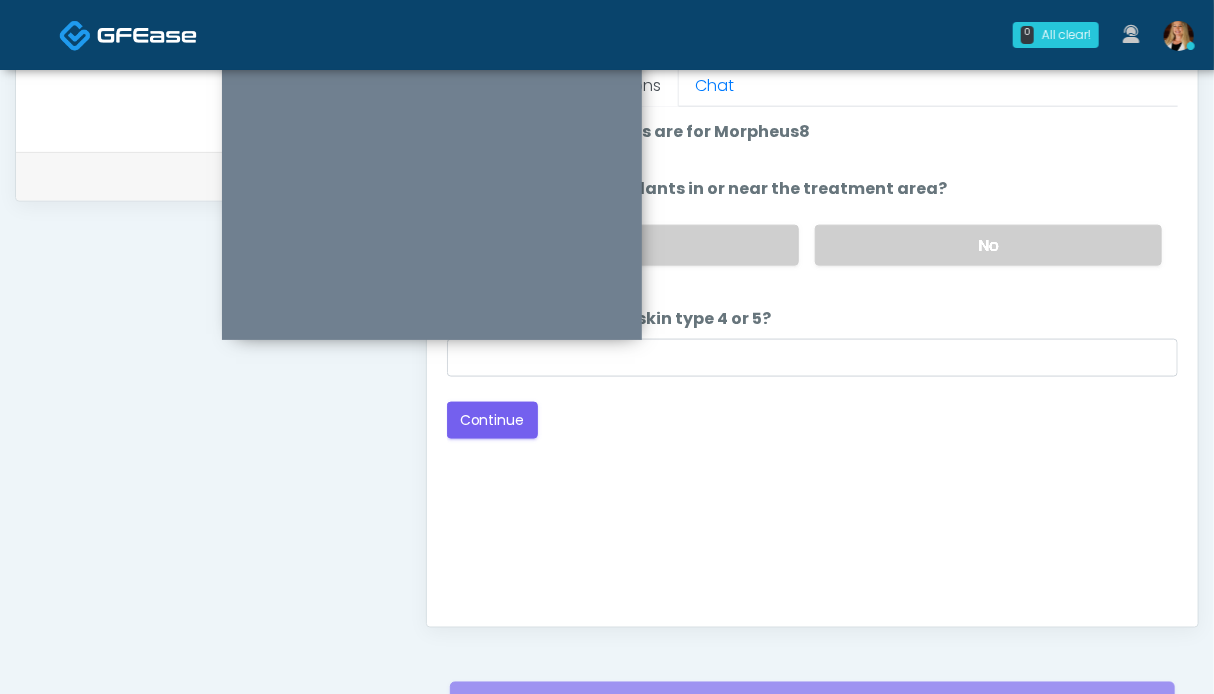 scroll, scrollTop: 1099, scrollLeft: 0, axis: vertical 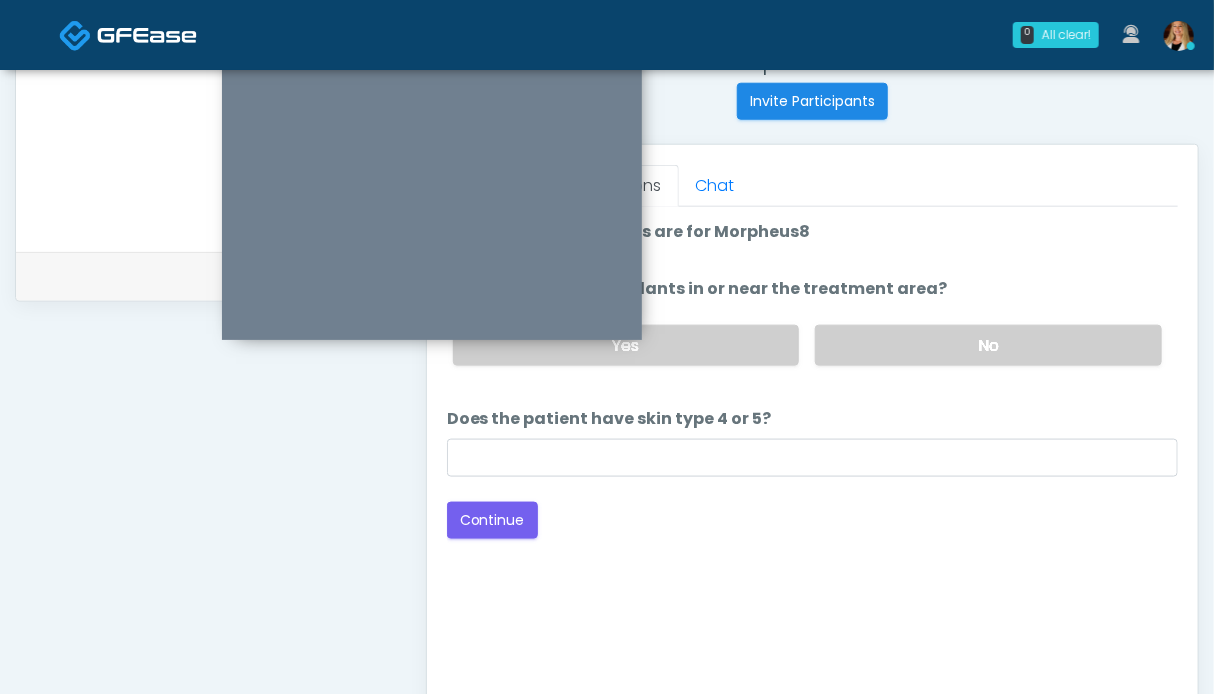 drag, startPoint x: 989, startPoint y: 348, endPoint x: 680, endPoint y: 457, distance: 327.6614 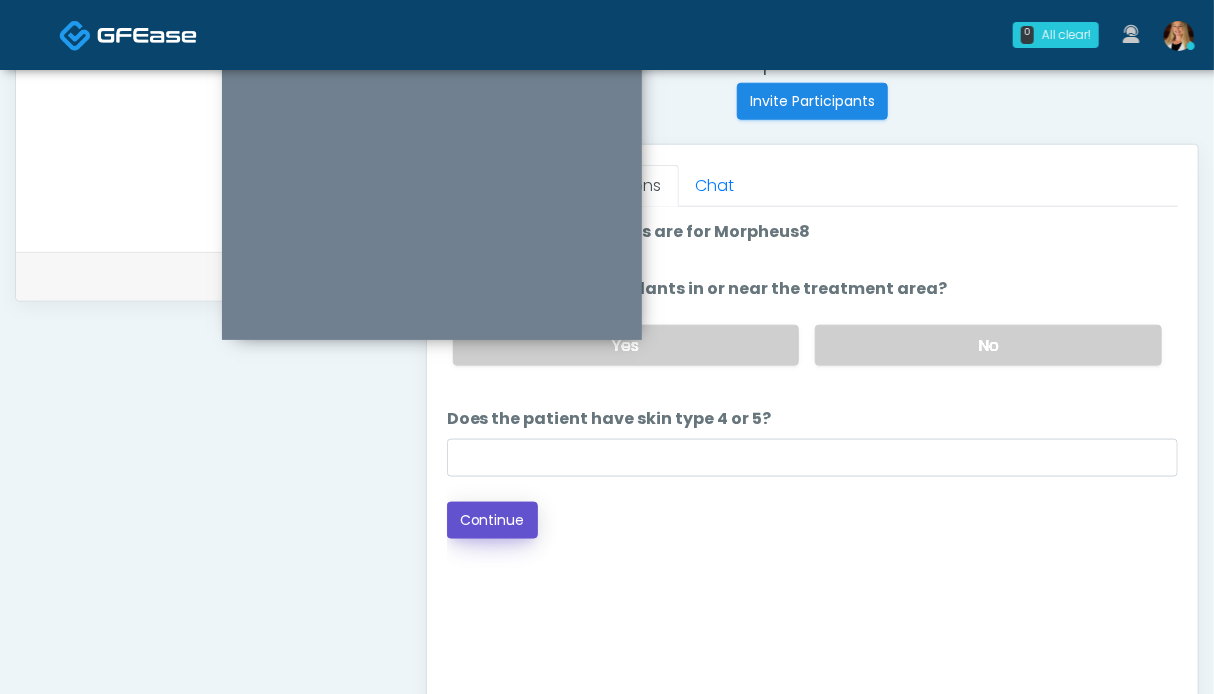 click on "Continue" at bounding box center (492, 520) 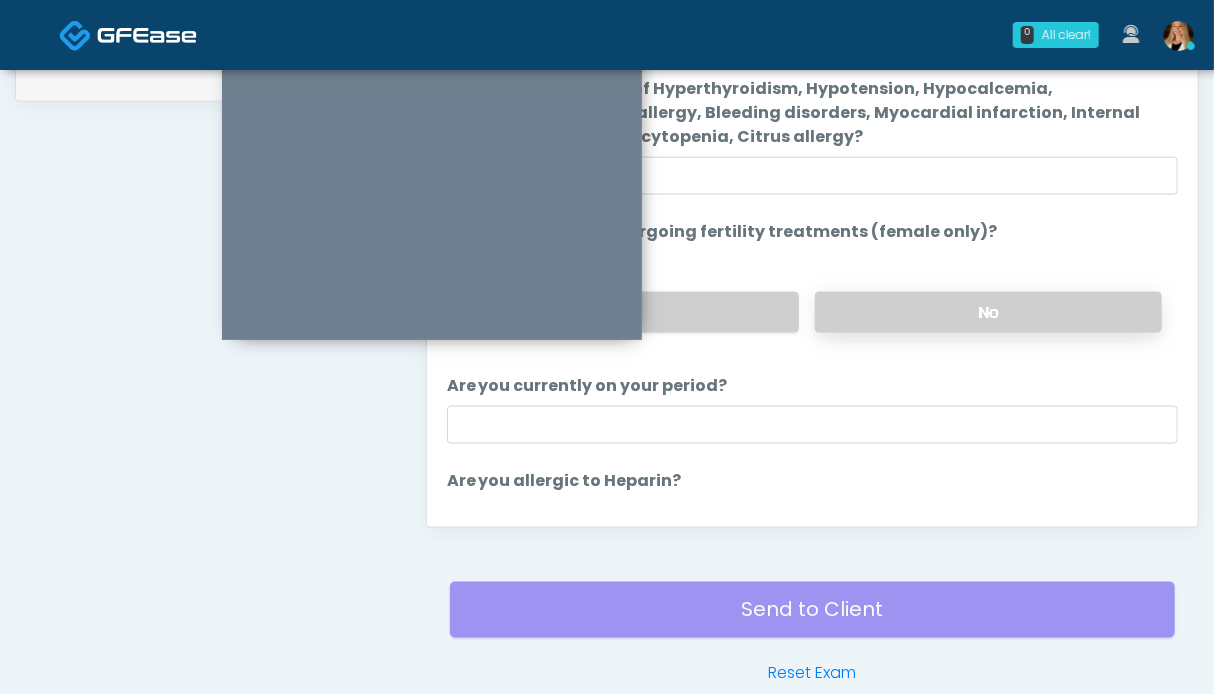 click on "No" at bounding box center [988, 312] 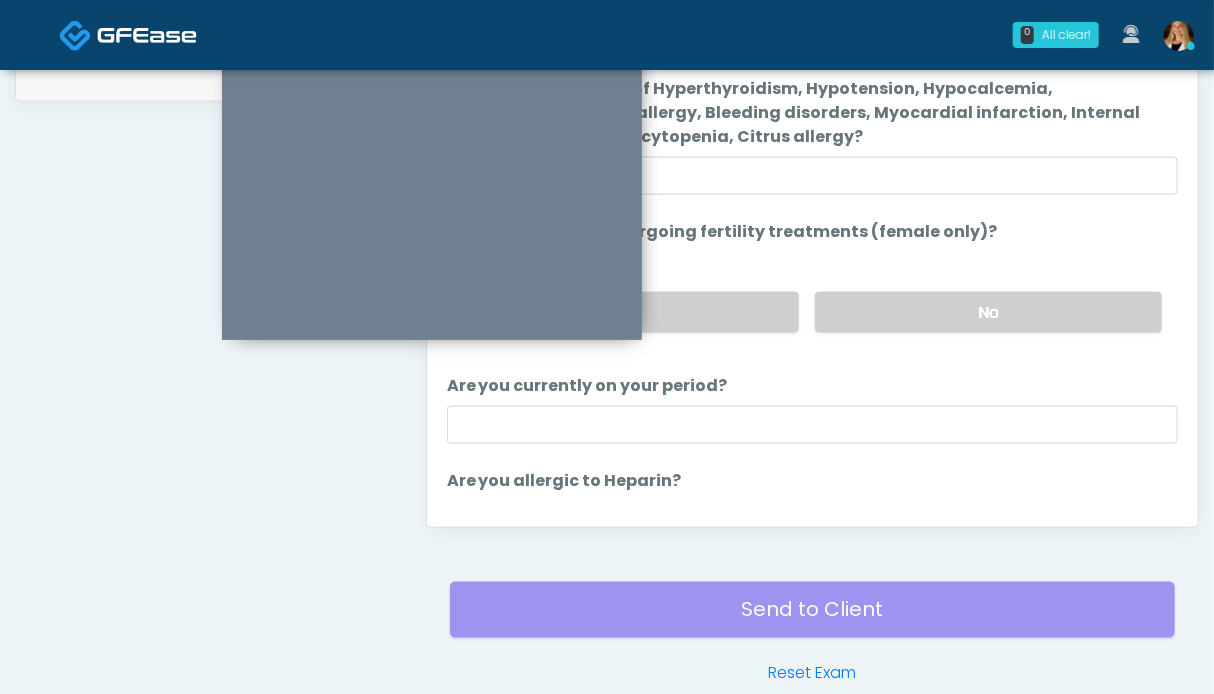 scroll, scrollTop: 799, scrollLeft: 0, axis: vertical 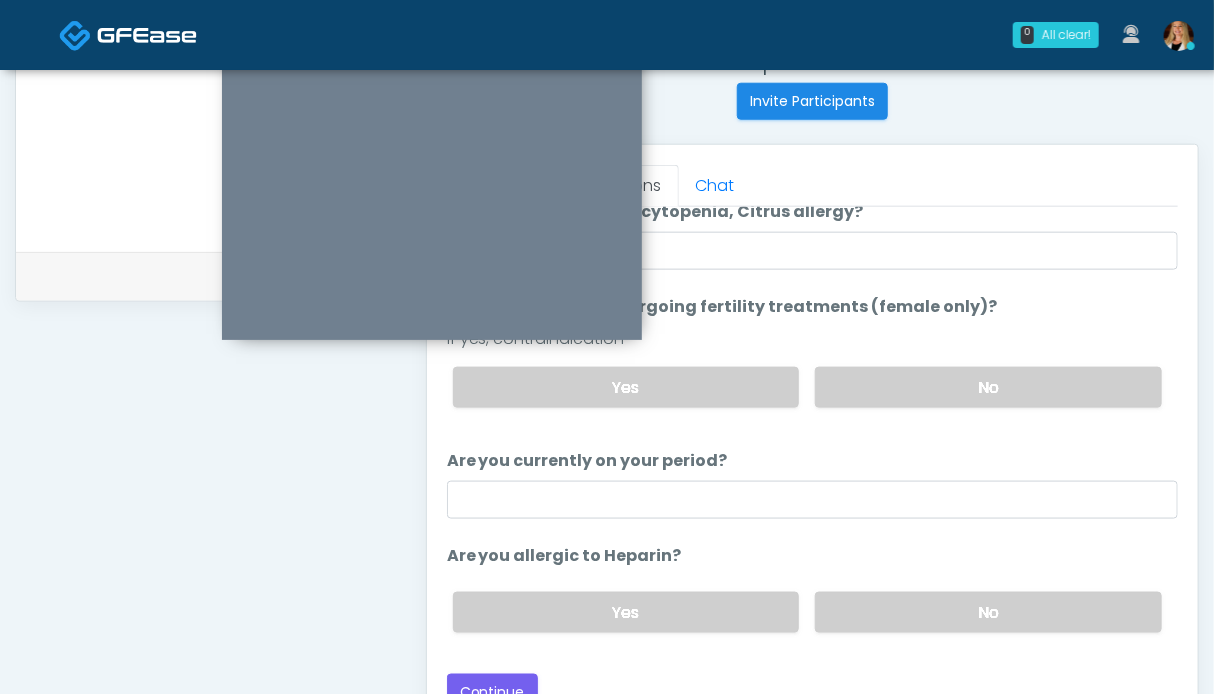 drag, startPoint x: 902, startPoint y: 613, endPoint x: 703, endPoint y: 651, distance: 202.59566 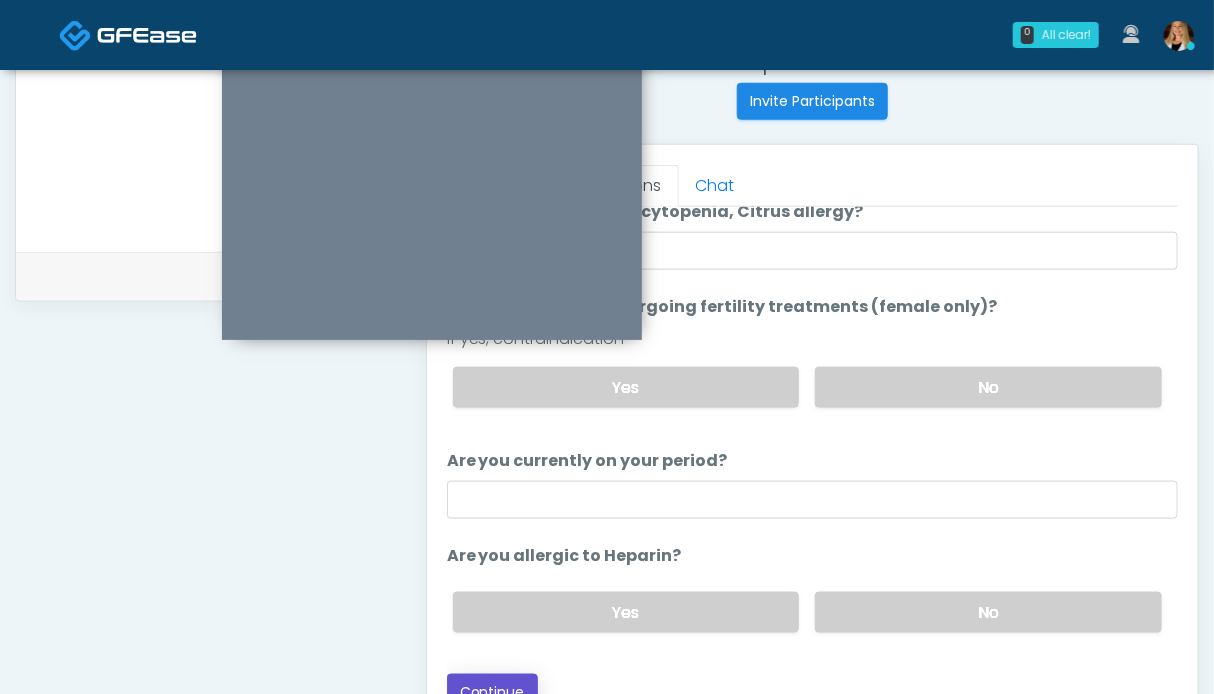 click on "Continue" at bounding box center (492, 692) 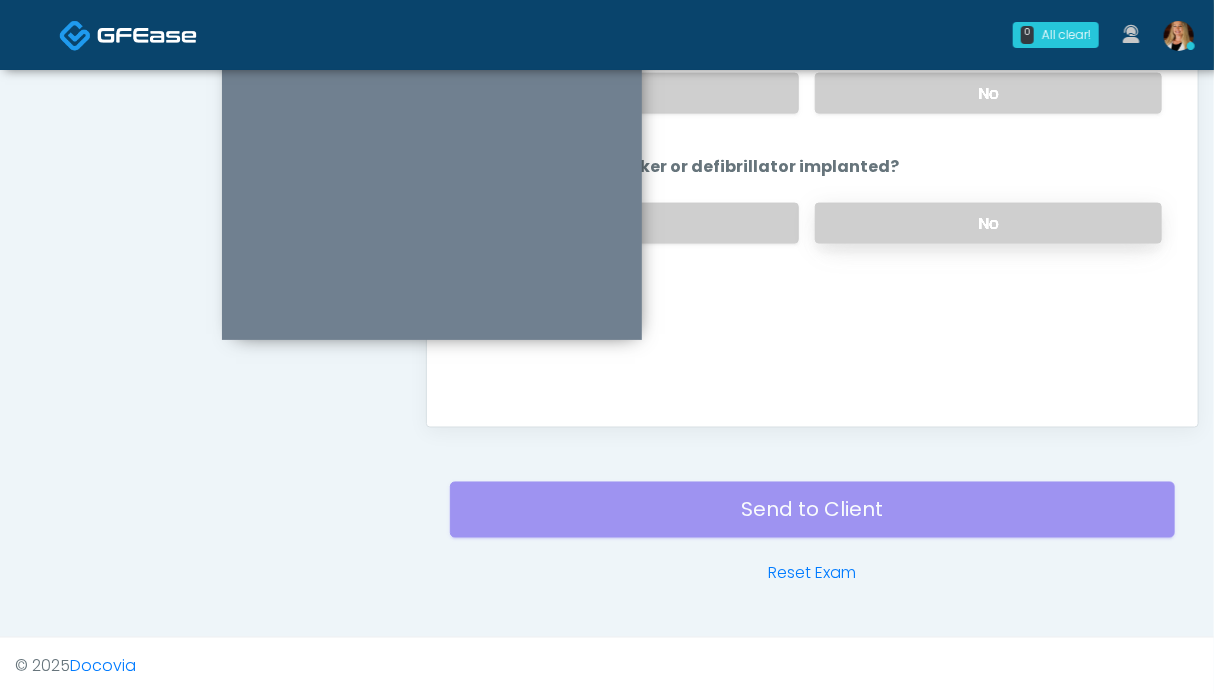 click on "No" at bounding box center [988, 223] 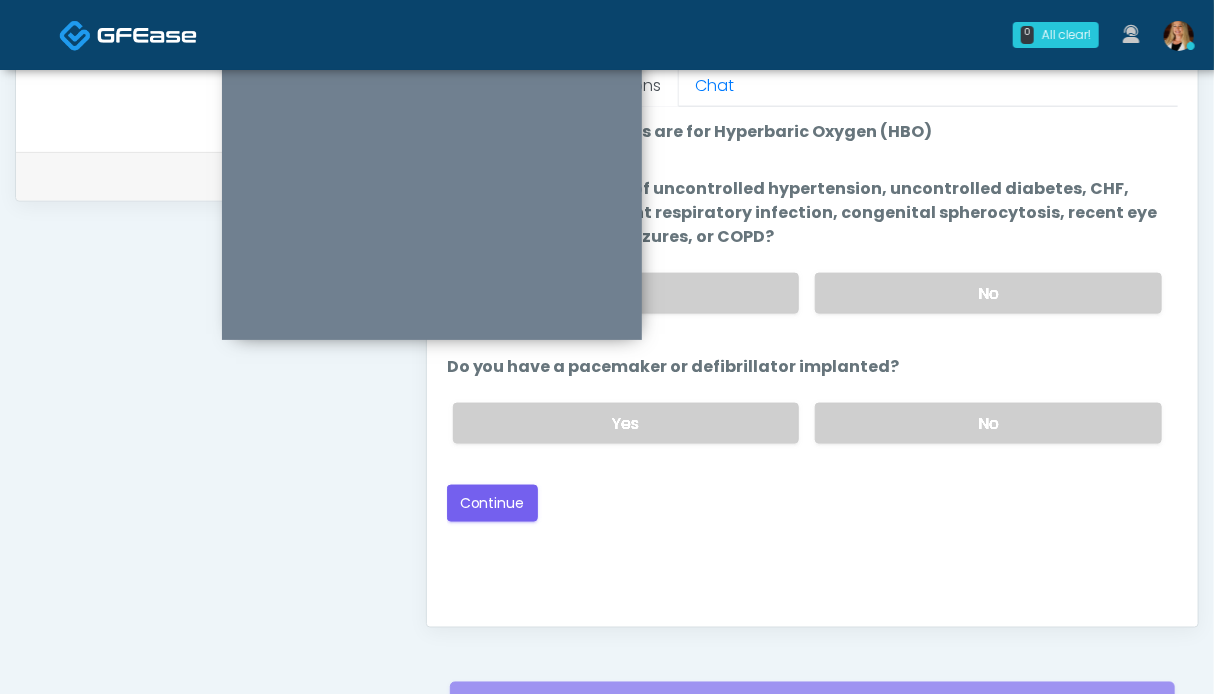 click on "Yes
No" at bounding box center (807, 293) 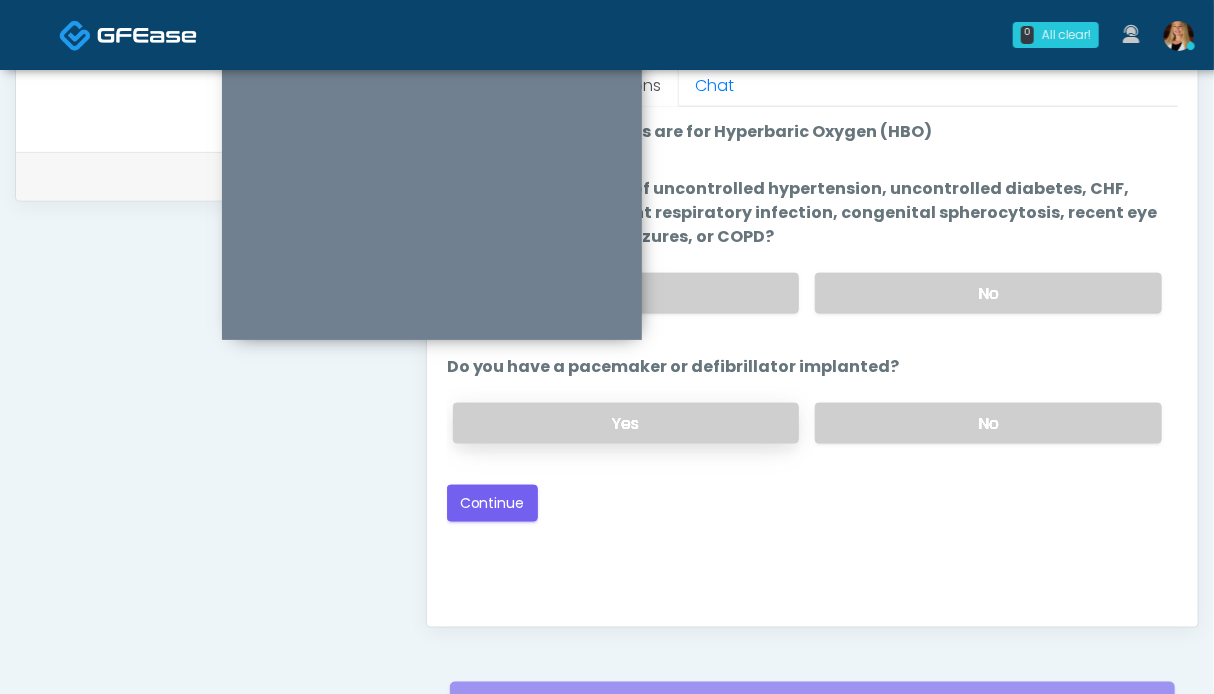 drag, startPoint x: 918, startPoint y: 280, endPoint x: 668, endPoint y: 414, distance: 283.64767 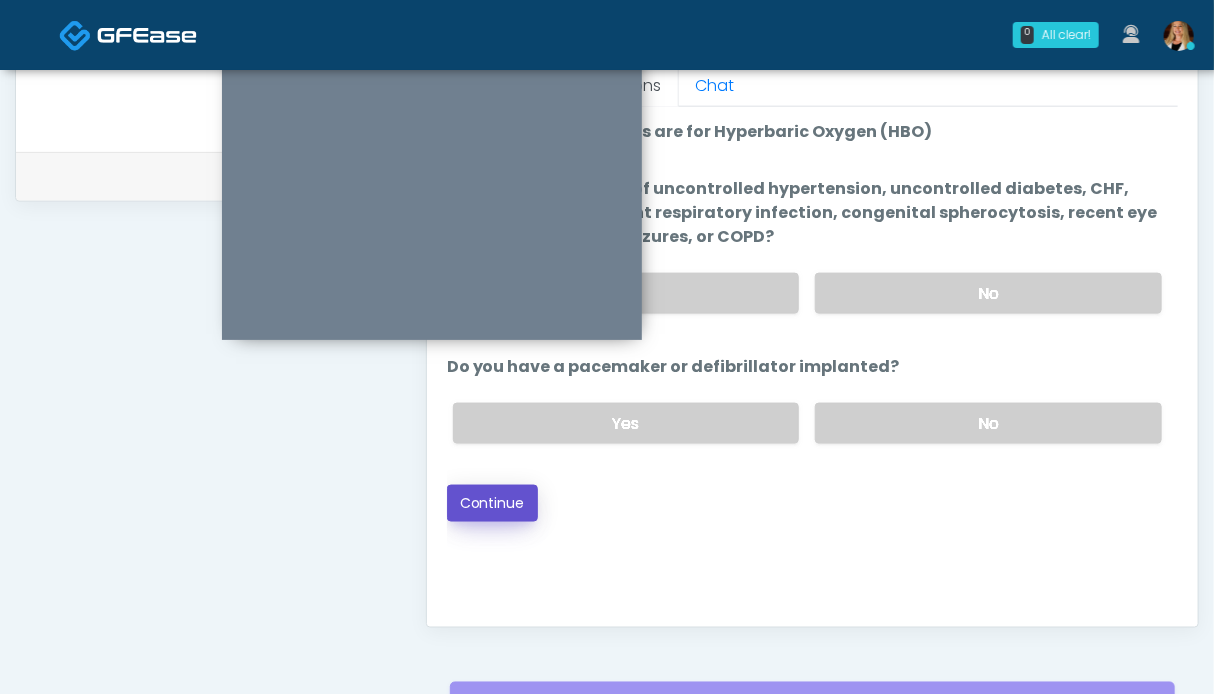 click on "Continue" at bounding box center (492, 503) 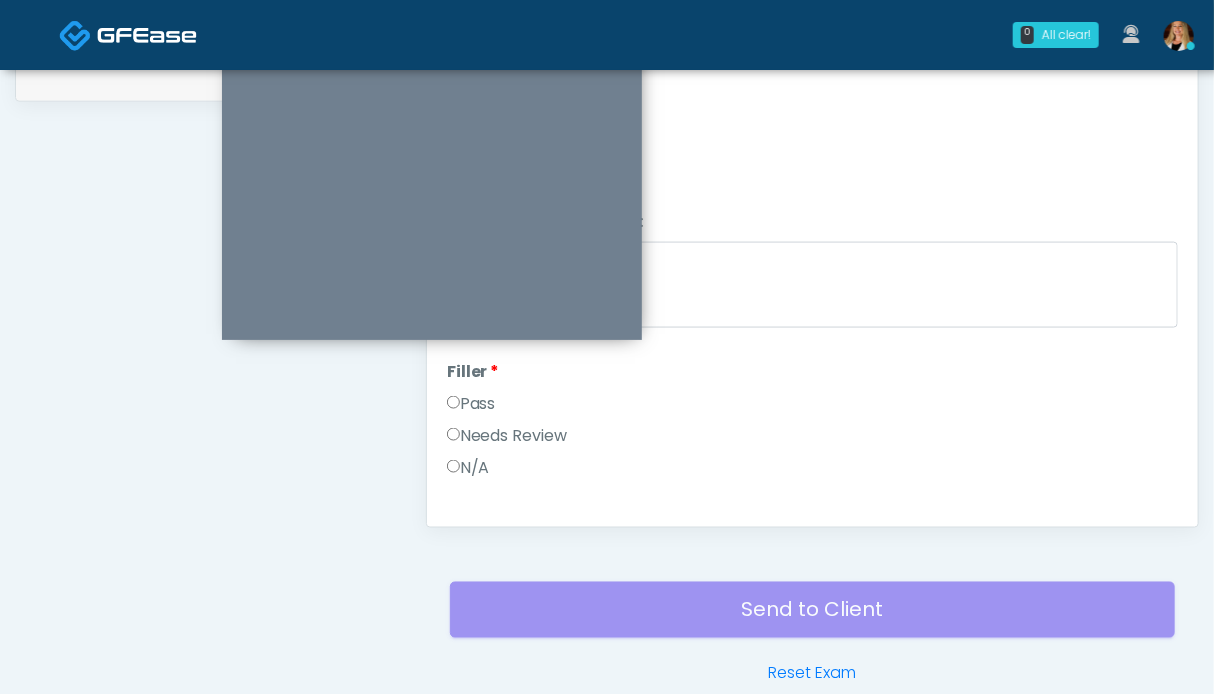 click on "Pass" at bounding box center [471, 404] 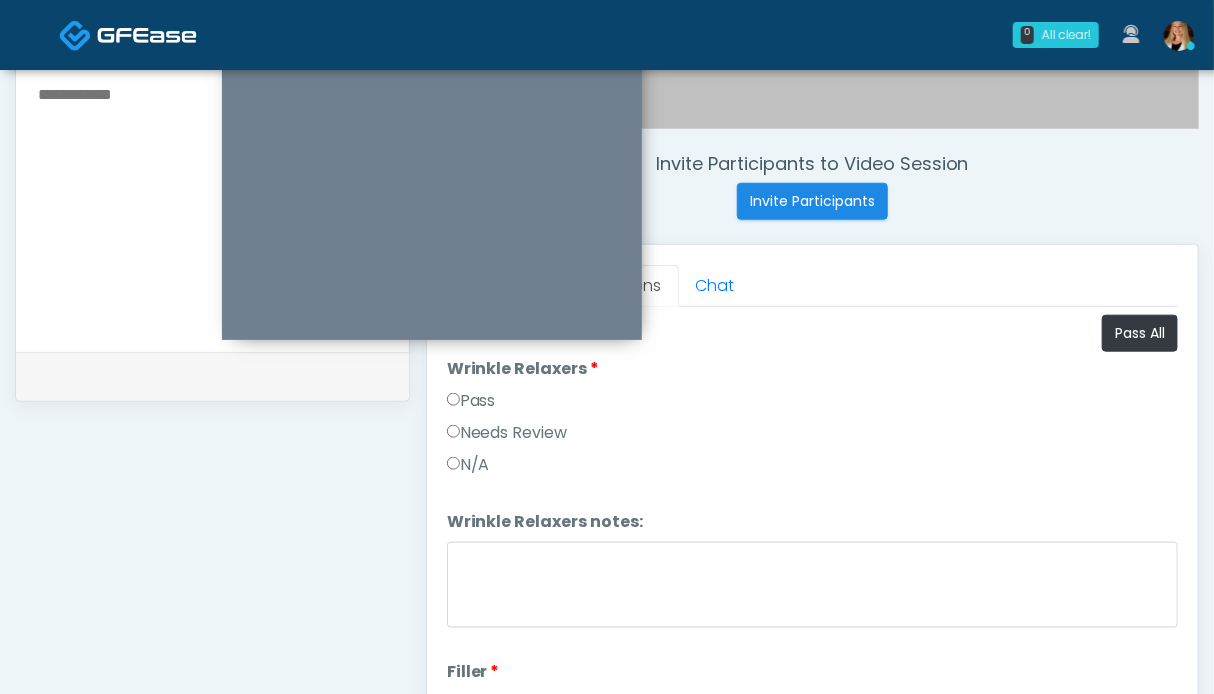 click on "Pass" at bounding box center (471, 401) 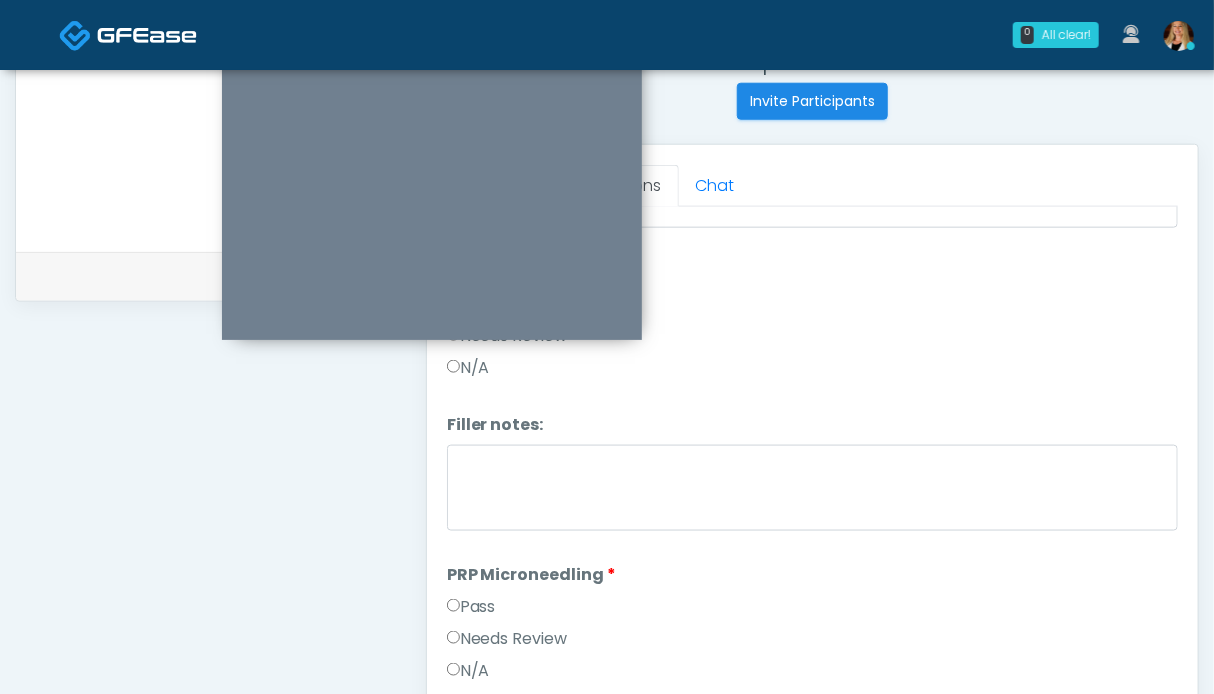 click on "Pass" at bounding box center [471, 607] 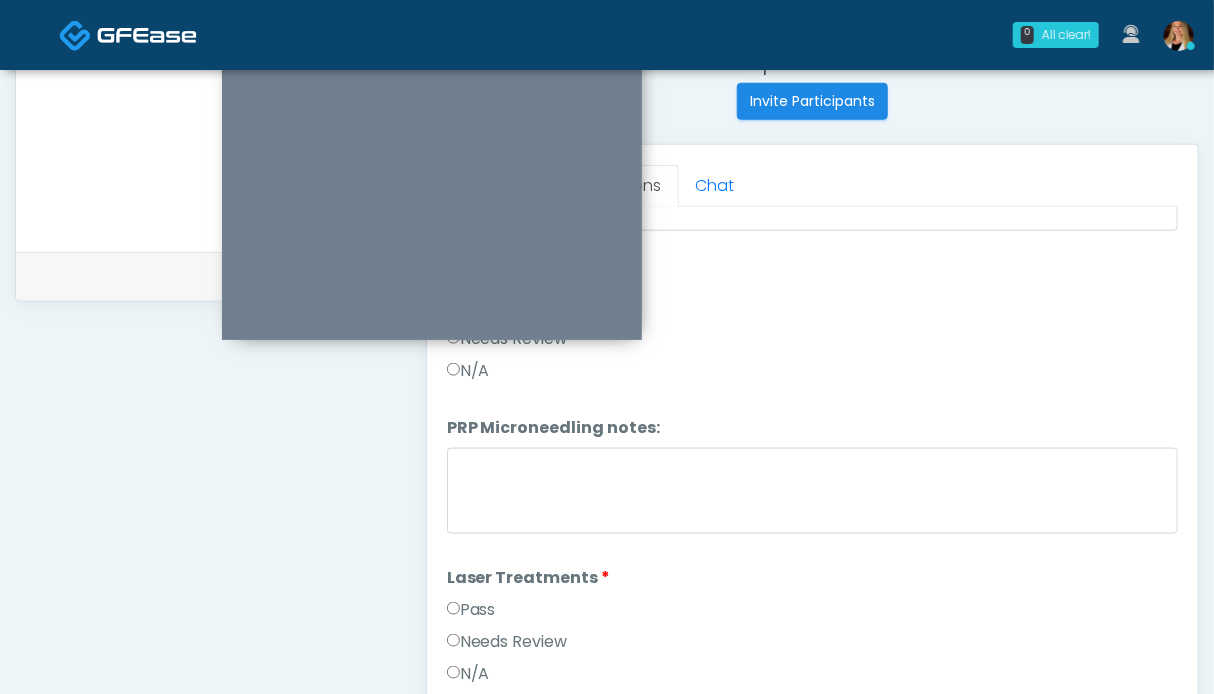 click on "Pass" at bounding box center [471, 610] 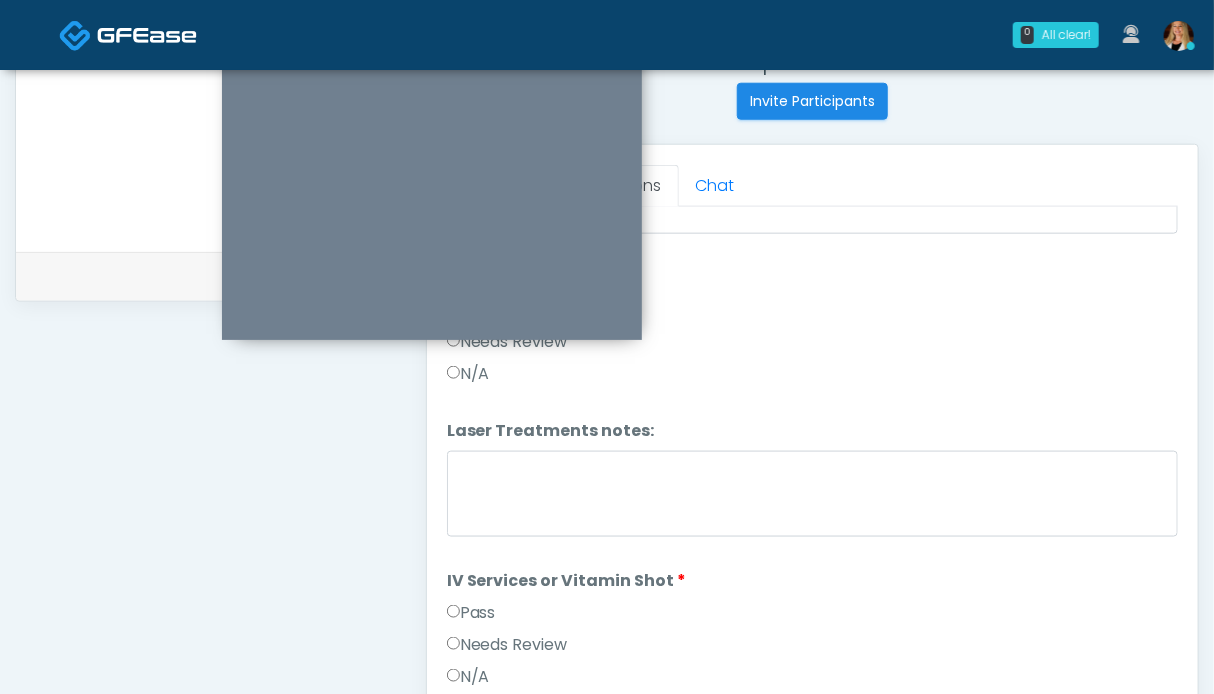 click on "Pass" at bounding box center [471, 613] 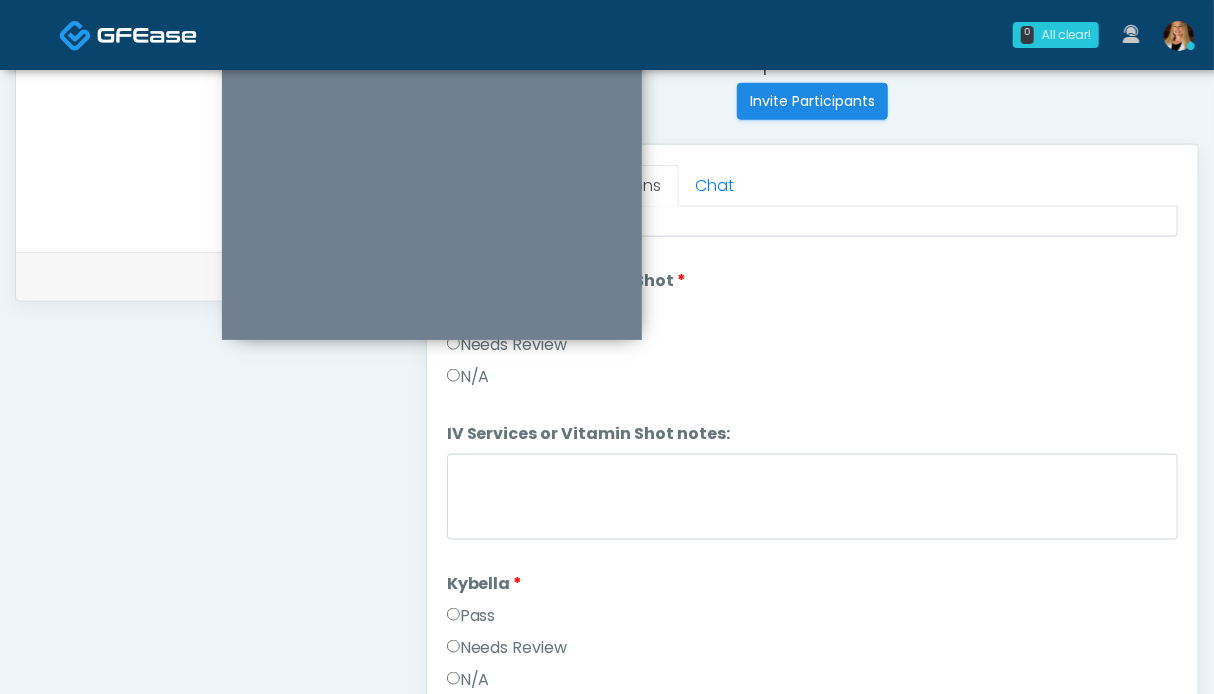 click on "Pass" at bounding box center (471, 616) 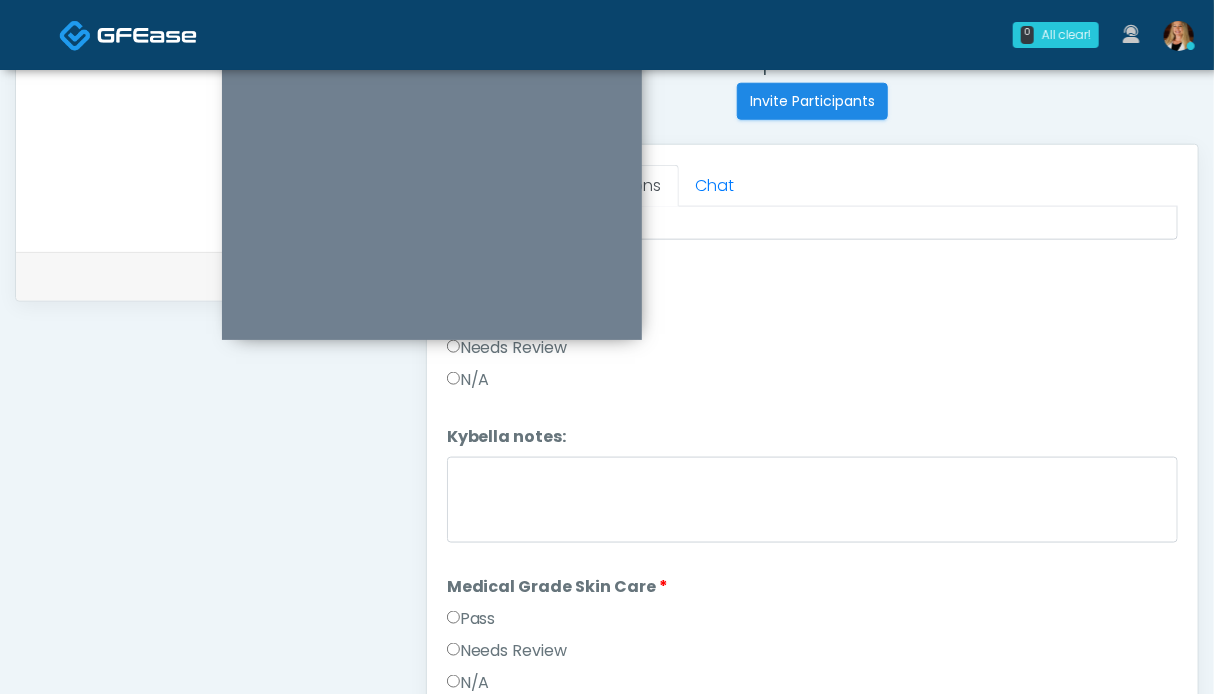 click on "Pass" at bounding box center [471, 619] 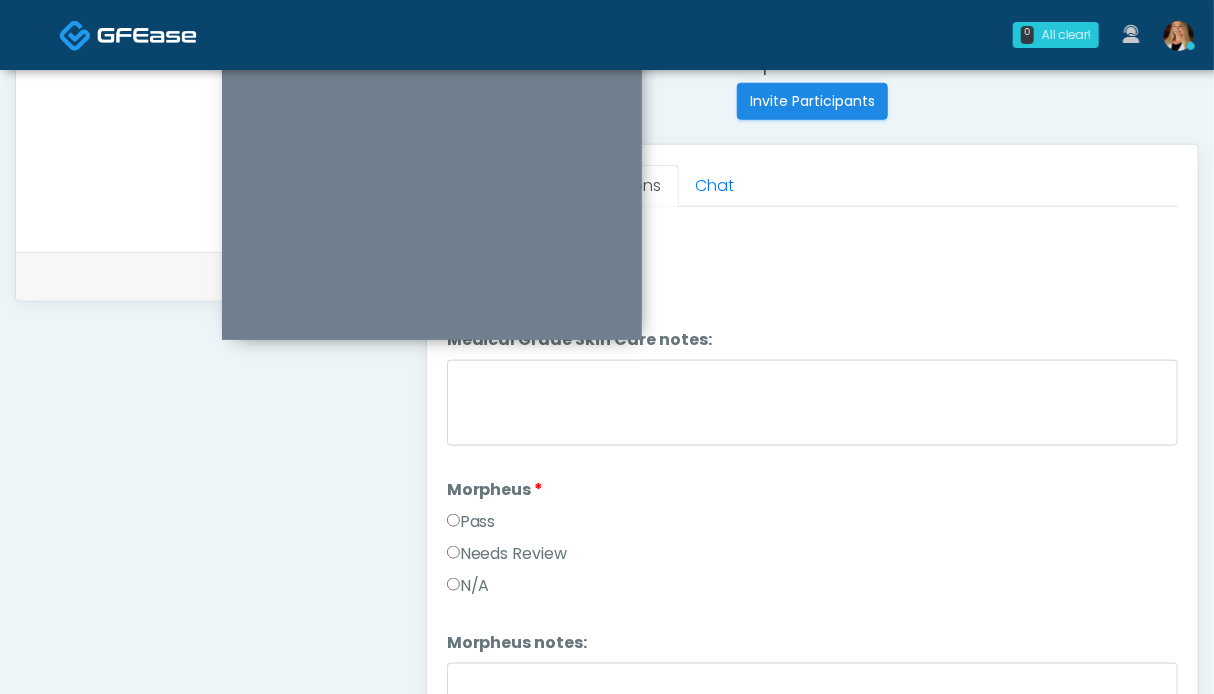 click on "Pass" at bounding box center (471, 522) 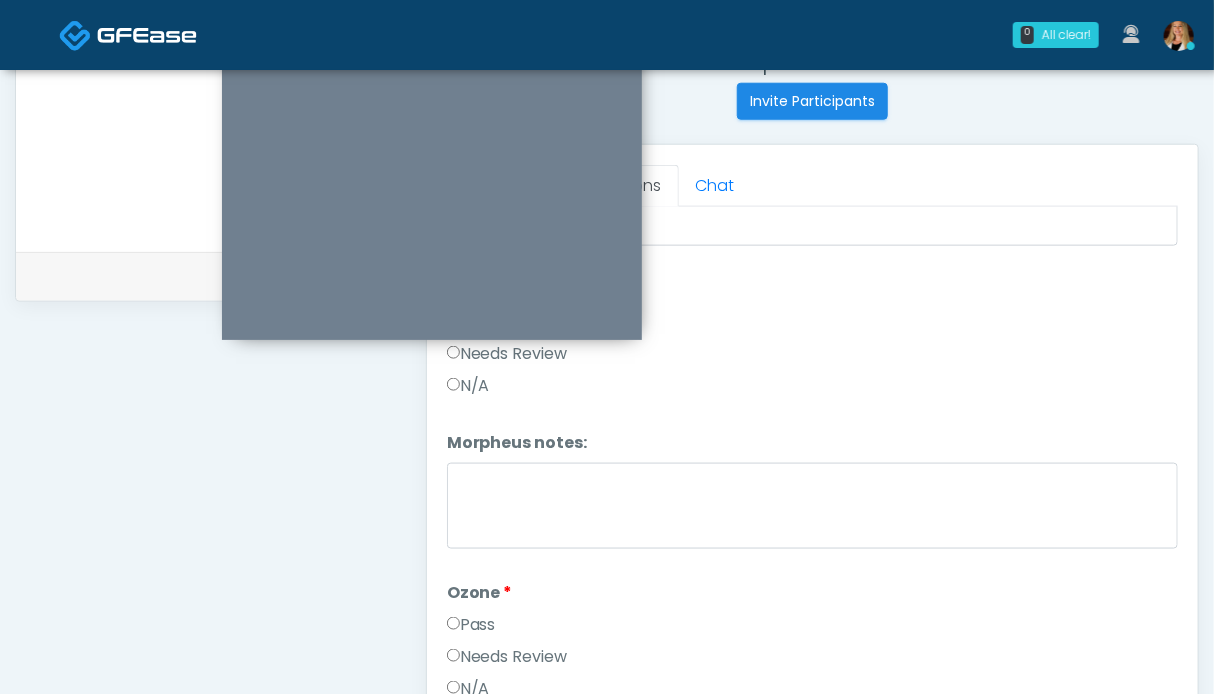 click on "Pass" at bounding box center [471, 625] 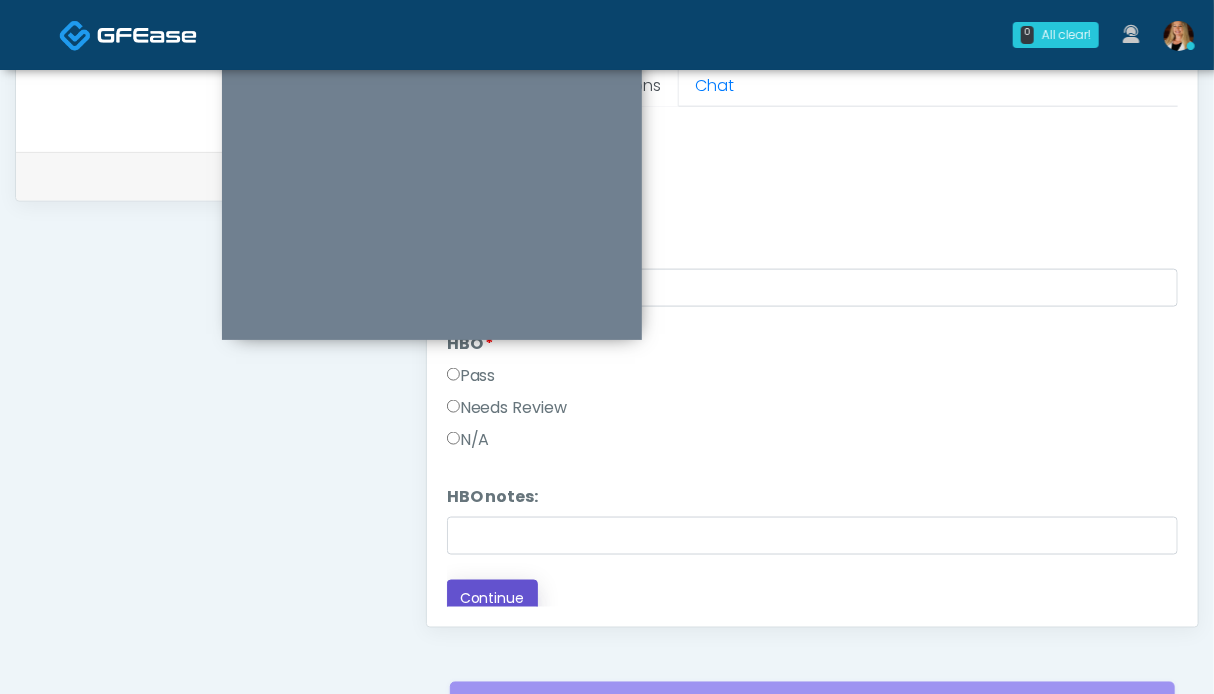 click on "Continue" at bounding box center (492, 598) 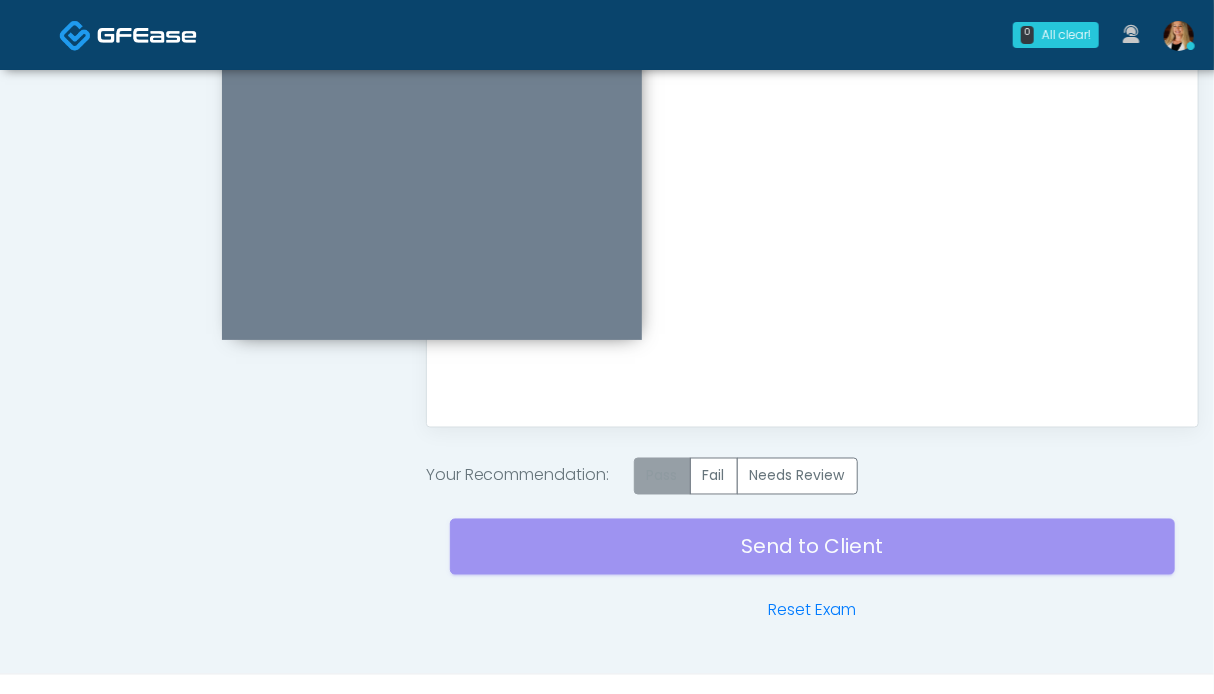 click on "Pass" at bounding box center (662, 476) 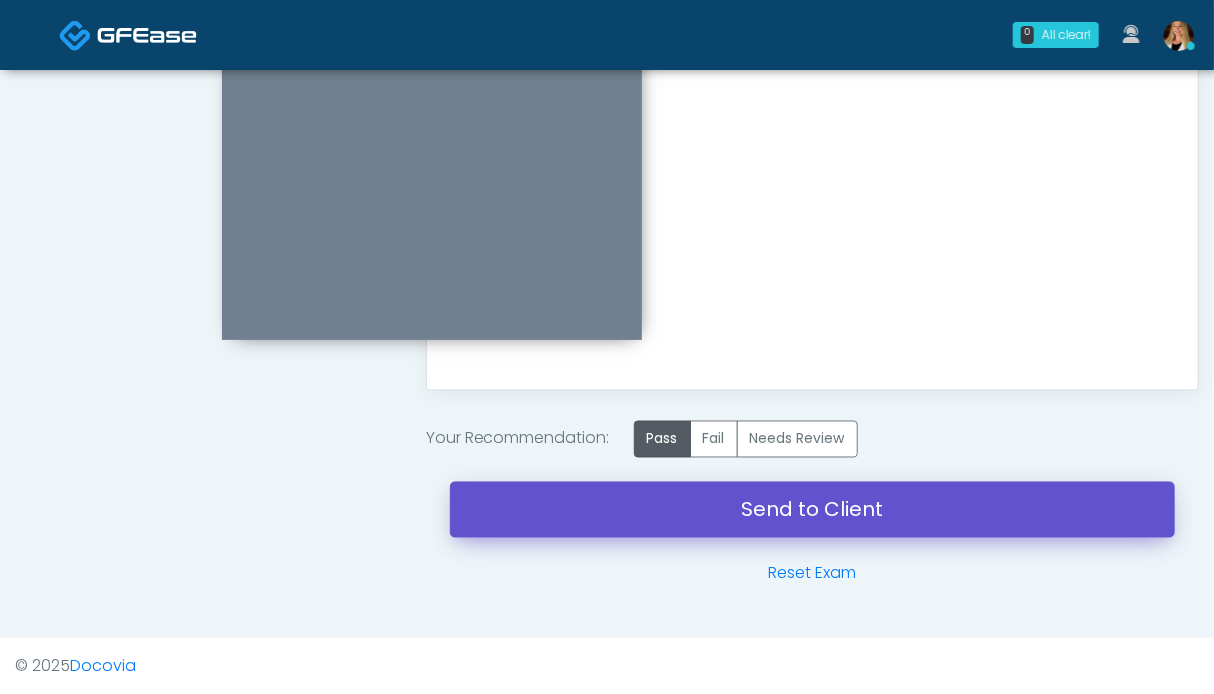 click on "Send to Client" at bounding box center (812, 510) 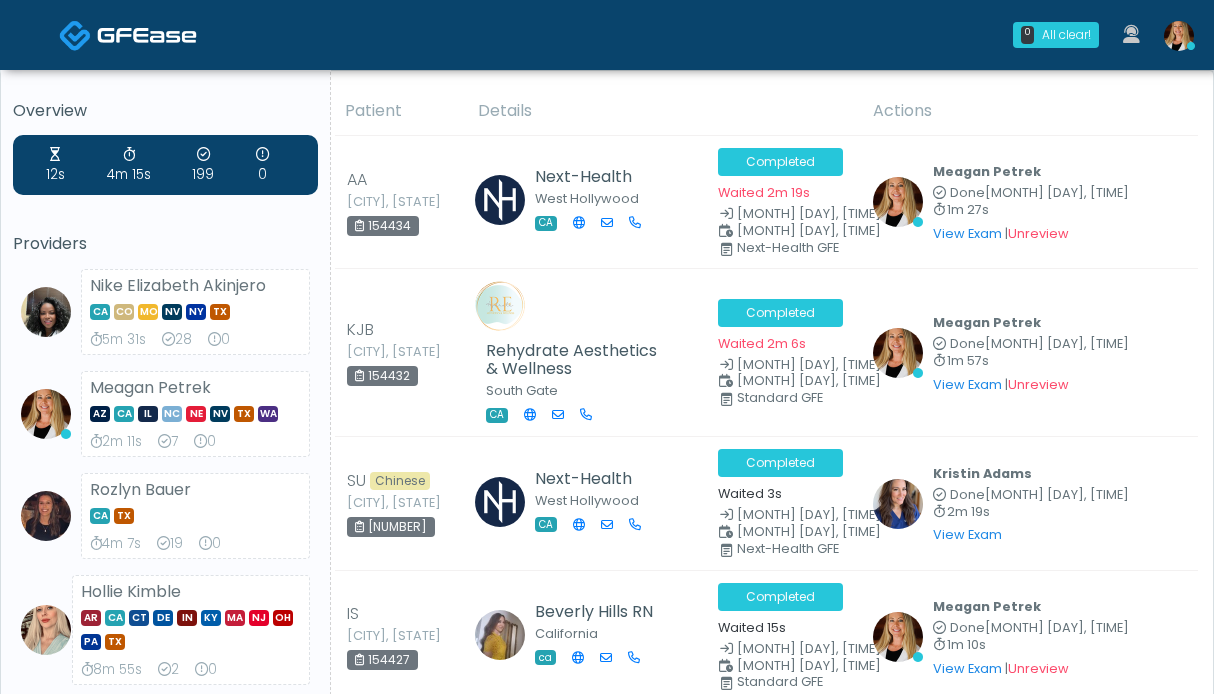 scroll, scrollTop: 0, scrollLeft: 0, axis: both 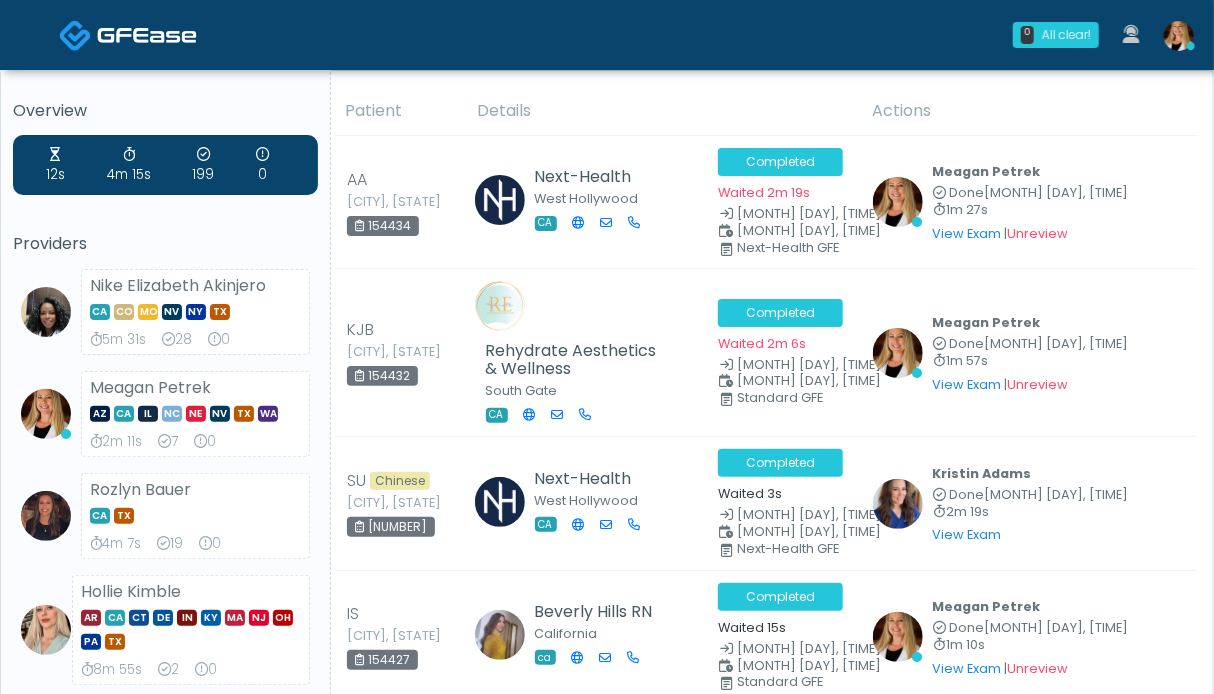 click at bounding box center (147, 35) 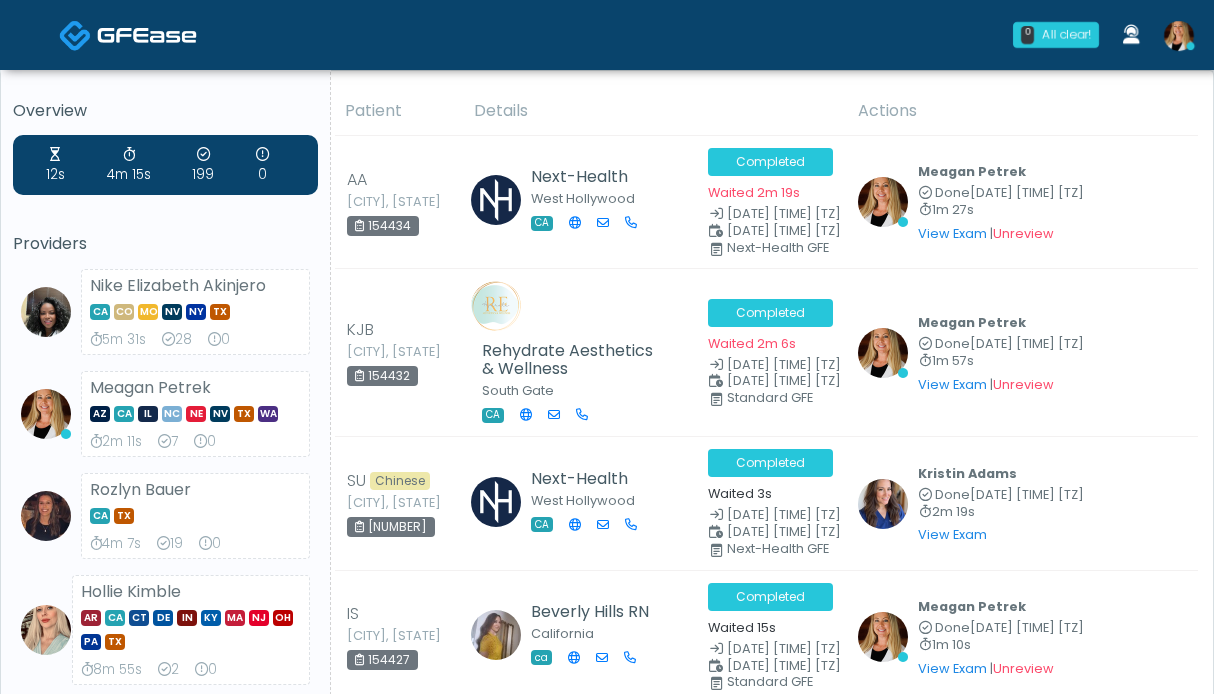 scroll, scrollTop: 0, scrollLeft: 0, axis: both 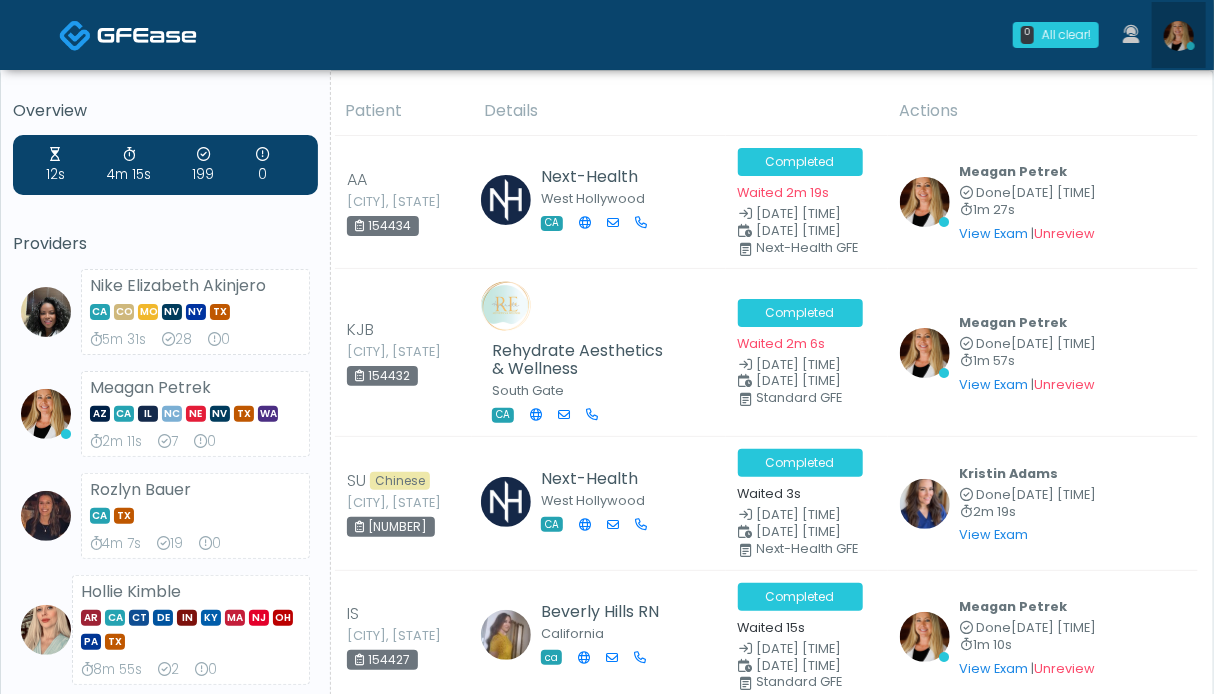 click at bounding box center [1179, 36] 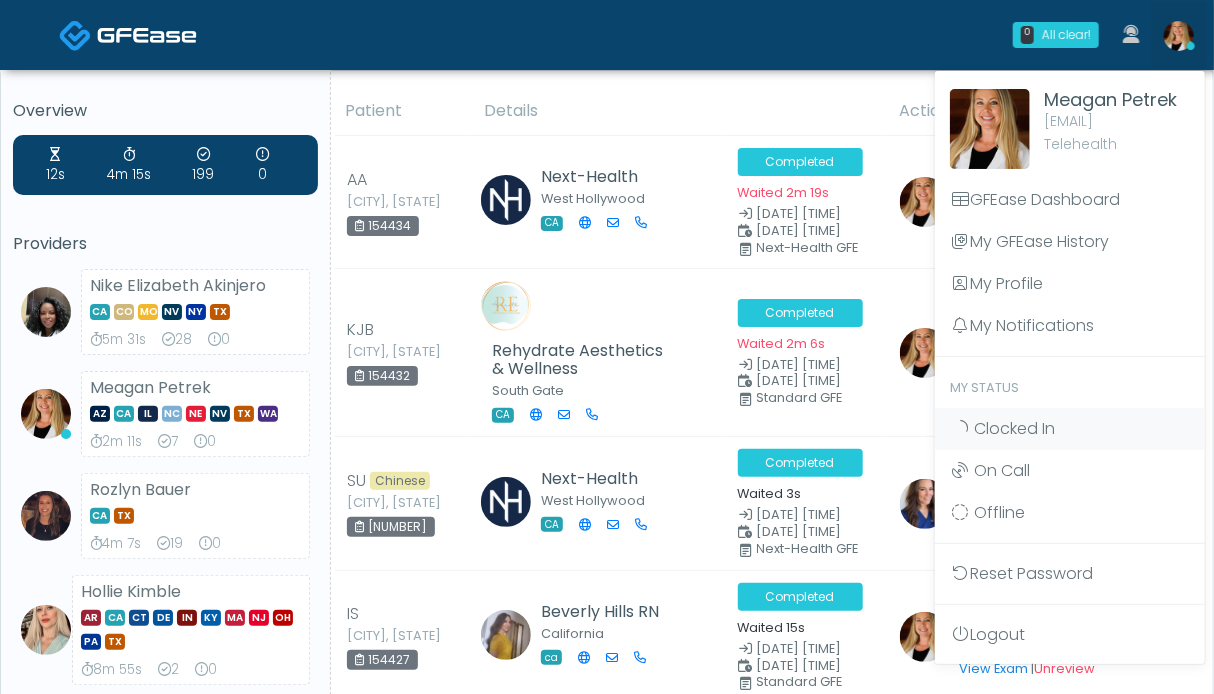 click at bounding box center [147, 35] 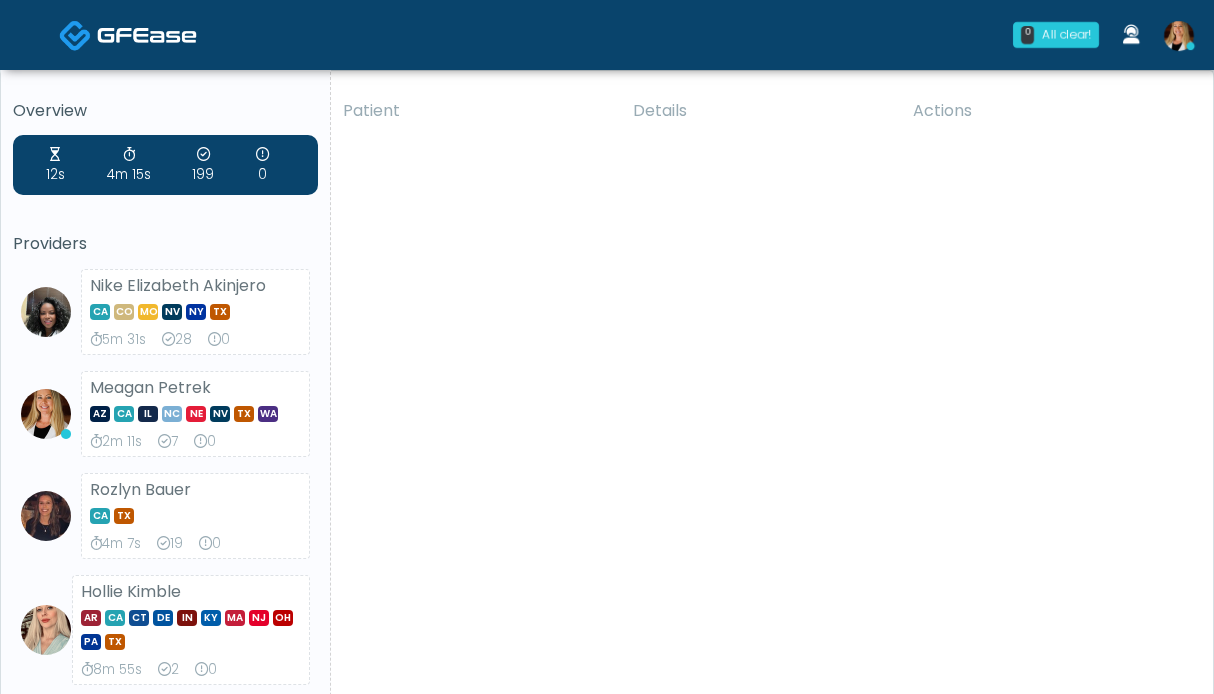 scroll, scrollTop: 0, scrollLeft: 0, axis: both 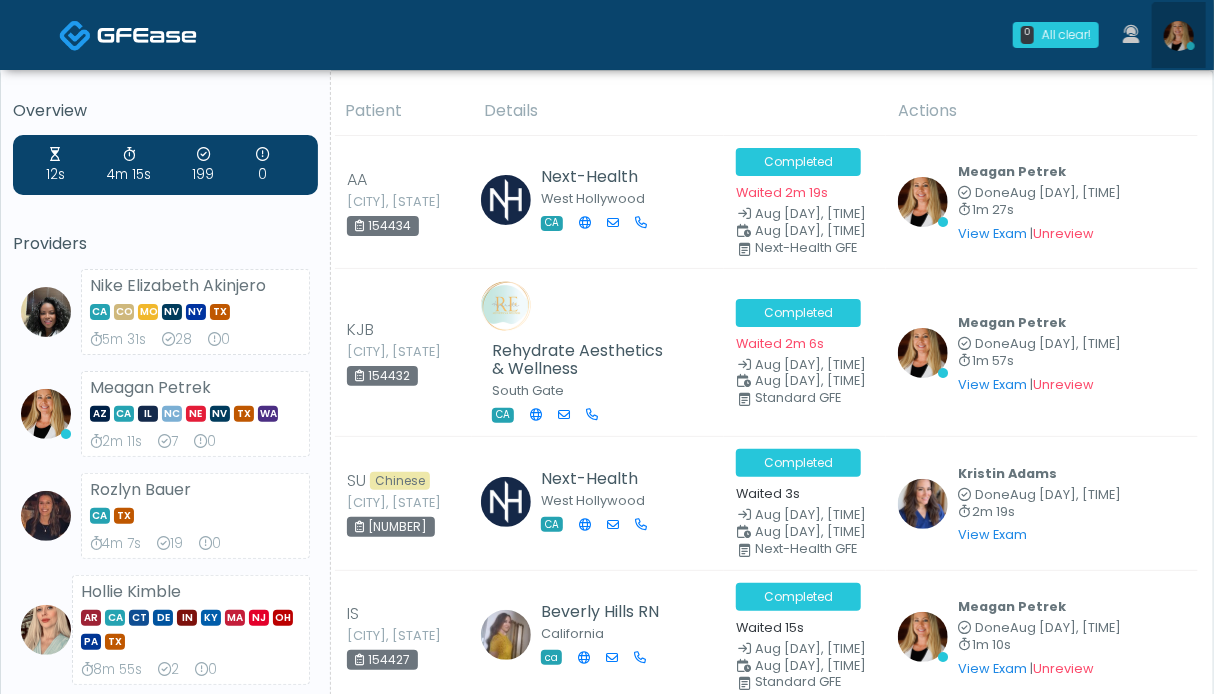 click at bounding box center [1179, 36] 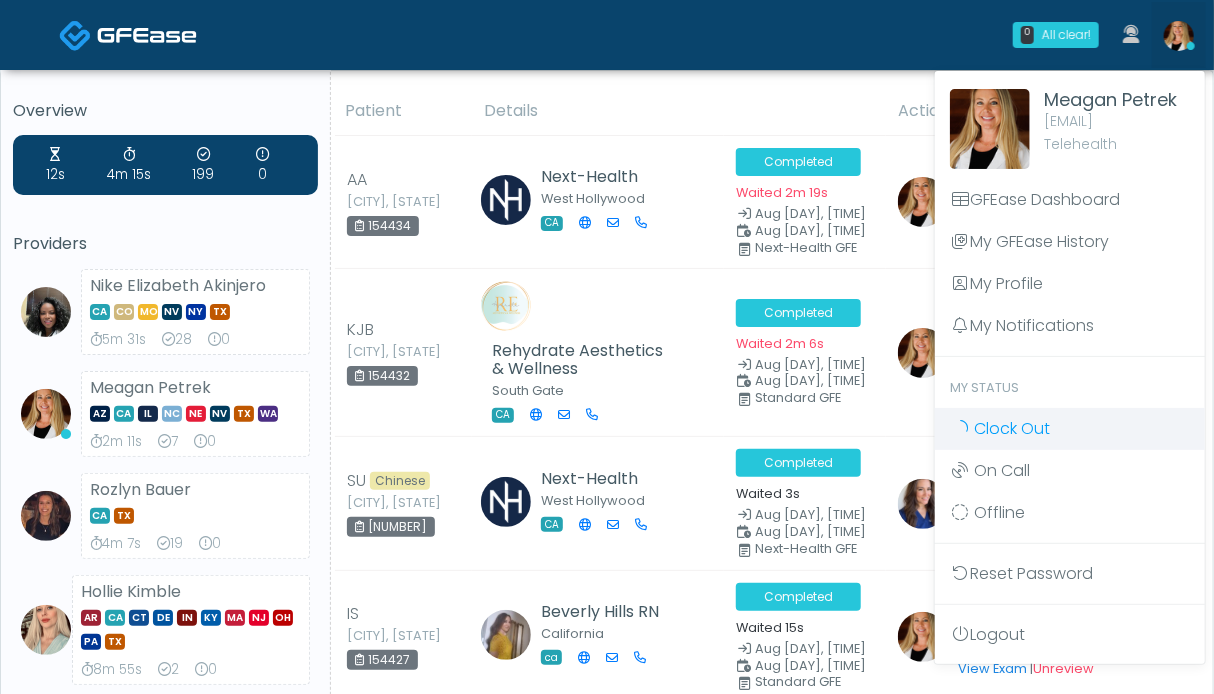 click on "Clock Out" at bounding box center (1012, 428) 